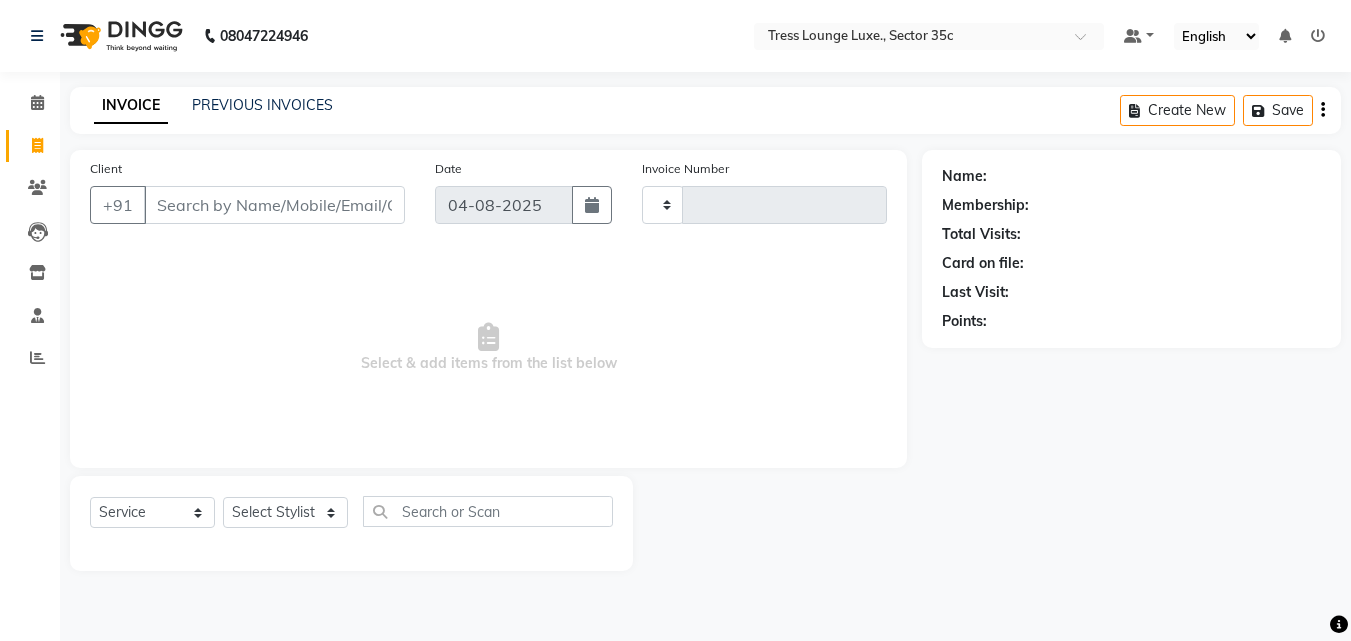 select on "service" 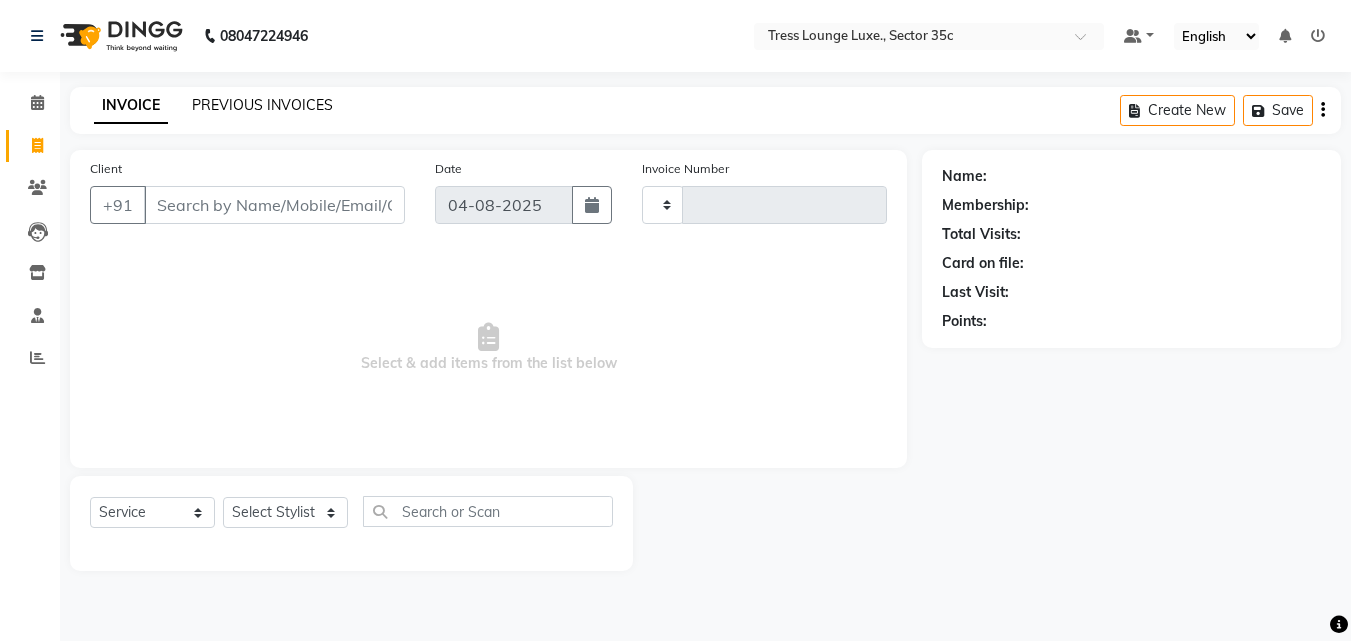 type on "5141" 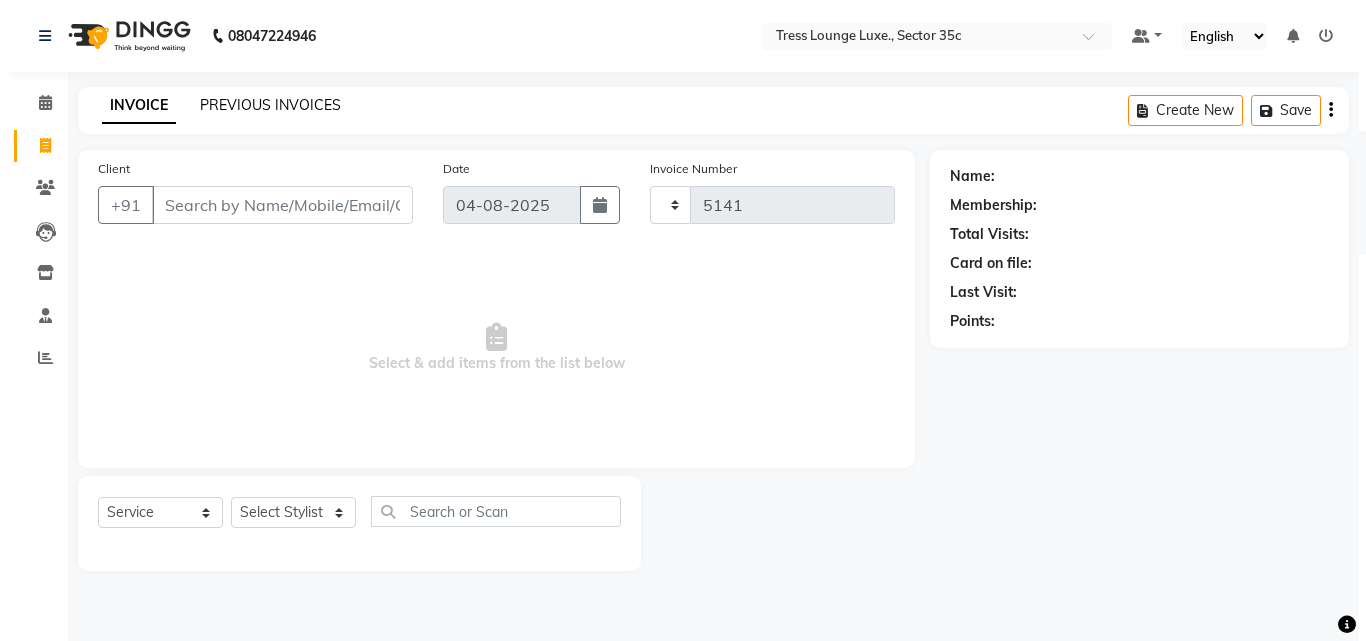 scroll, scrollTop: 0, scrollLeft: 0, axis: both 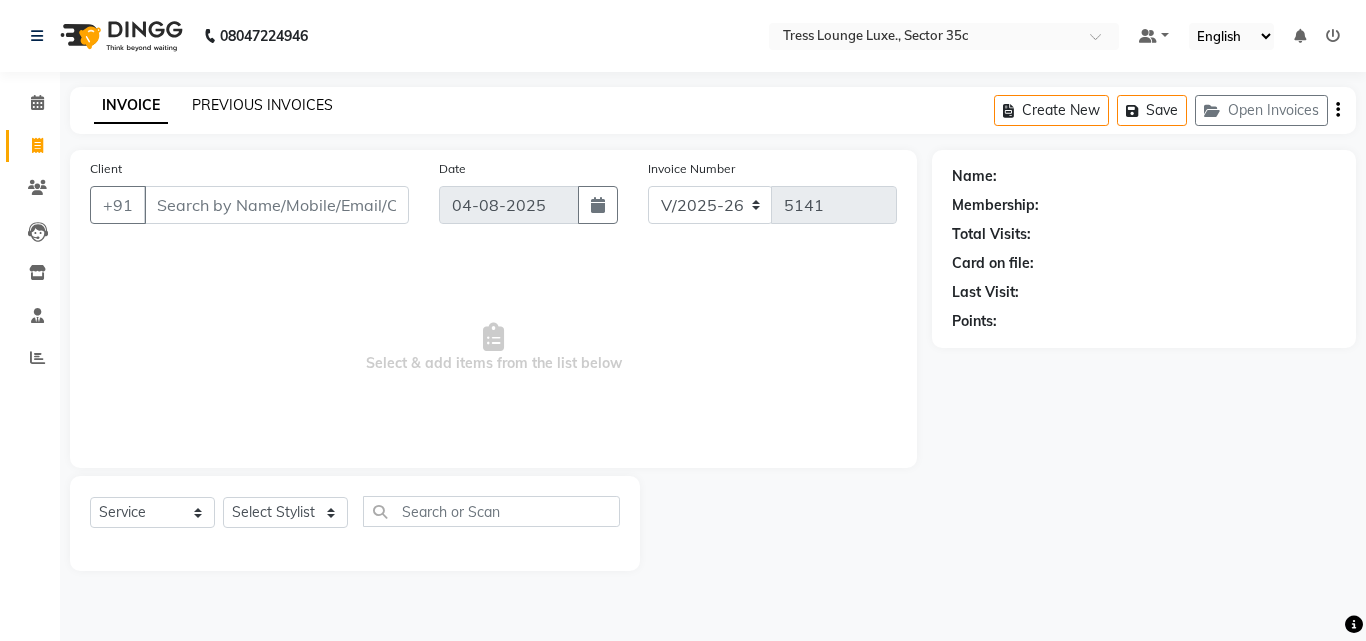 click on "PREVIOUS INVOICES" 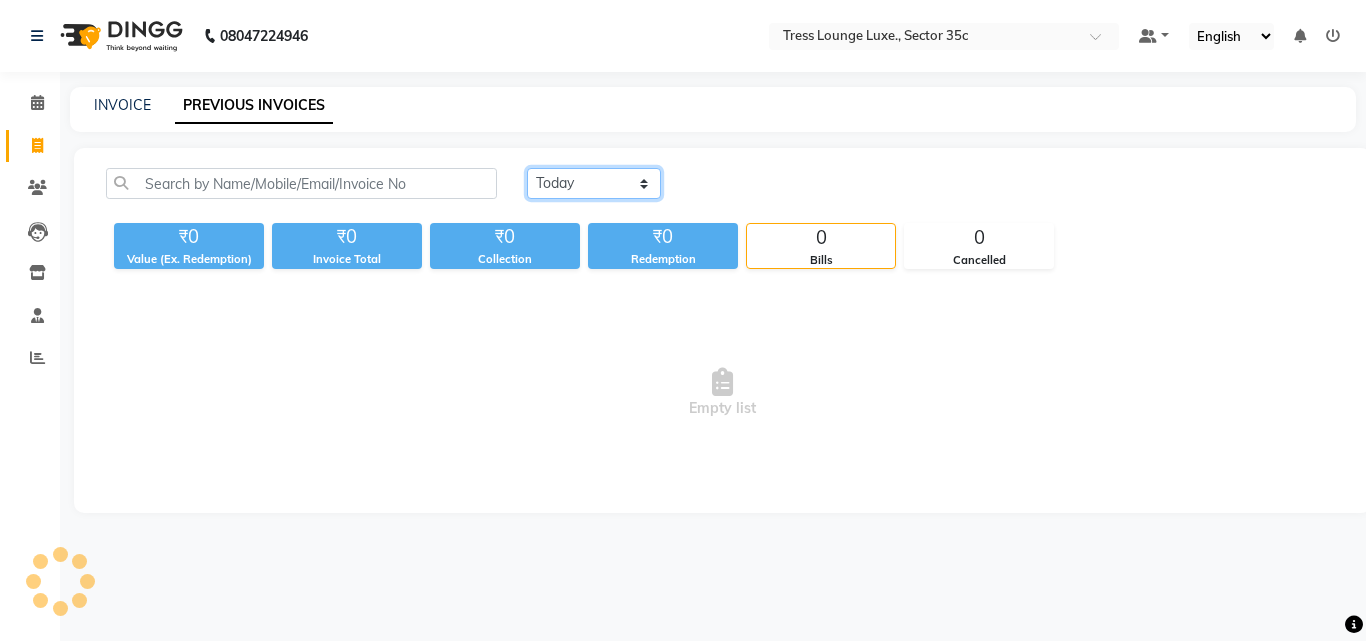 click on "Today Yesterday Custom Range" 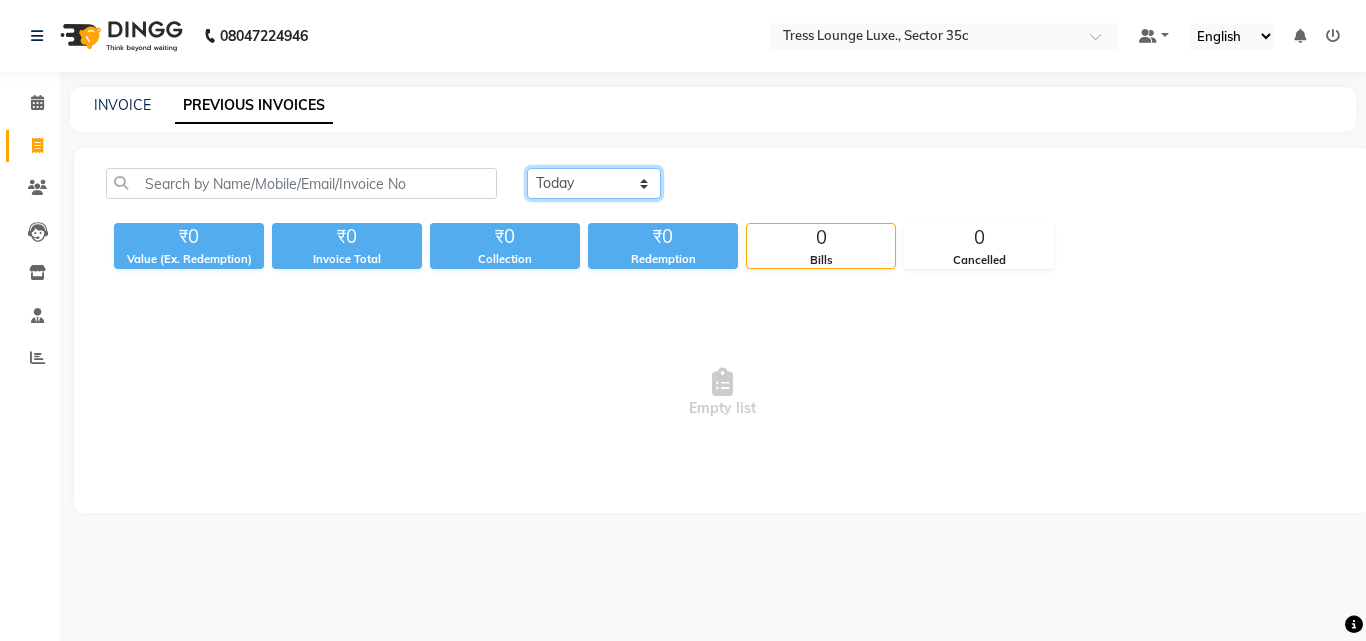 select on "range" 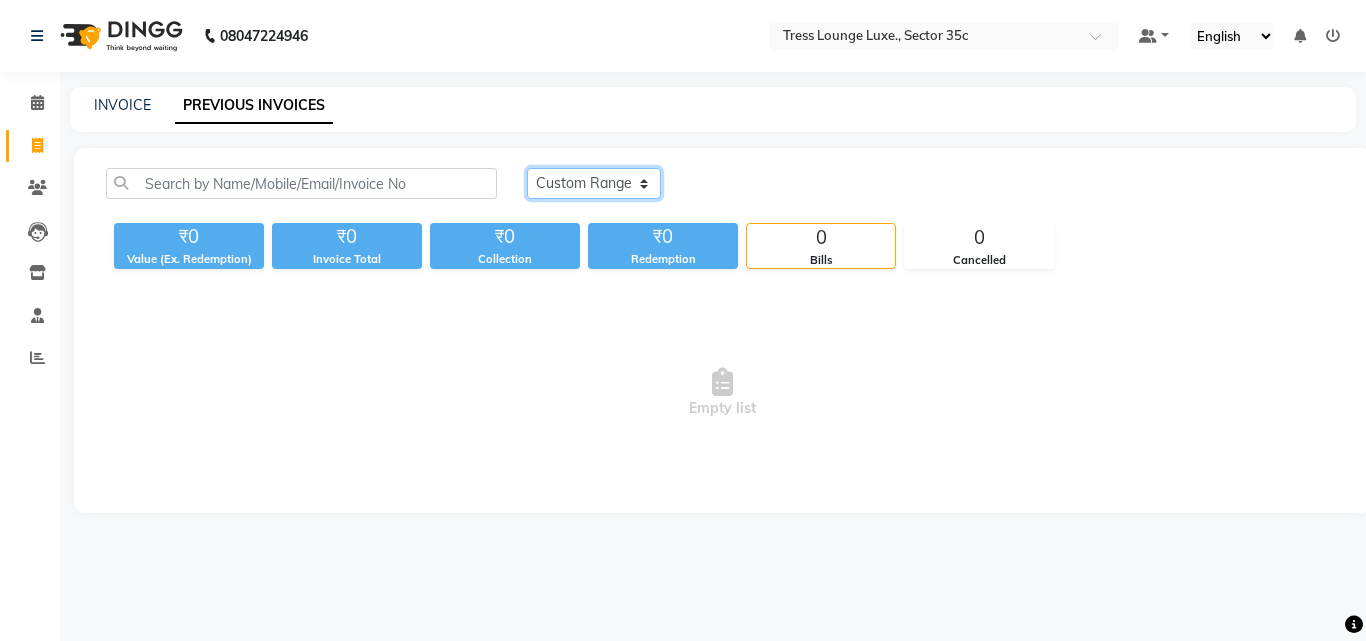 click on "Today Yesterday Custom Range" 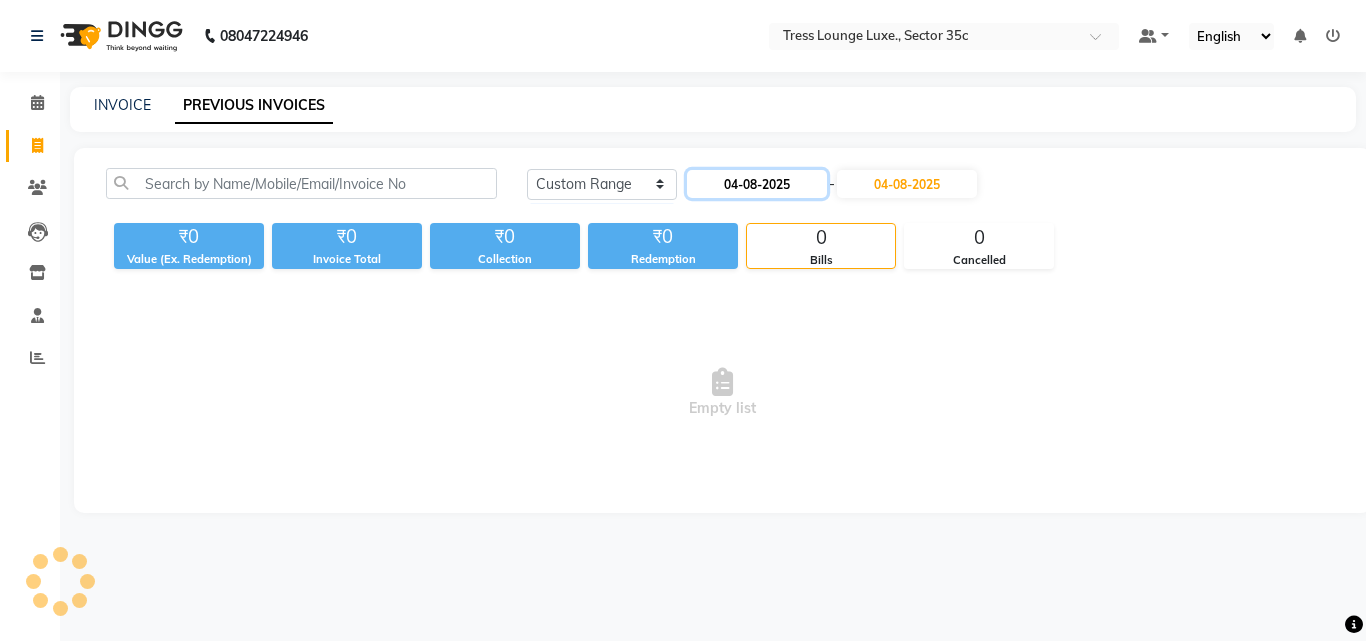 click on "04-08-2025" 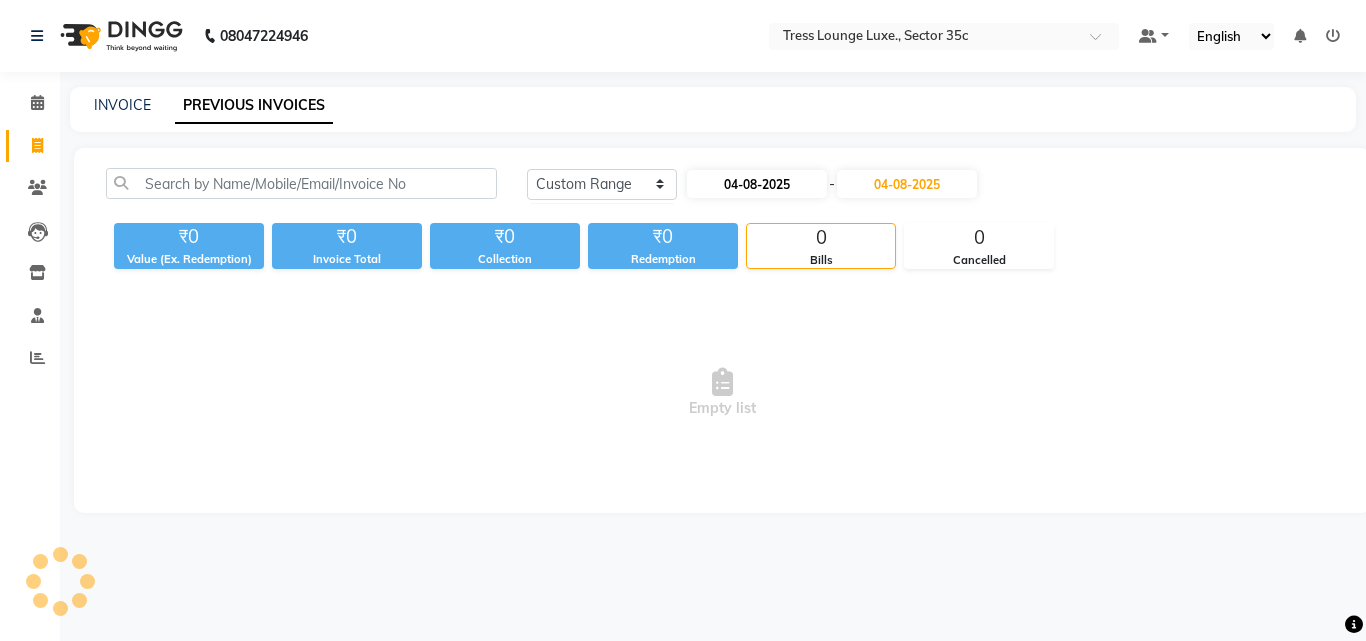 select on "8" 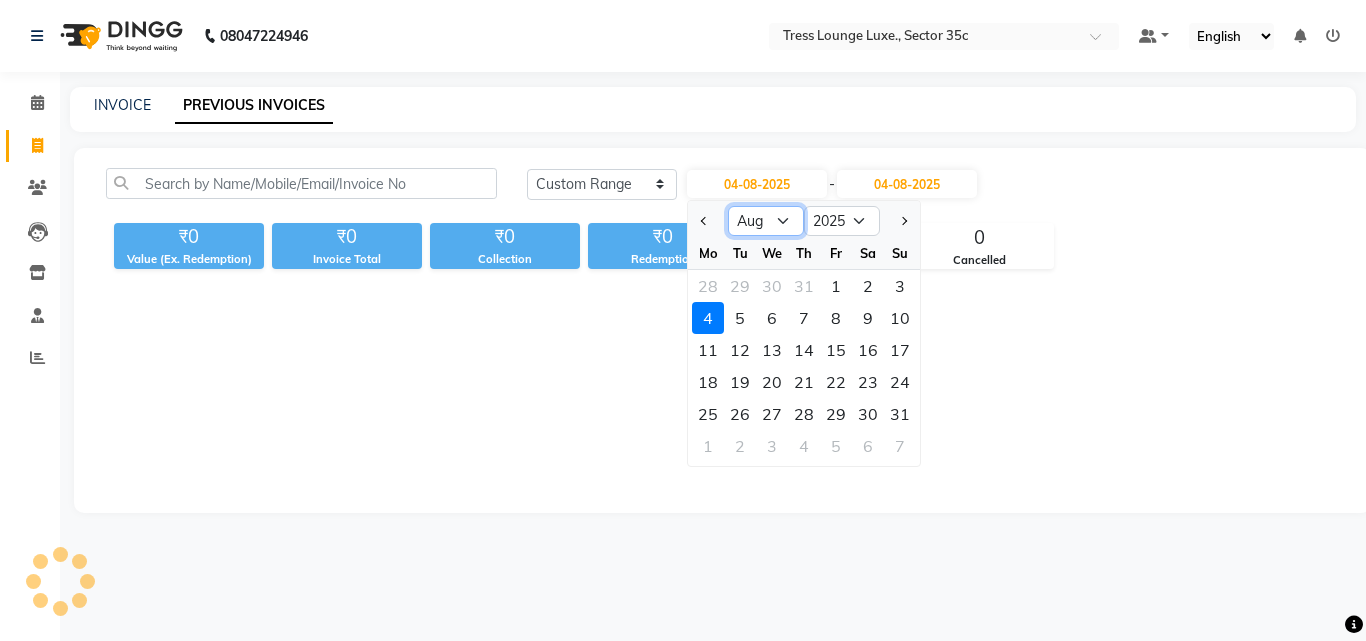 drag, startPoint x: 778, startPoint y: 215, endPoint x: 773, endPoint y: 226, distance: 12.083046 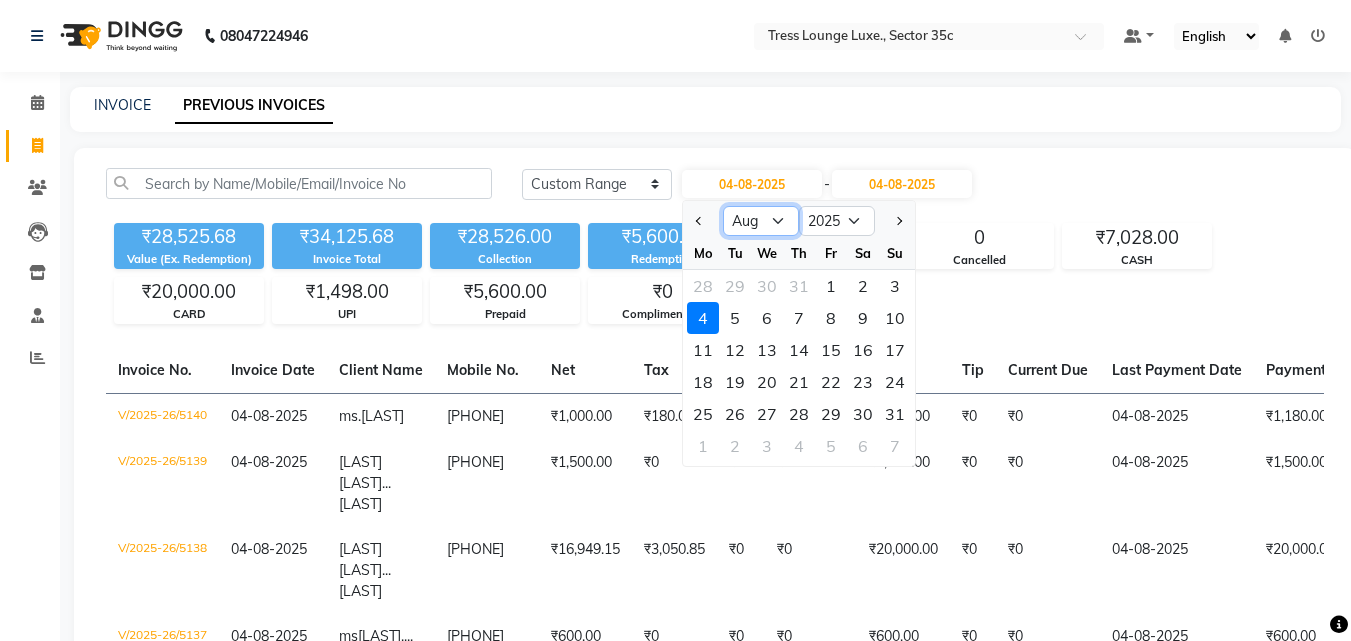 select on "7" 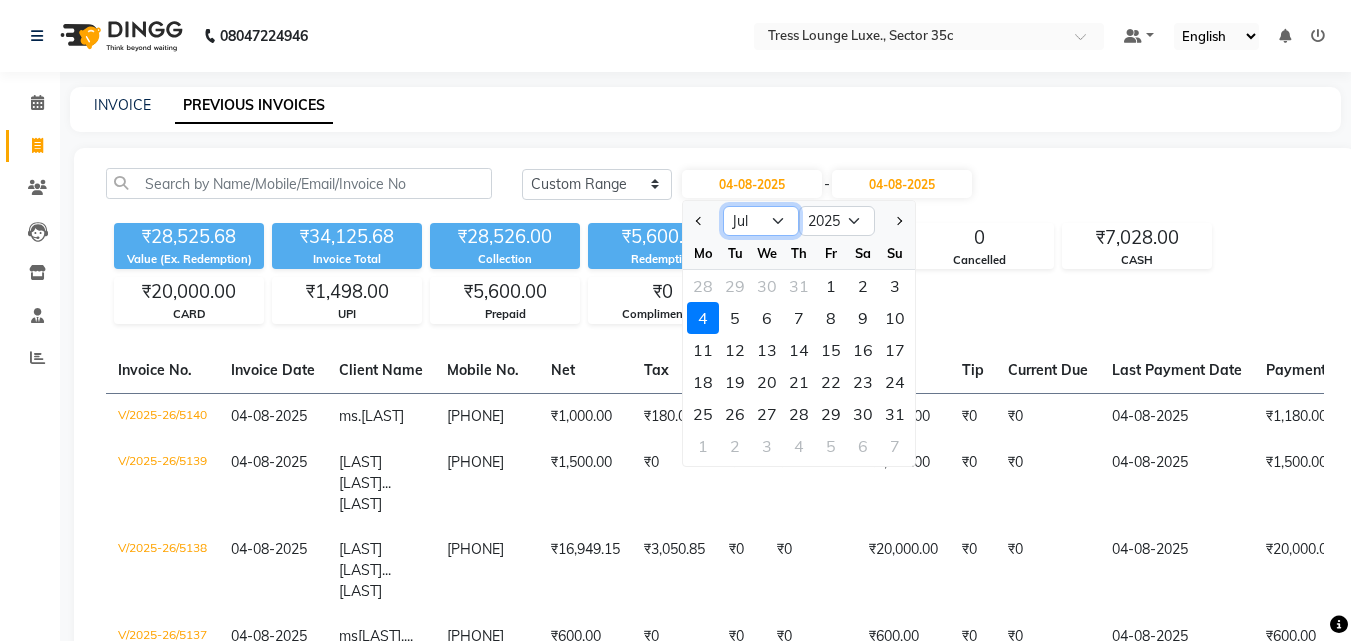 click on "Jan Feb Mar Apr May Jun Jul Aug Sep Oct Nov Dec" 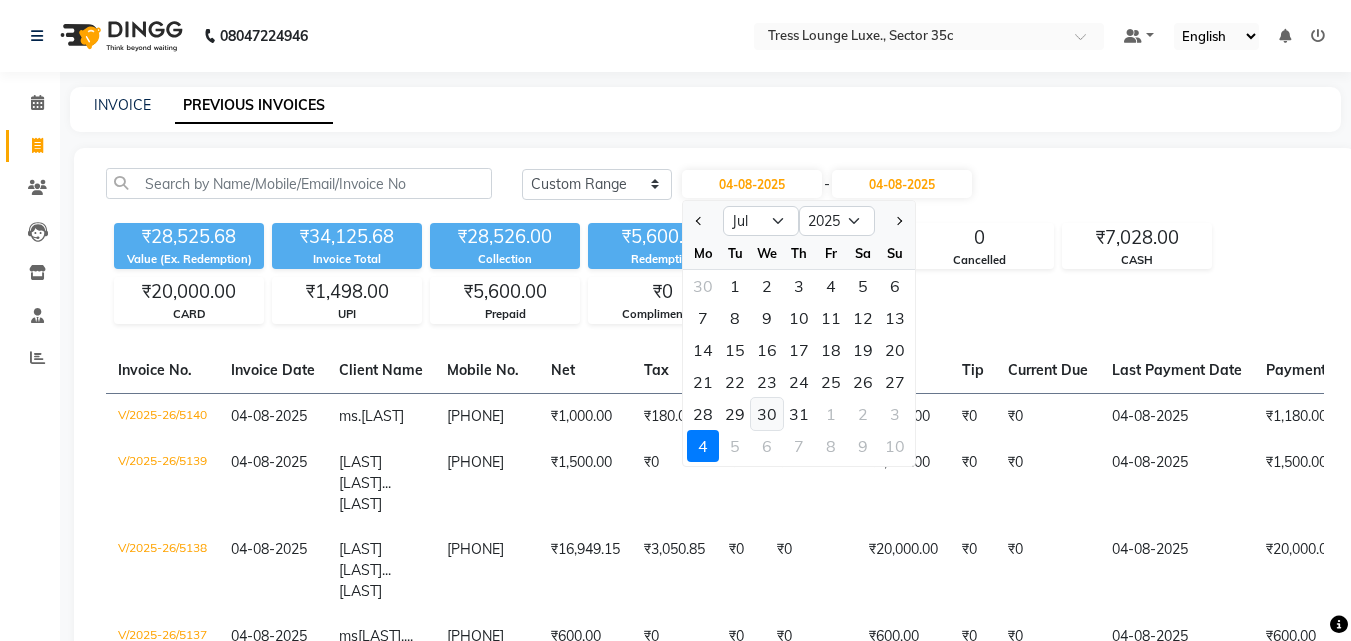 click on "30" 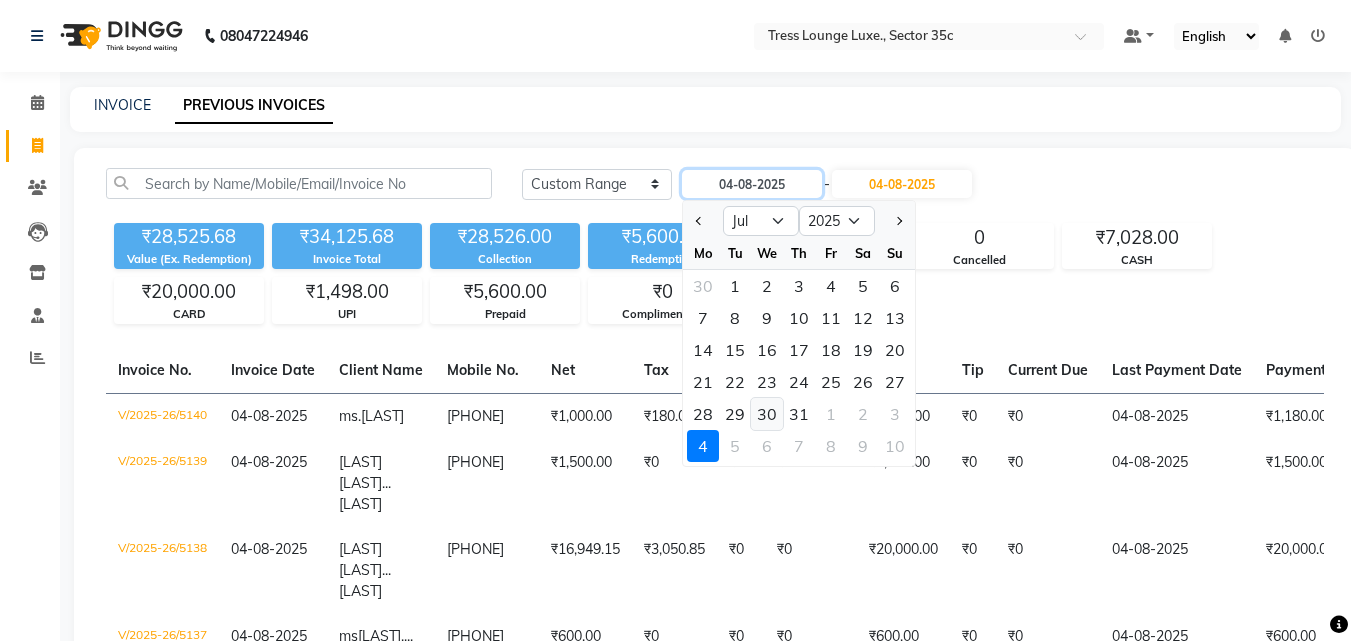 type on "30-07-2025" 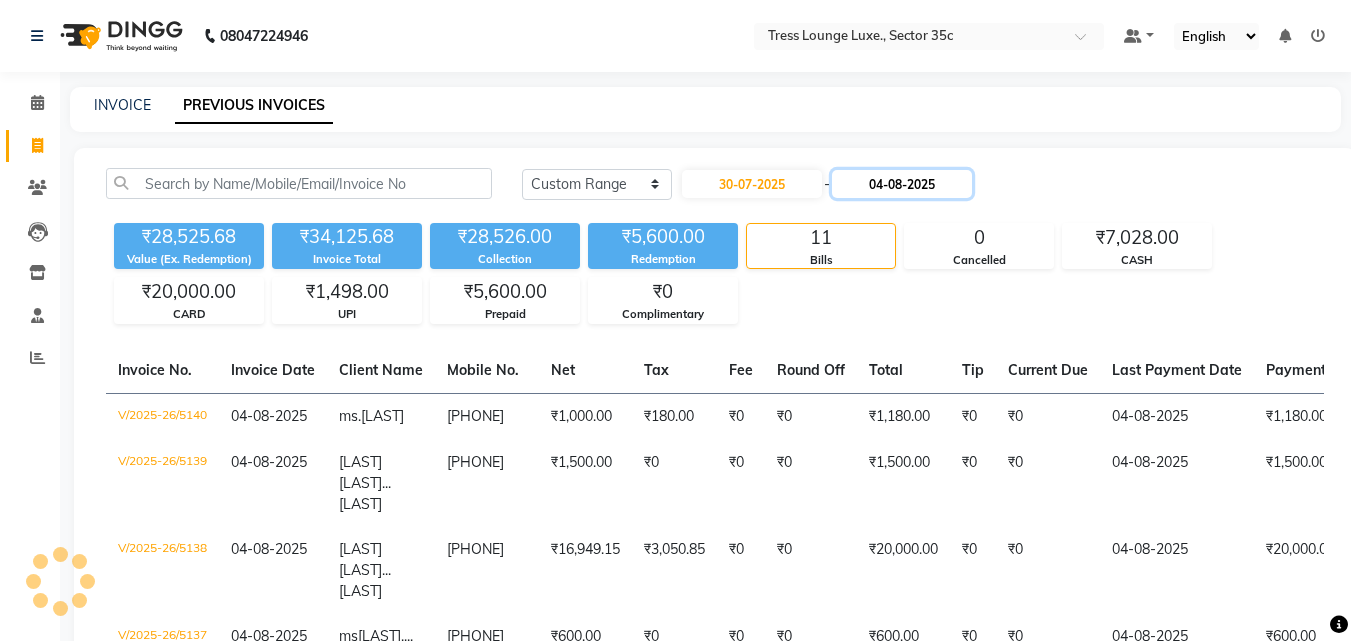 click on "04-08-2025" 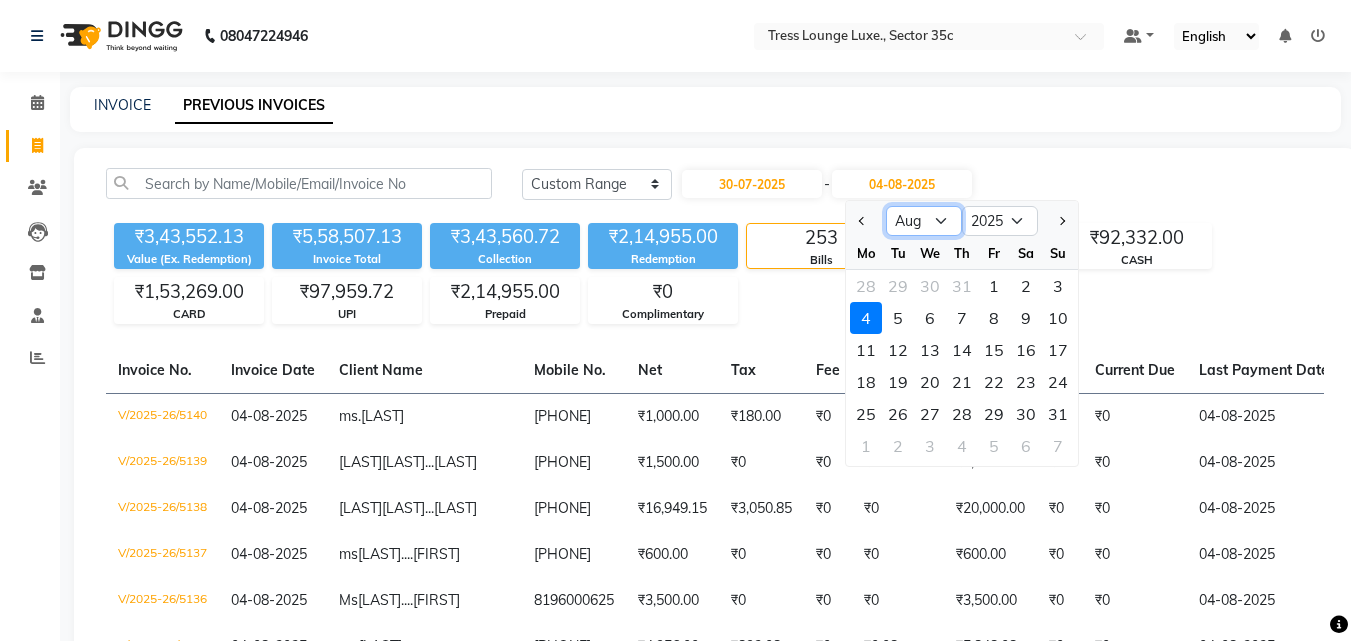 click on "Jul Aug Sep Oct Nov Dec" 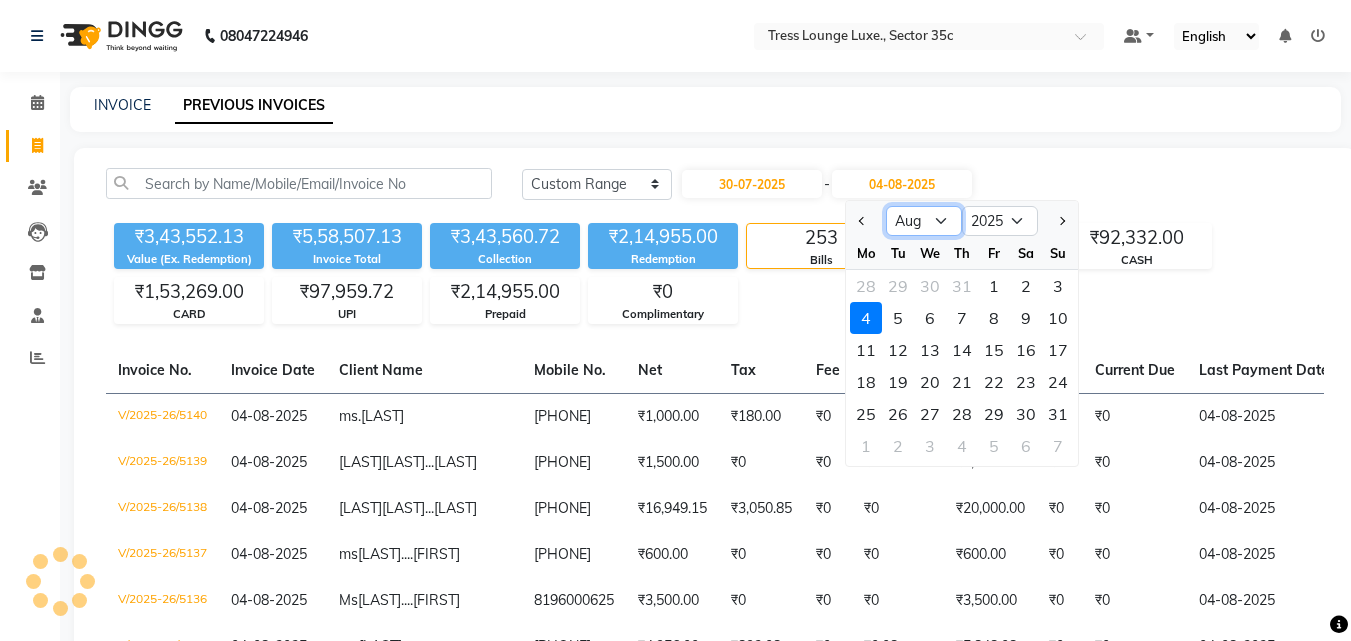 select on "7" 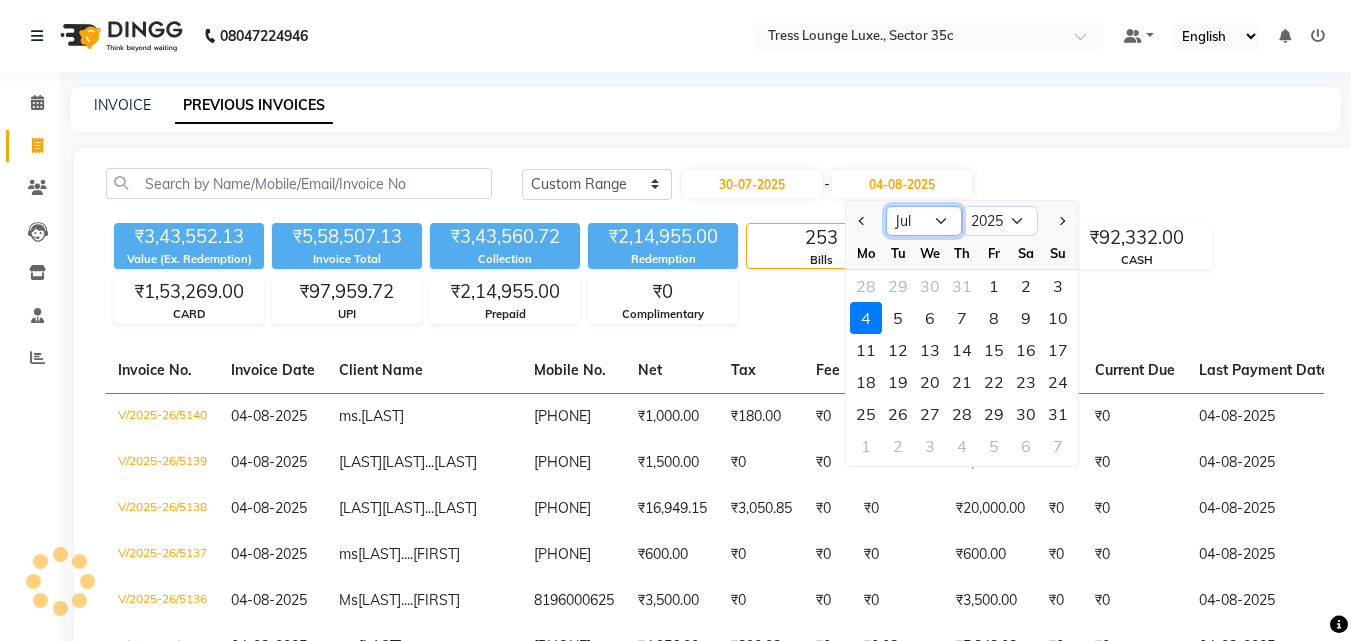 click on "Jul Aug Sep Oct Nov Dec" 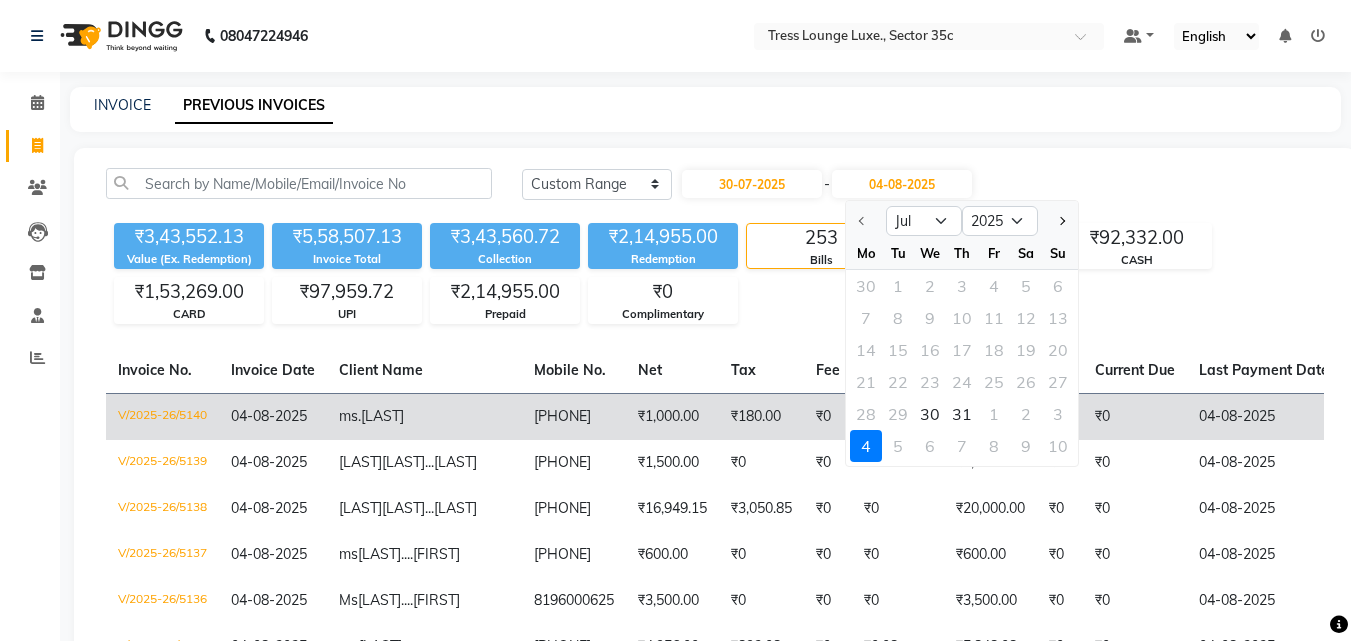 click on "30" 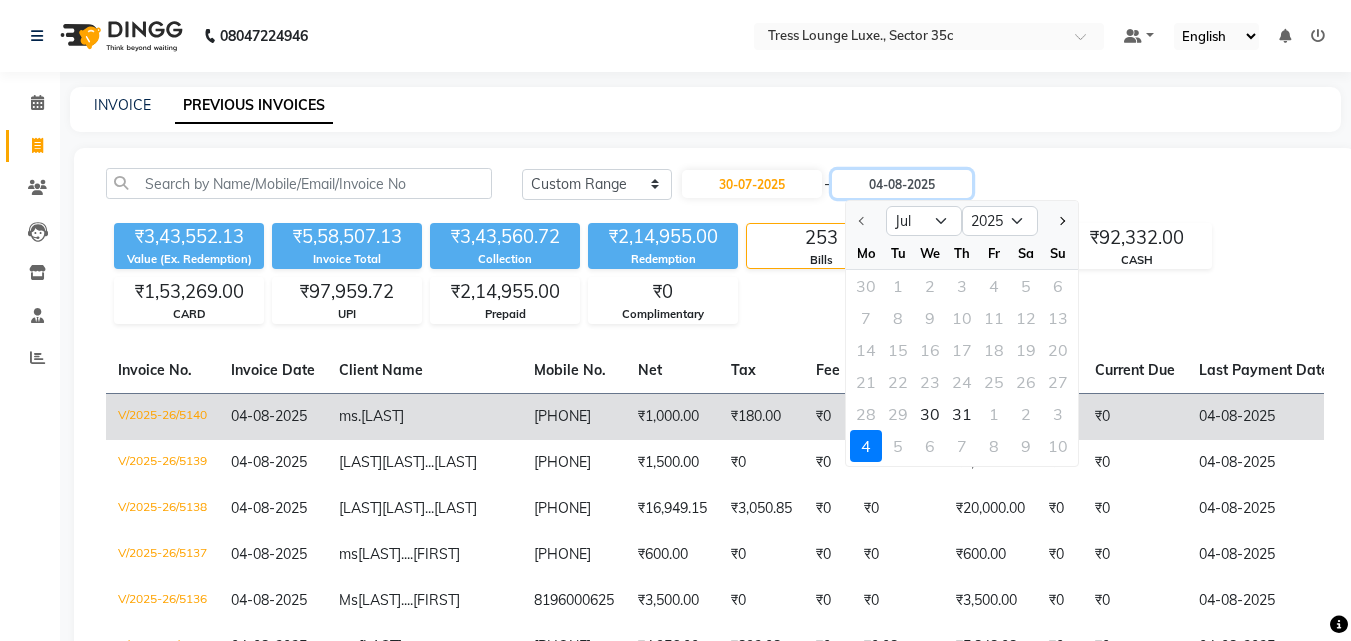 type on "30-07-2025" 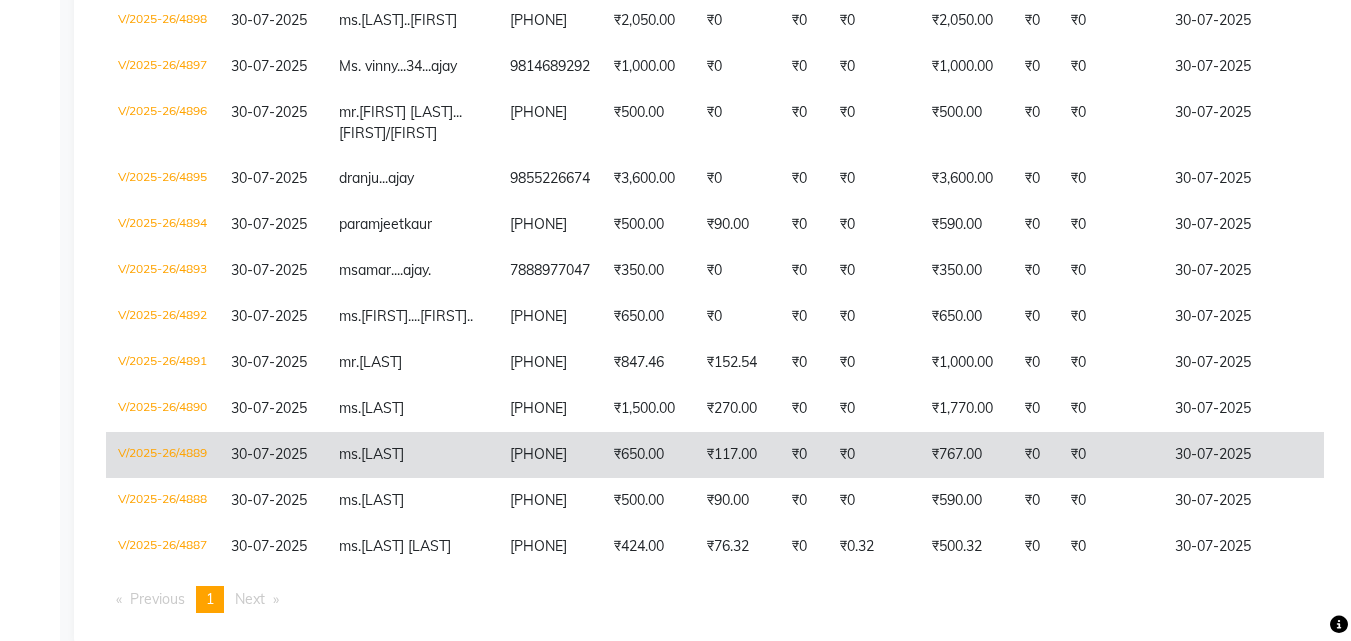 scroll, scrollTop: 2173, scrollLeft: 0, axis: vertical 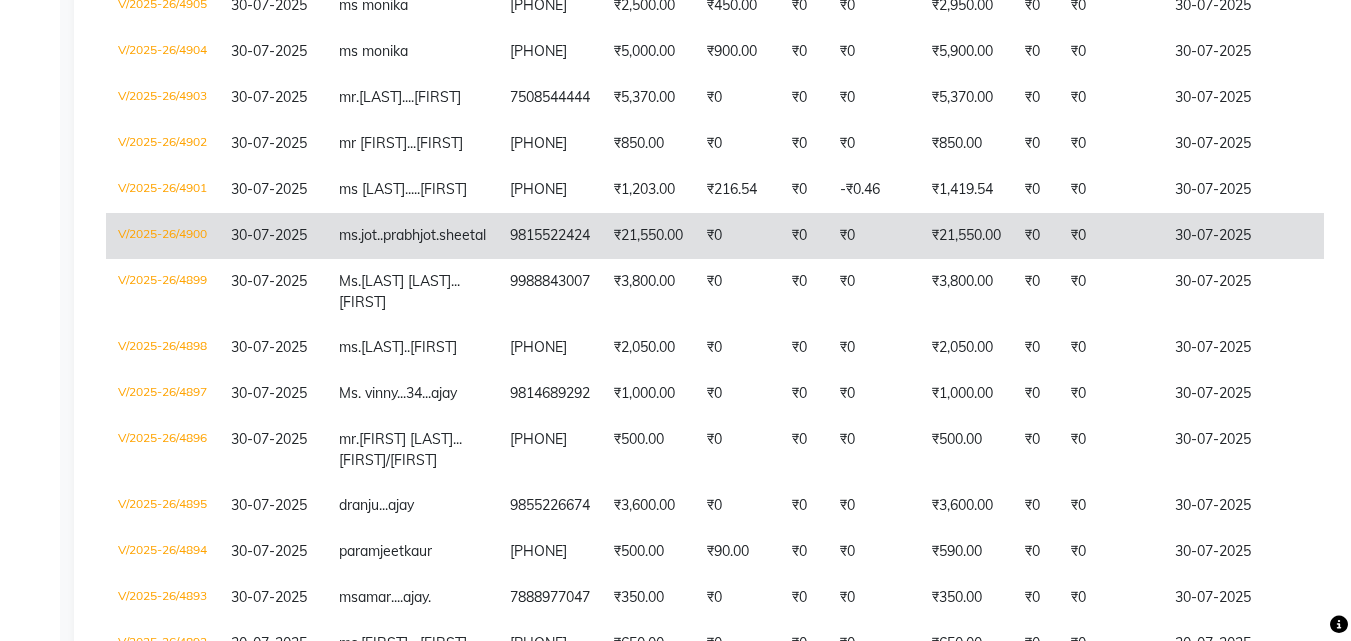 click on "₹0" 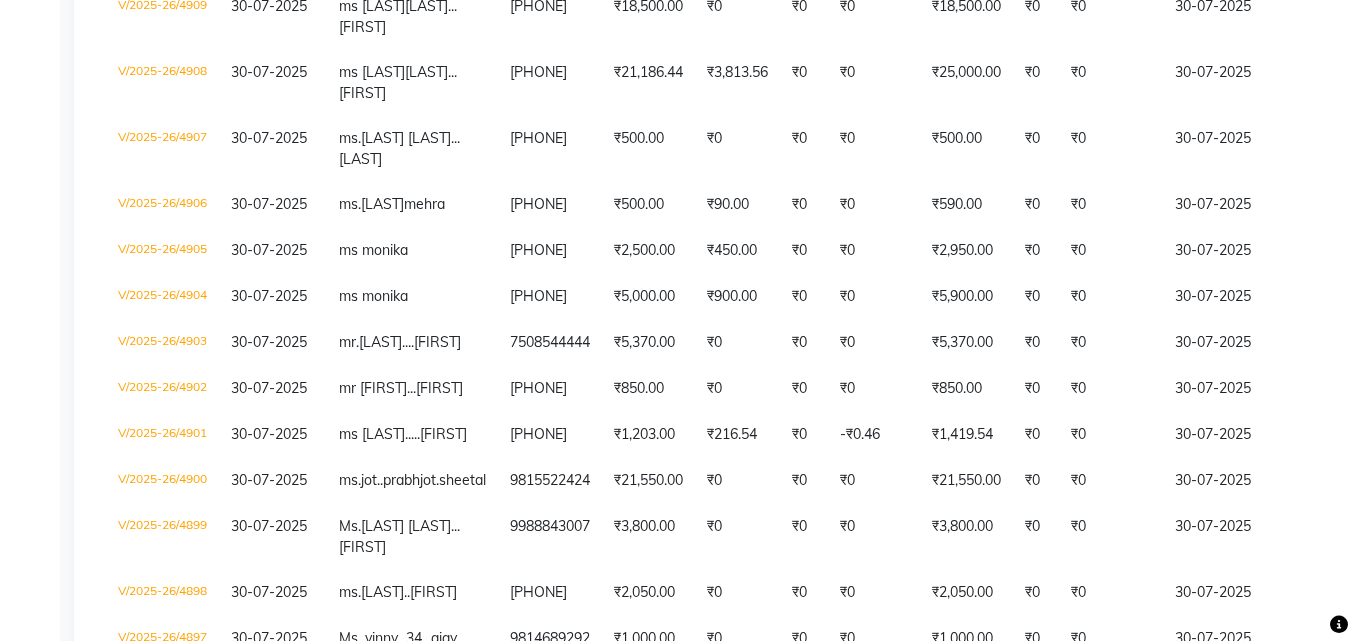 scroll, scrollTop: 1573, scrollLeft: 0, axis: vertical 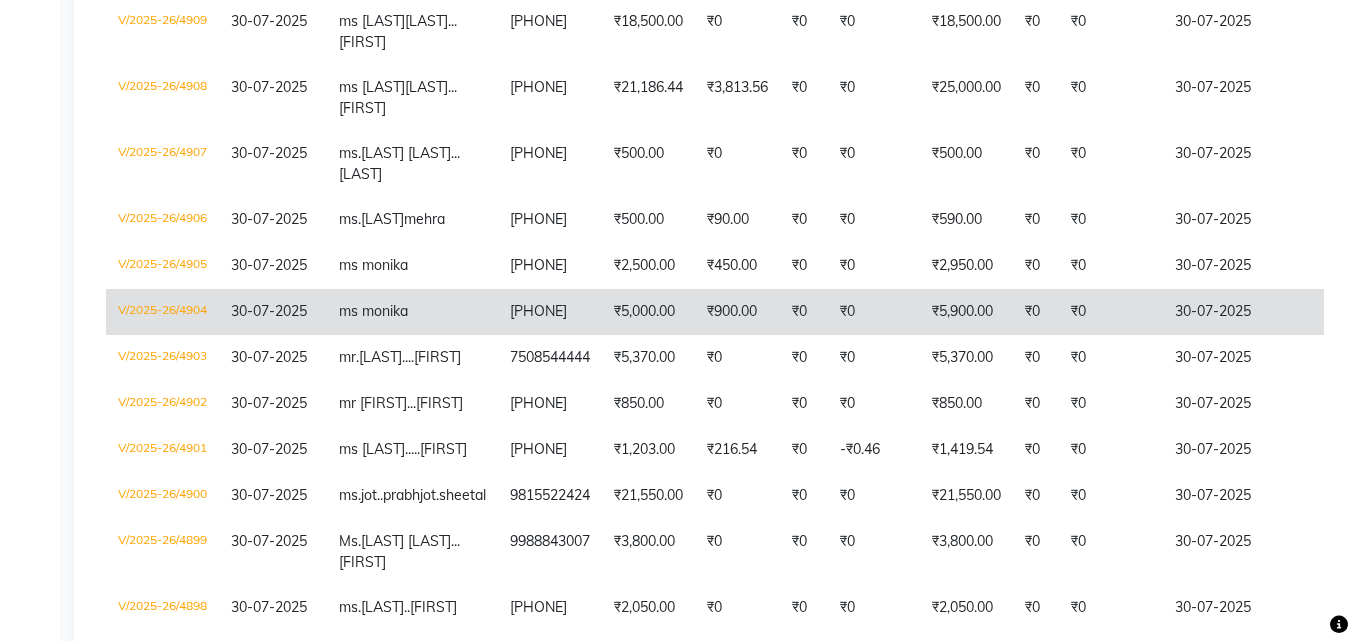 click on "8427363957" 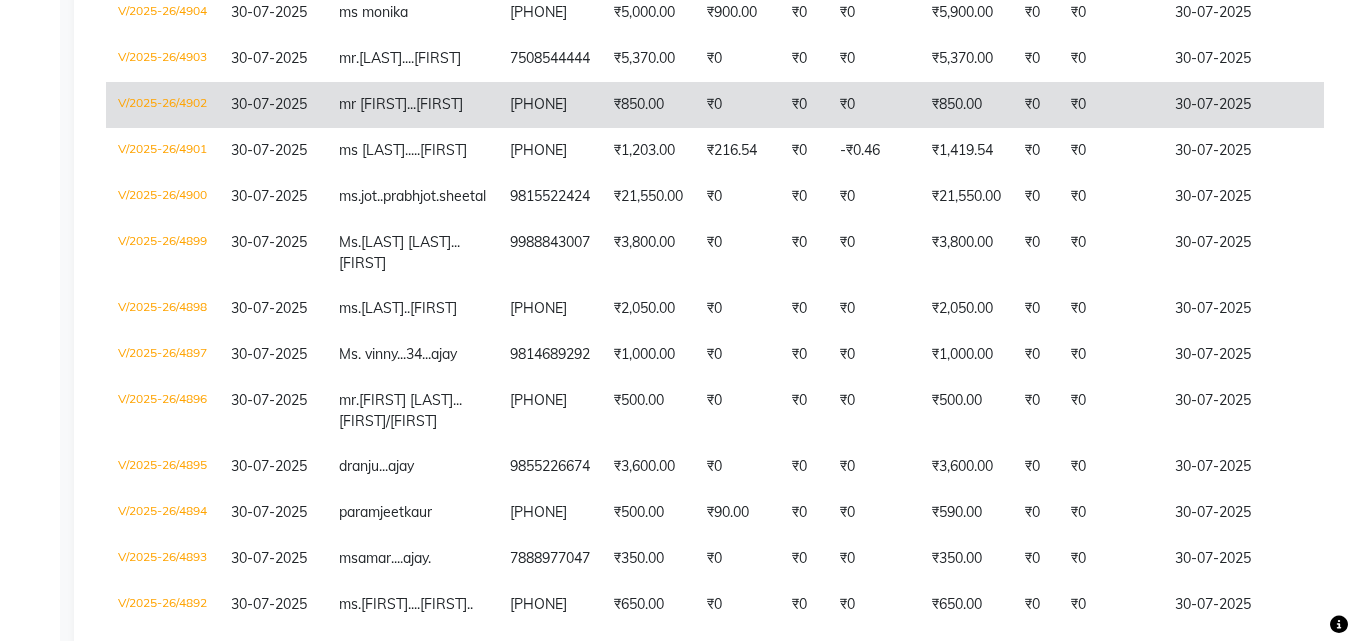 scroll, scrollTop: 1873, scrollLeft: 0, axis: vertical 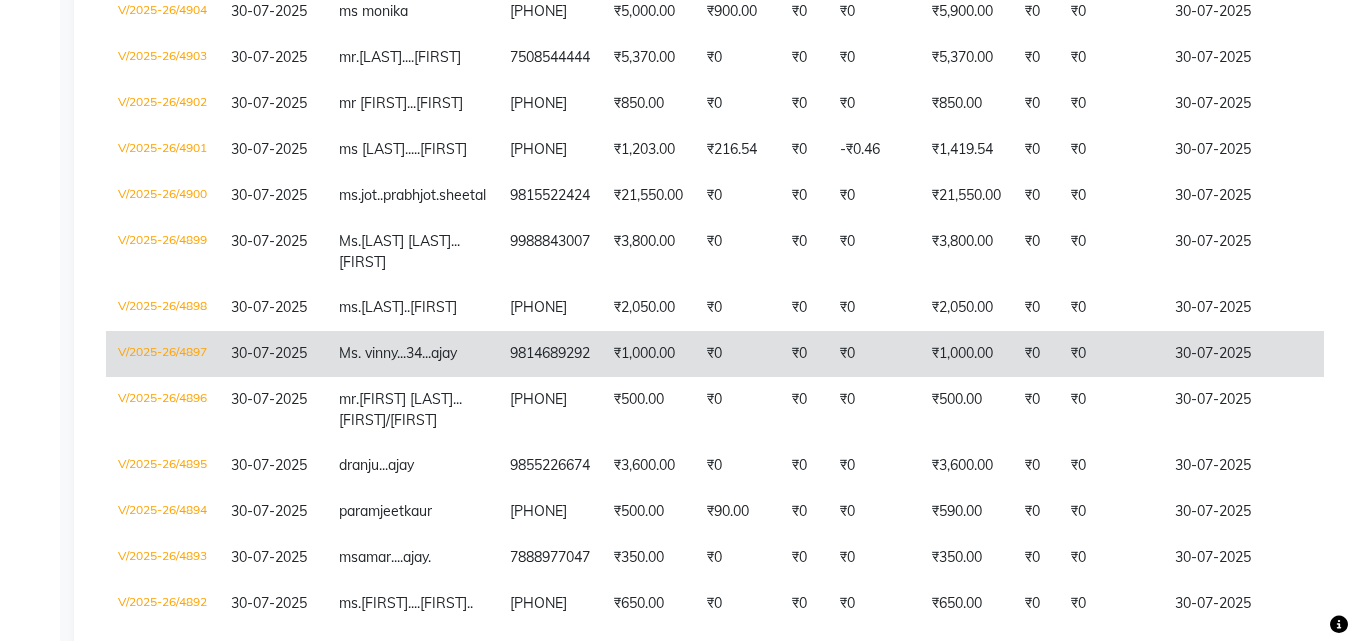 click on "Ms. vinny...34...ajay" 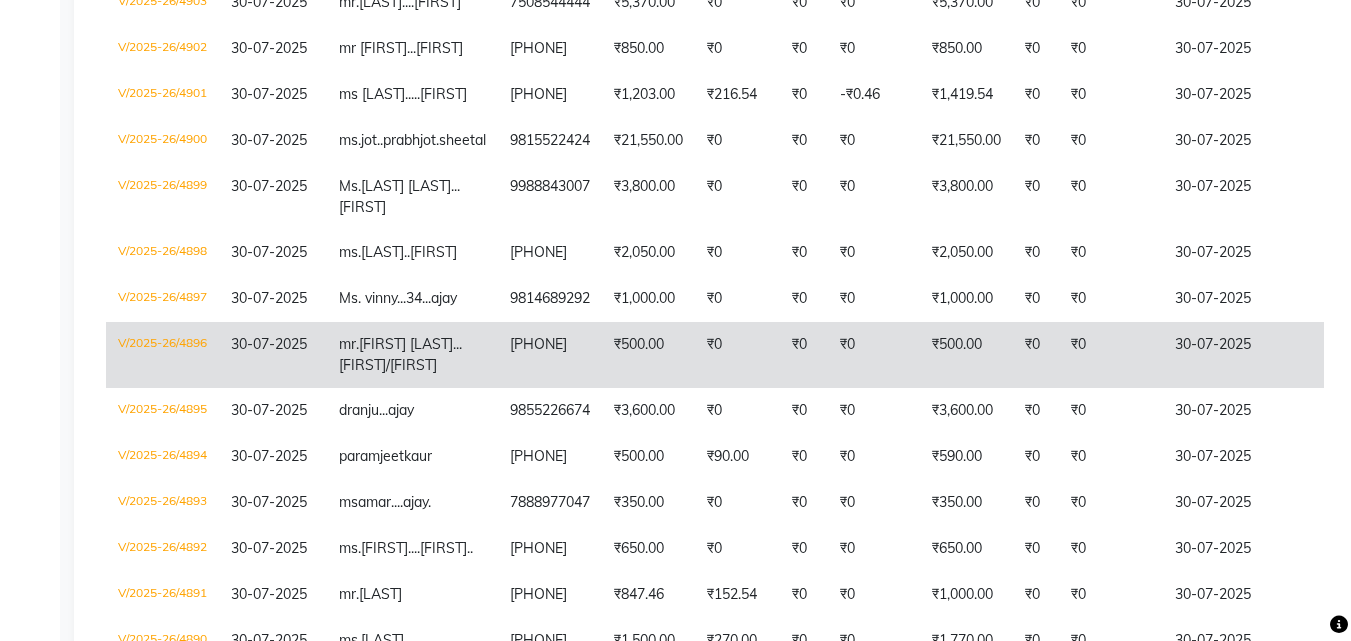 scroll, scrollTop: 1973, scrollLeft: 0, axis: vertical 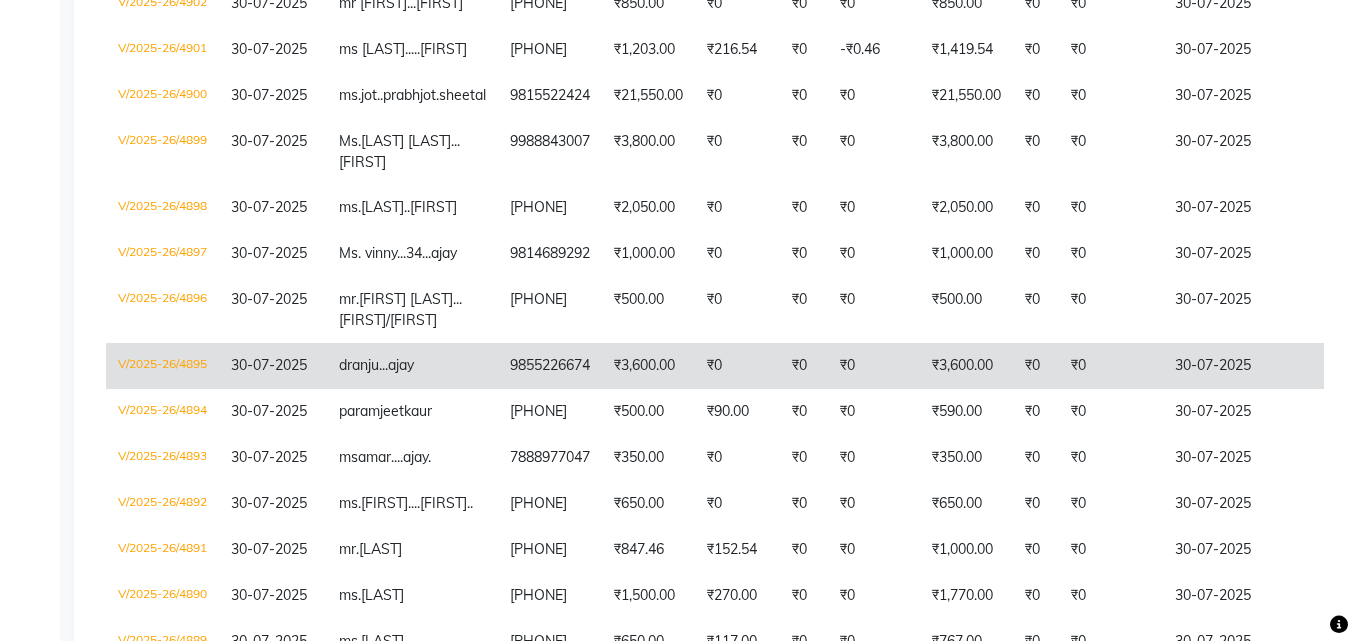 click on "dr  anju...ajay" 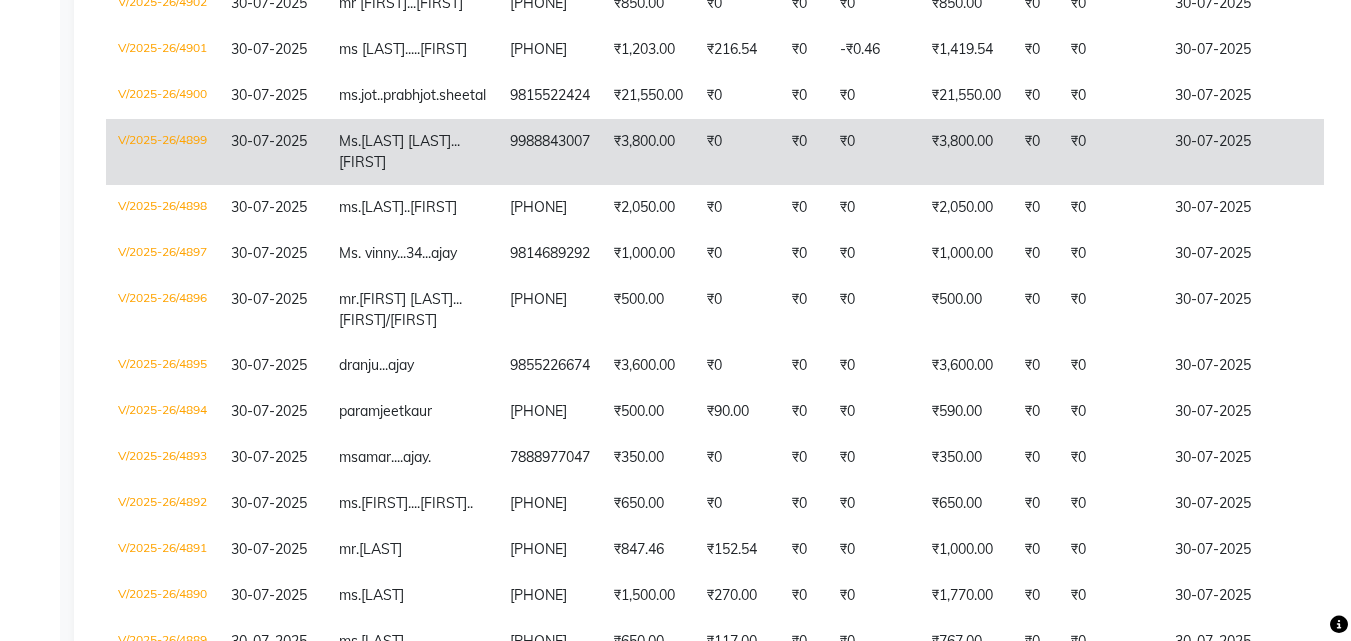 click on "Ms.suchi agrawal...sandeep" 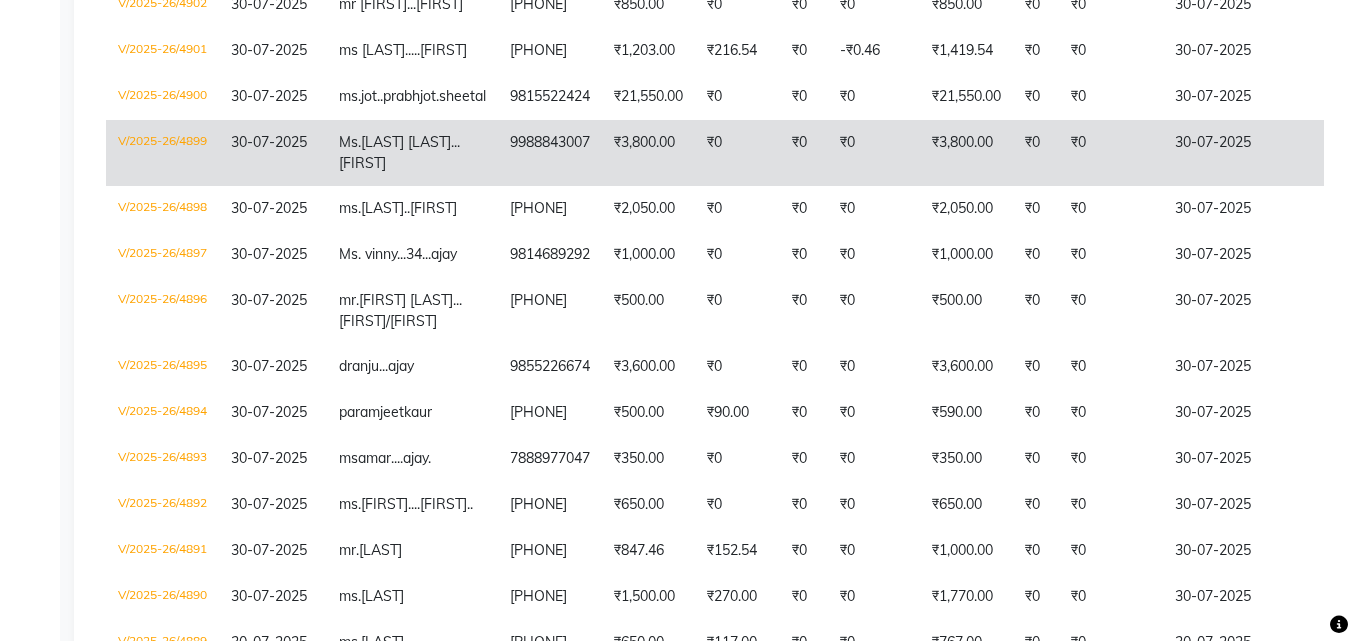 scroll, scrollTop: 1973, scrollLeft: 0, axis: vertical 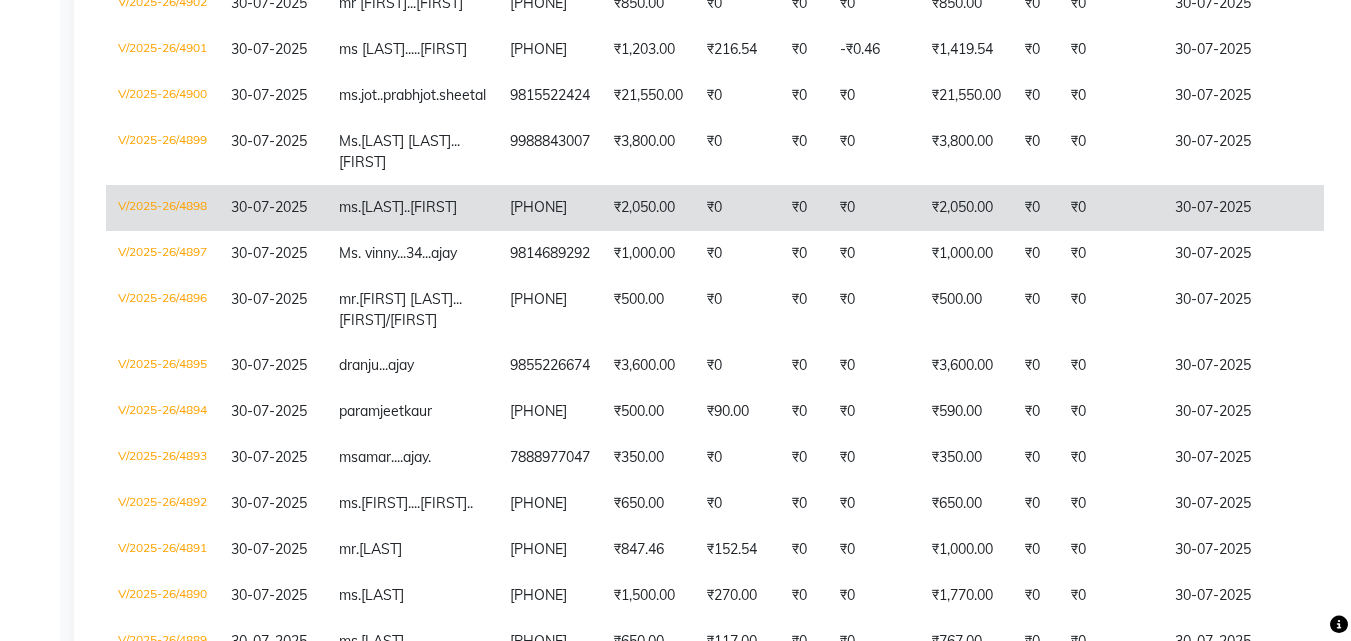click on "supali..SHEETAL" 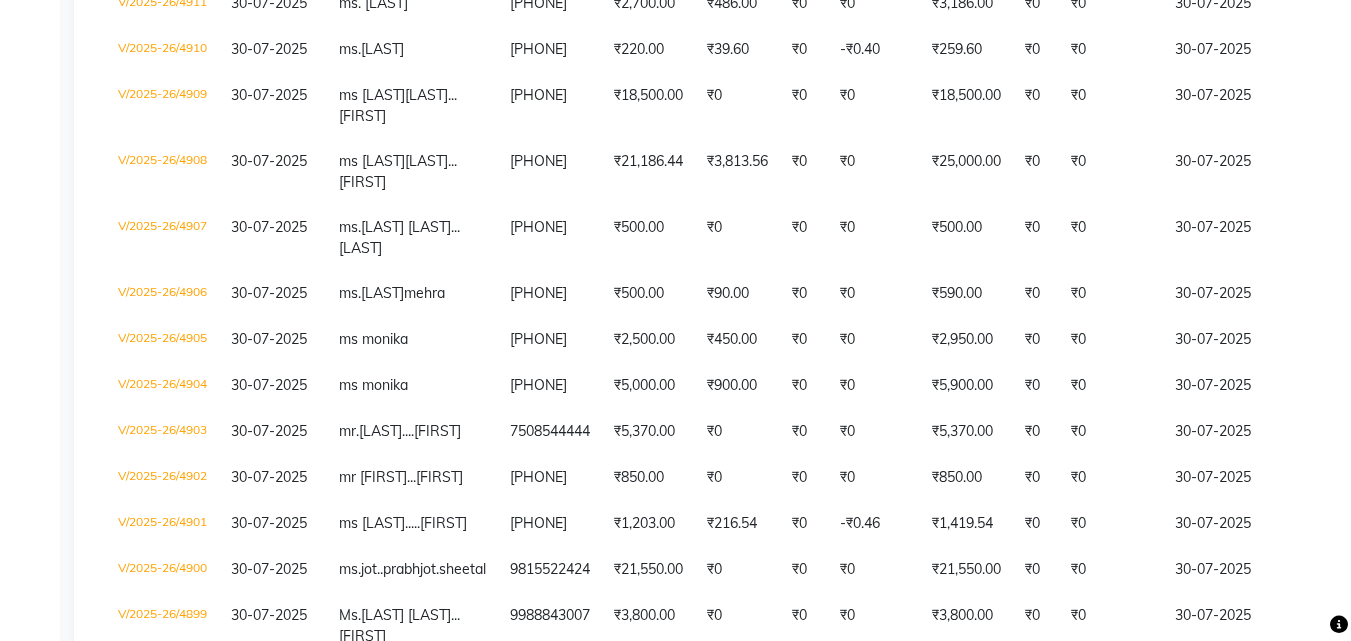 scroll, scrollTop: 1473, scrollLeft: 0, axis: vertical 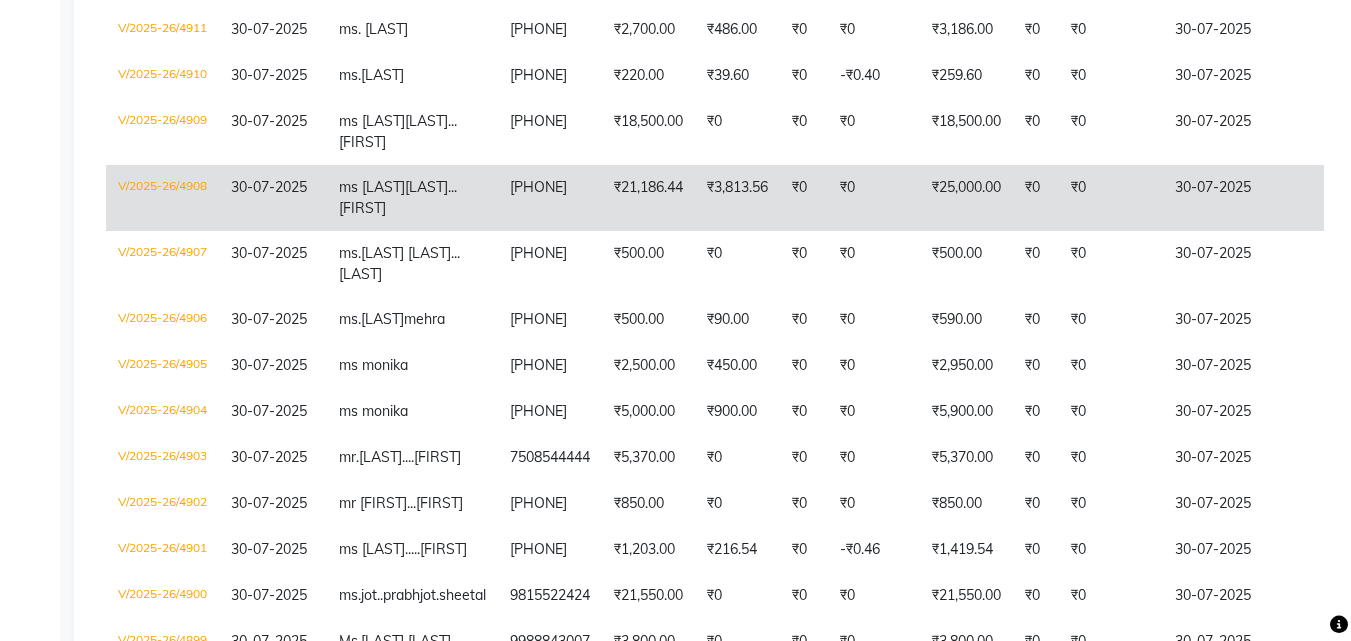 click on "ms swati  aggarwal..ambala" 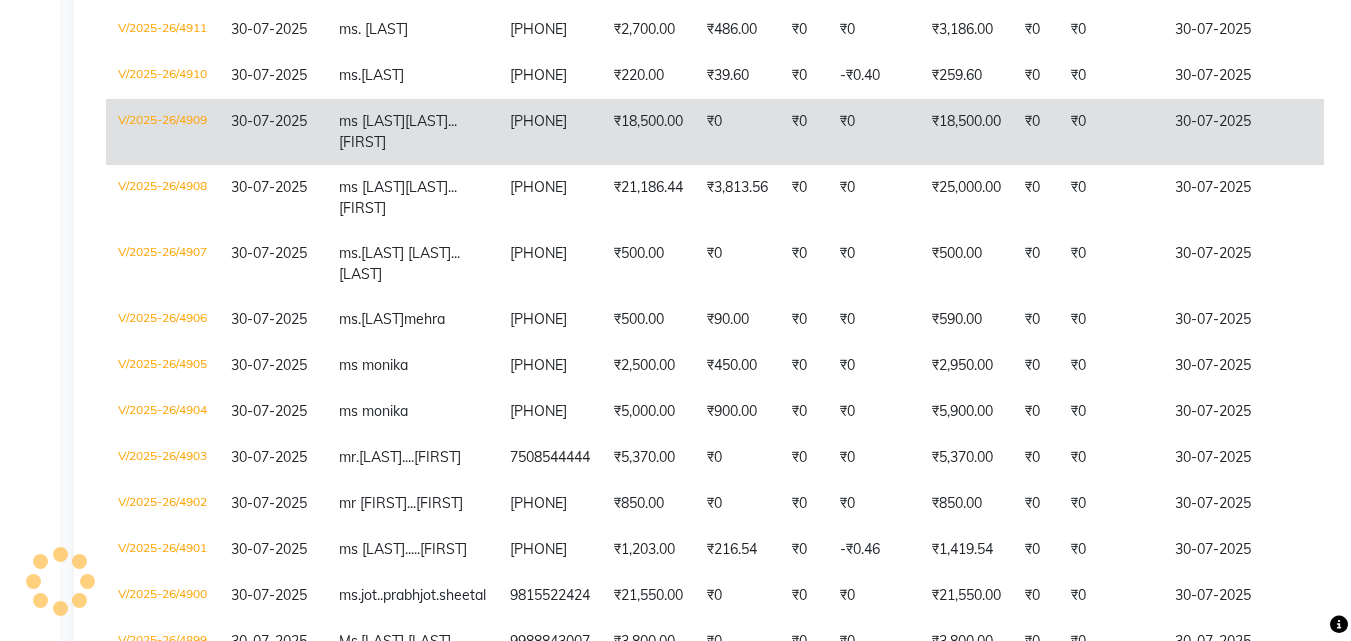 click on "ms swati  aggarwal..ambala" 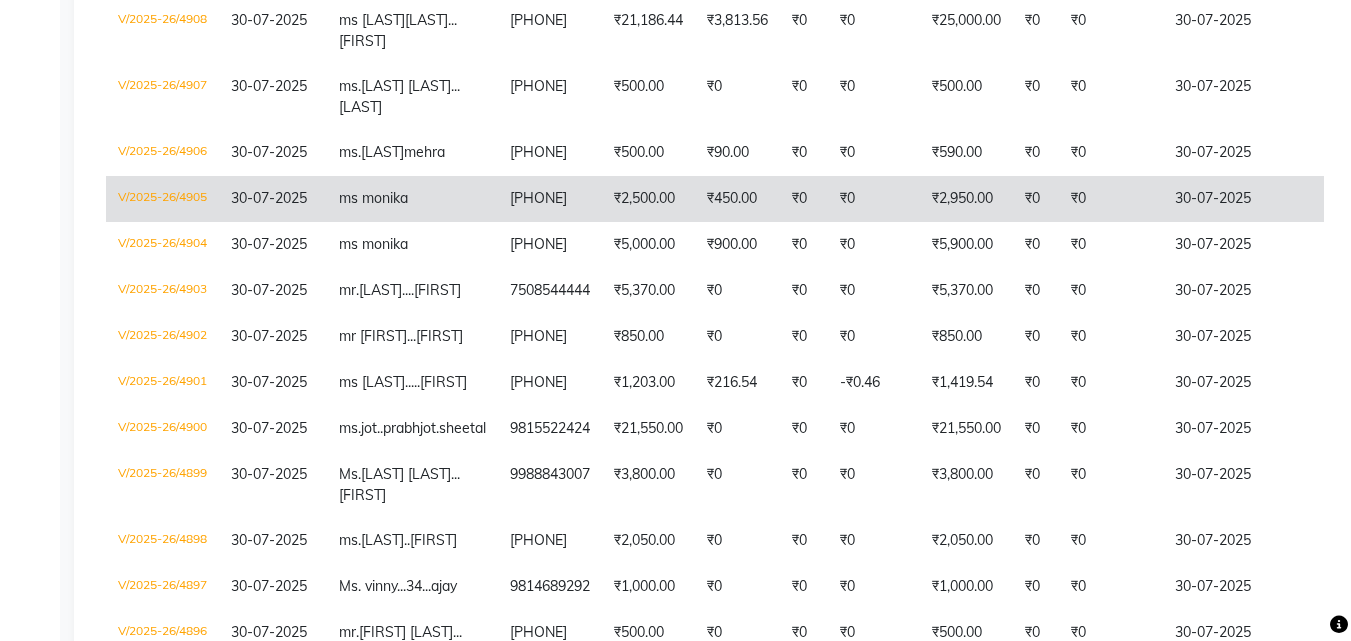 scroll, scrollTop: 1673, scrollLeft: 0, axis: vertical 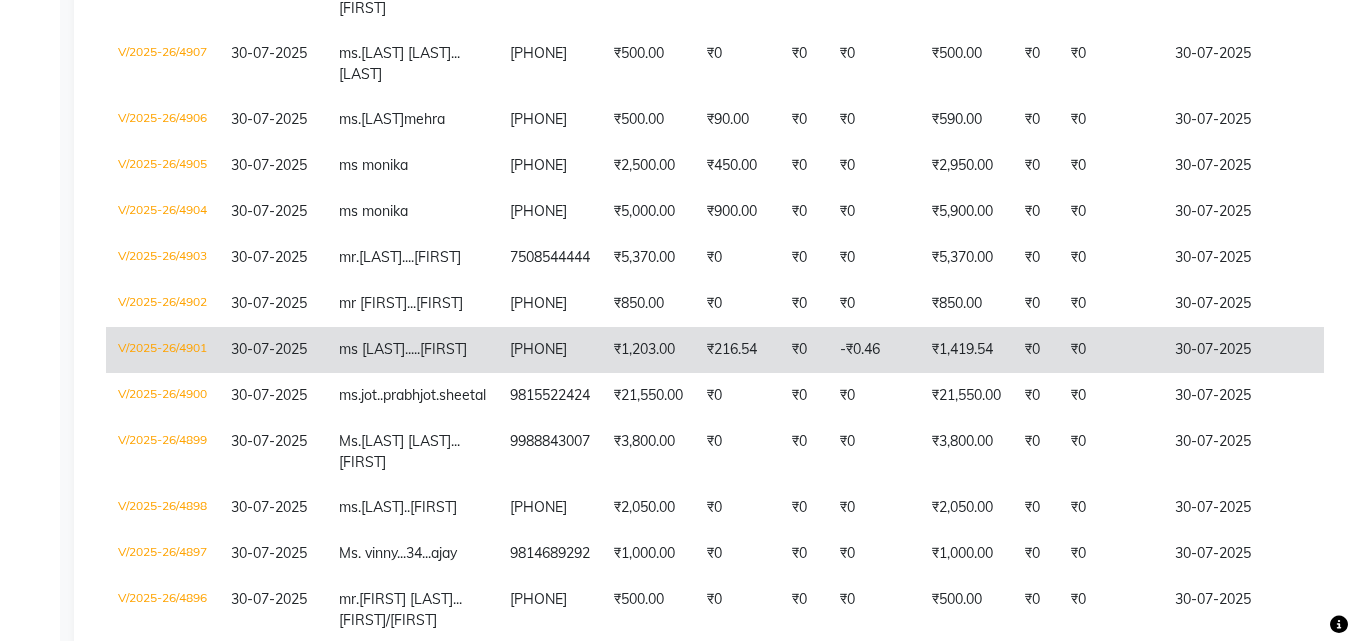 click on "ms rachna.....ajay" 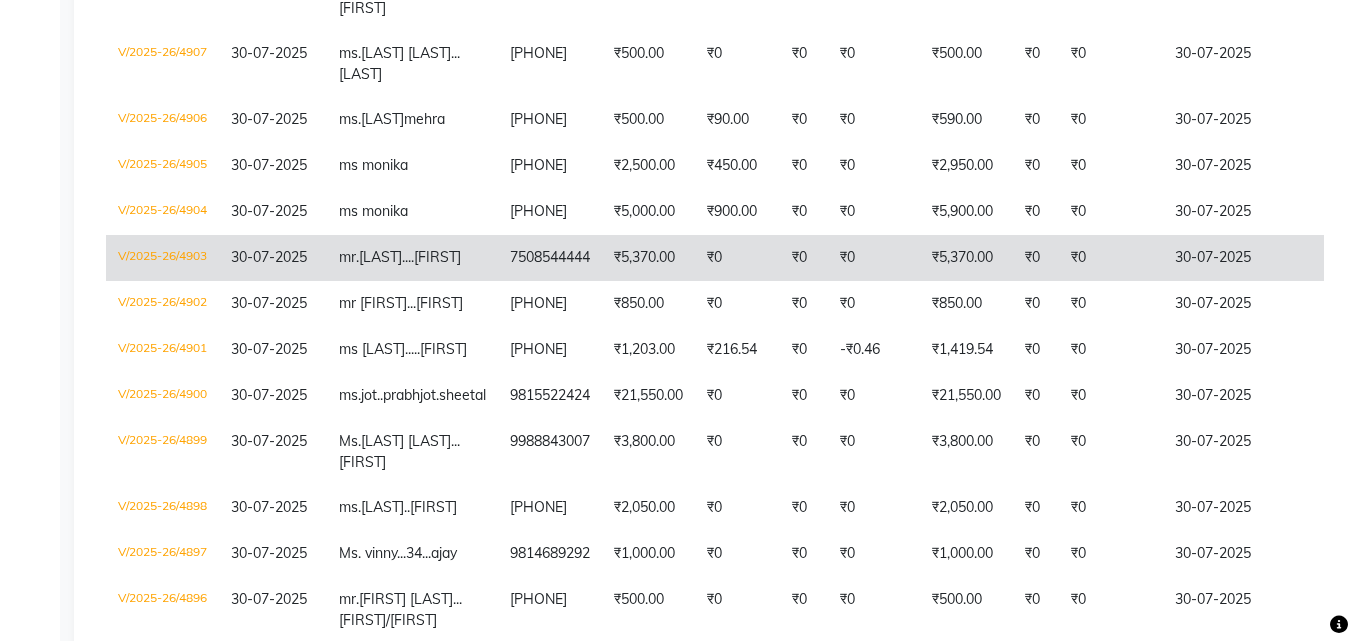 click on "7508544444" 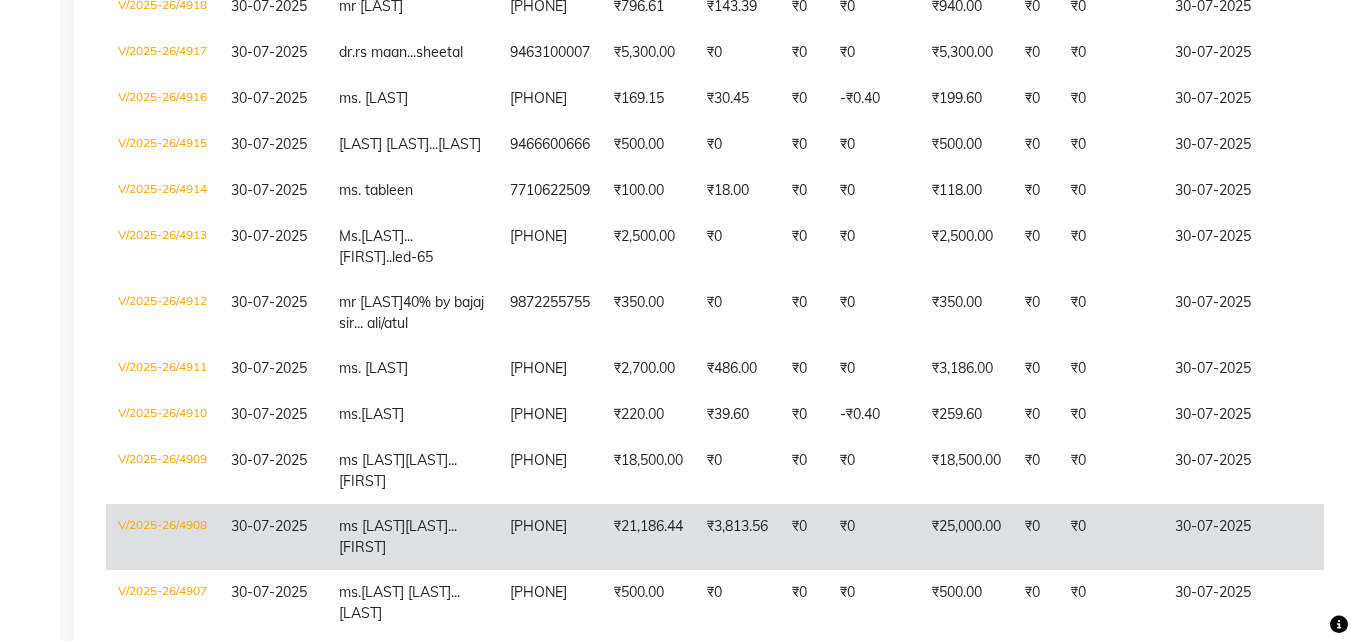 scroll, scrollTop: 1073, scrollLeft: 0, axis: vertical 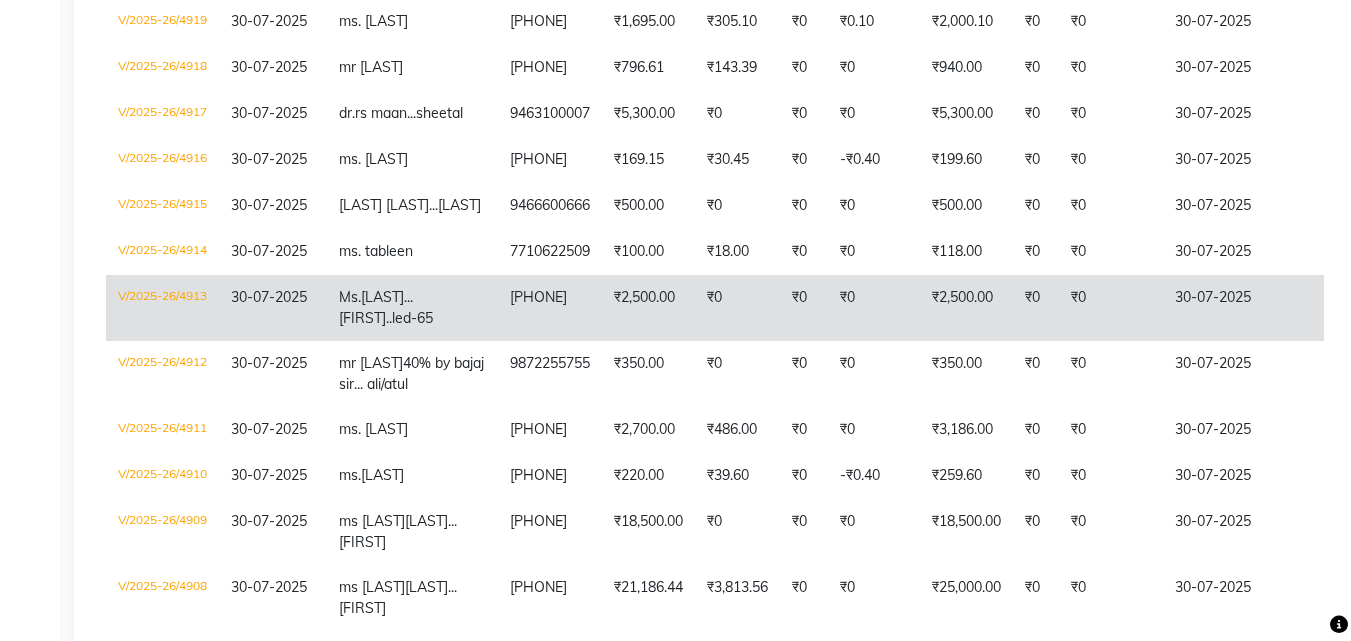 click on "Ms.Kamini...sandeep..  led-65" 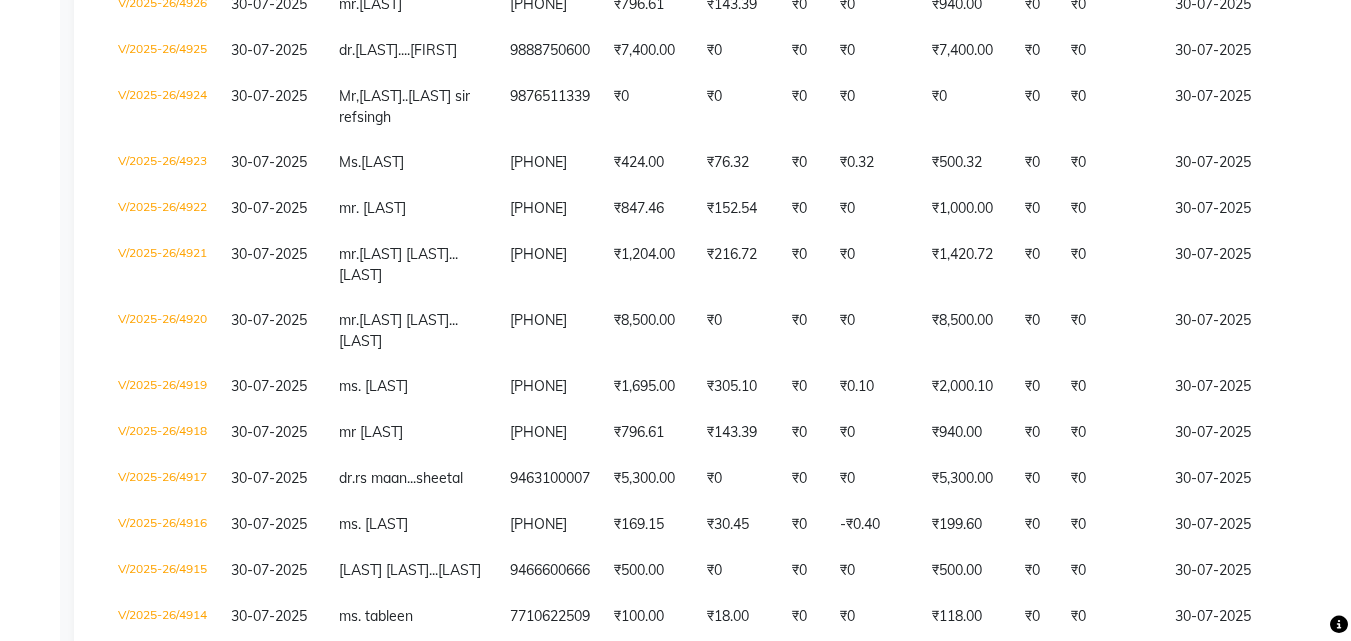 scroll, scrollTop: 673, scrollLeft: 0, axis: vertical 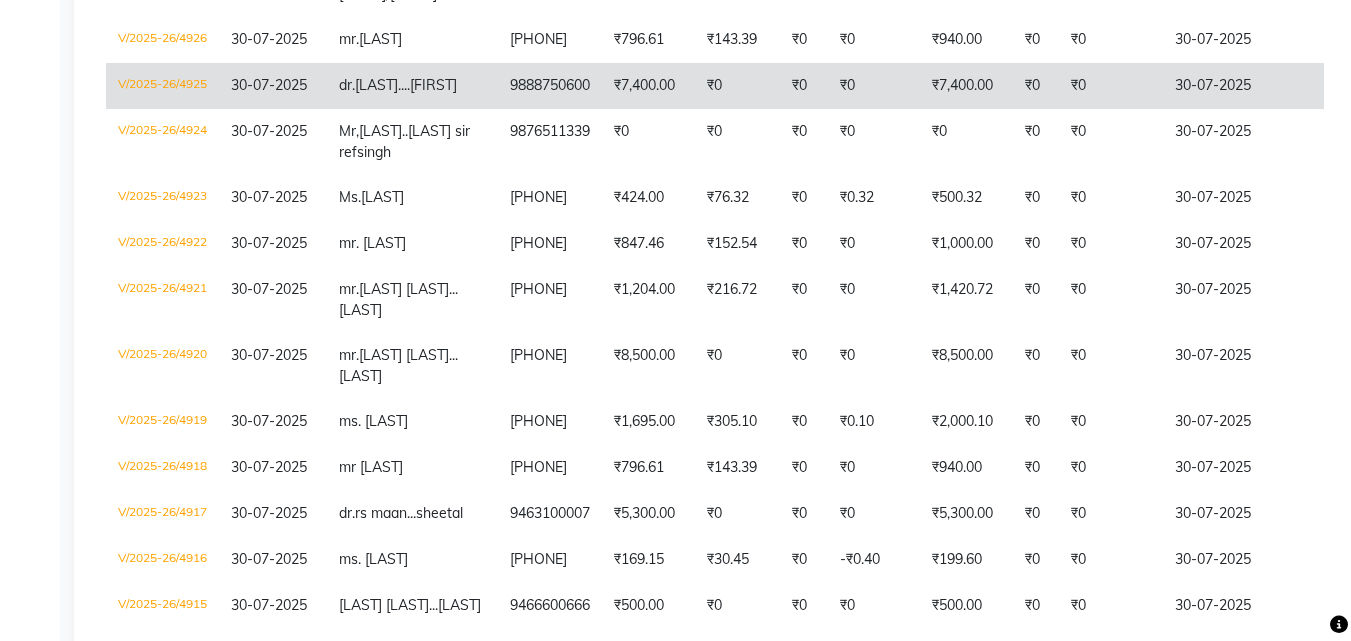 click on "₹7,400.00" 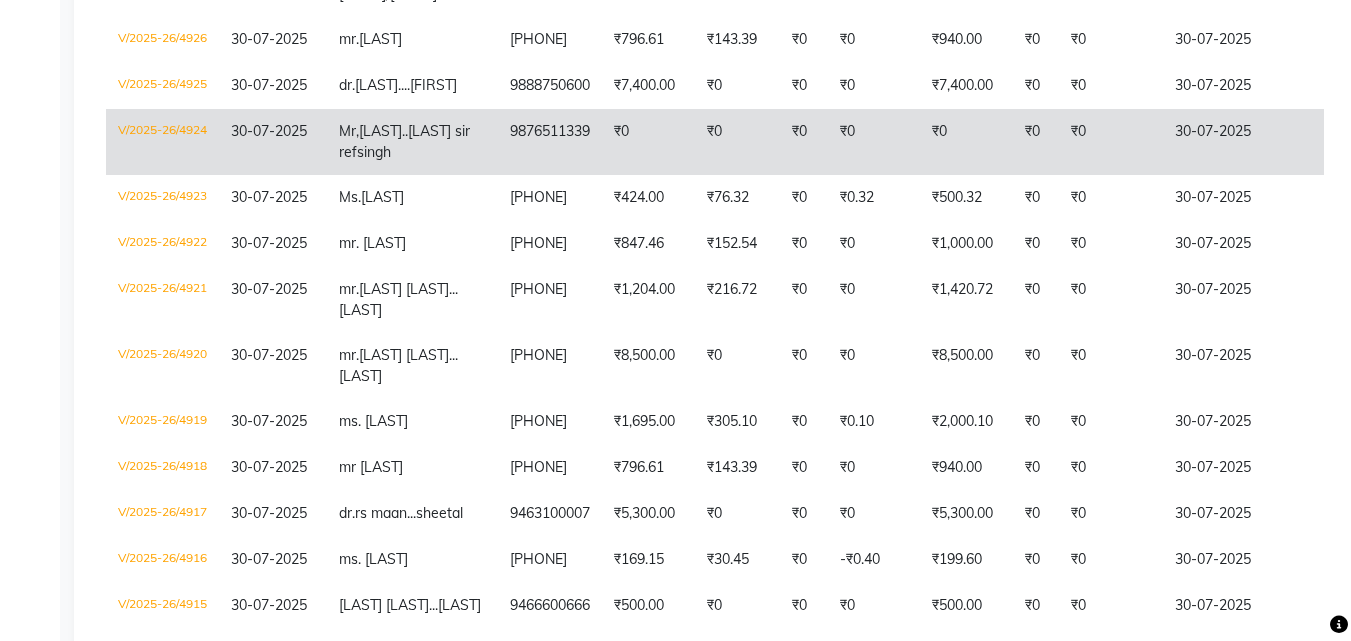 click on "Mr,jasspal..bajaj sir ref" 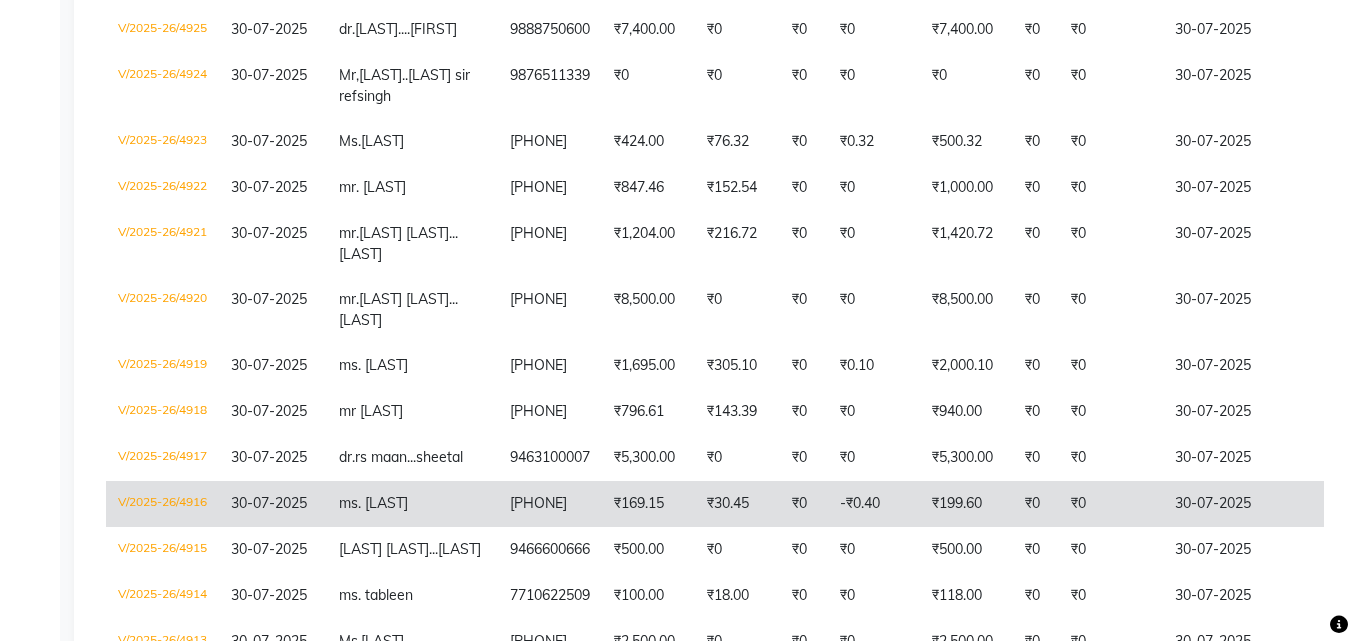 scroll, scrollTop: 773, scrollLeft: 0, axis: vertical 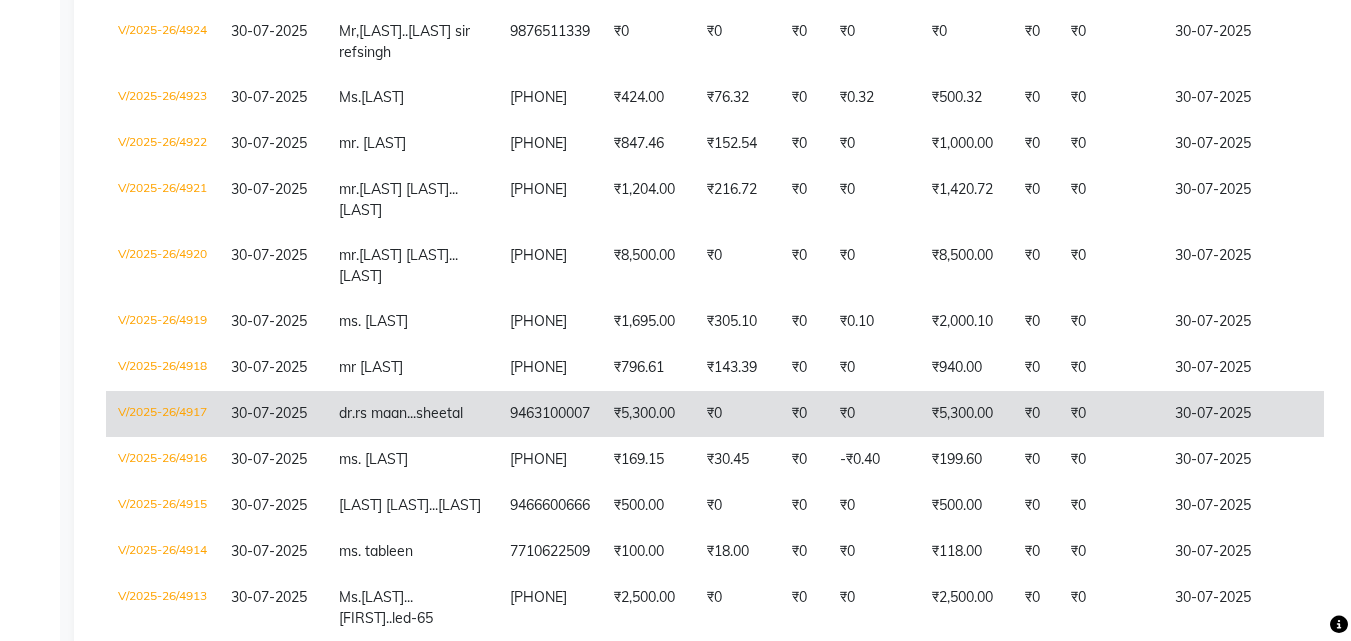 click on "dr.  rs maan...sheetal" 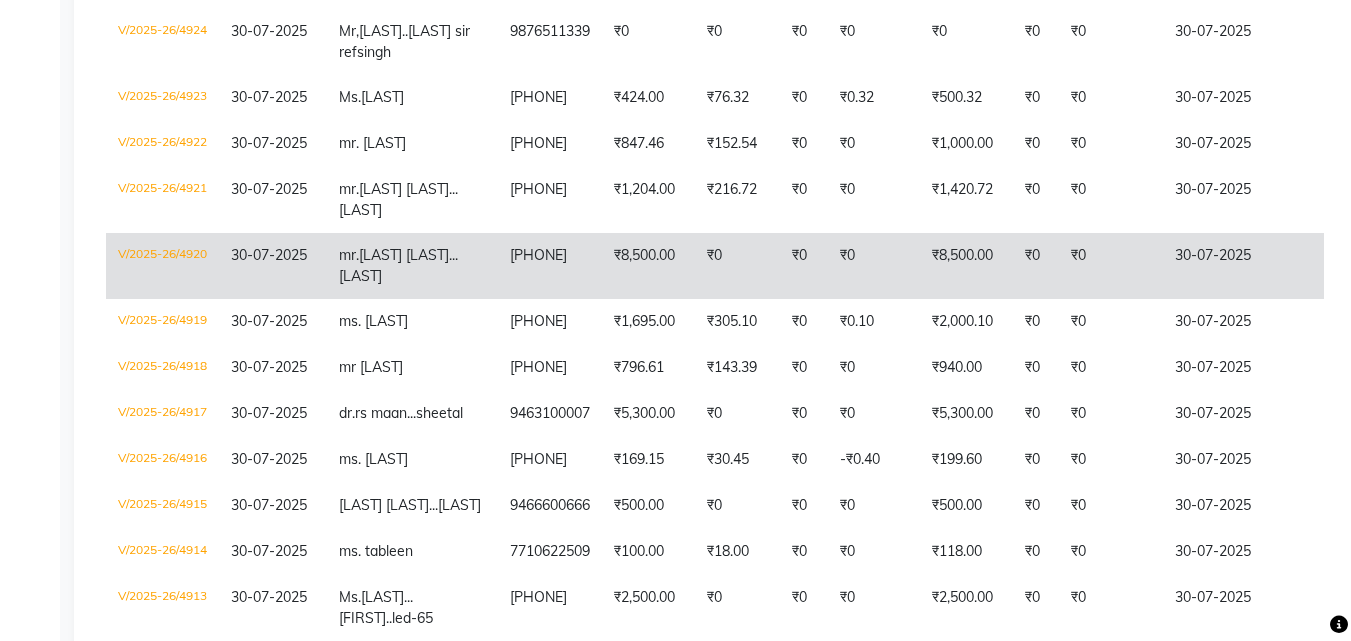 click on "9888187569" 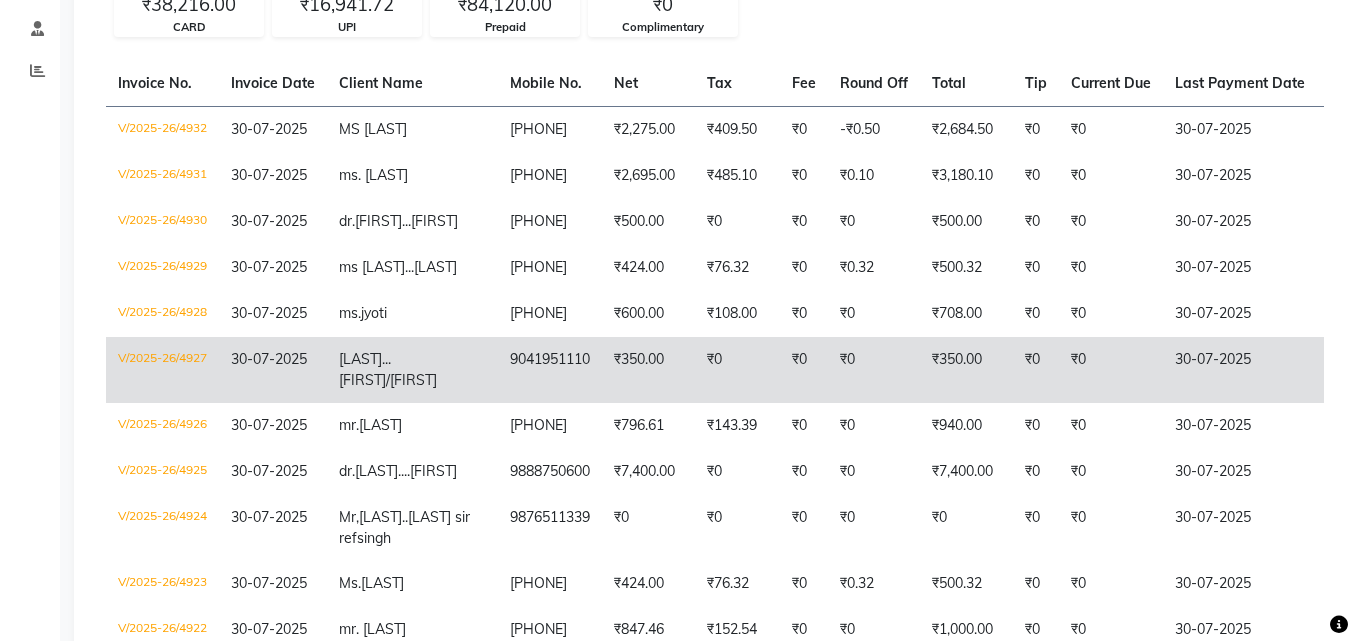 scroll, scrollTop: 273, scrollLeft: 0, axis: vertical 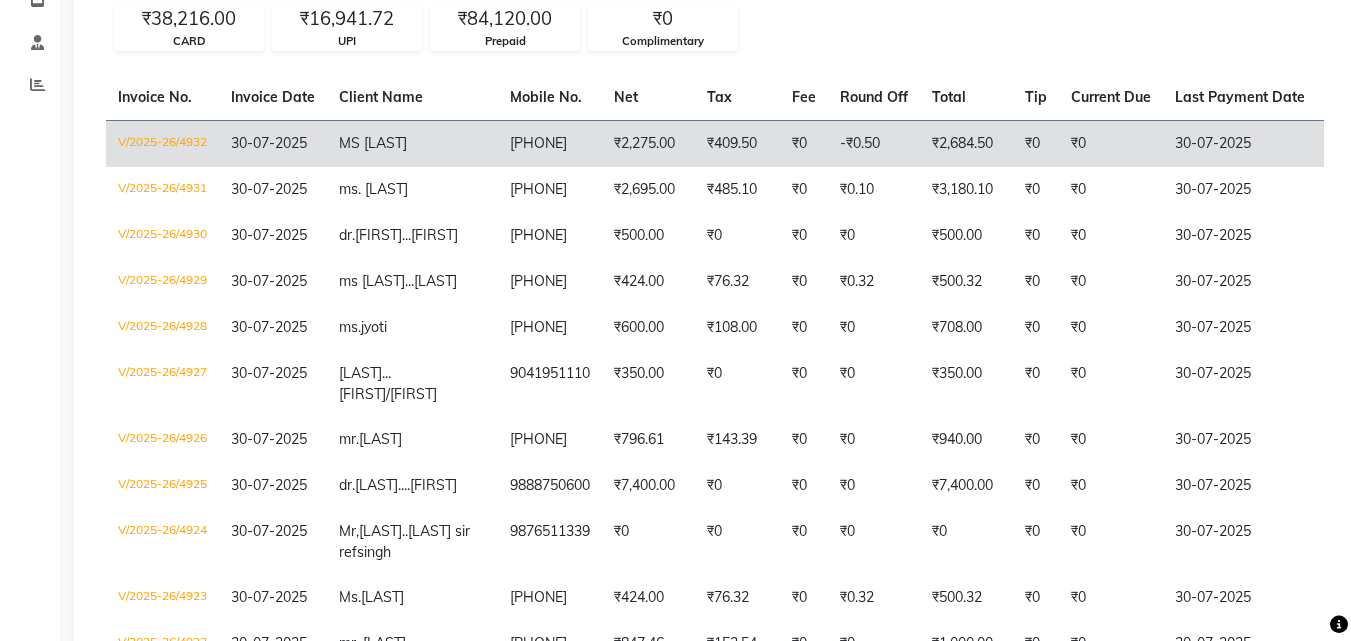 click on "MS AASTHA" 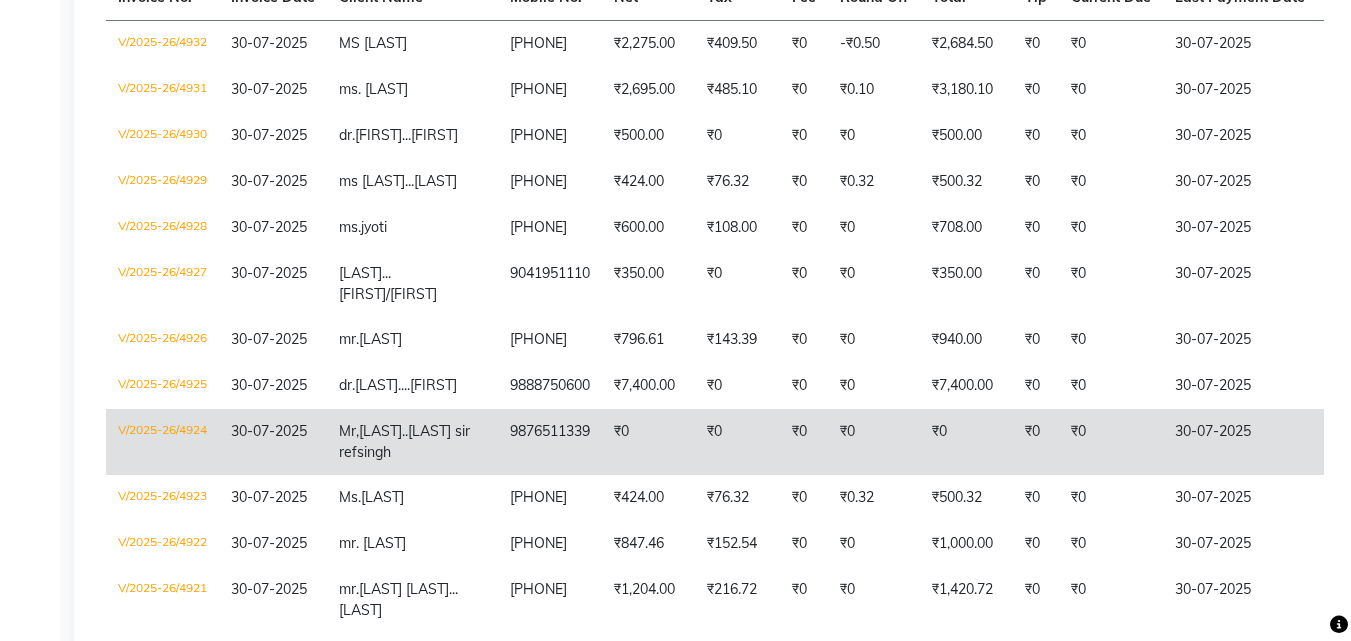scroll, scrollTop: 473, scrollLeft: 0, axis: vertical 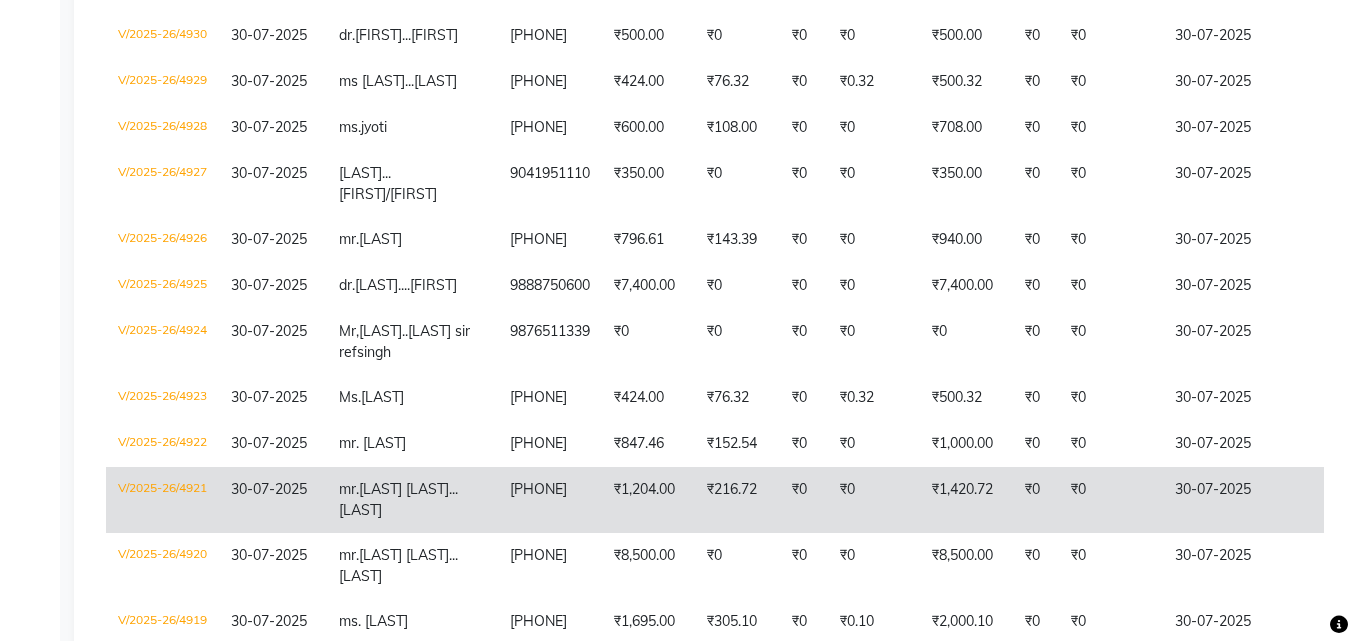 click on "9888187569" 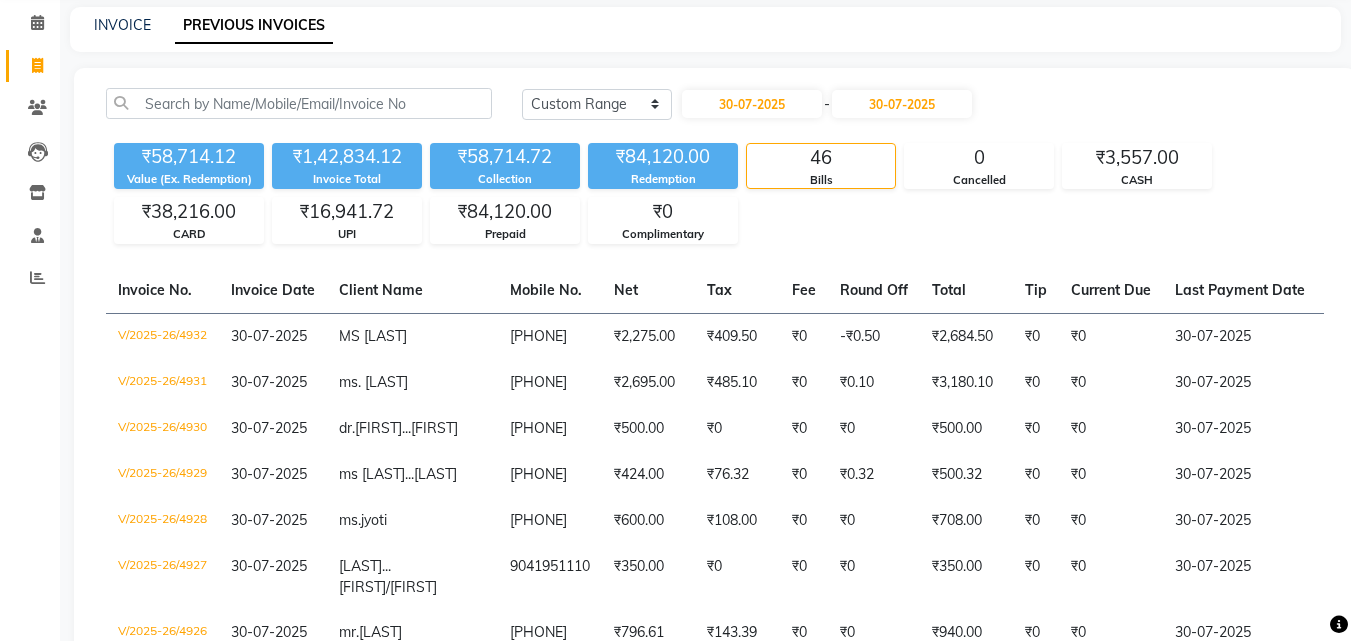 scroll, scrollTop: 73, scrollLeft: 0, axis: vertical 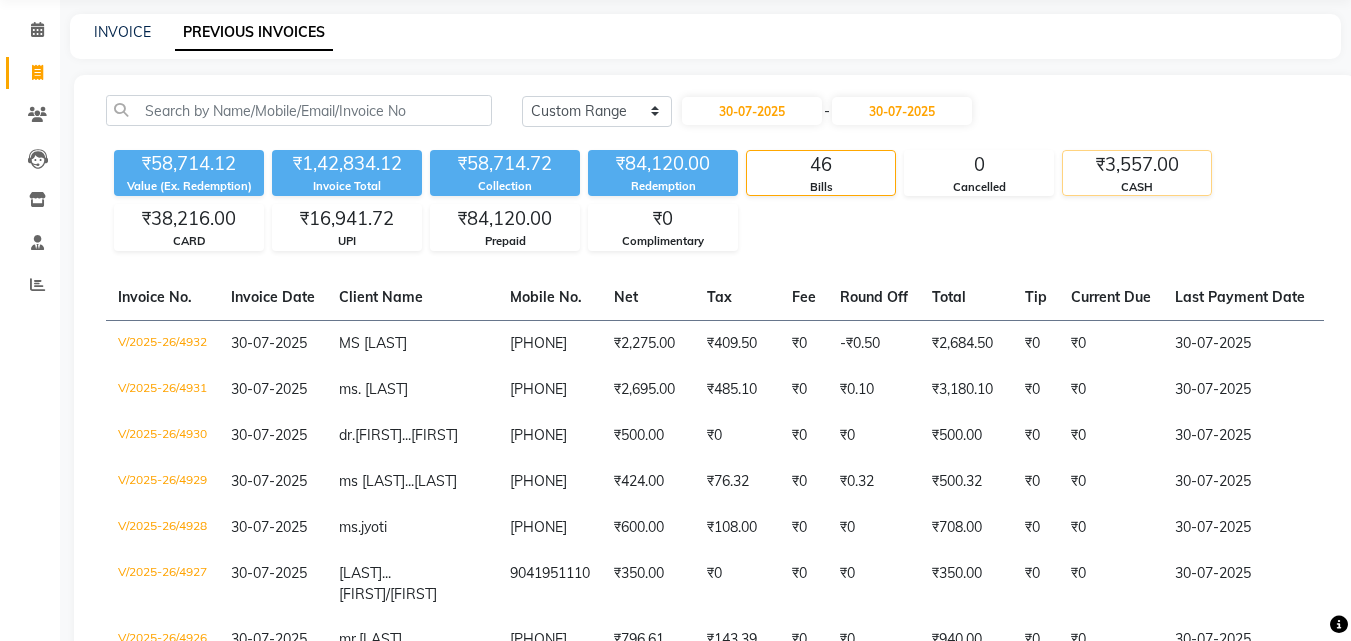 click on "CASH" 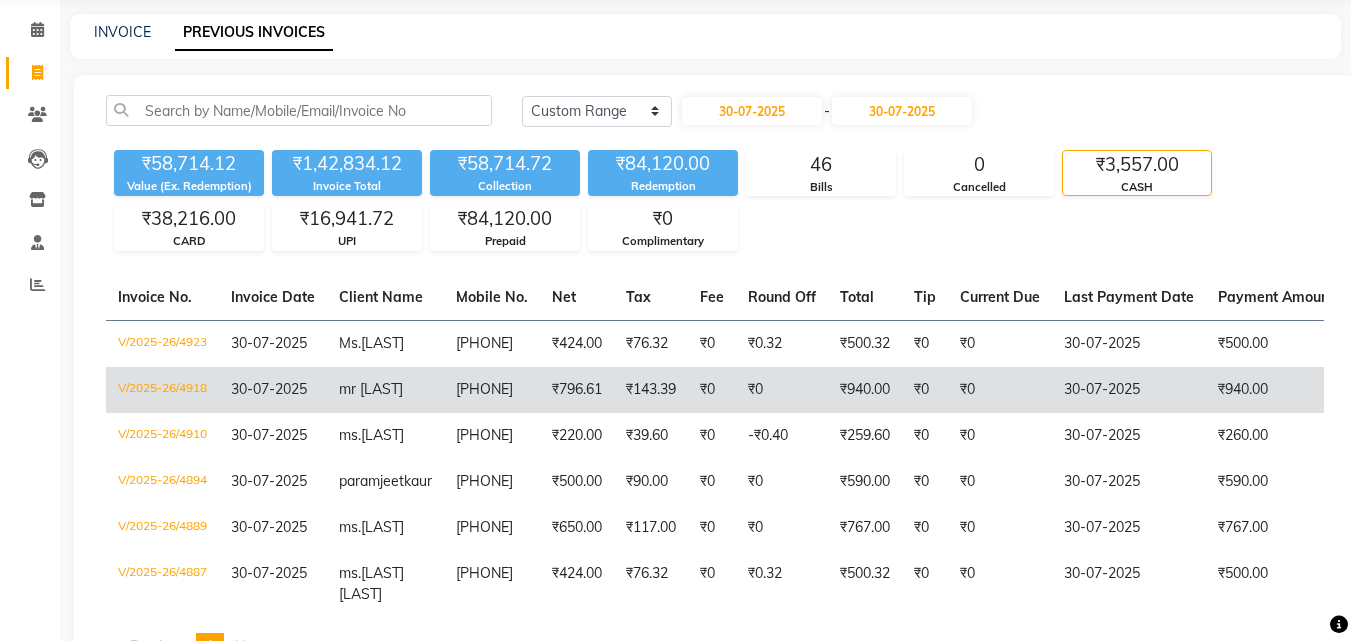 scroll, scrollTop: 173, scrollLeft: 0, axis: vertical 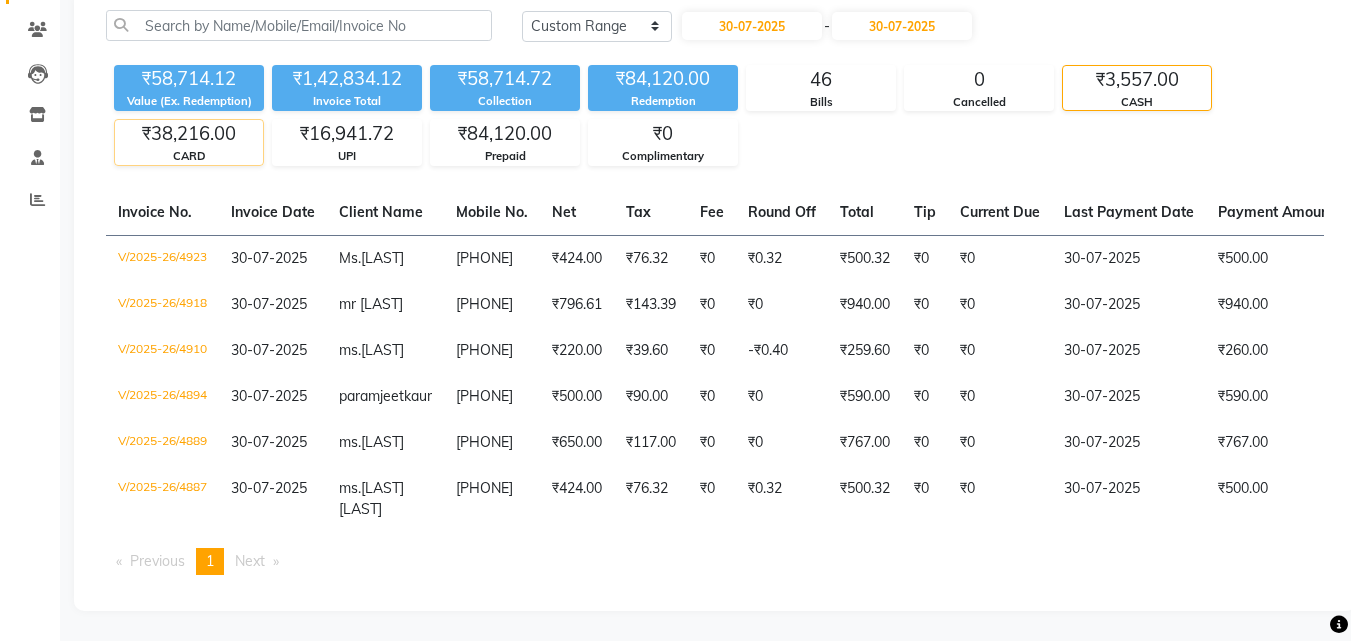 click on "CARD" 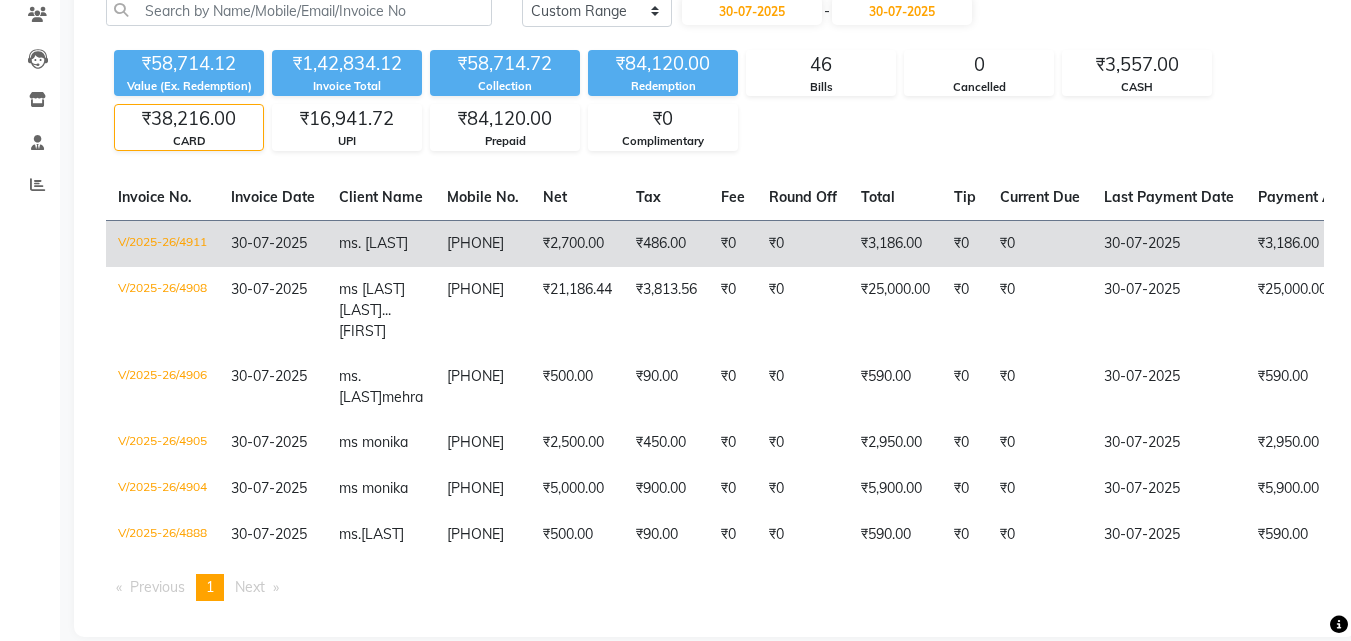 click on "ms. parmeet" 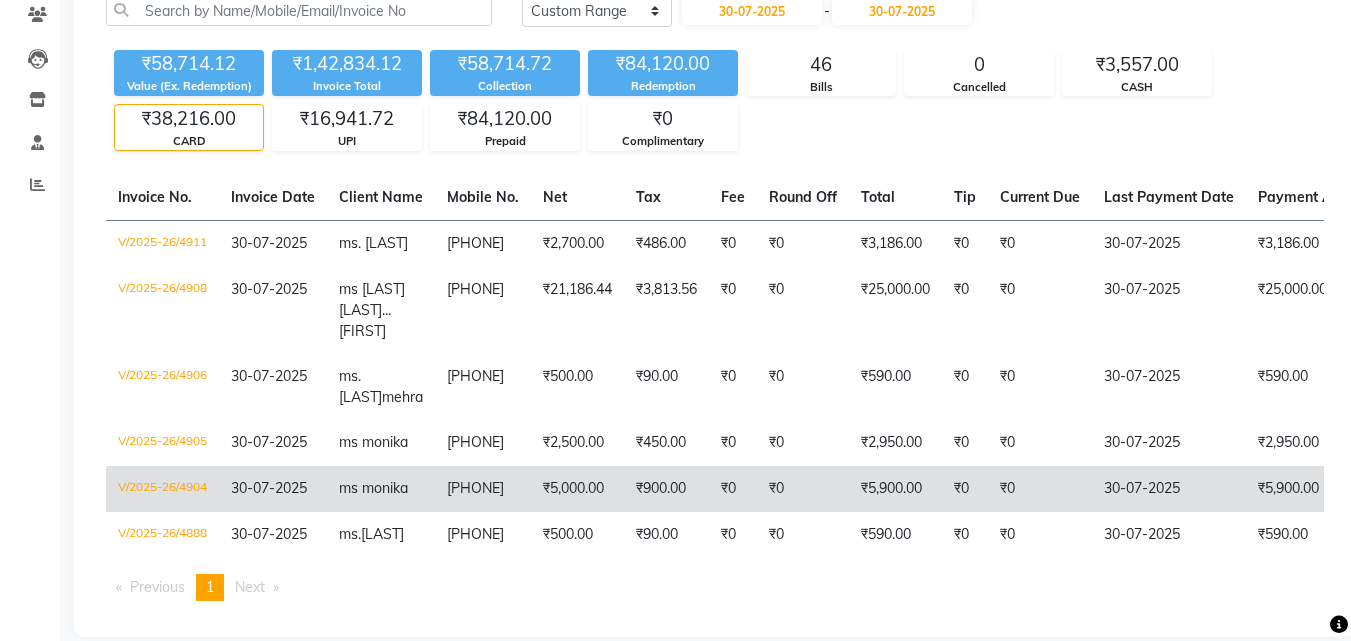 scroll, scrollTop: 0, scrollLeft: 0, axis: both 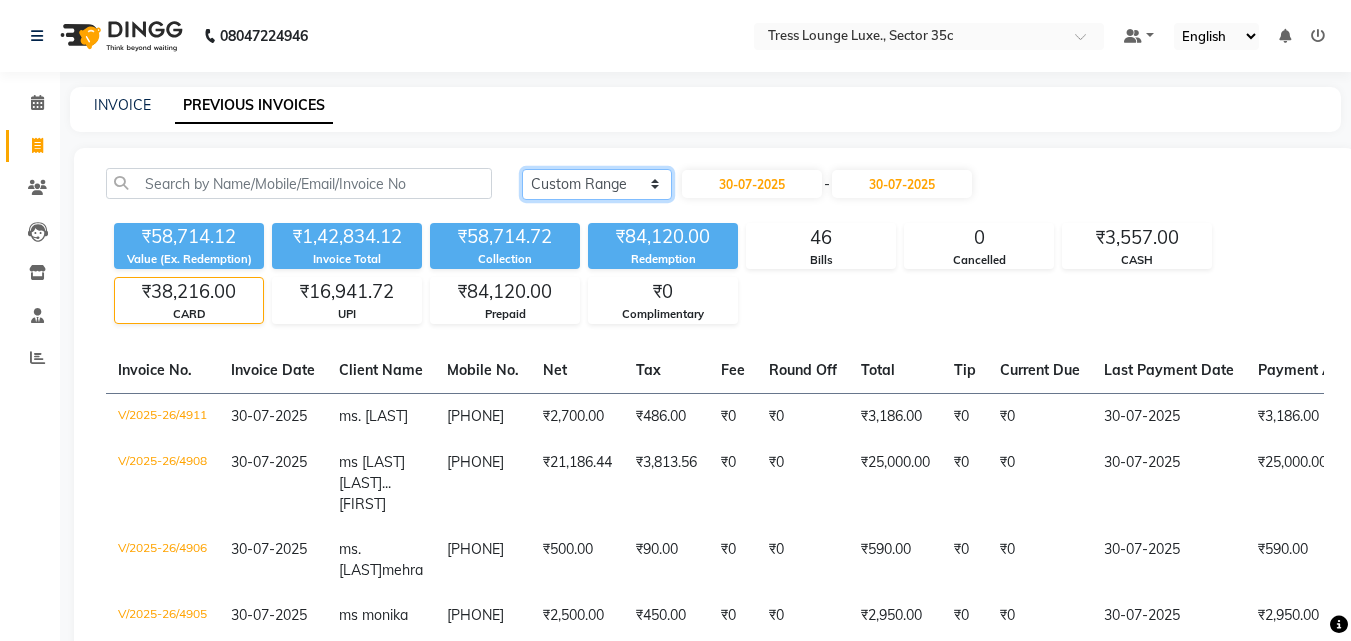 click on "Today Yesterday Custom Range" 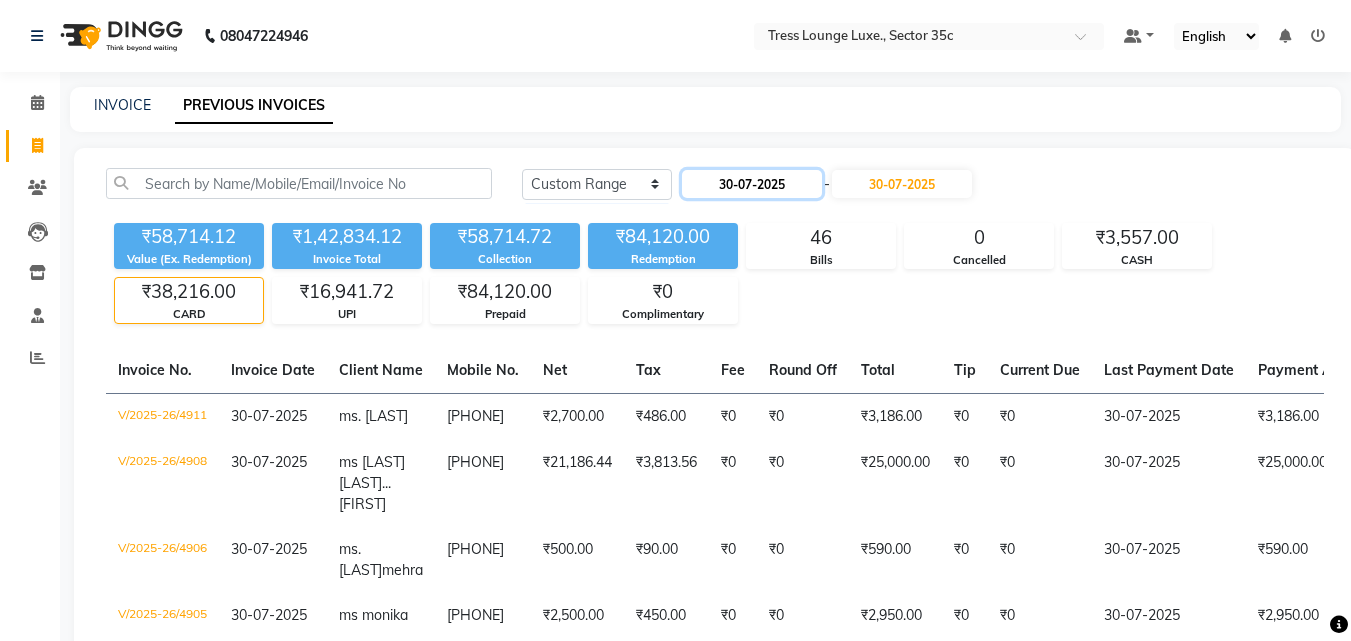 click on "30-07-2025" 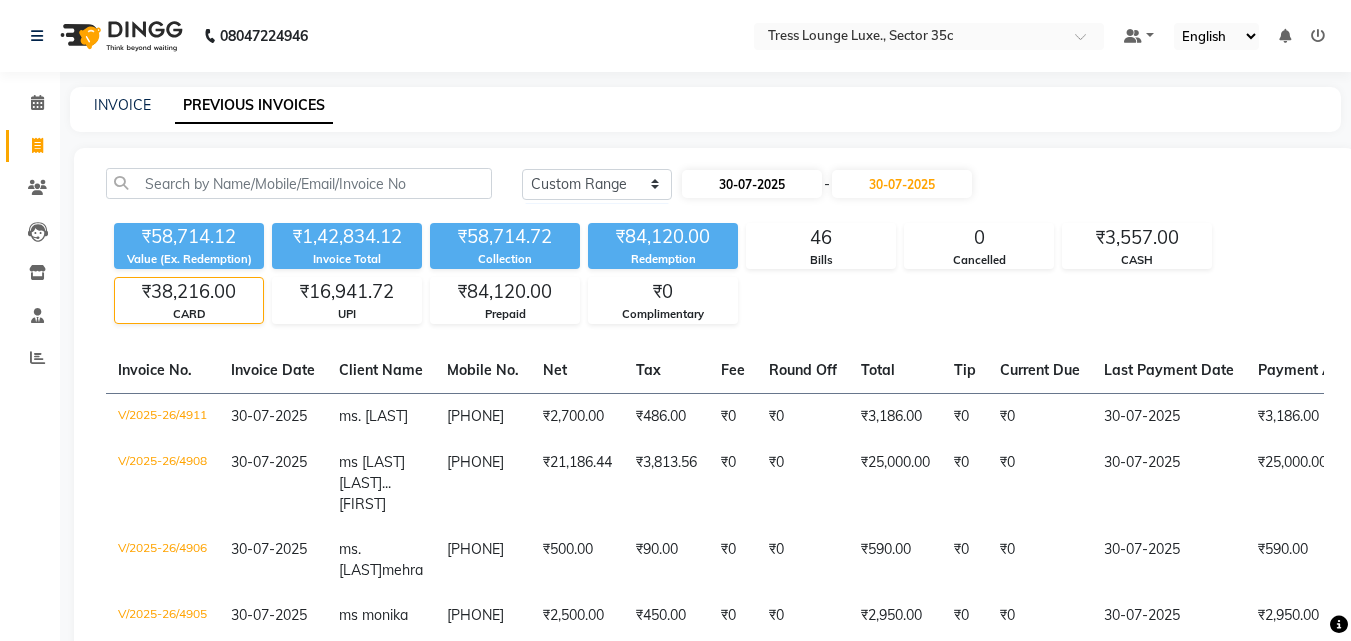 select on "7" 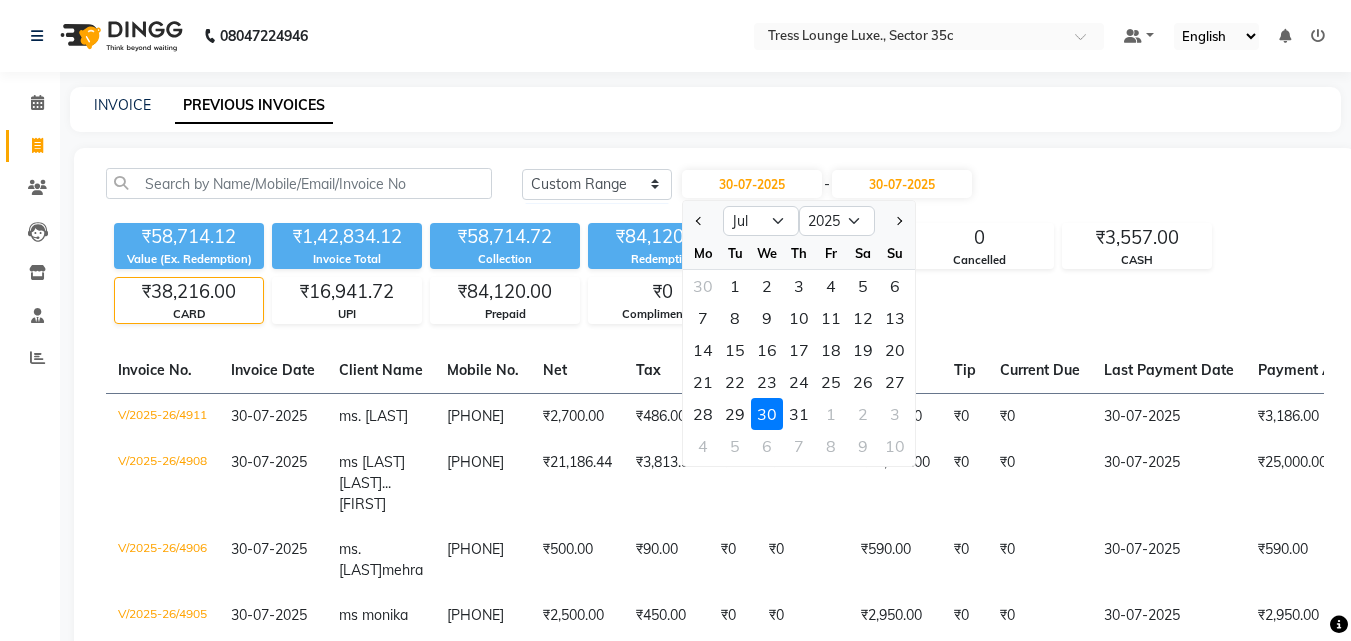 click on "30" 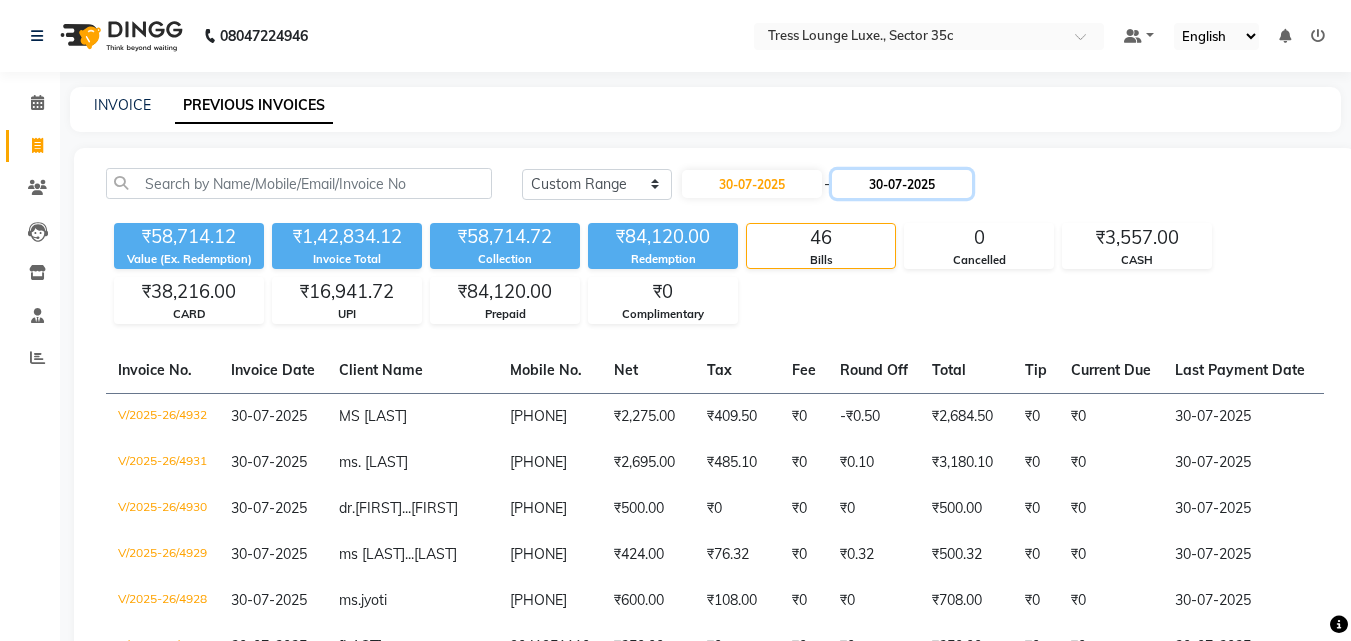 click on "30-07-2025" 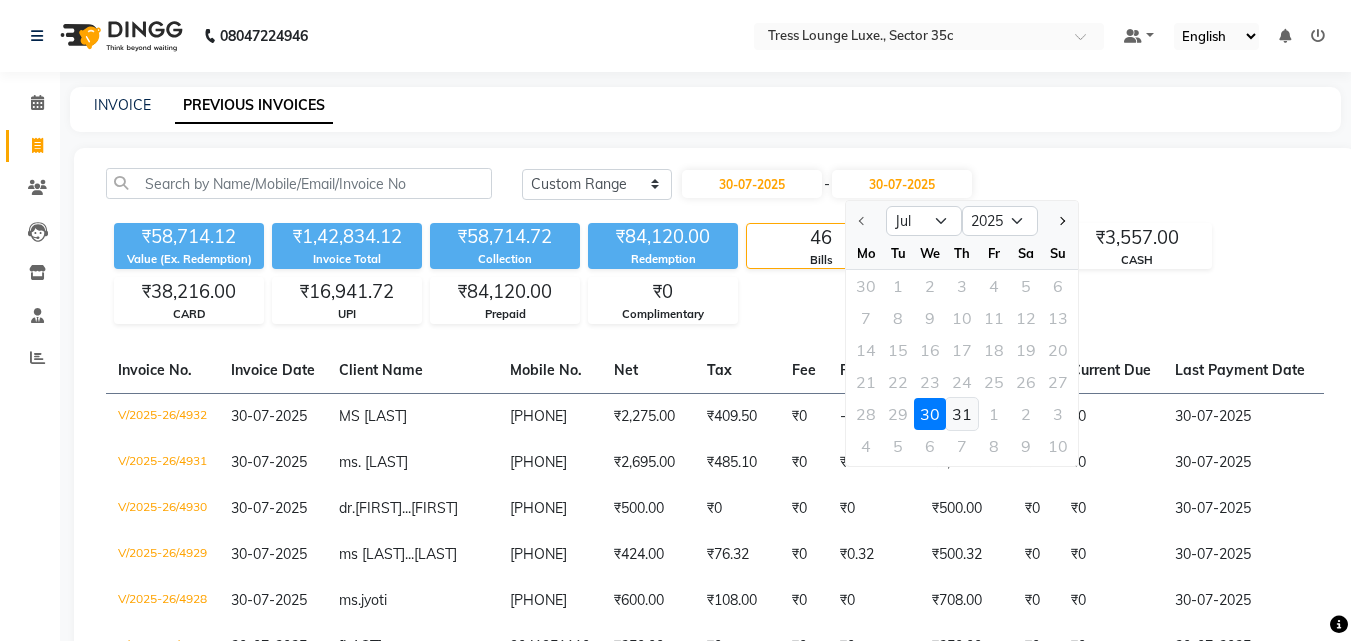 click on "31" 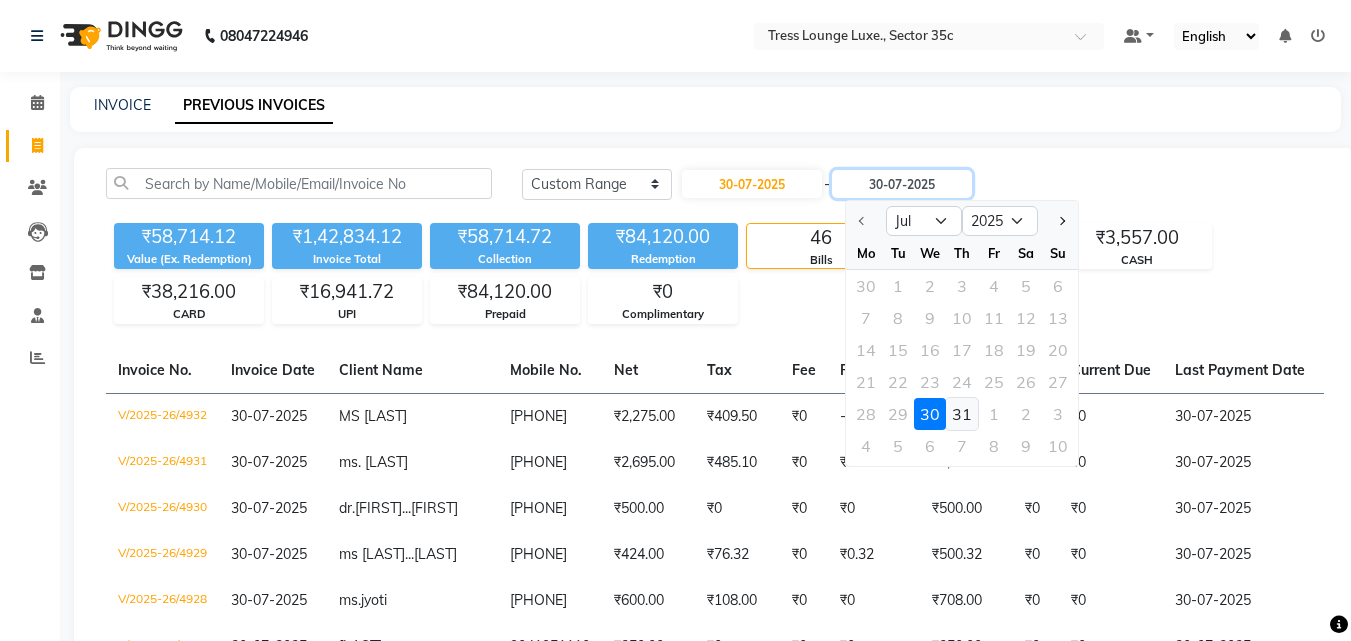 type on "31-07-2025" 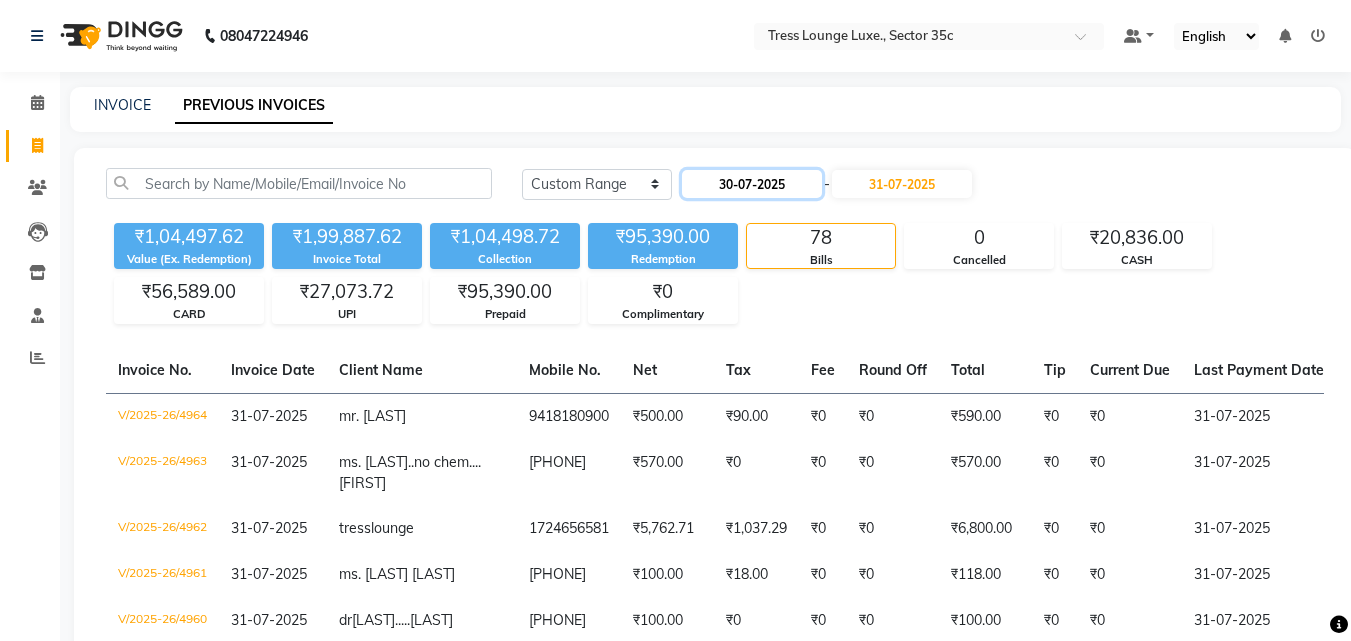 drag, startPoint x: 773, startPoint y: 181, endPoint x: 787, endPoint y: 187, distance: 15.231546 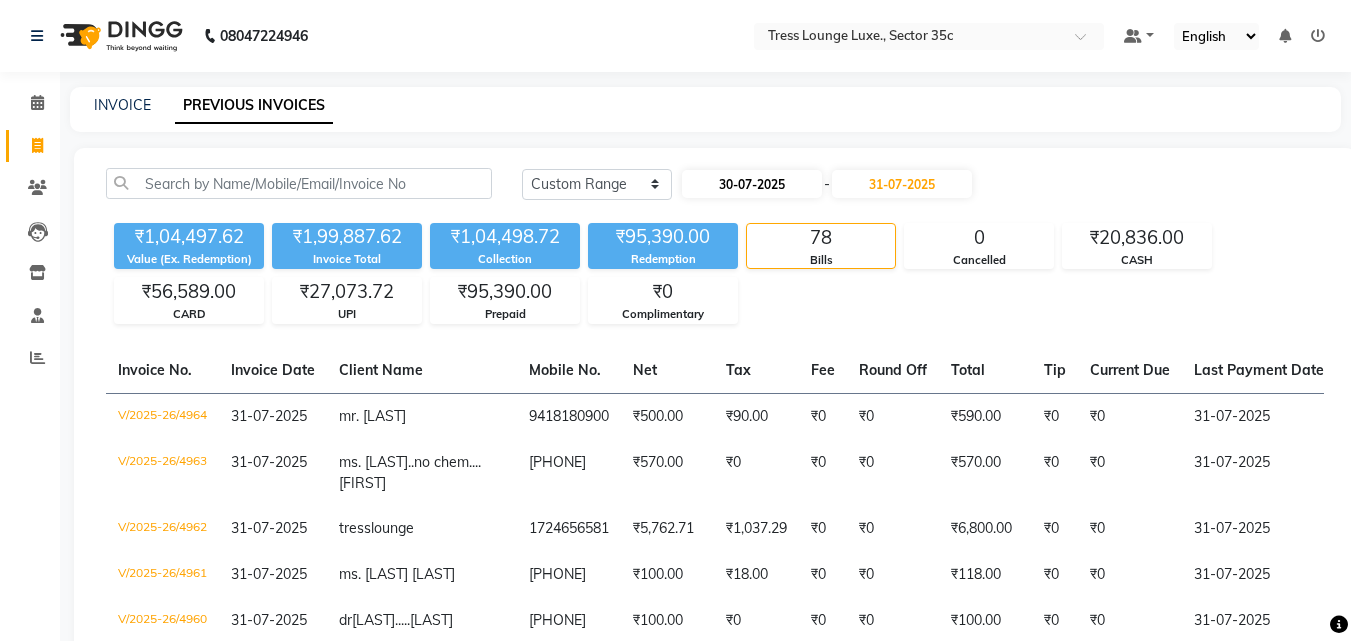 select on "7" 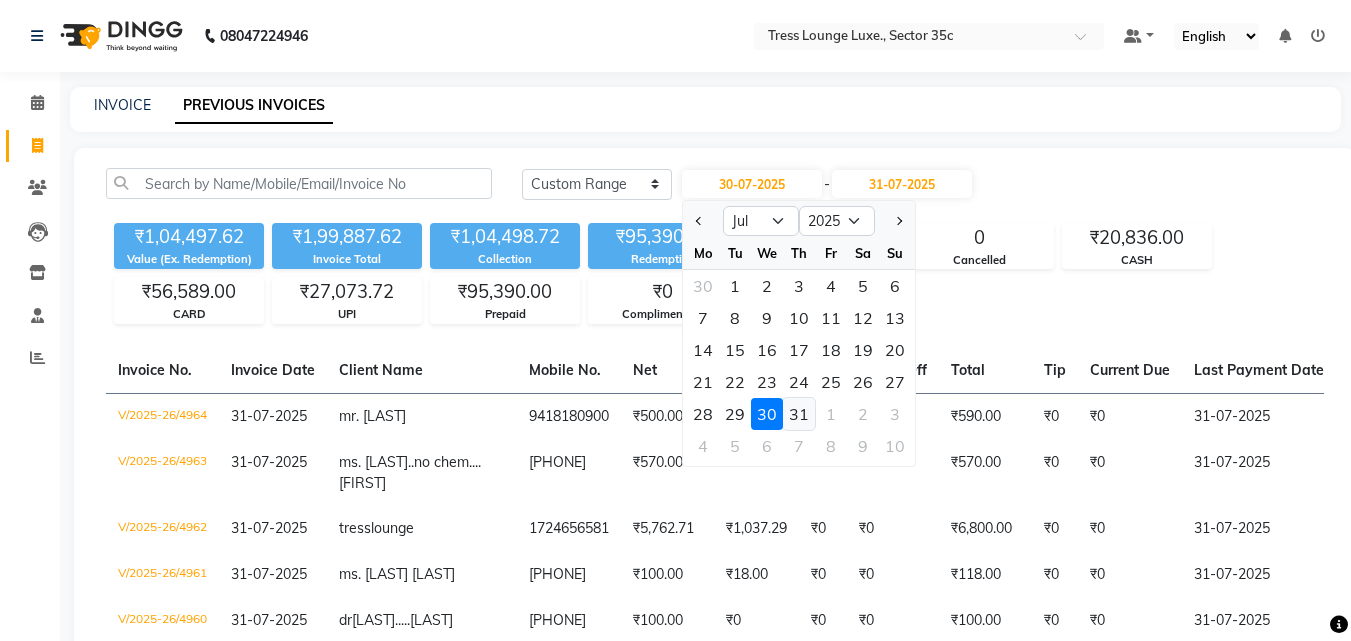click on "31" 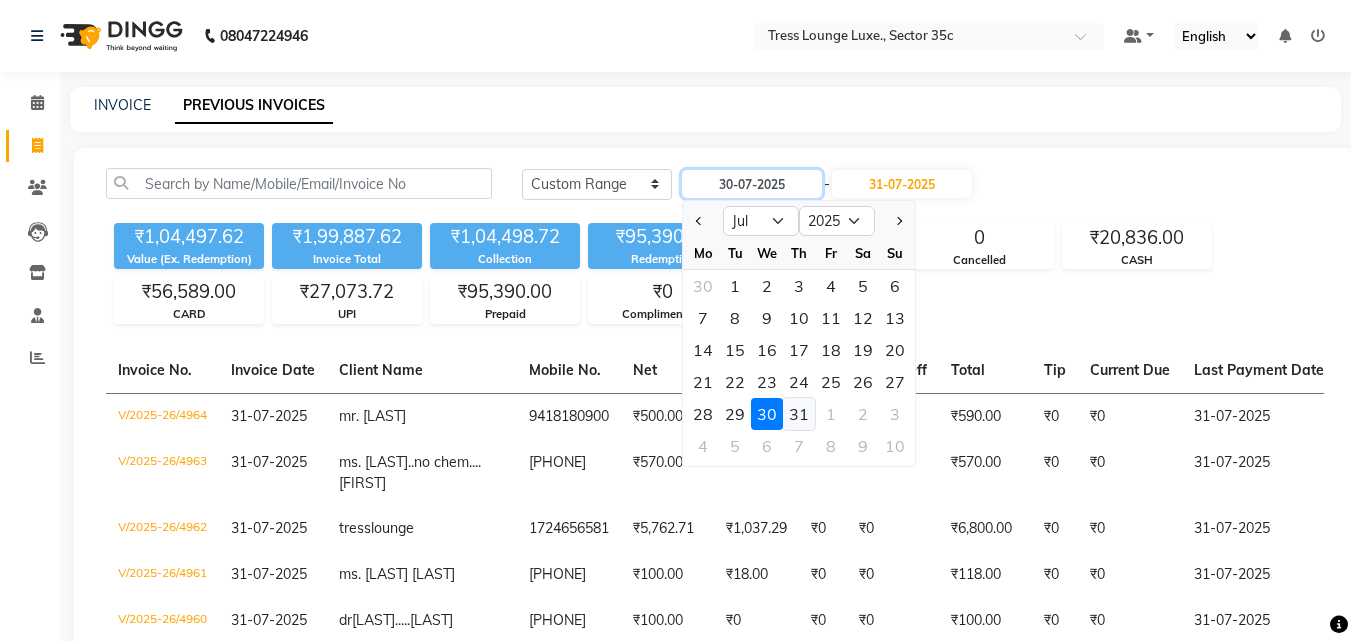 type on "31-07-2025" 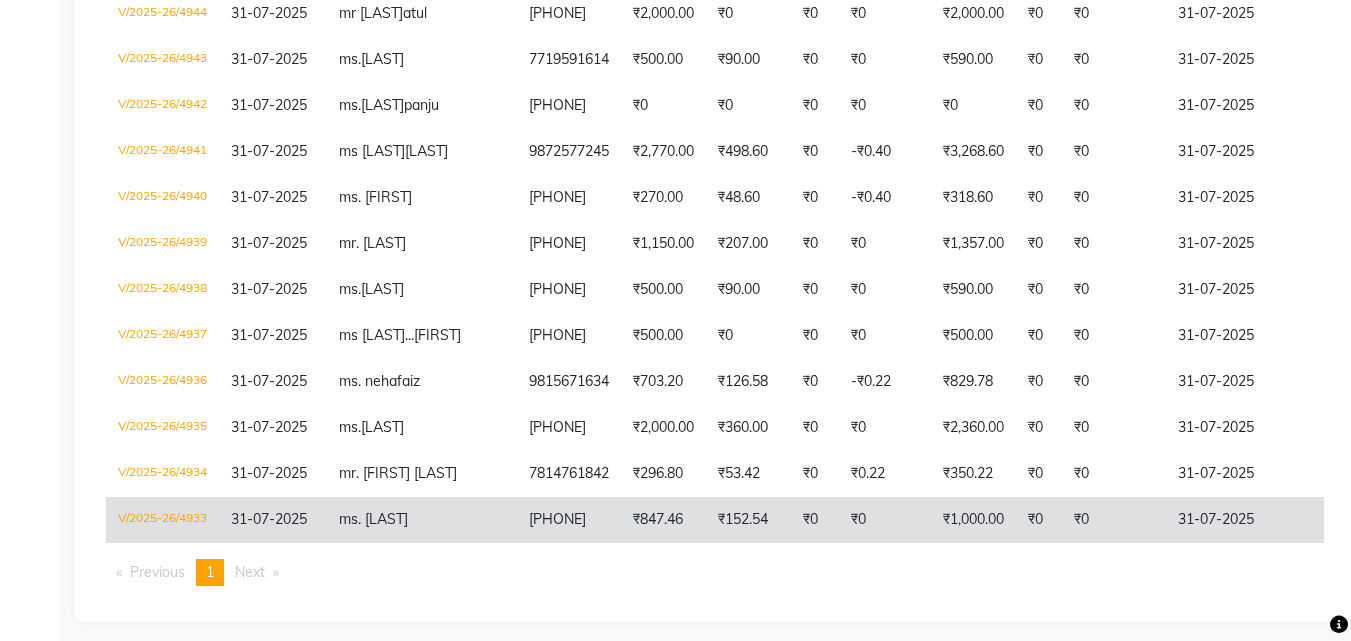 scroll, scrollTop: 1450, scrollLeft: 0, axis: vertical 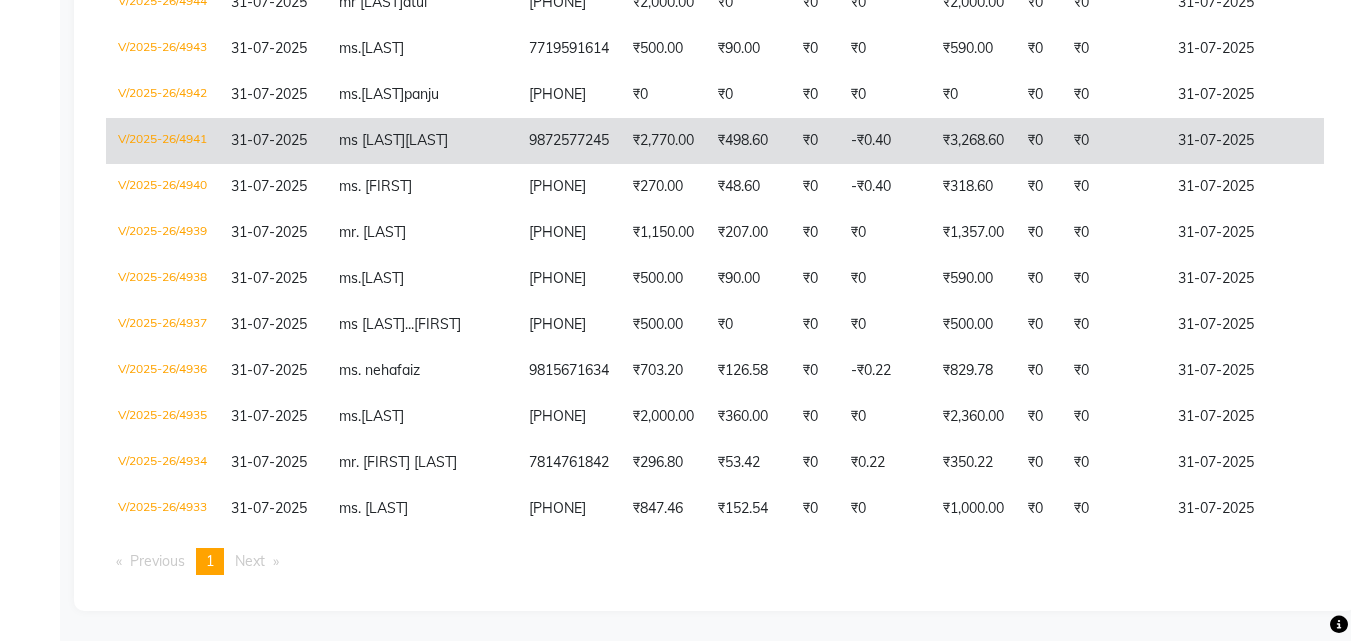 click on "ms amarjeet  johal" 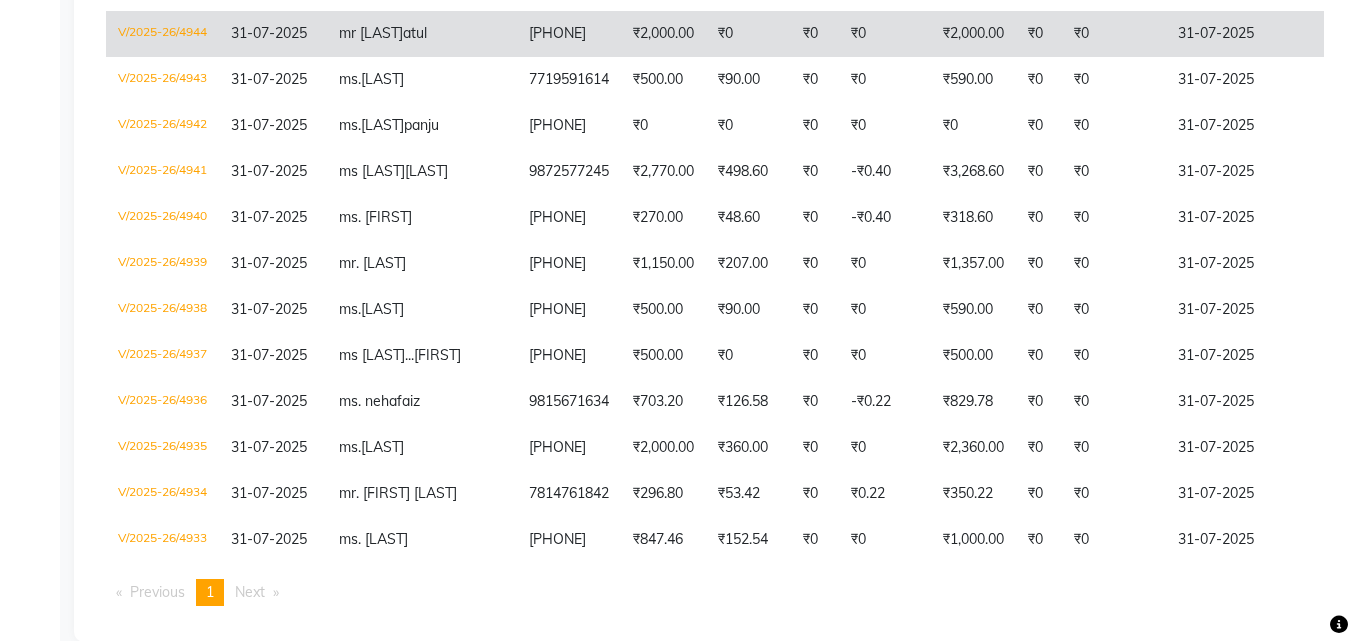 scroll, scrollTop: 1350, scrollLeft: 0, axis: vertical 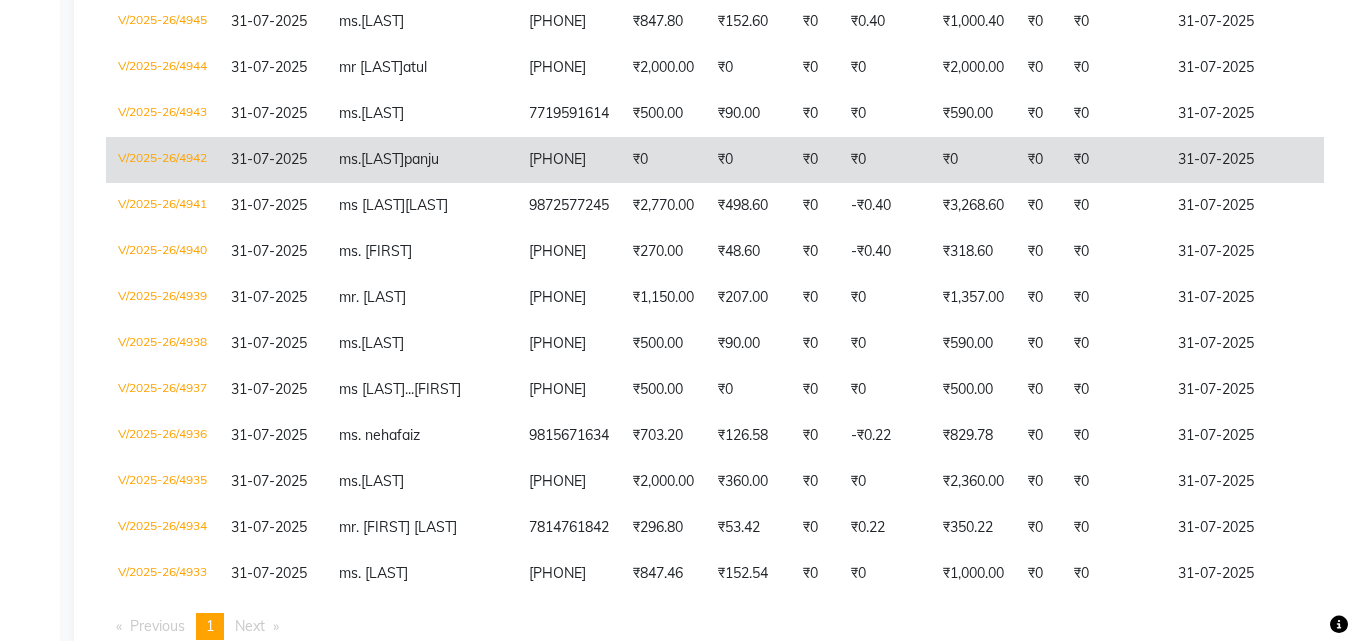 click on "panju" 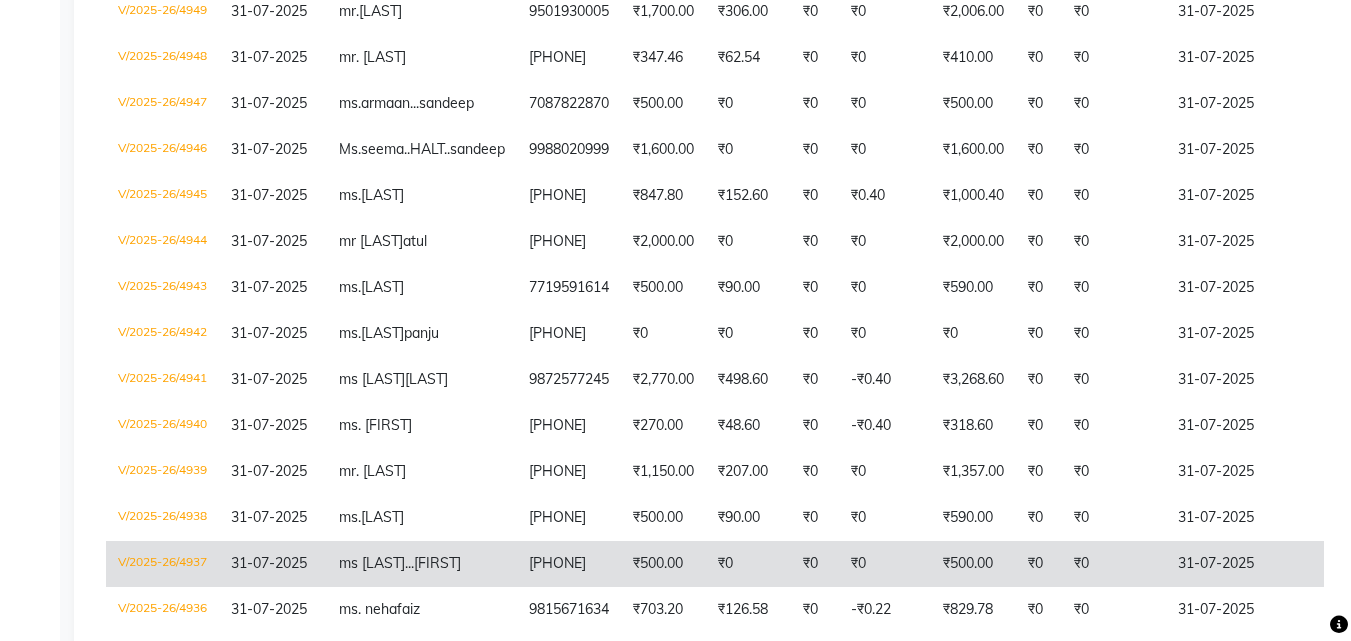 scroll, scrollTop: 1150, scrollLeft: 0, axis: vertical 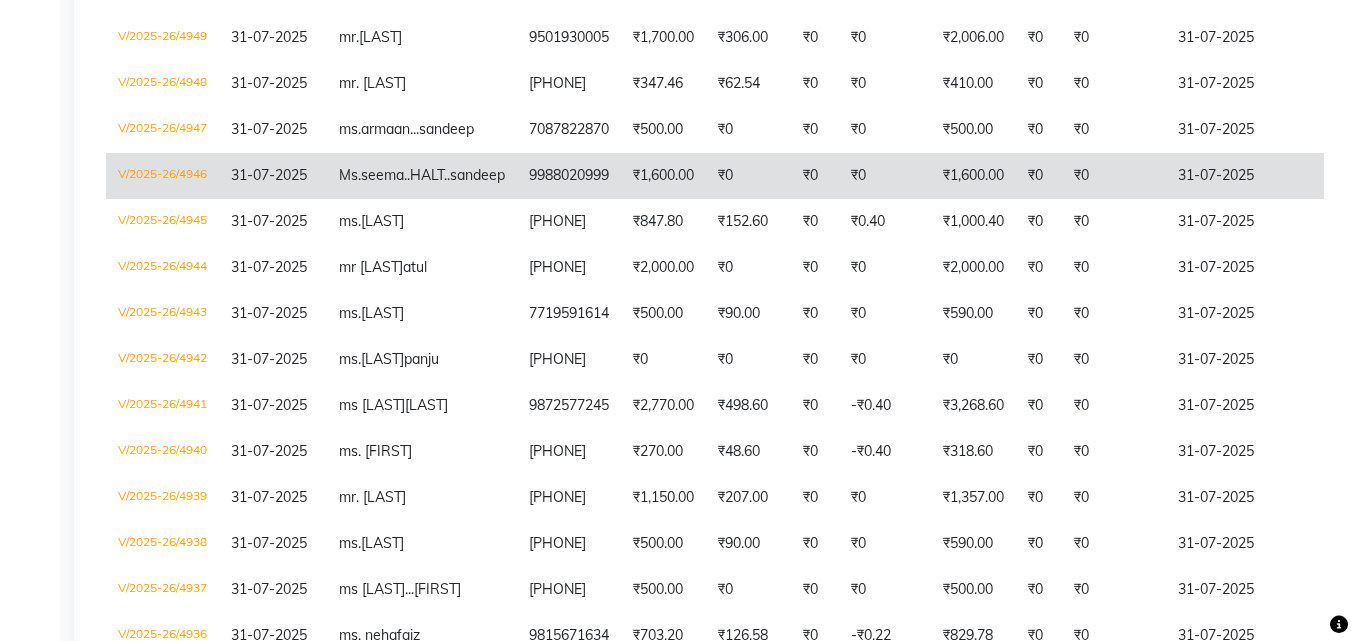 click on "Ms.  seema..HALT..sandeep" 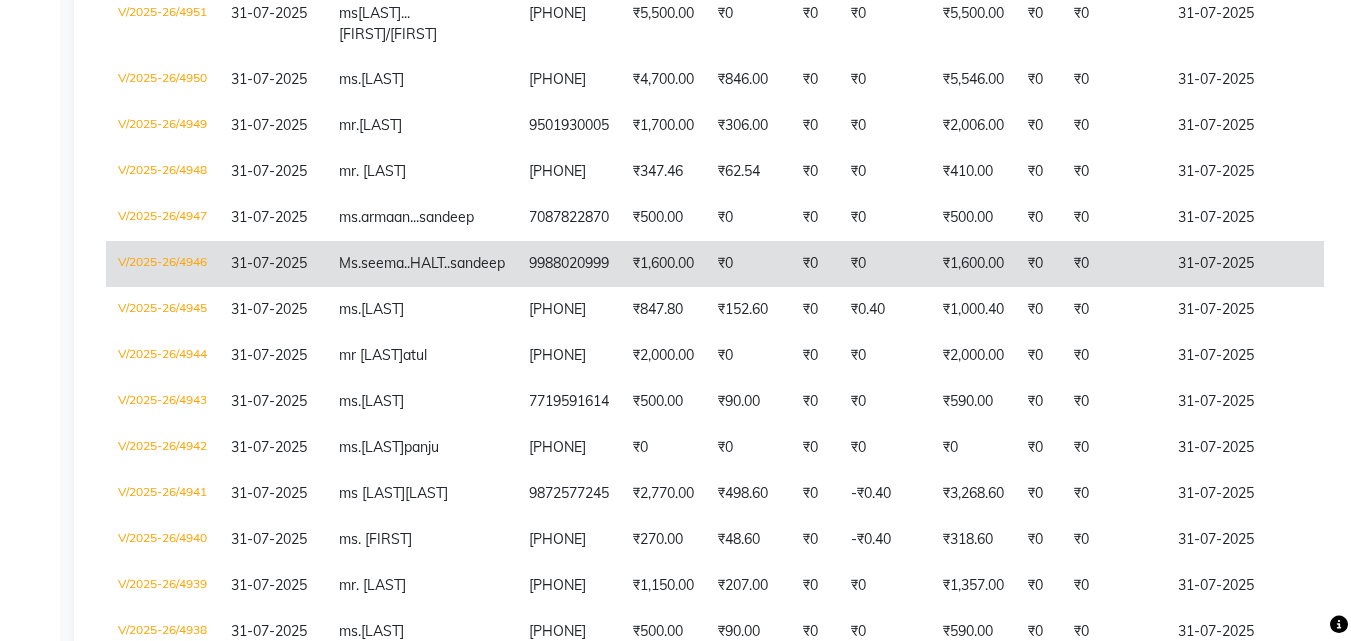 scroll, scrollTop: 950, scrollLeft: 0, axis: vertical 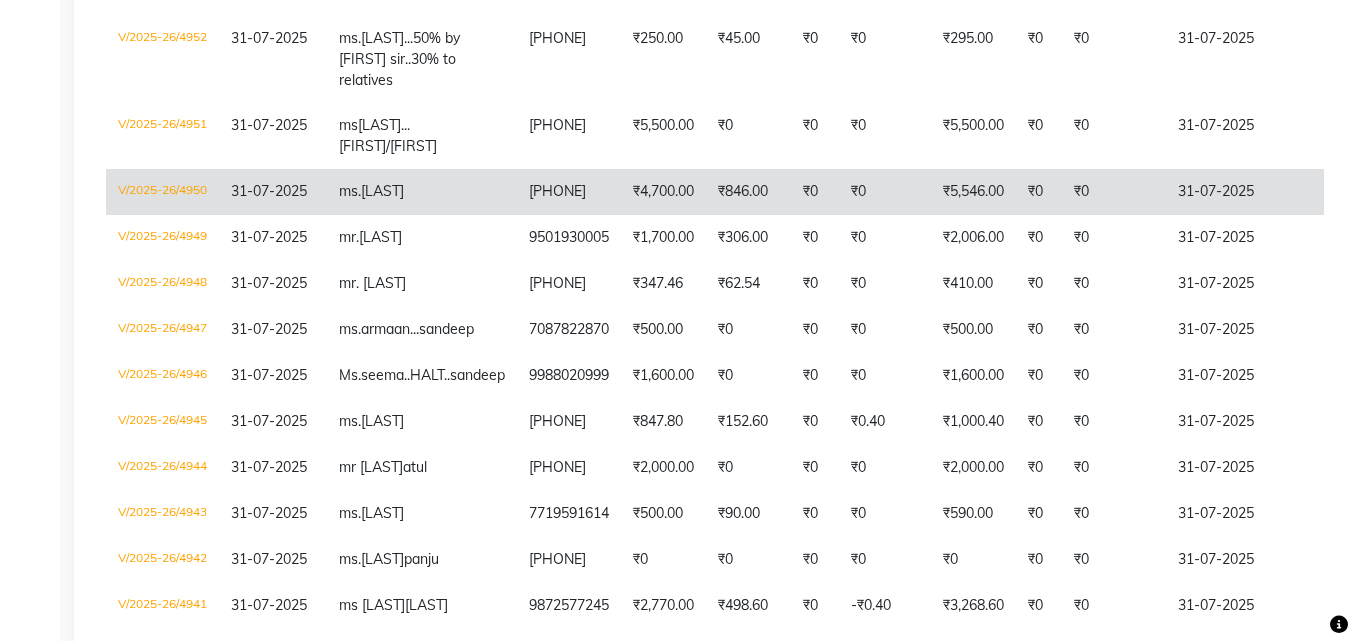 click on "ms.ganimat" 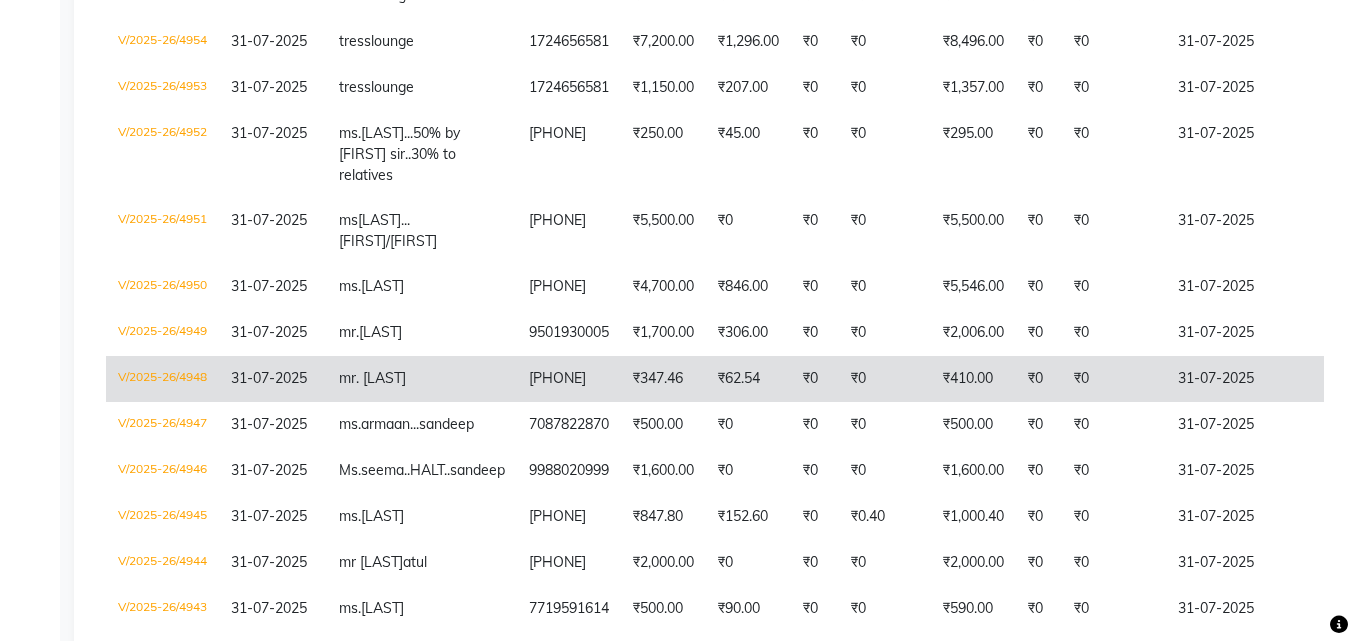 scroll, scrollTop: 750, scrollLeft: 0, axis: vertical 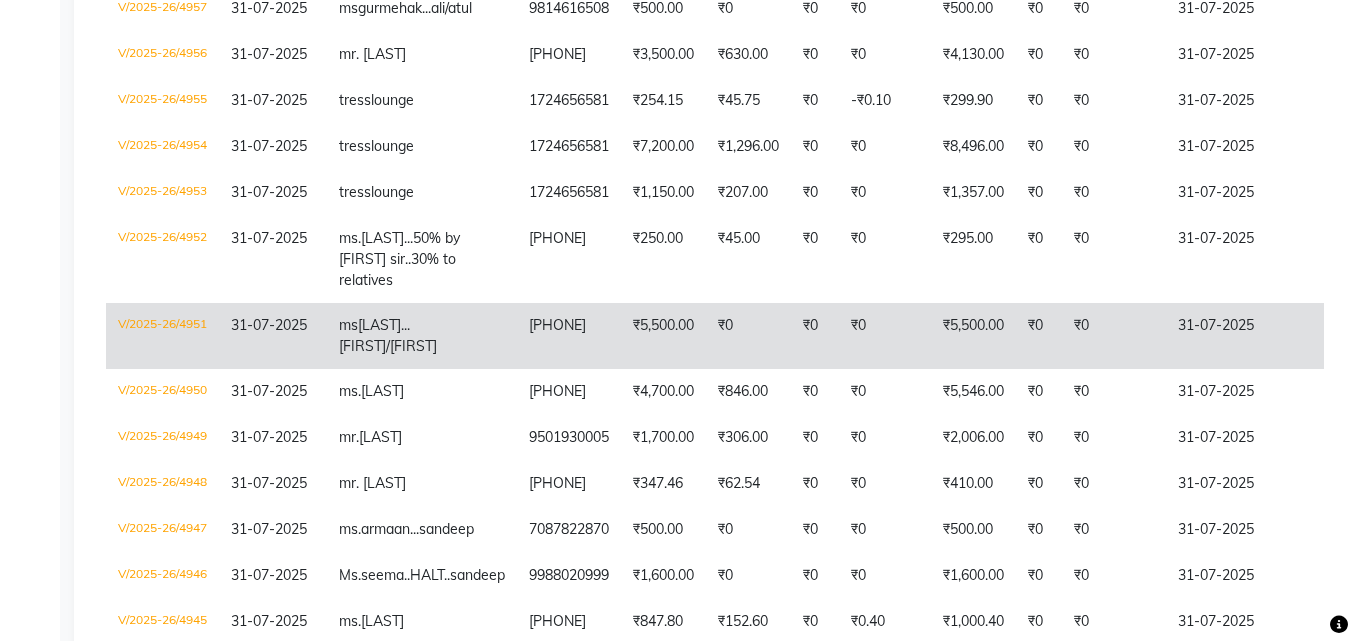 click on "cherry...sandeep/sheetal" 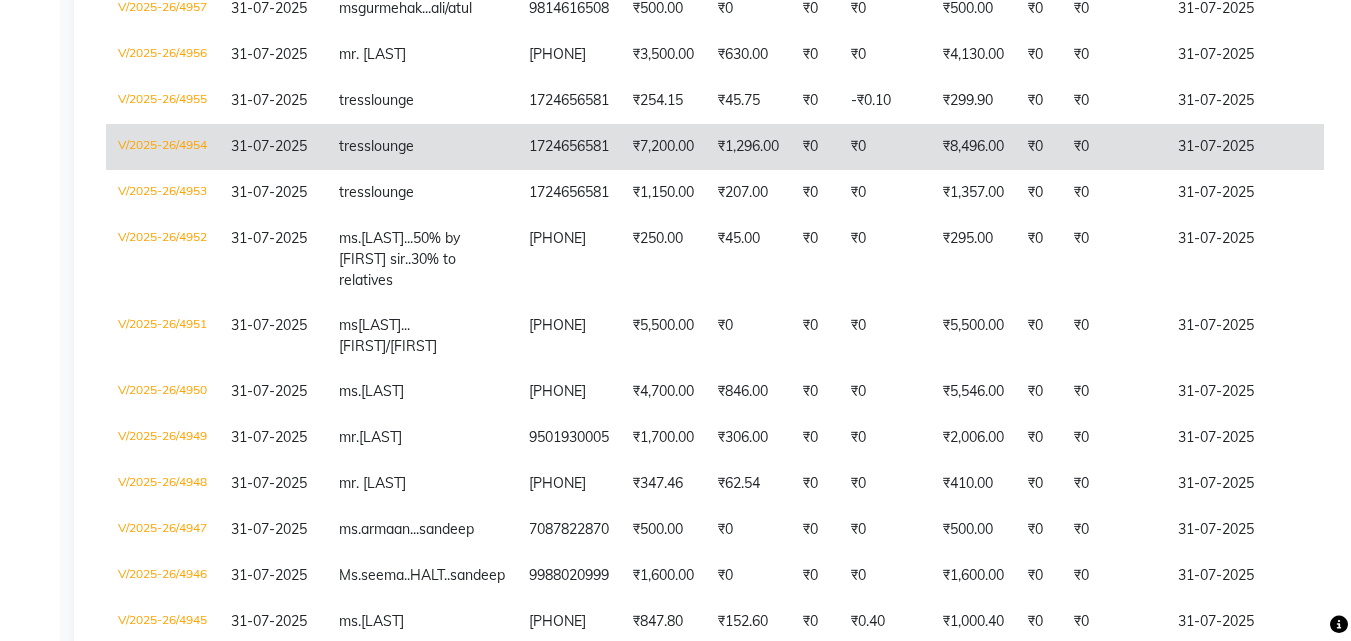 click on "tress  lounge" 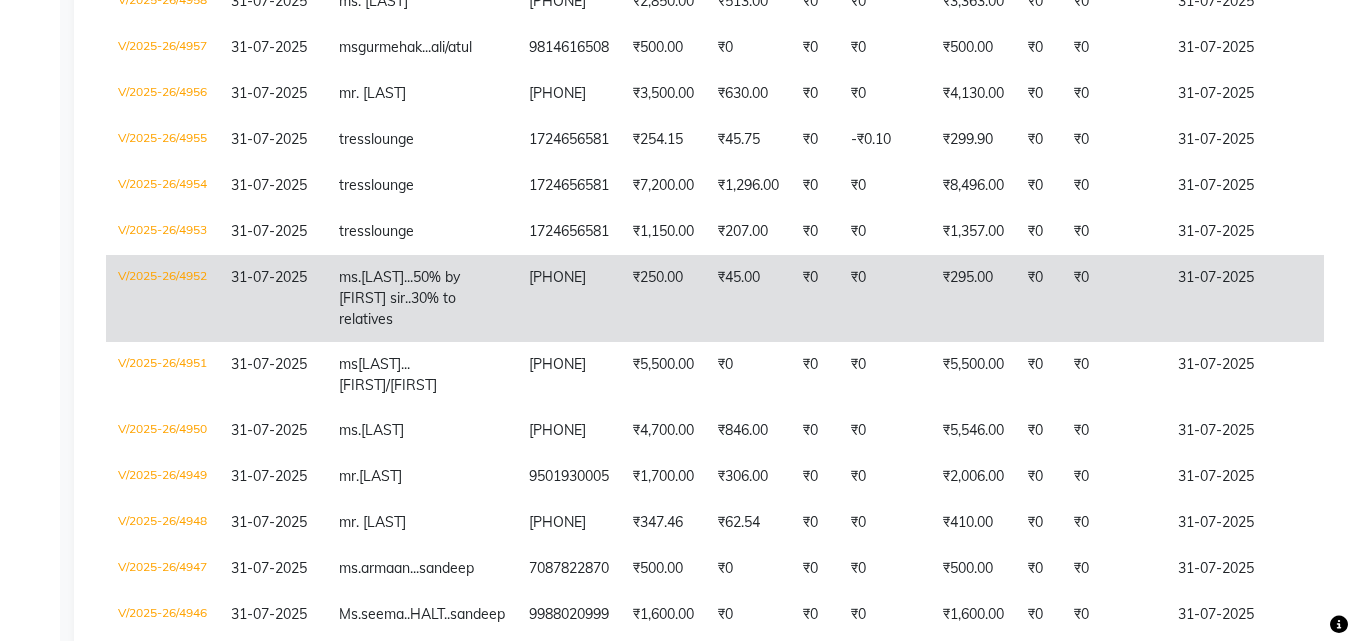 scroll, scrollTop: 650, scrollLeft: 0, axis: vertical 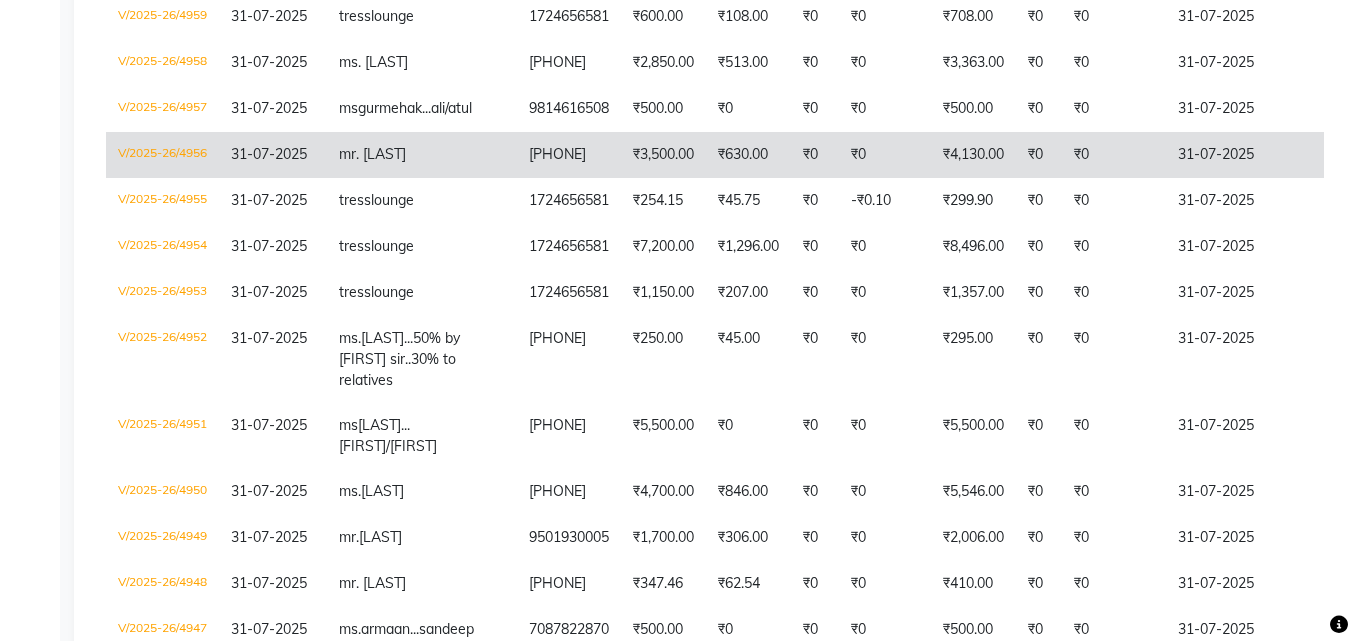 click on "mr. rohit" 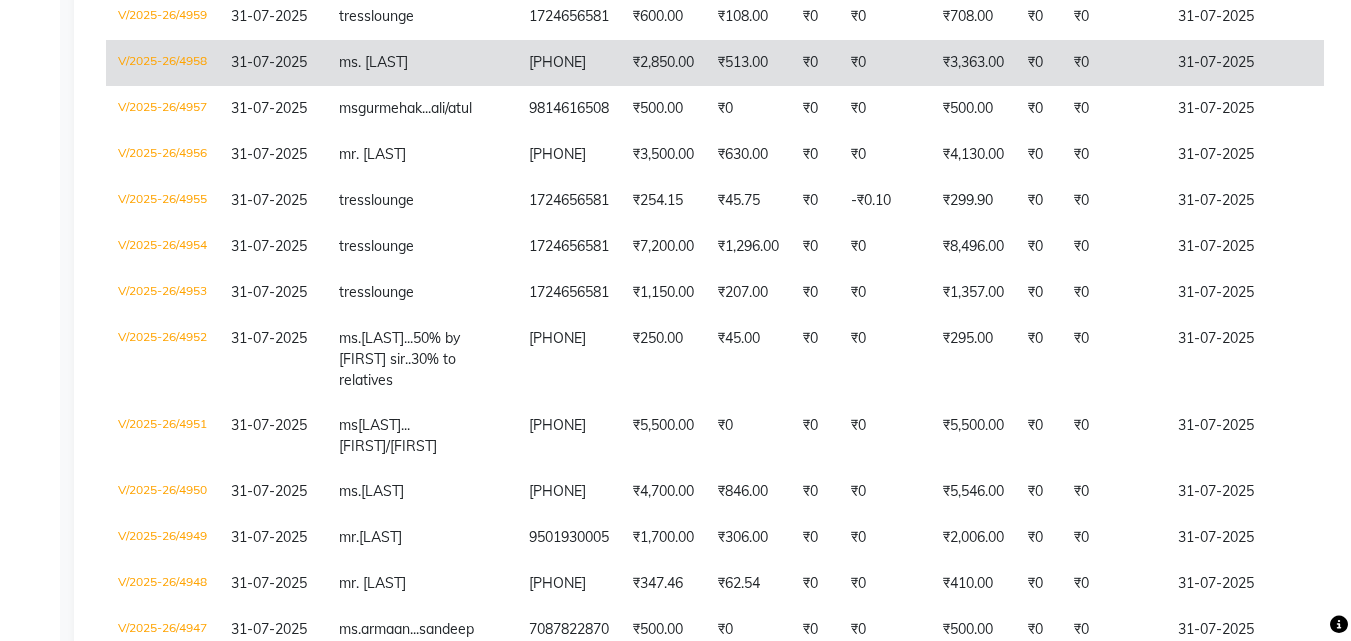 click on "ms. sonia" 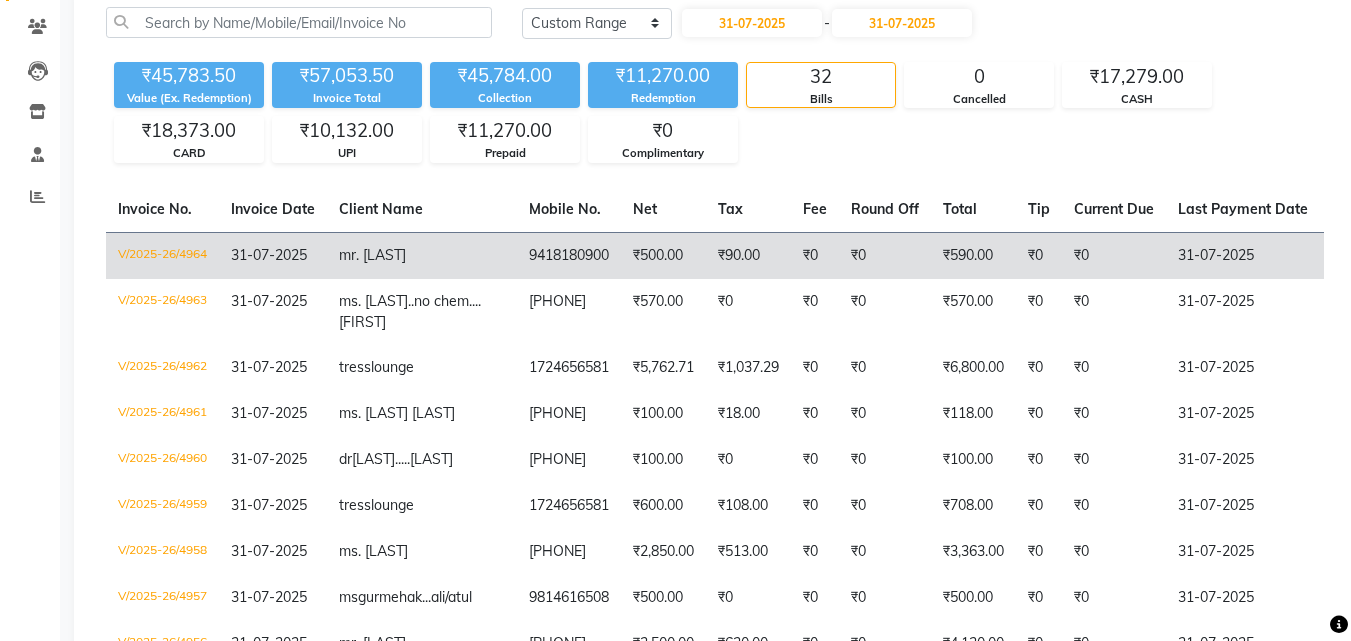 scroll, scrollTop: 150, scrollLeft: 0, axis: vertical 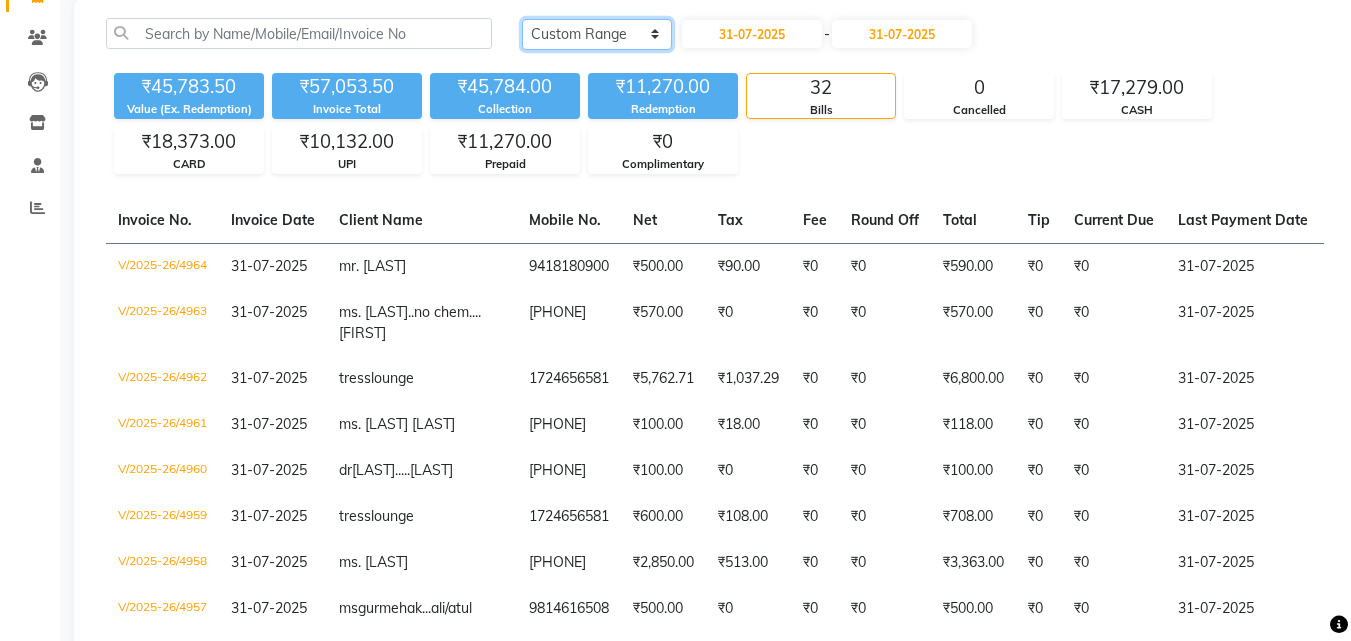 click on "Today Yesterday Custom Range" 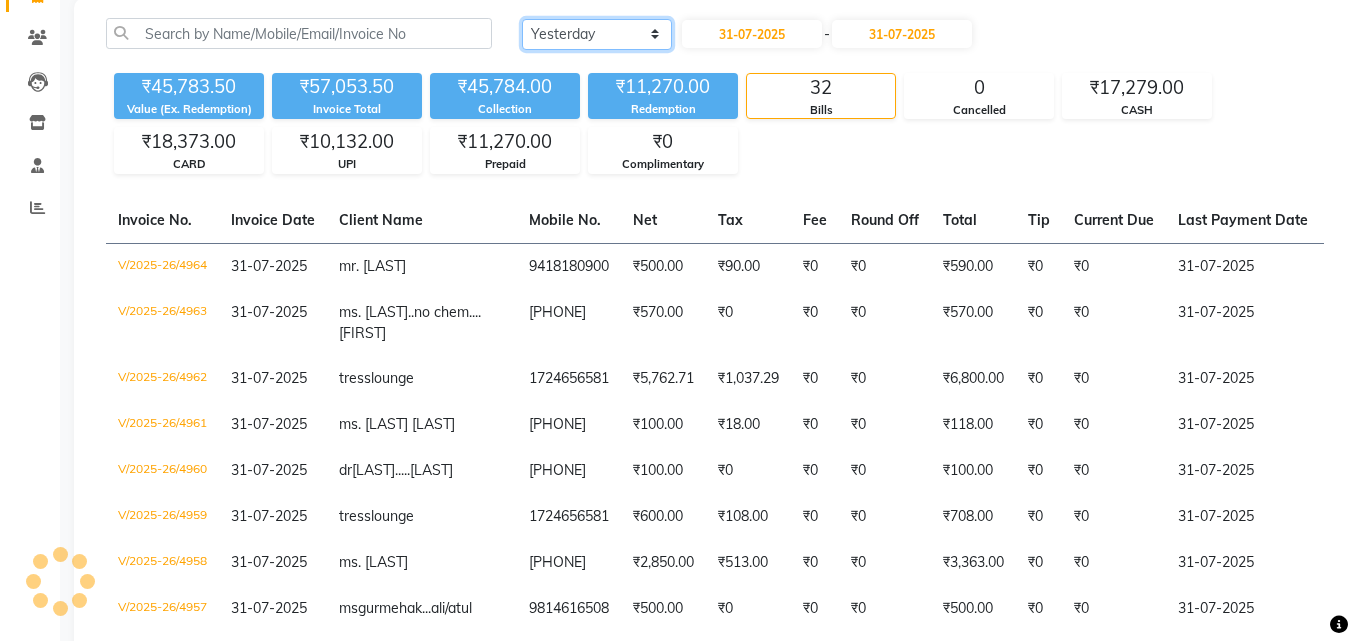click on "Today Yesterday Custom Range" 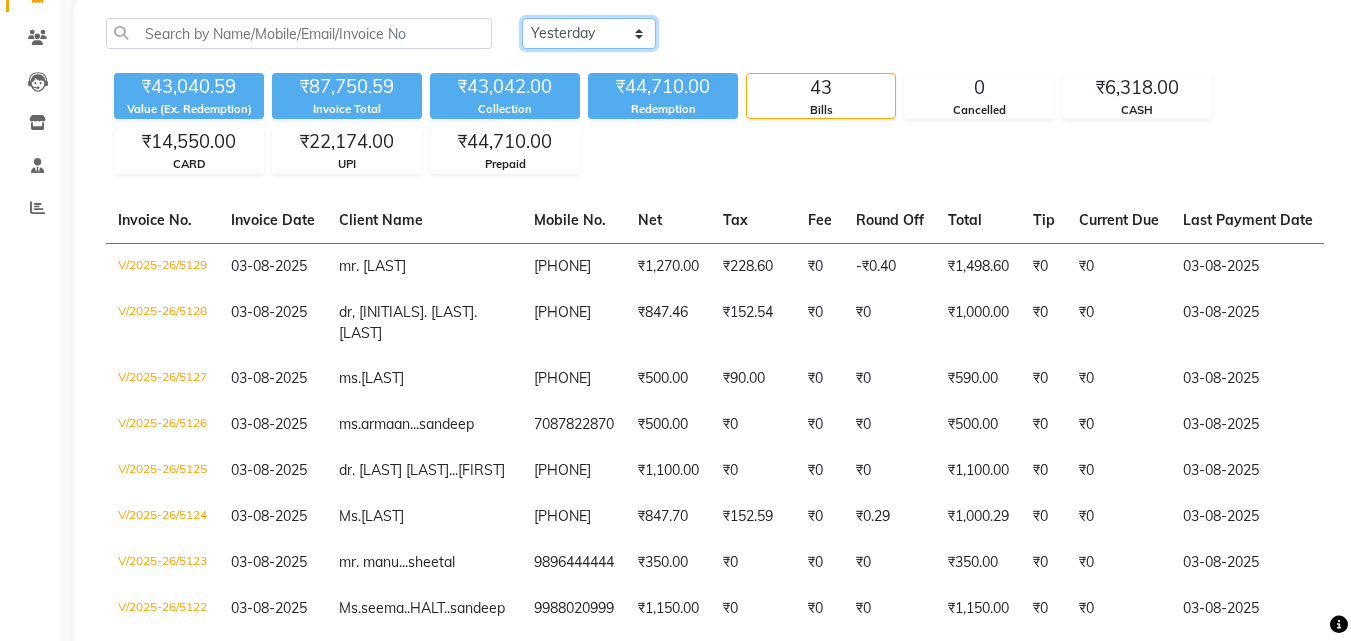click on "Today Yesterday Custom Range" 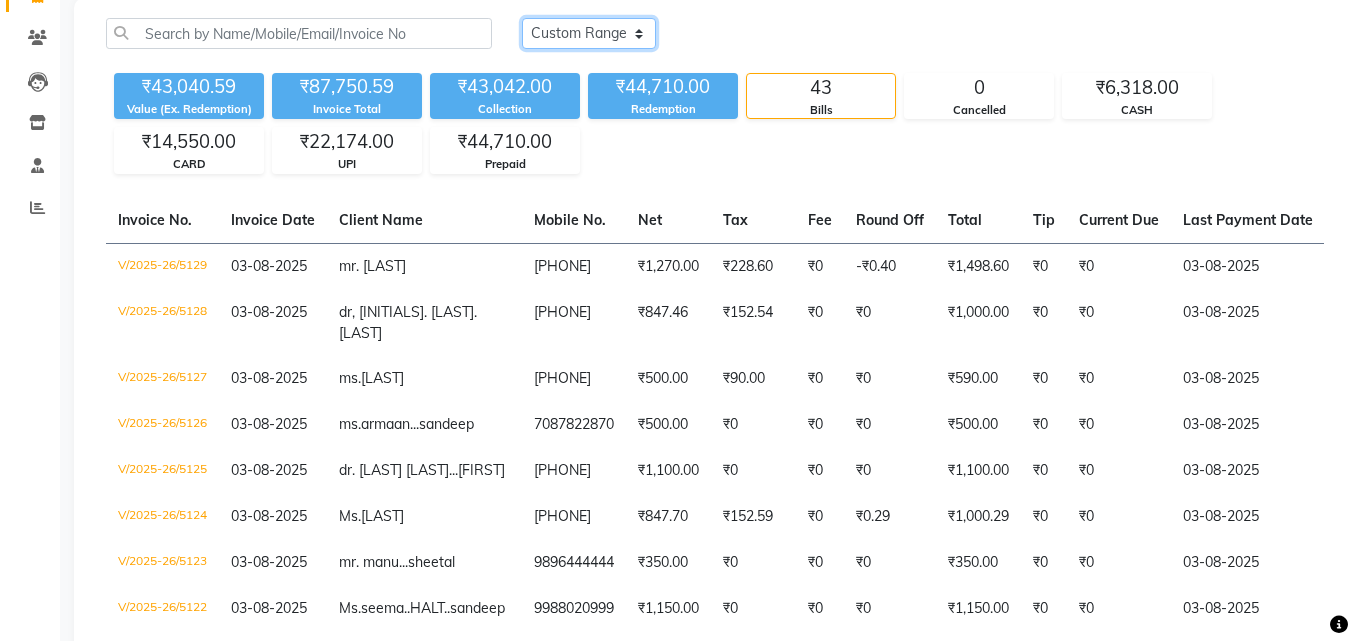 click on "Today Yesterday Custom Range" 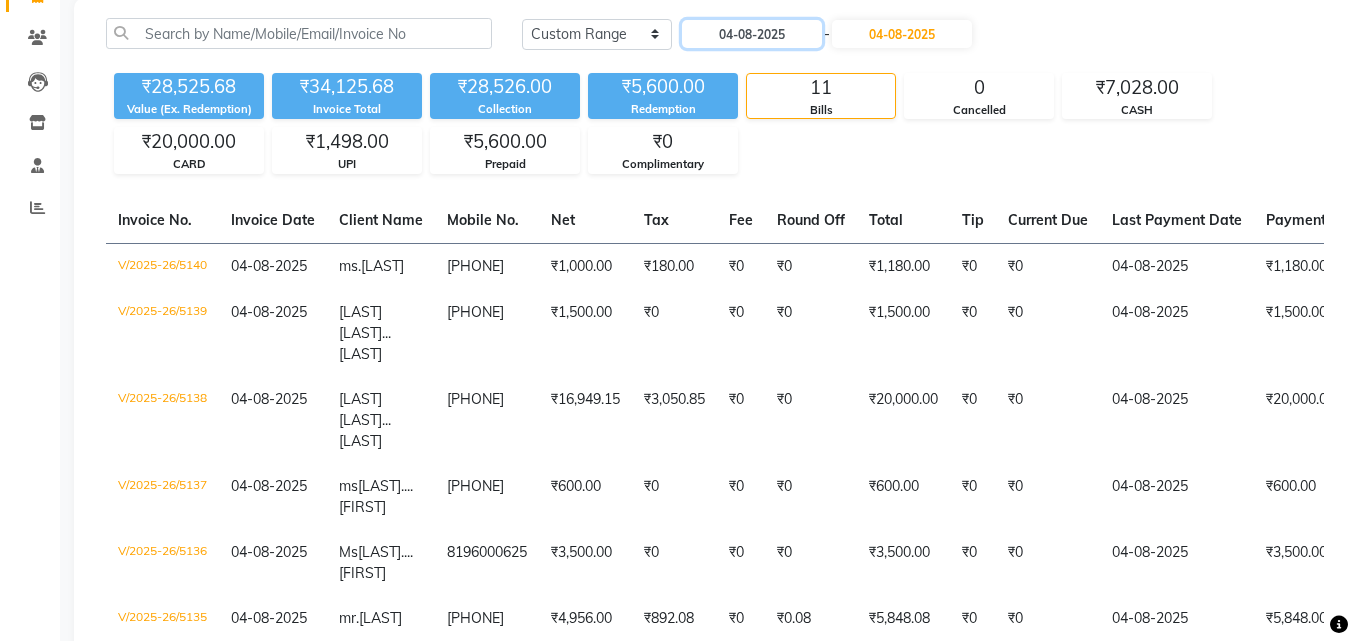 click on "04-08-2025" 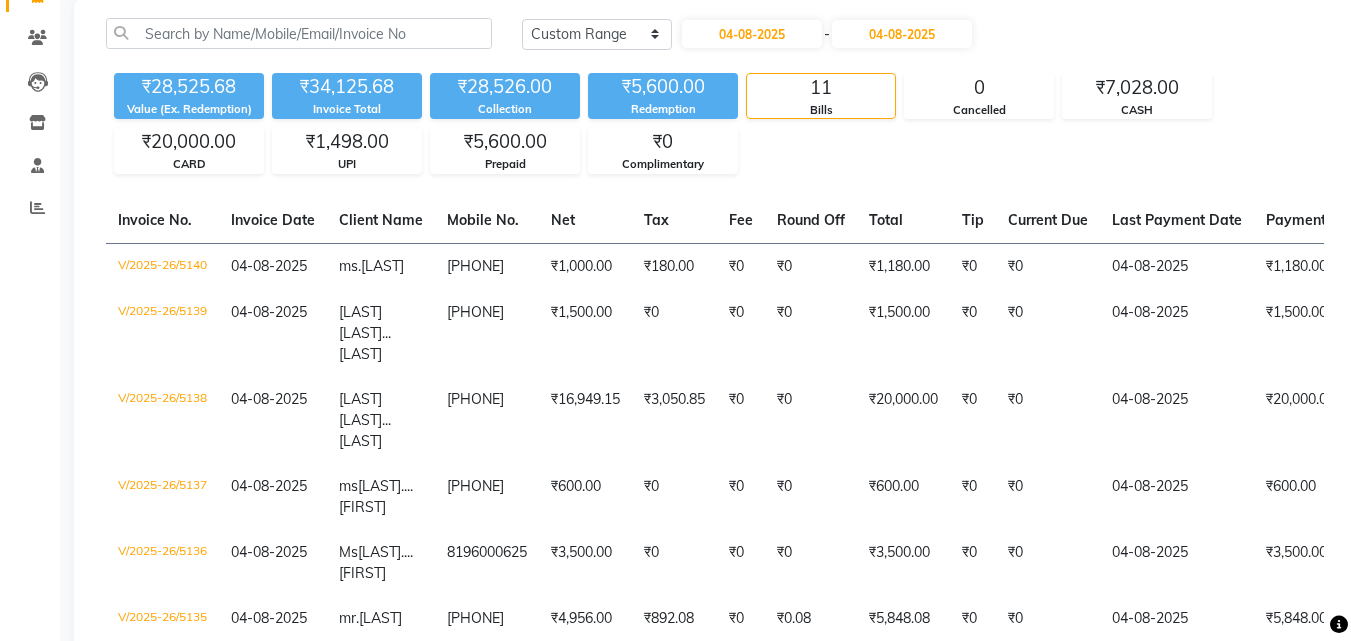 select on "8" 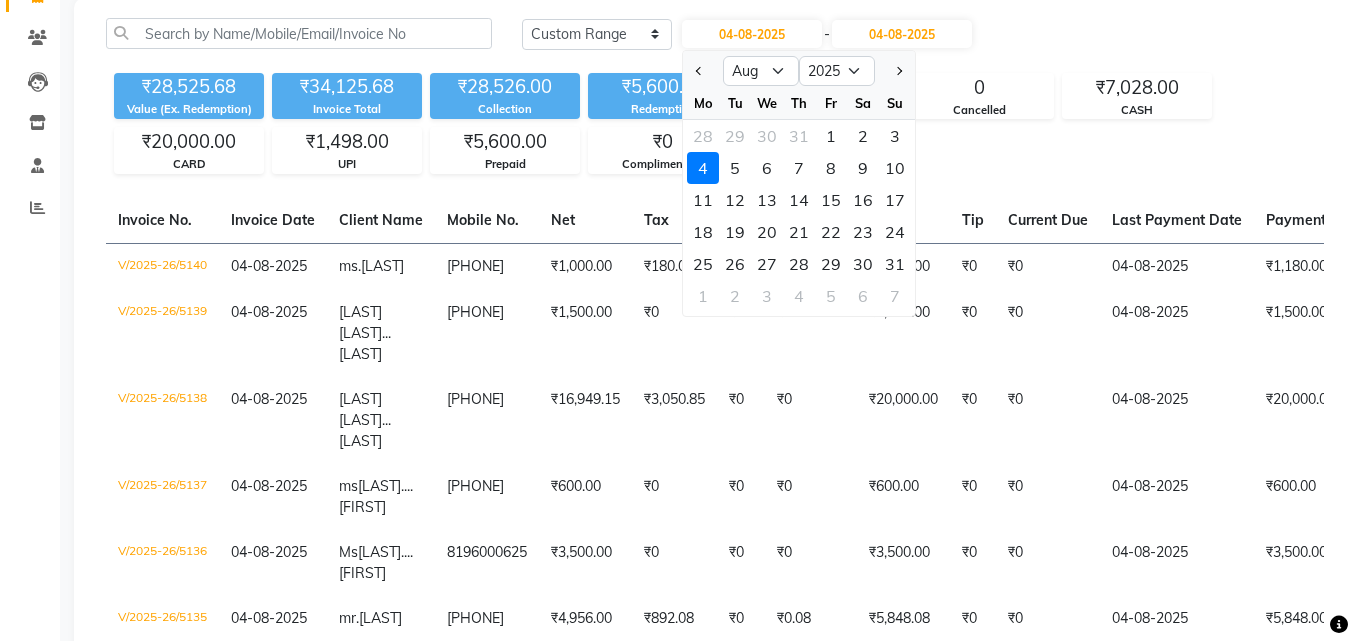 drag, startPoint x: 825, startPoint y: 138, endPoint x: 855, endPoint y: 73, distance: 71.5891 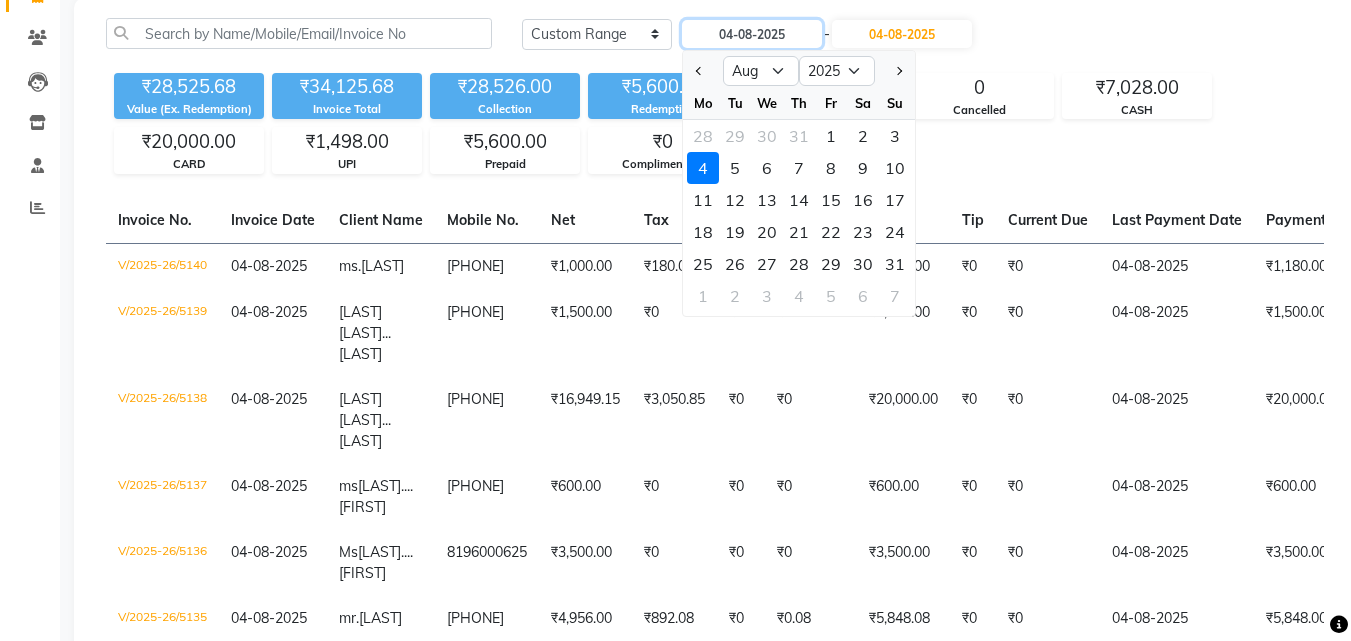 type on "01-08-2025" 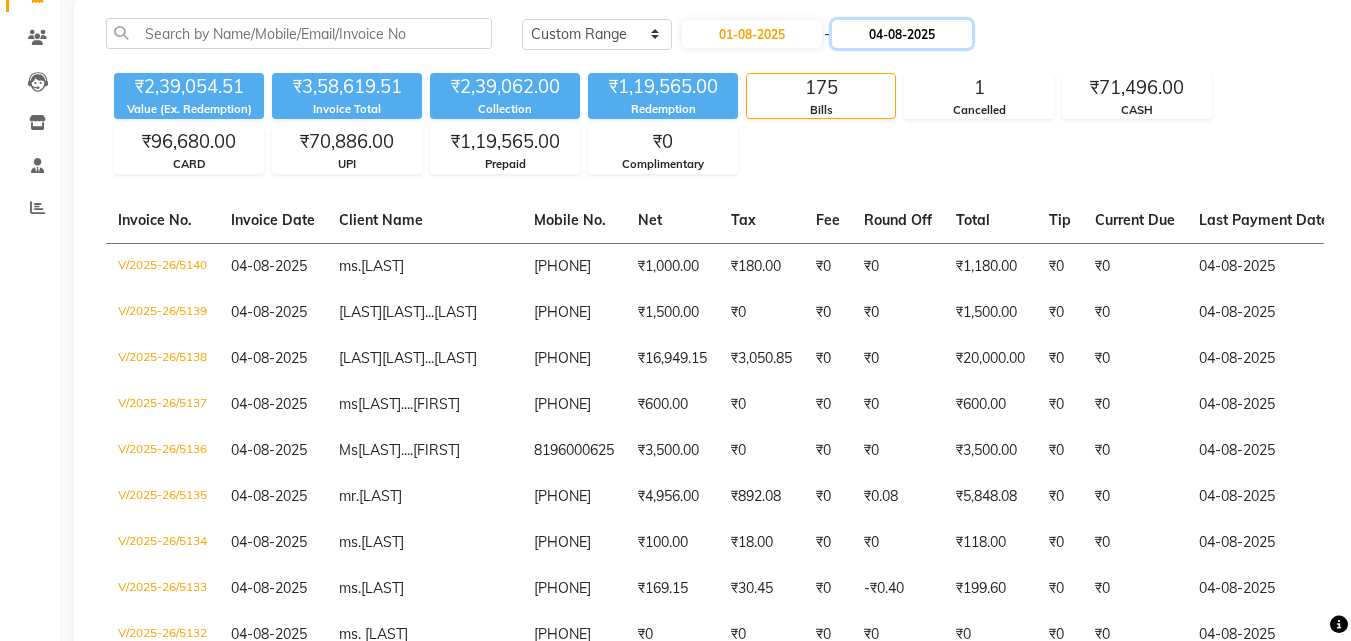 click on "04-08-2025" 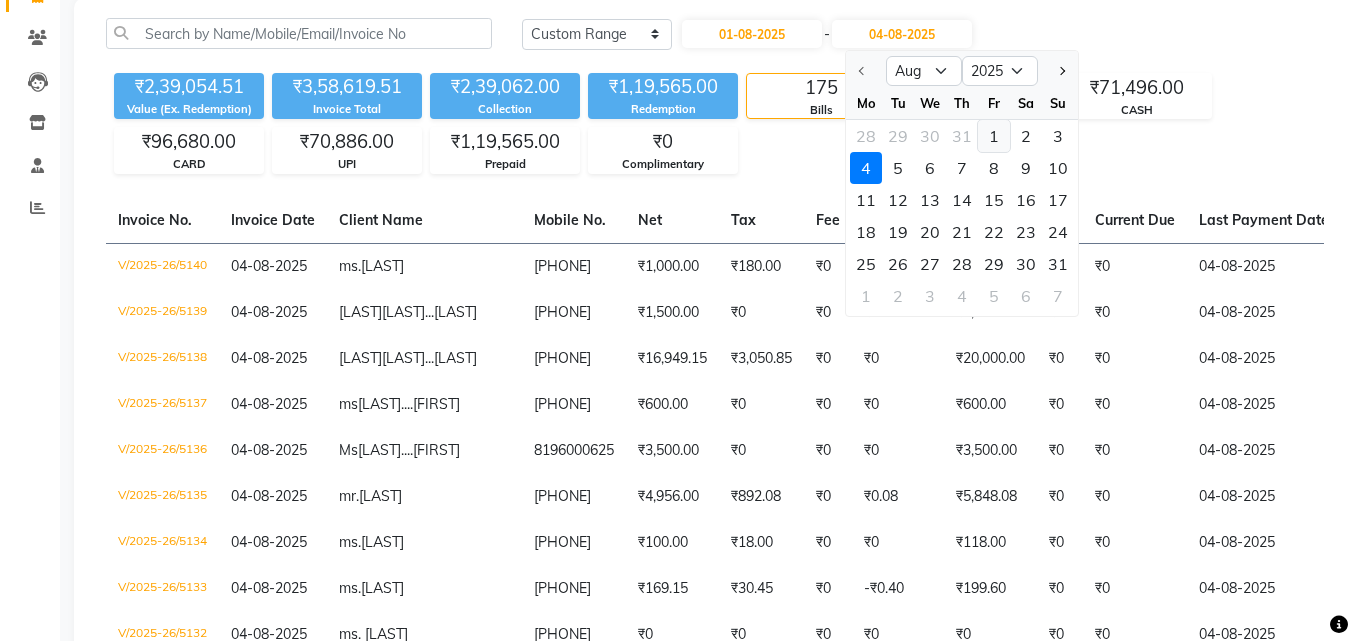 click on "1" 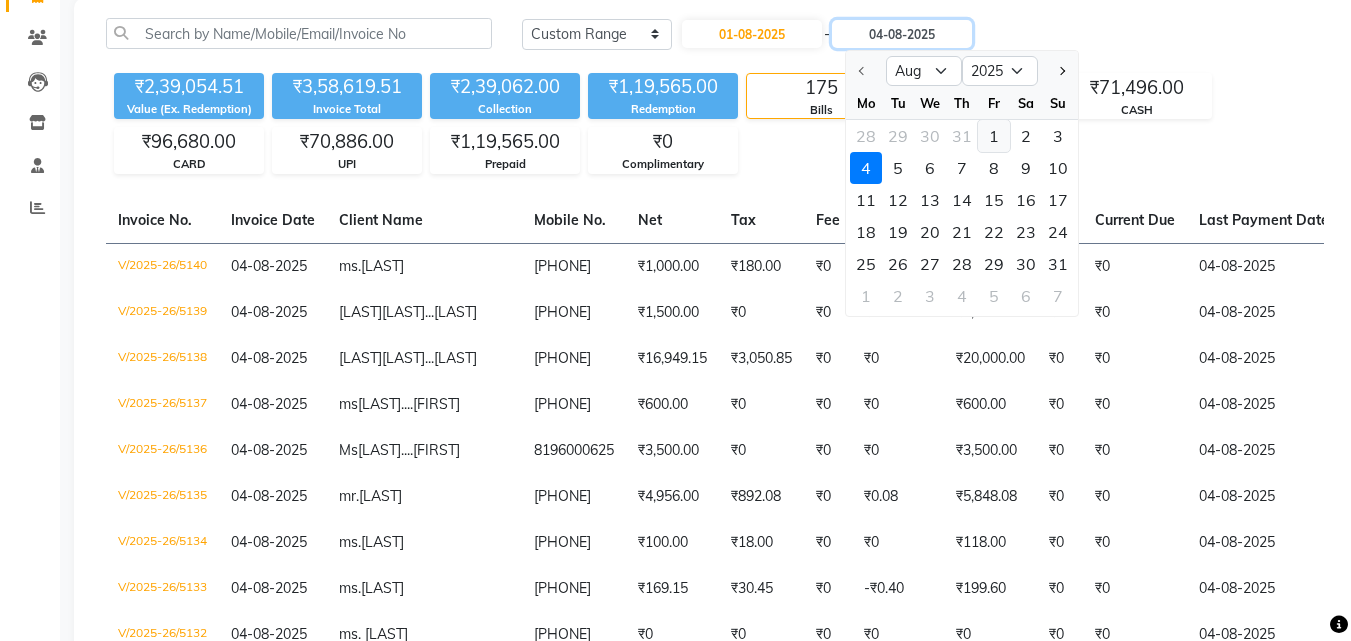 type on "01-08-2025" 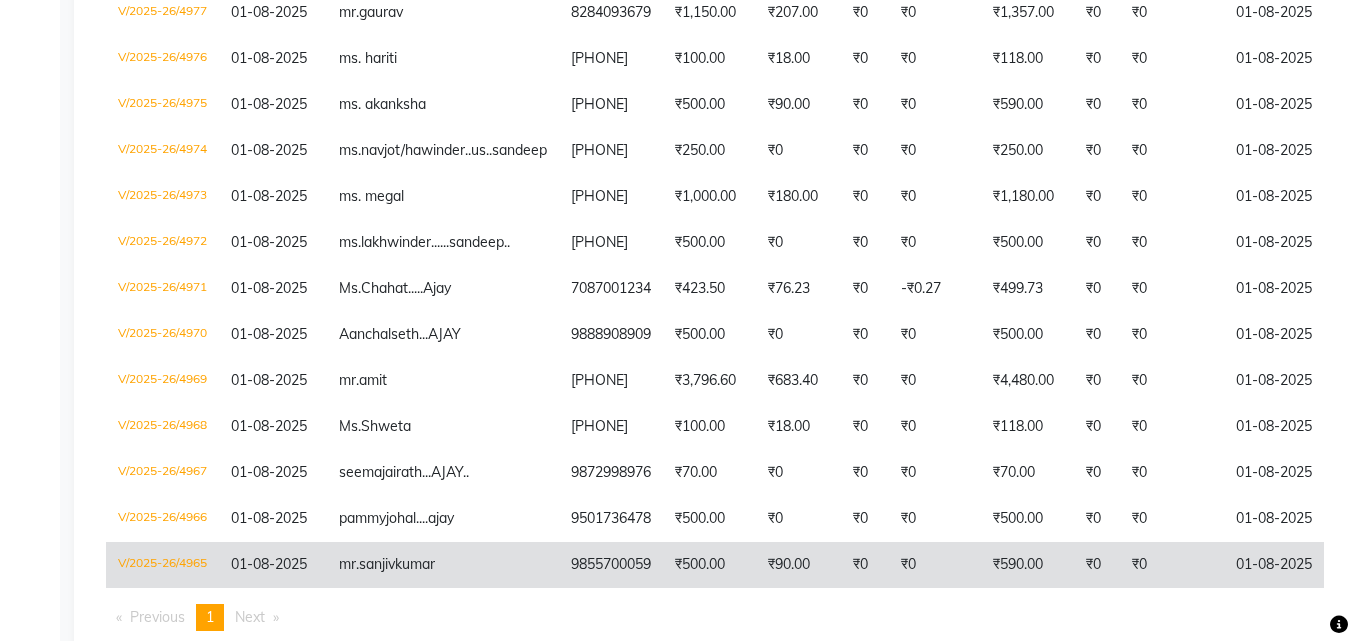 scroll, scrollTop: 2545, scrollLeft: 0, axis: vertical 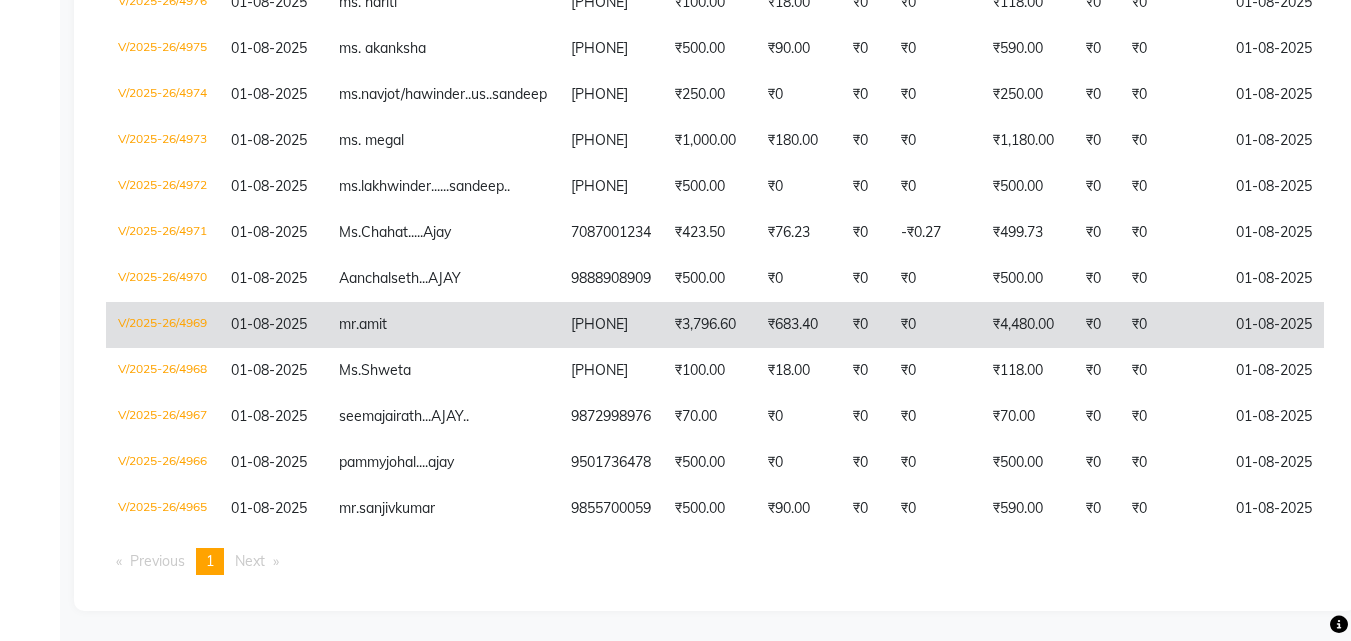 click on "mr.amit" 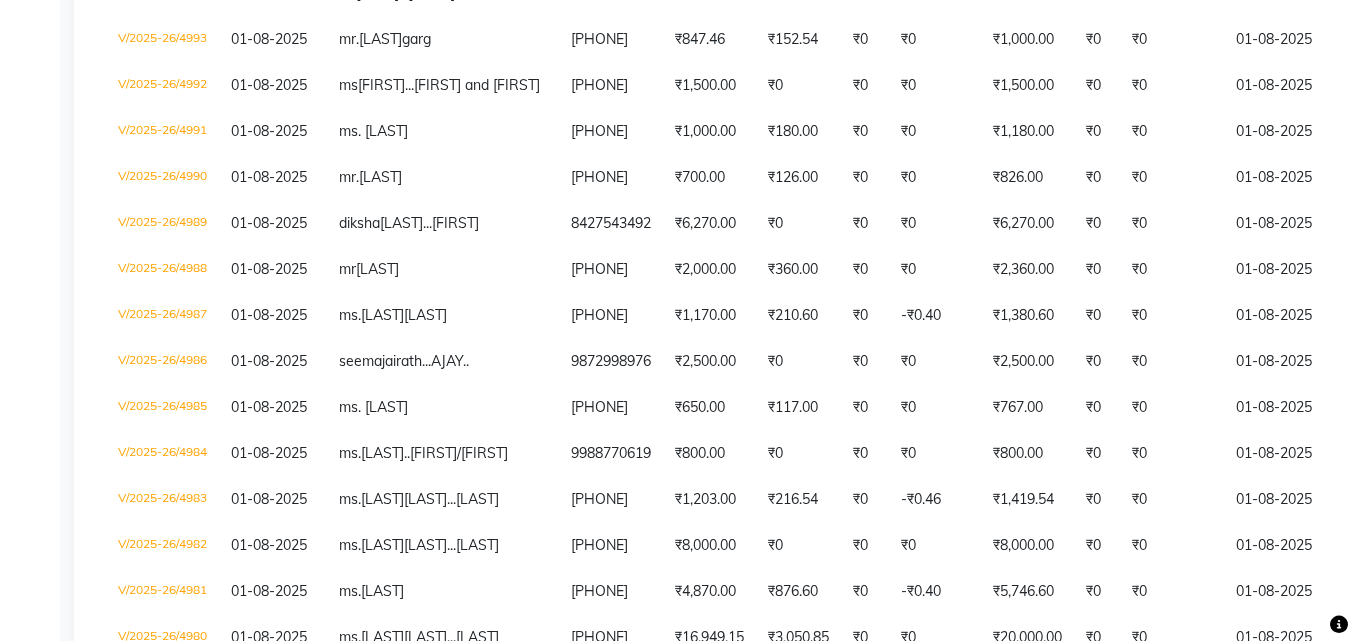 scroll, scrollTop: 1745, scrollLeft: 0, axis: vertical 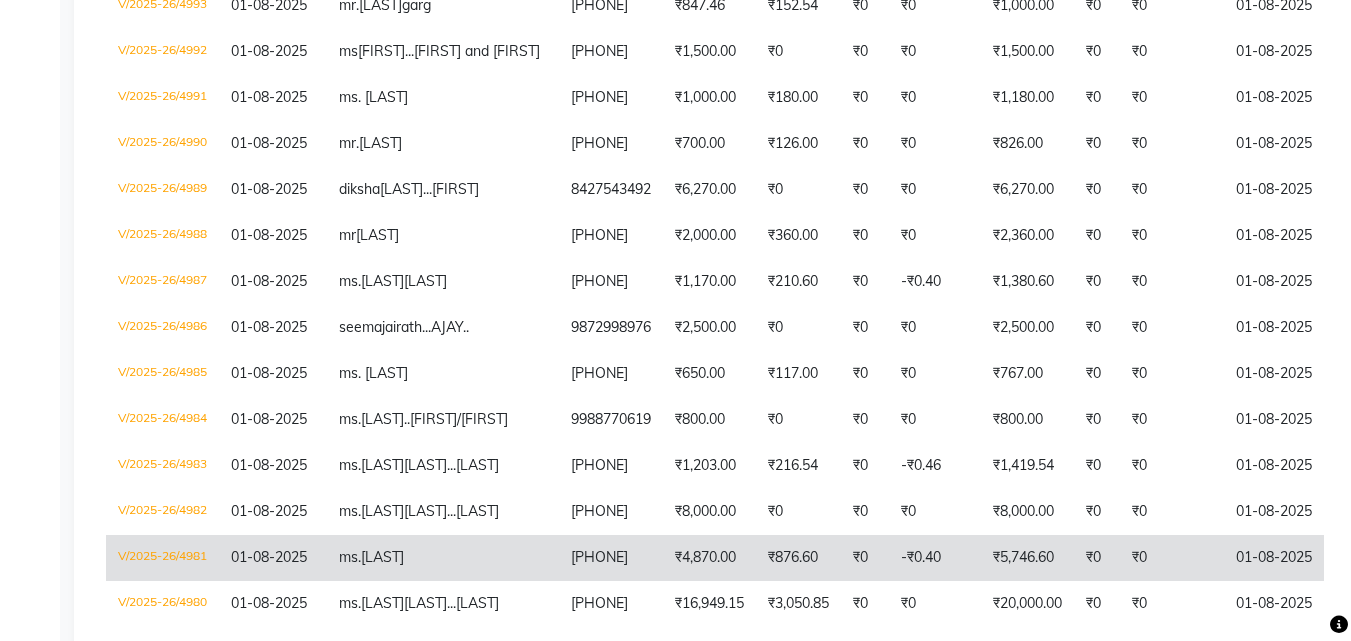 click on "ms.kunika" 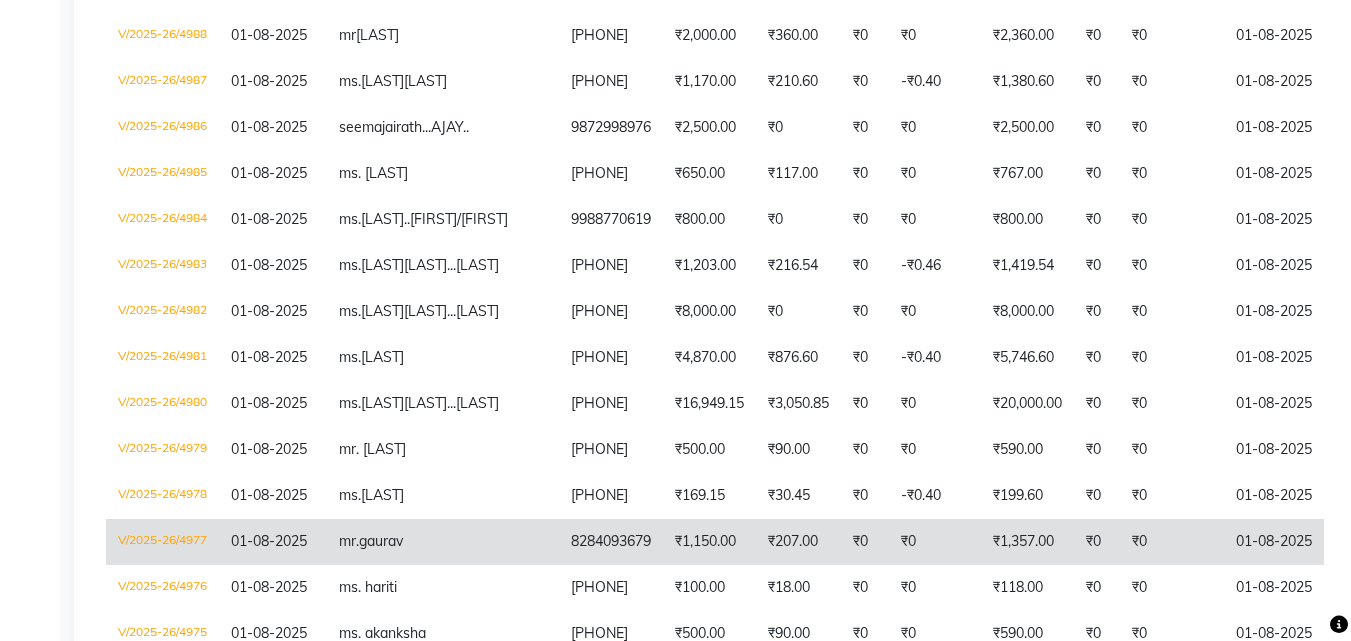 scroll, scrollTop: 2045, scrollLeft: 0, axis: vertical 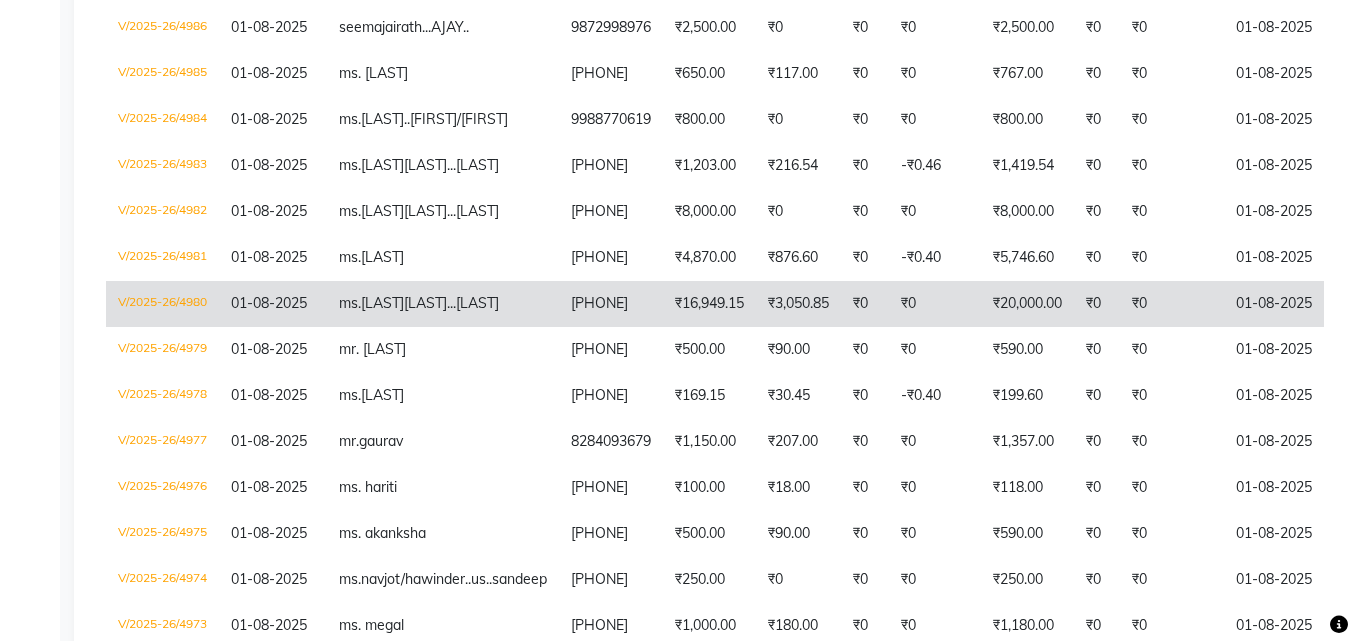 click on "singh...sandeep" 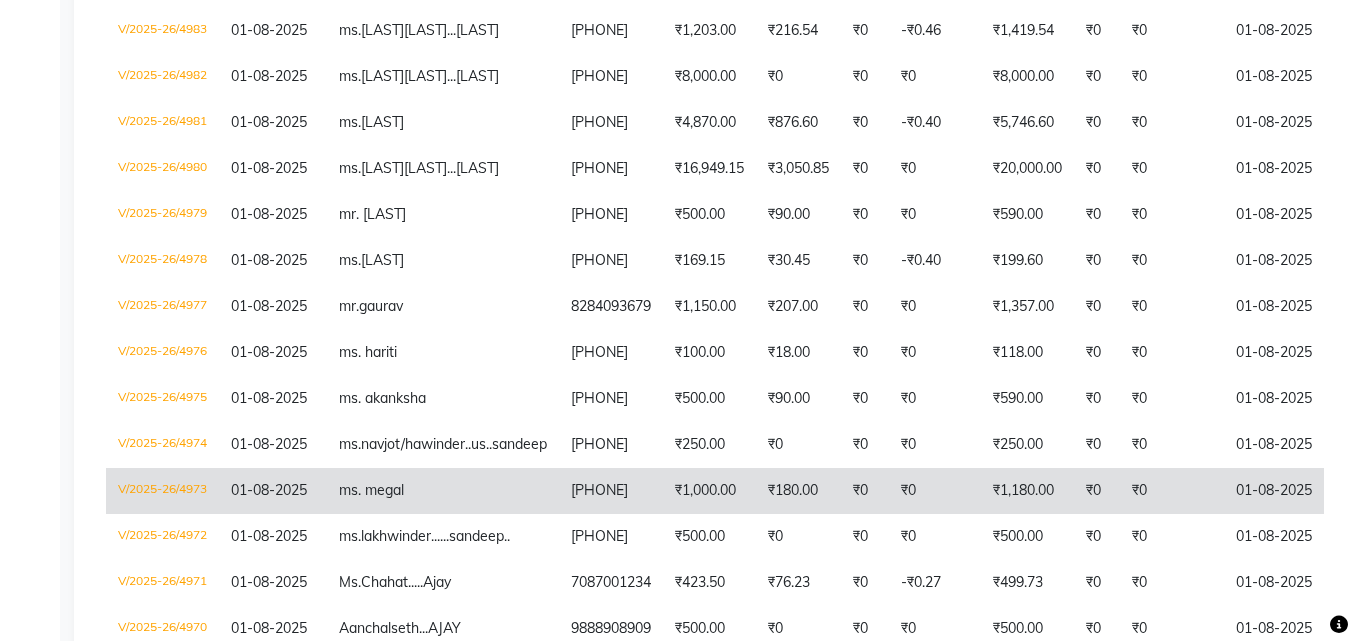 scroll, scrollTop: 2145, scrollLeft: 0, axis: vertical 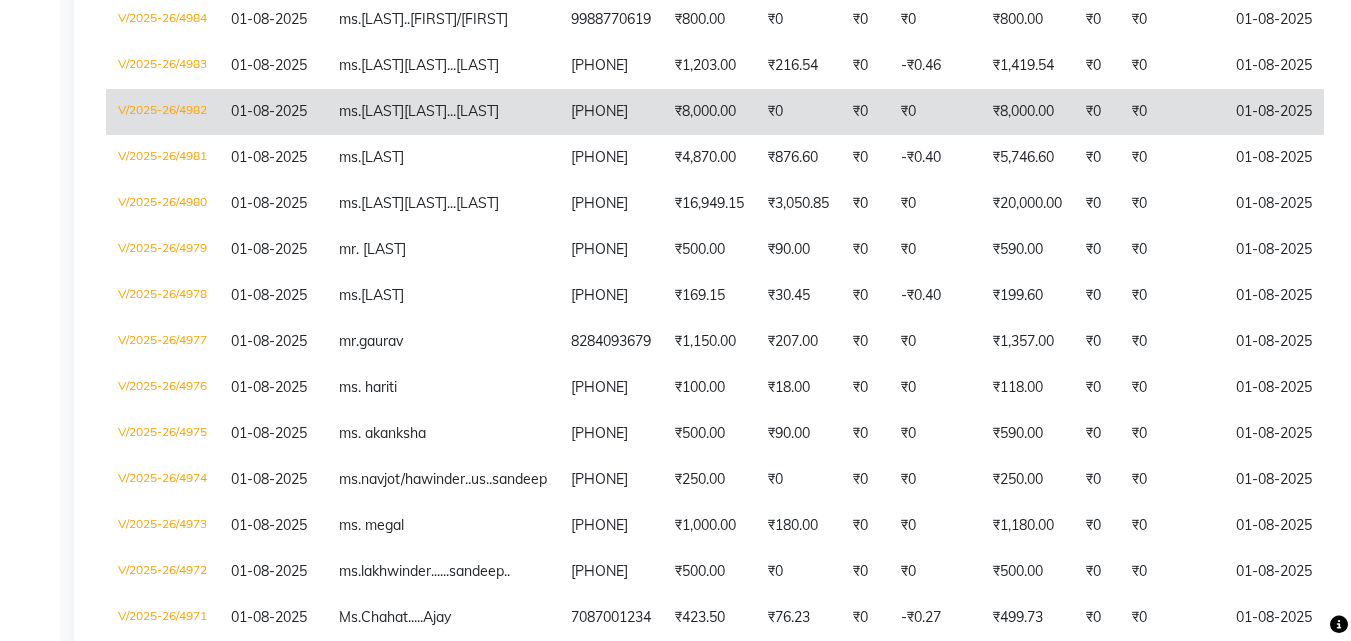 click on "singh...sandeep" 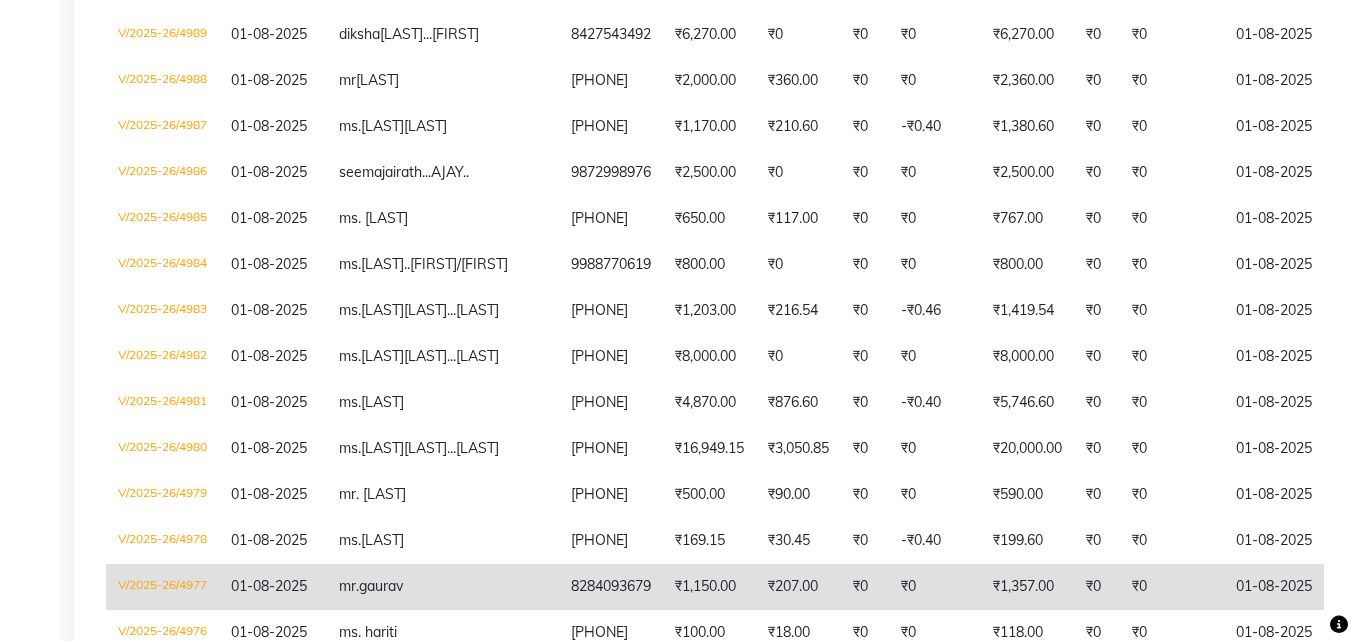 scroll, scrollTop: 1845, scrollLeft: 0, axis: vertical 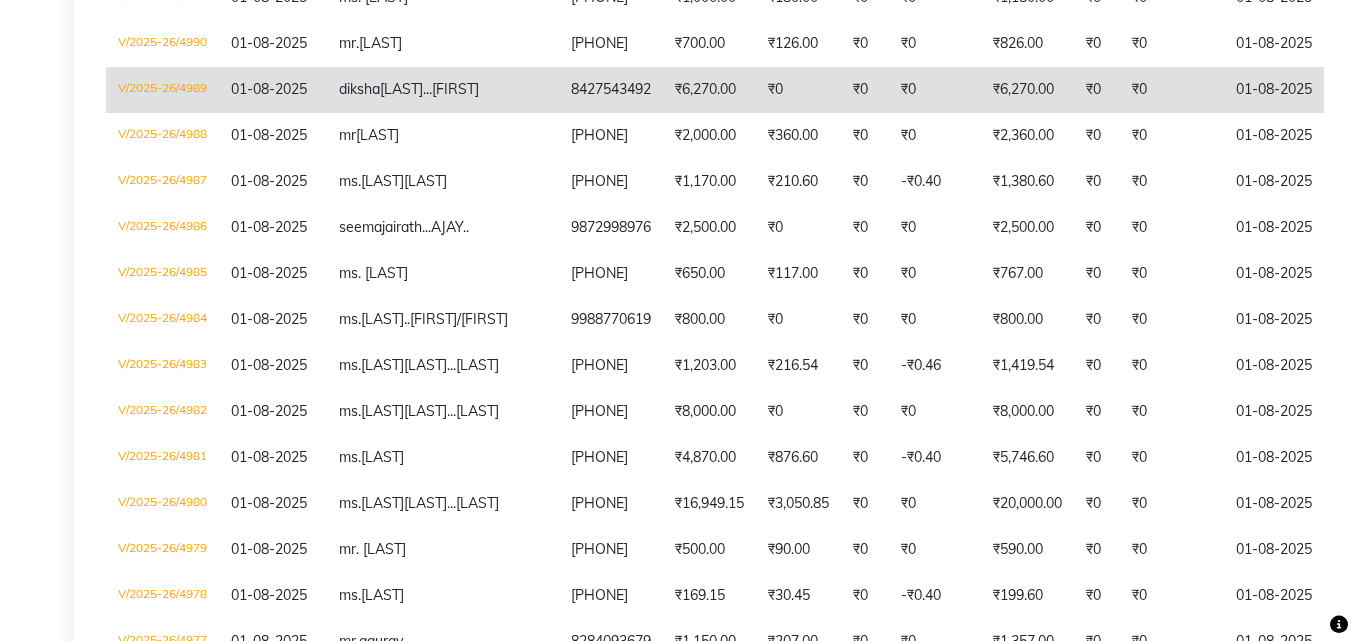click on "diksha  sharma...sheetal" 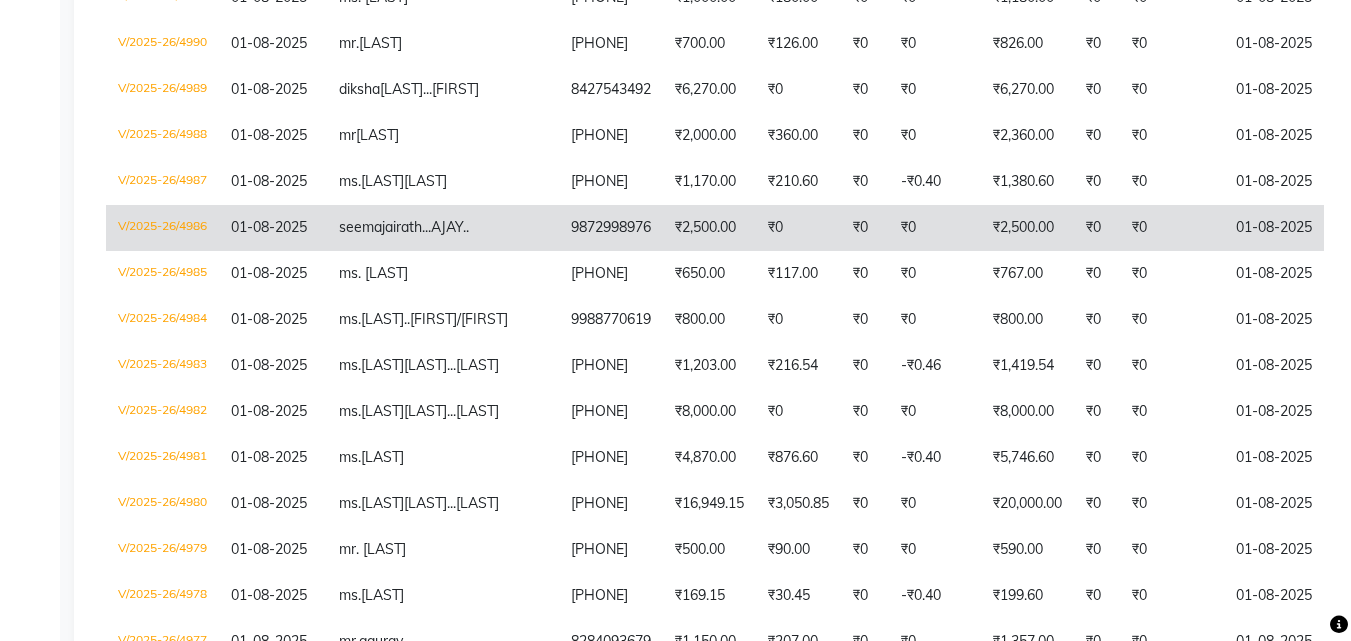 click on "seema  jairath...AJAY.." 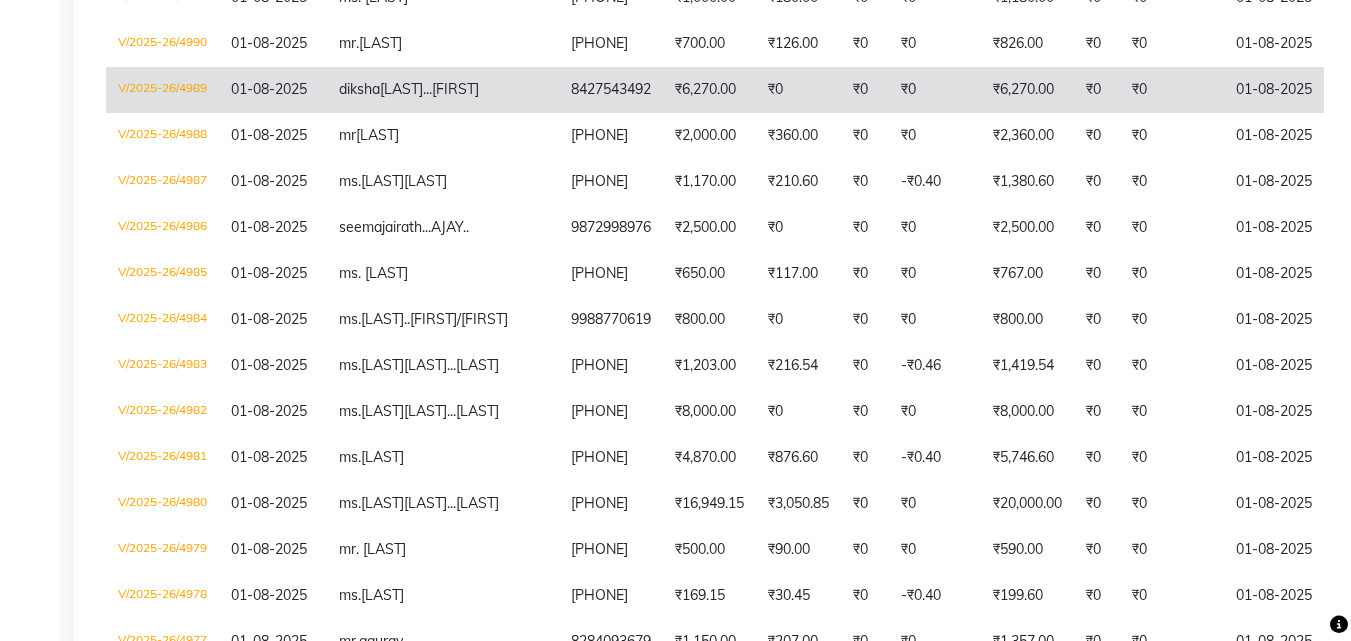 click on "sharma...sheetal" 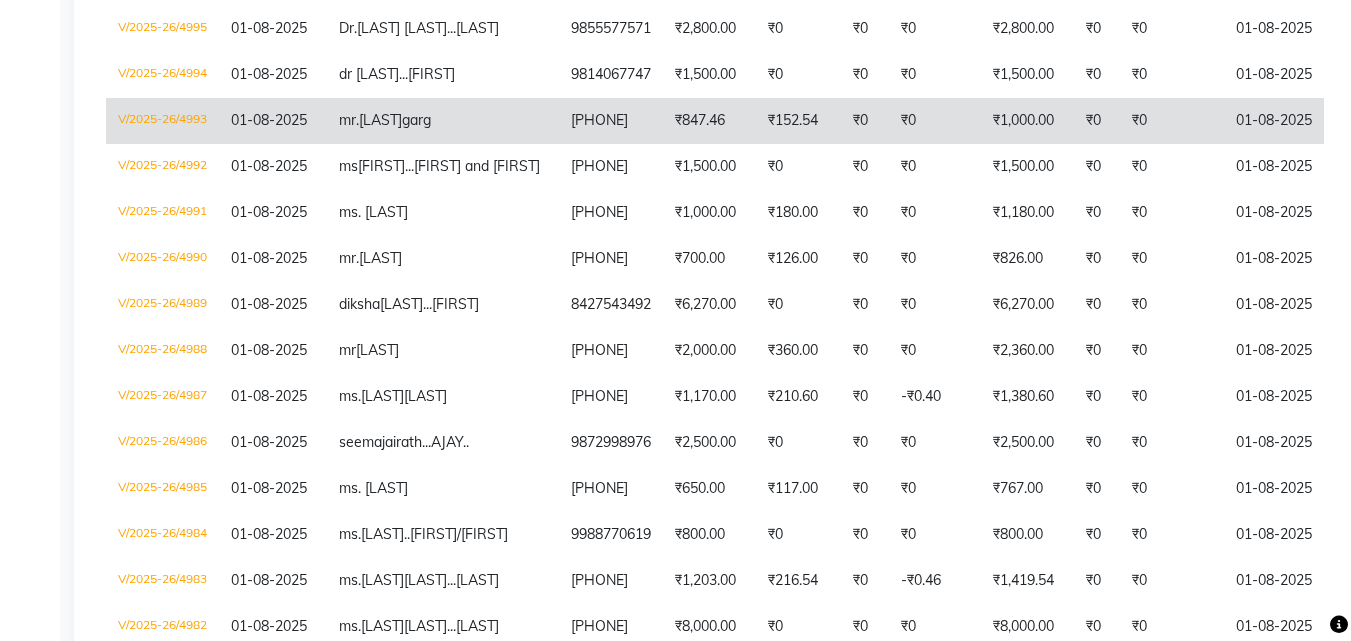 scroll, scrollTop: 1745, scrollLeft: 0, axis: vertical 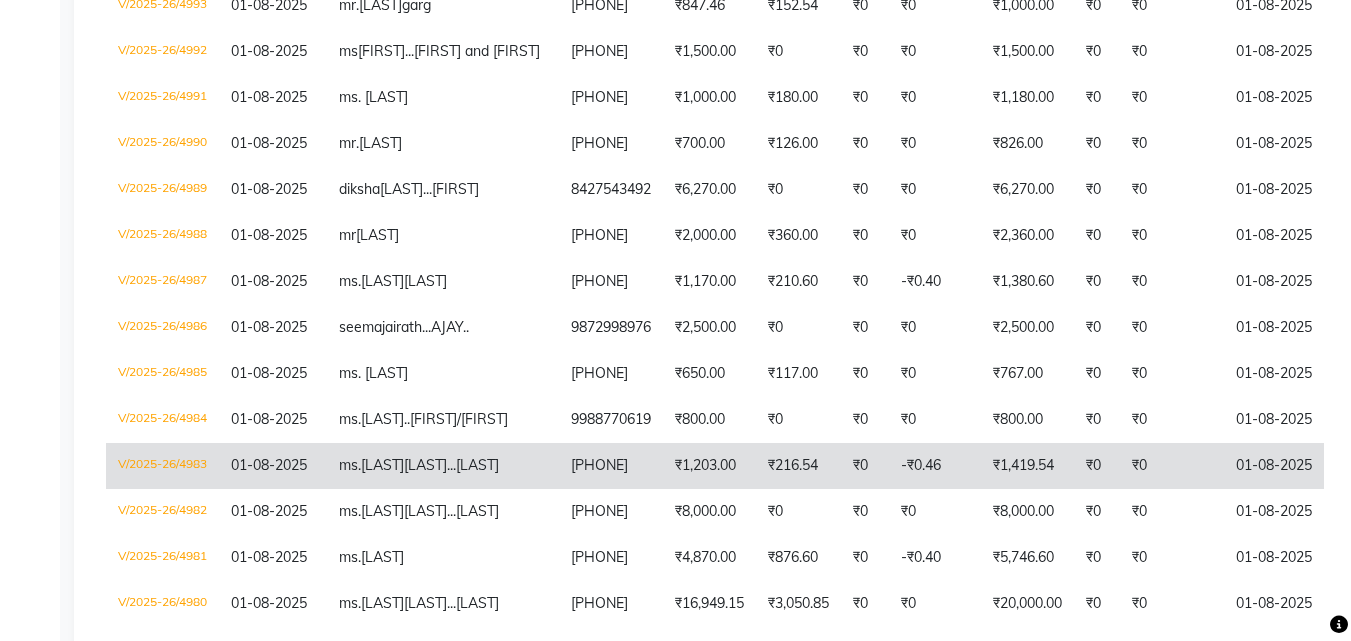click on "ms.richa  singh...sandeep" 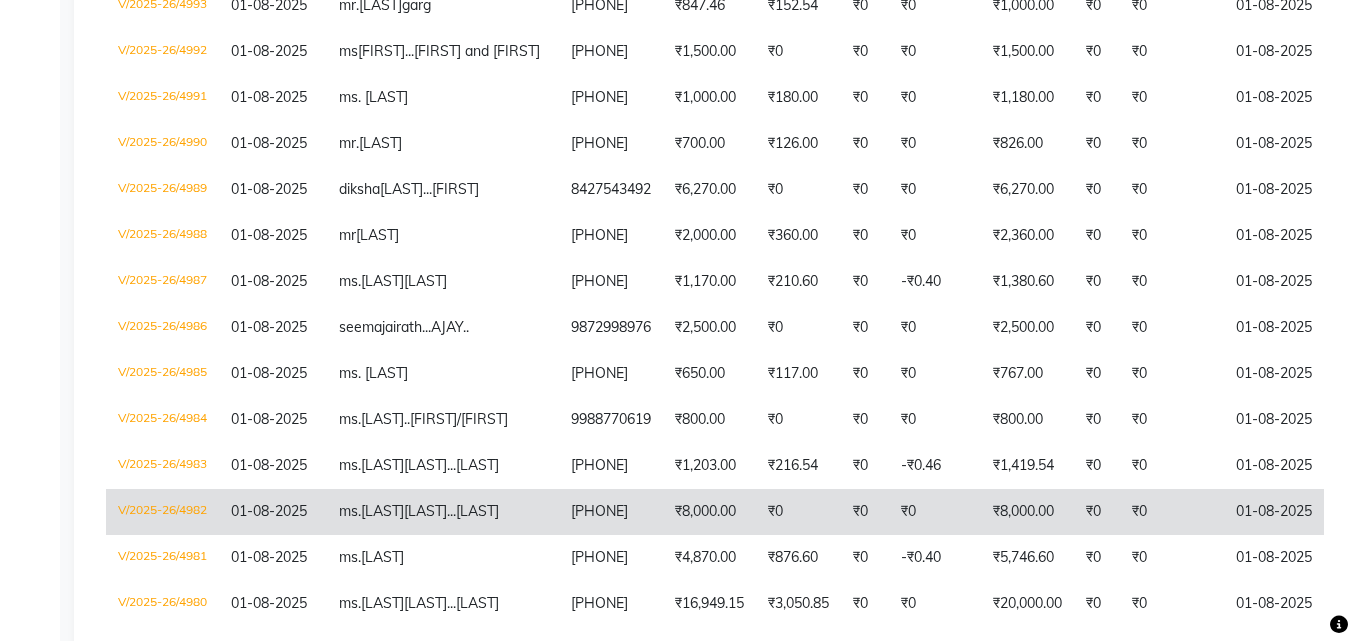 click on "singh...sandeep" 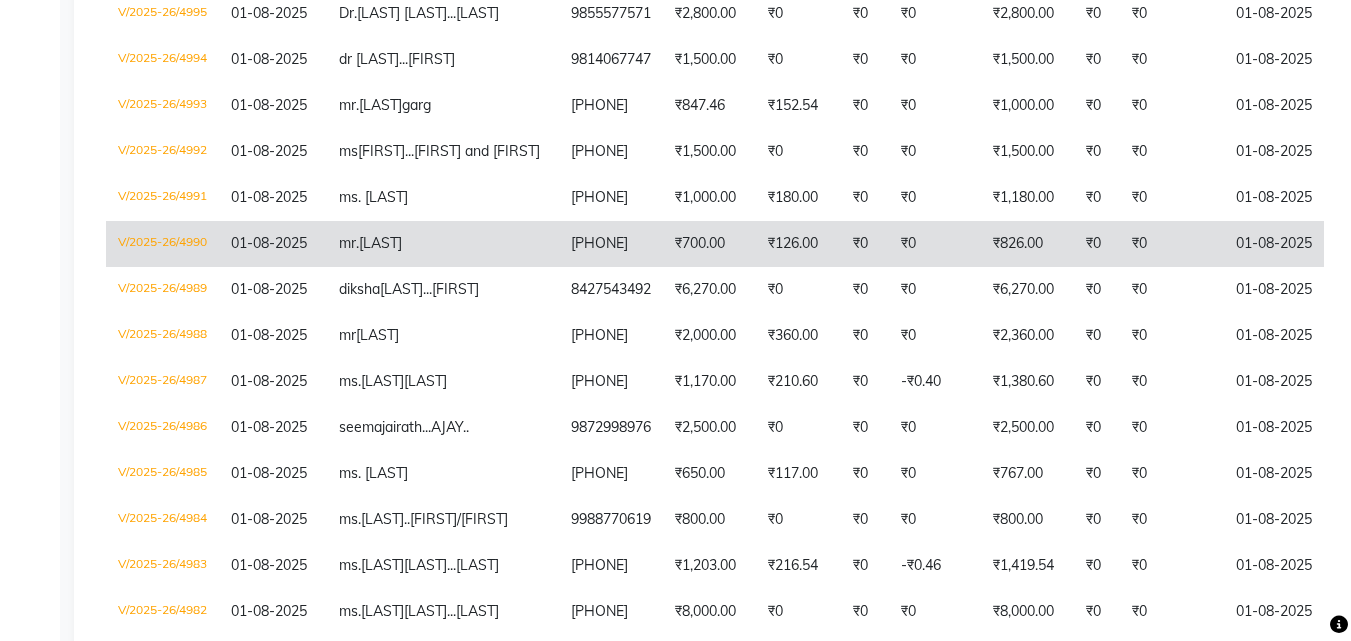 scroll, scrollTop: 1545, scrollLeft: 0, axis: vertical 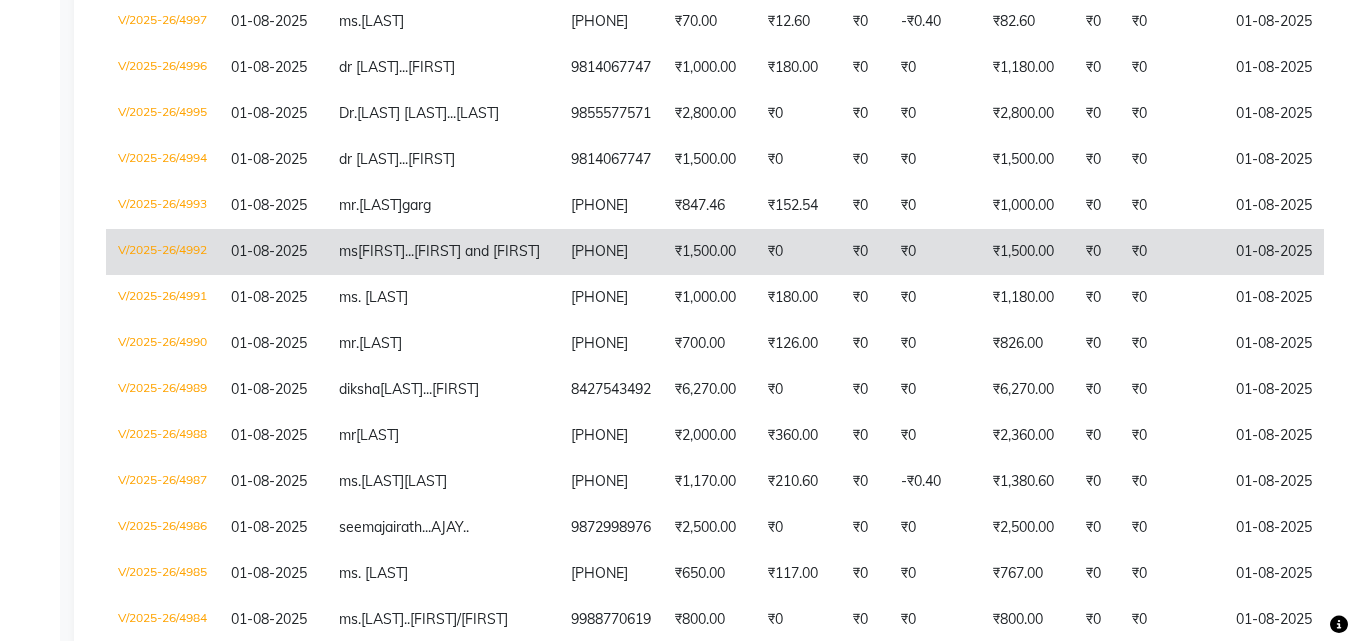 click on "ms  suman...sheetal and atul" 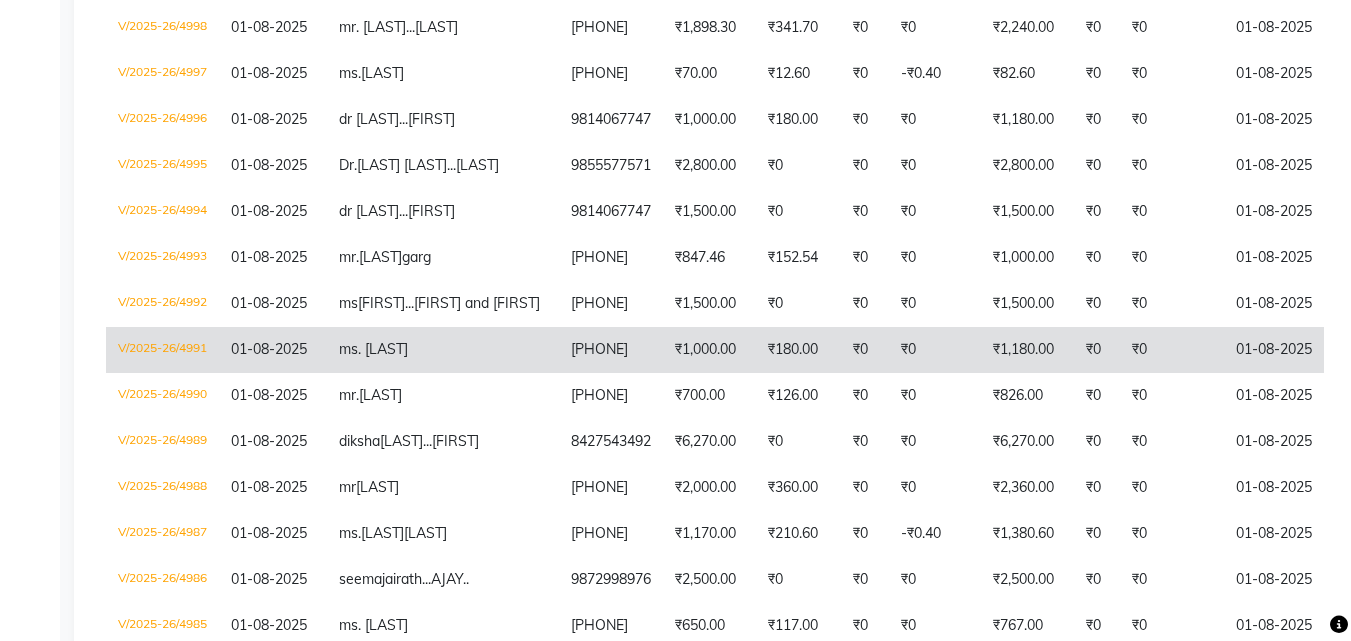 scroll, scrollTop: 1445, scrollLeft: 0, axis: vertical 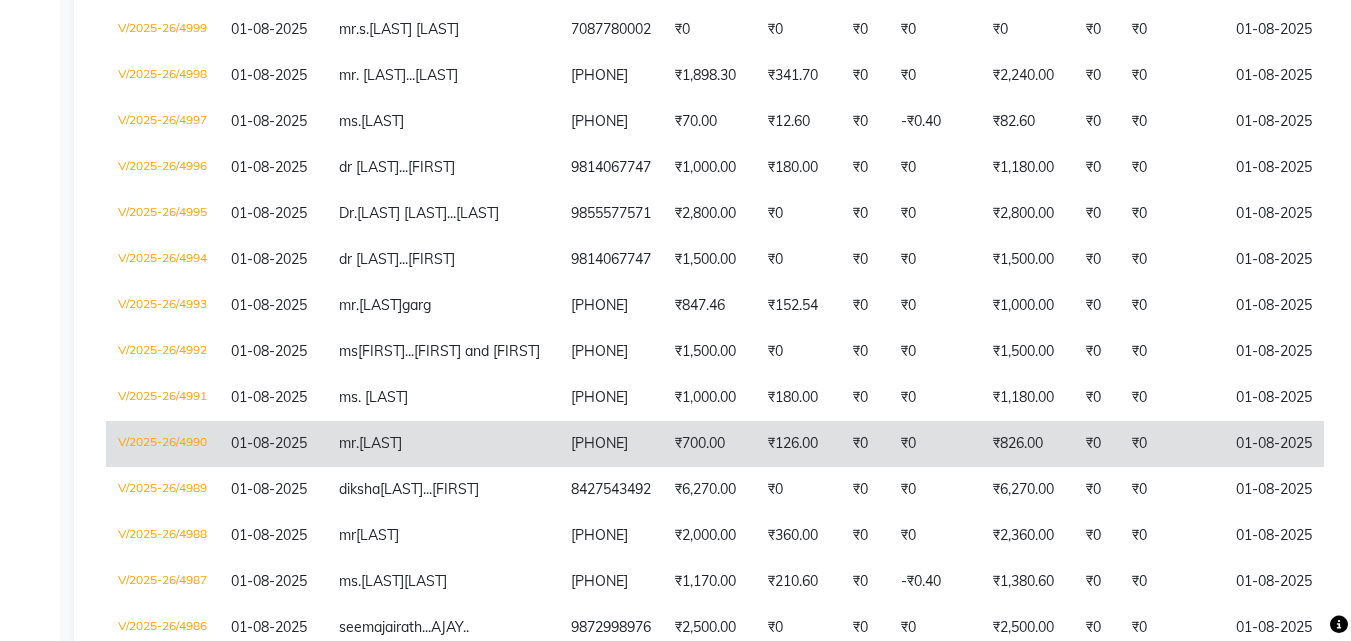 click on "mr.aman" 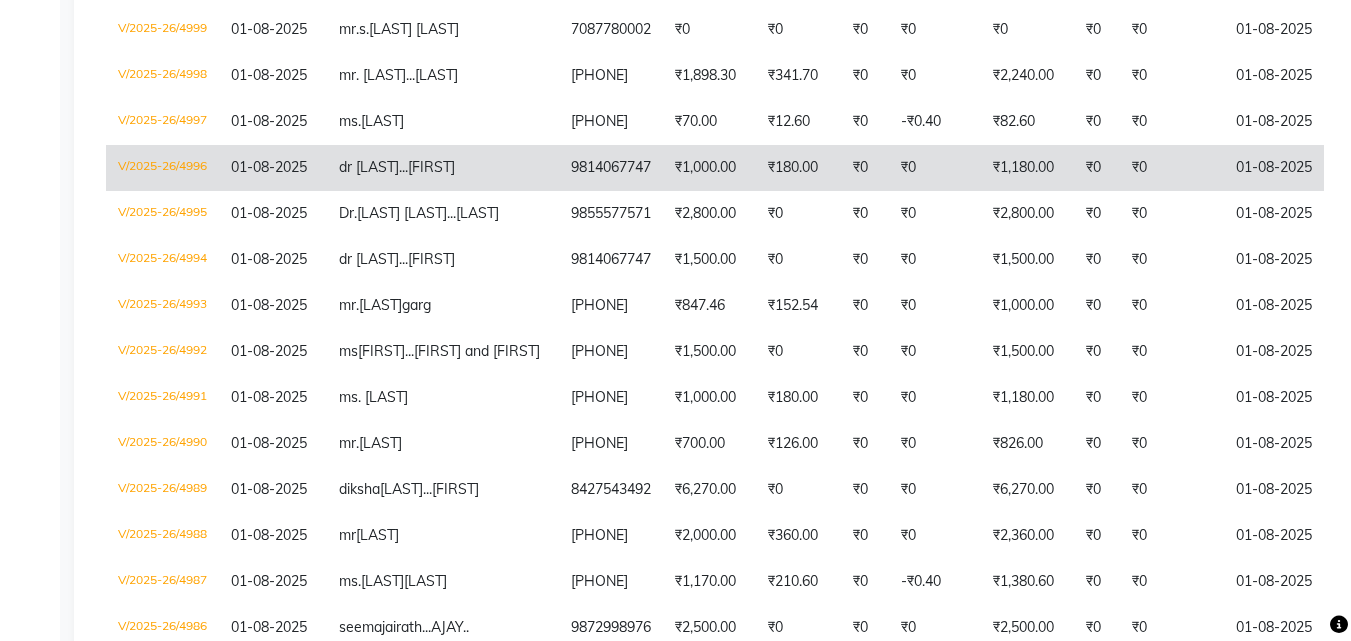 click on "dr kavina...sandeep" 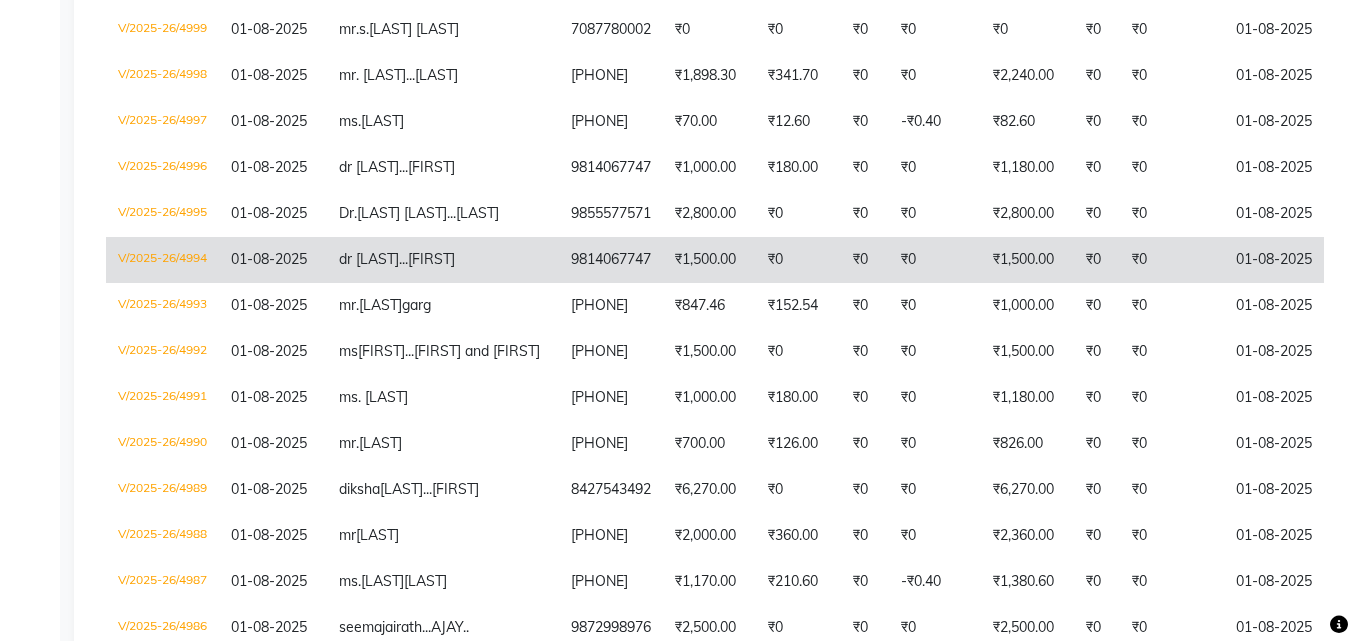 click on "dr kavina...sandeep" 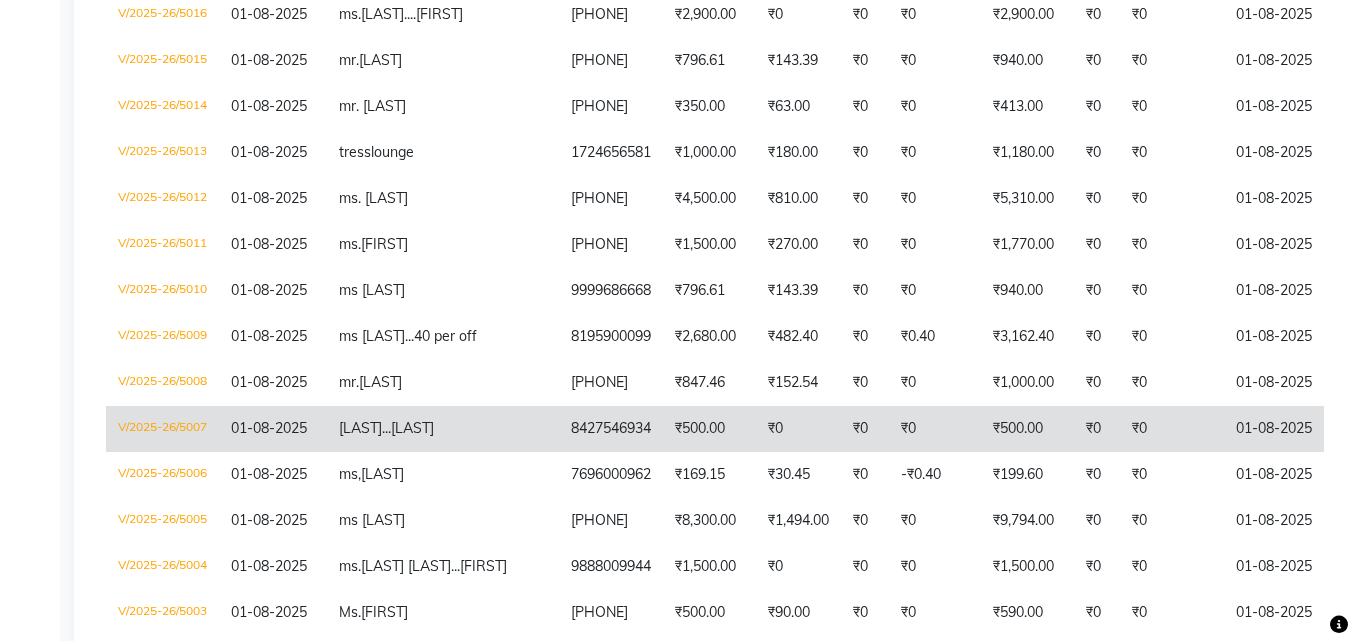scroll, scrollTop: 645, scrollLeft: 0, axis: vertical 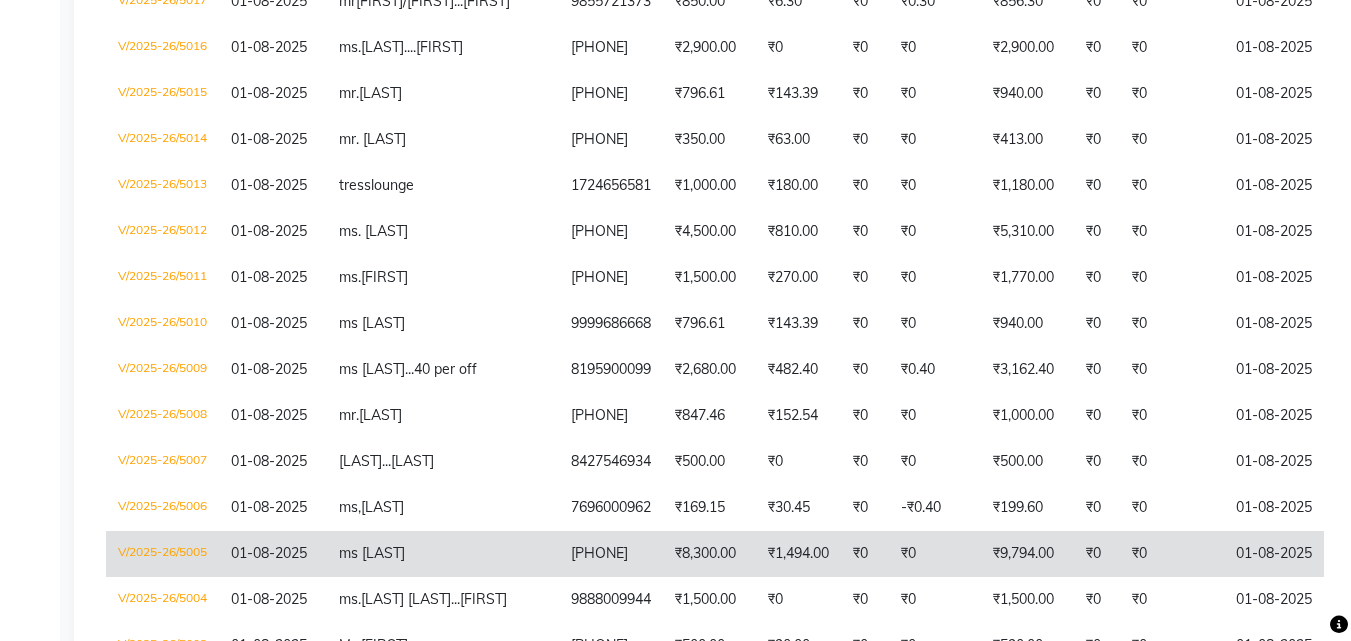 click on "ms komalpreet" 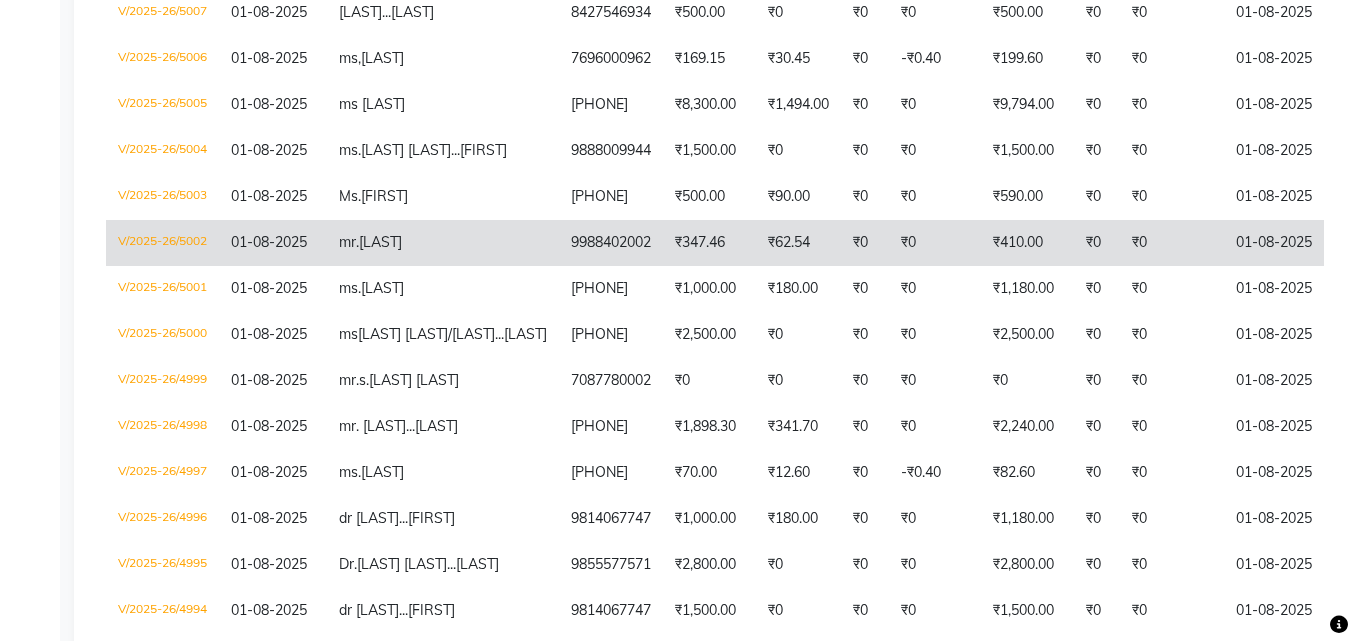 scroll, scrollTop: 1145, scrollLeft: 0, axis: vertical 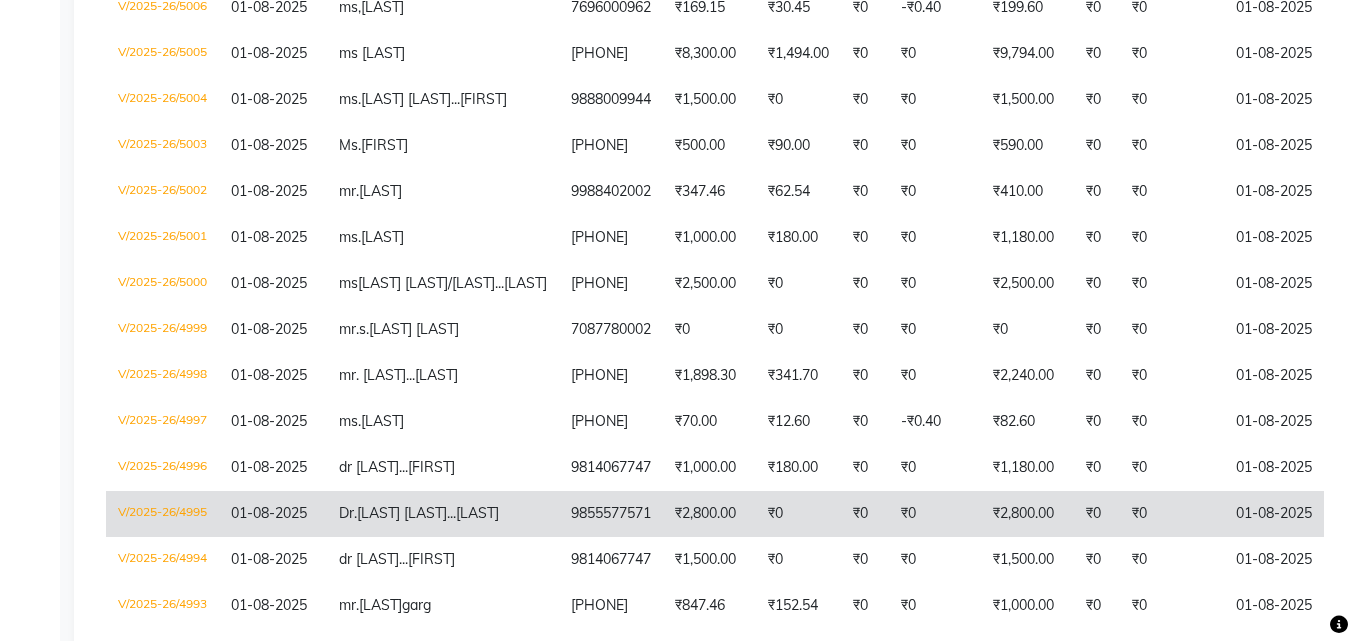 click on "Dr.Sheetal Garg...sandeep" 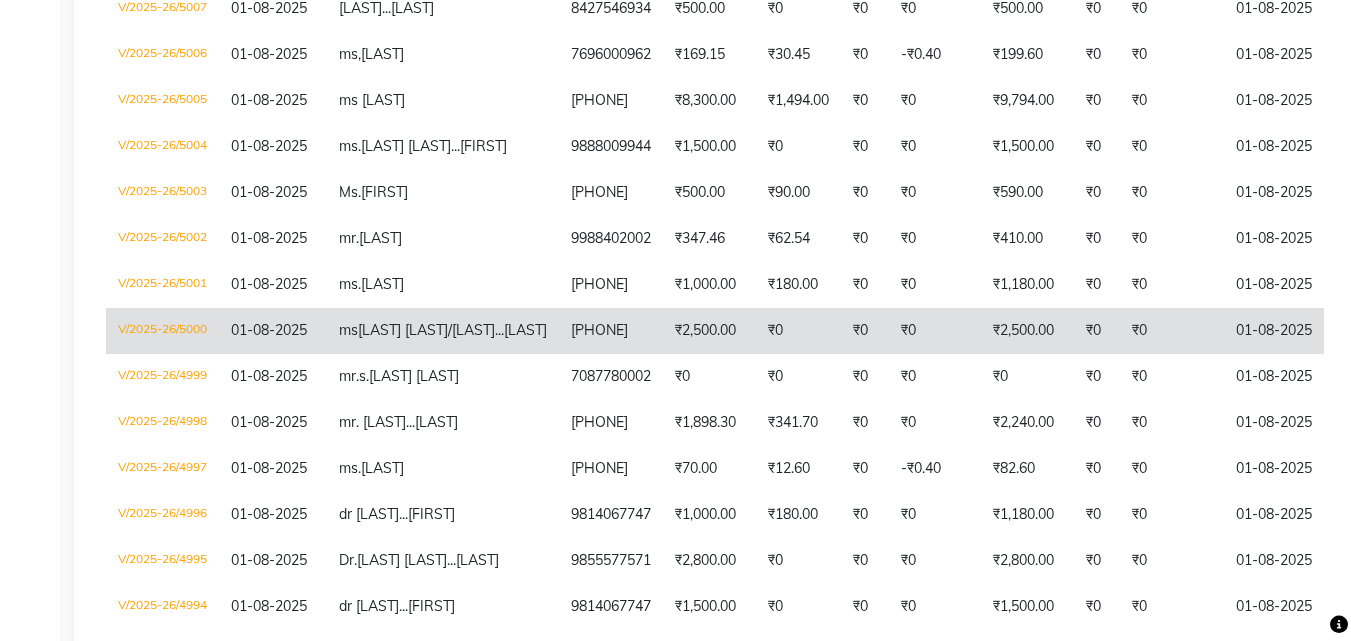 scroll, scrollTop: 1145, scrollLeft: 0, axis: vertical 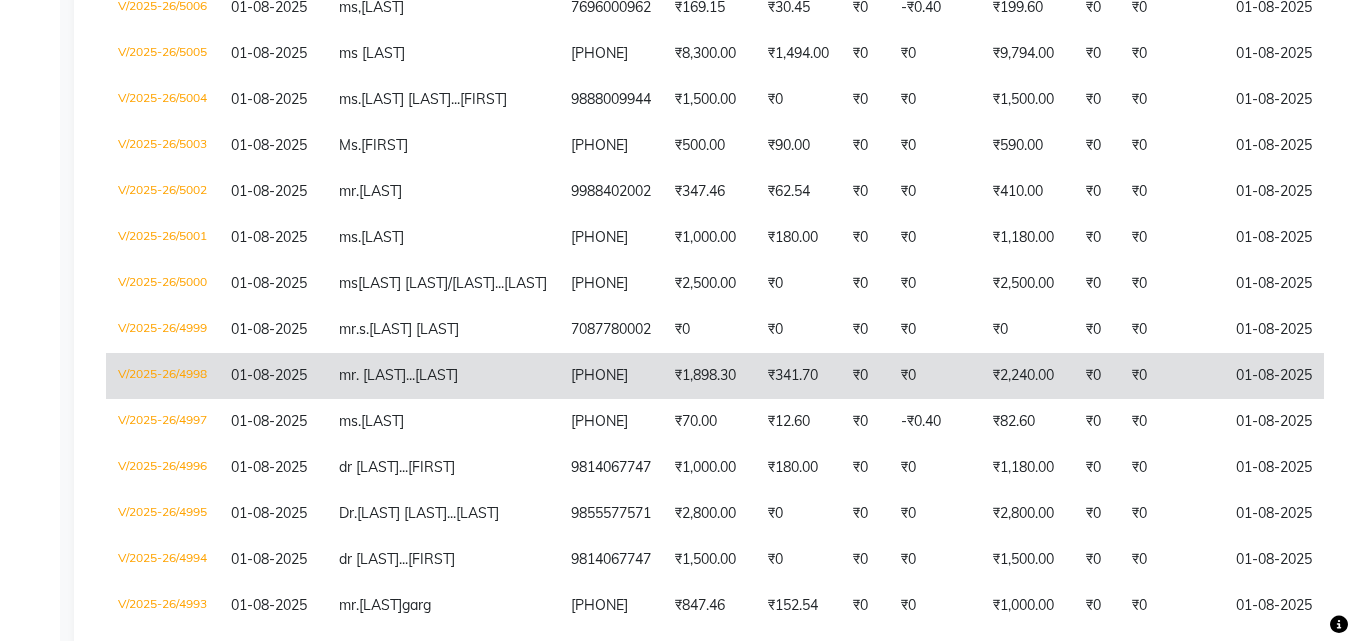 click on "mr. madhav..sunny" 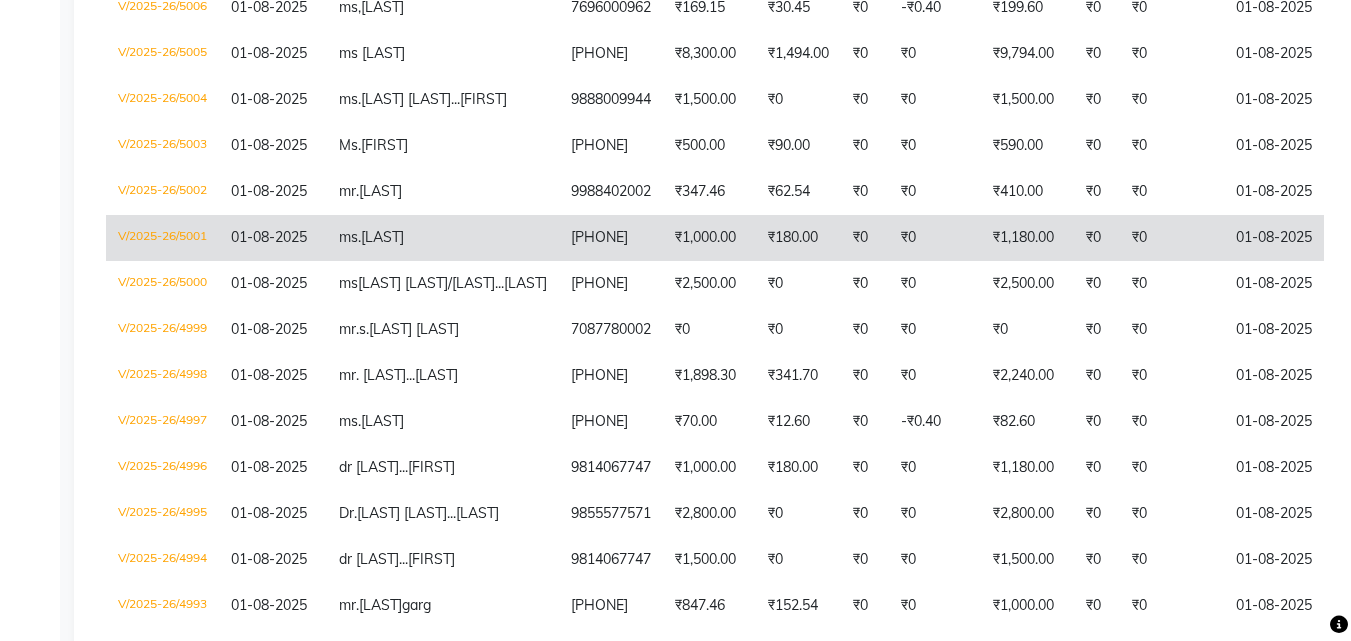 scroll, scrollTop: 1345, scrollLeft: 0, axis: vertical 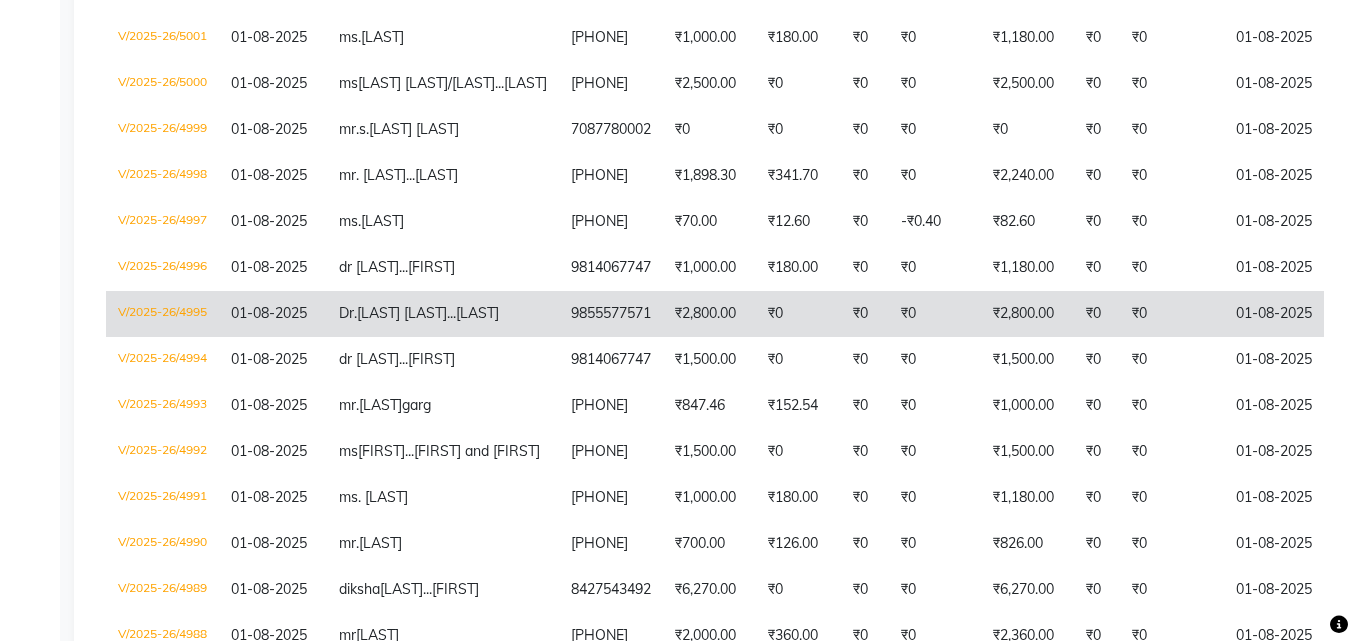 click on "Dr.Sheetal Garg...sandeep" 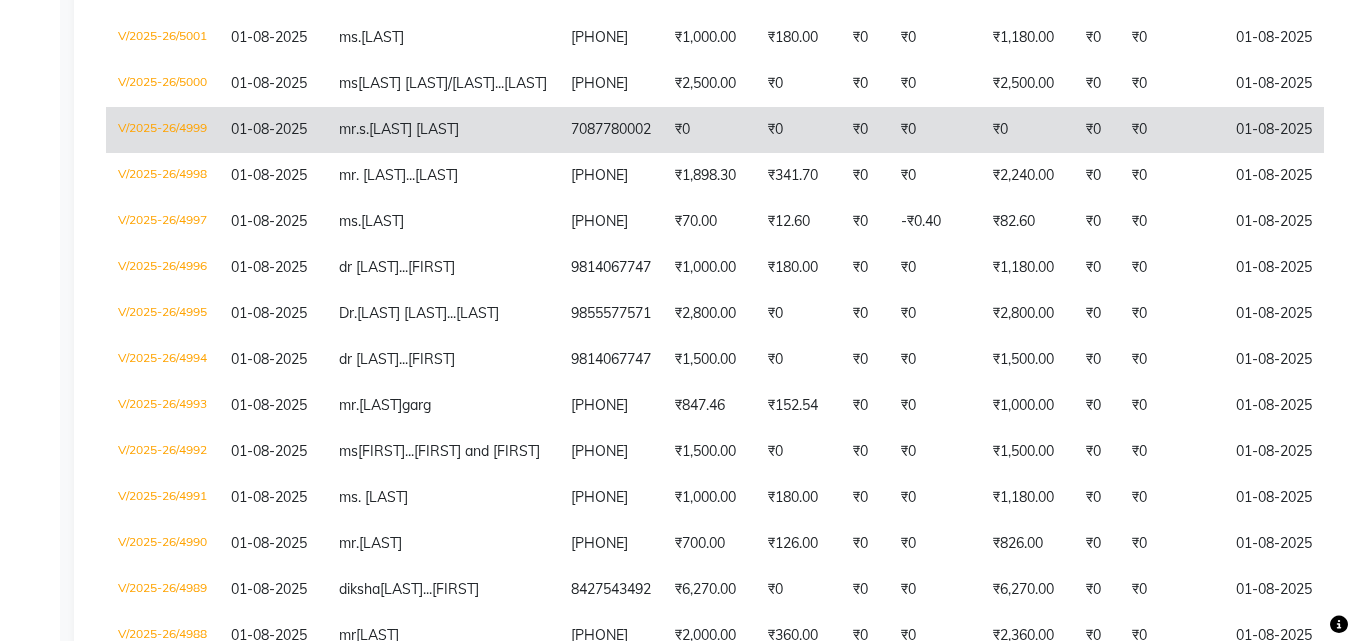click on "mr.s.p sharma" 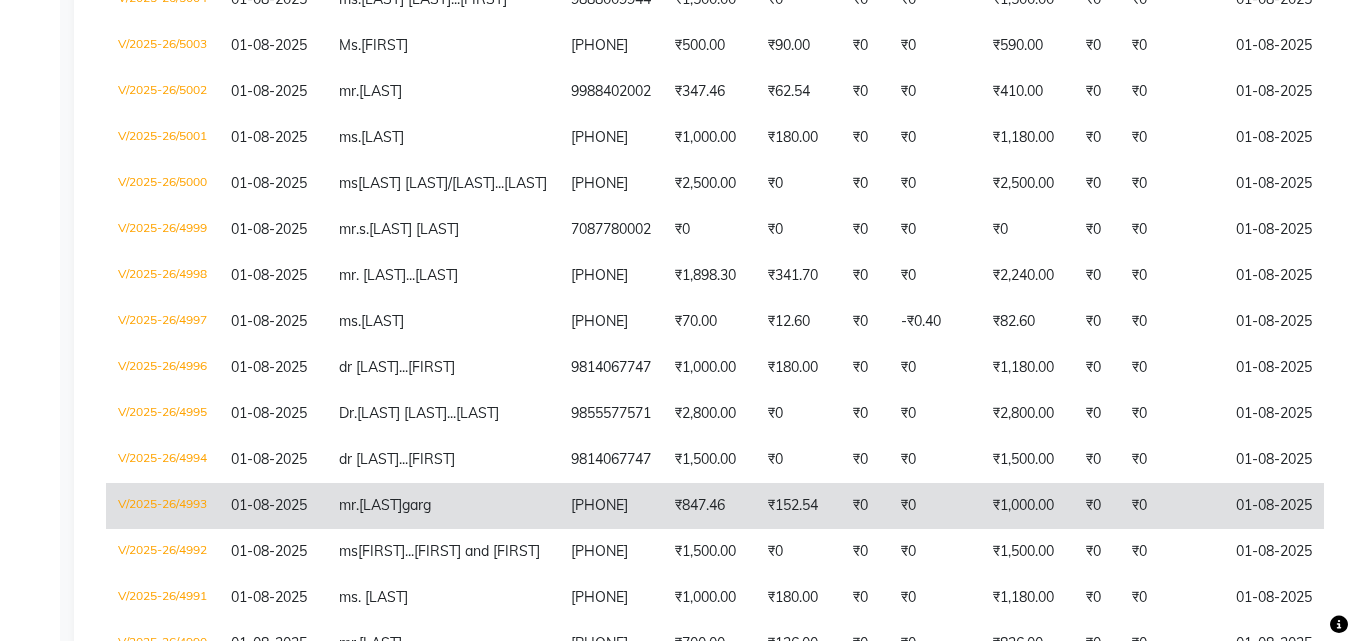scroll, scrollTop: 1145, scrollLeft: 0, axis: vertical 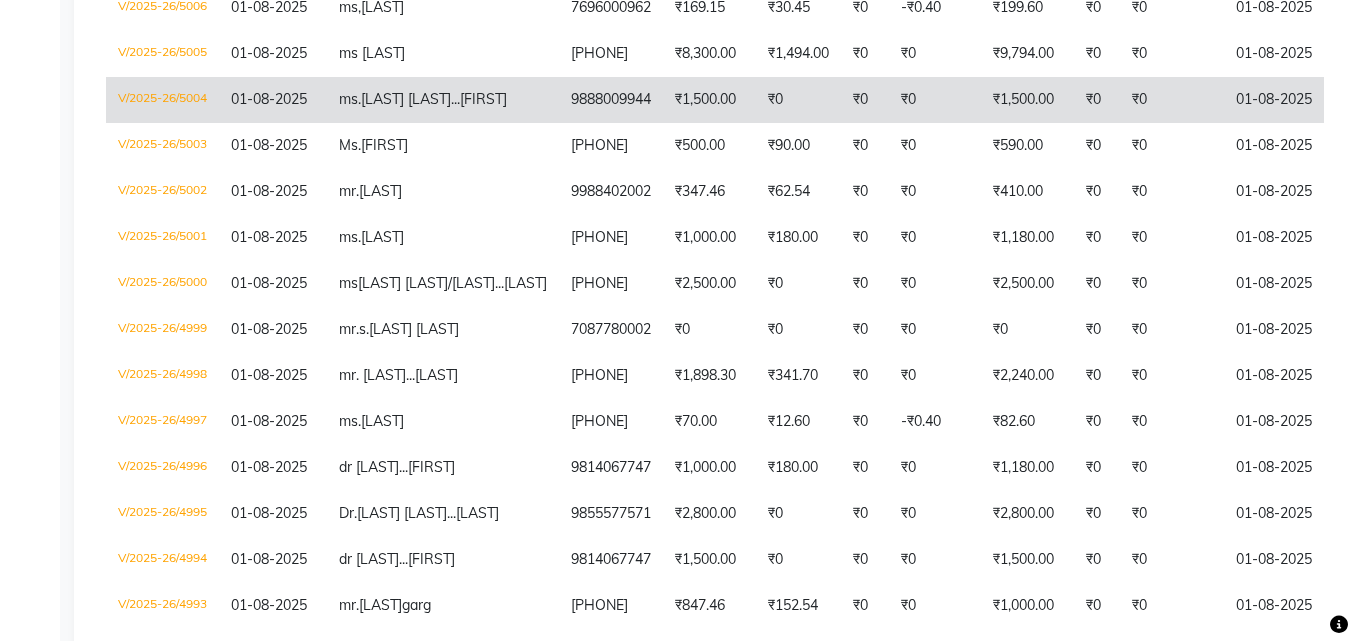 click on "ms.urja malik...ajay" 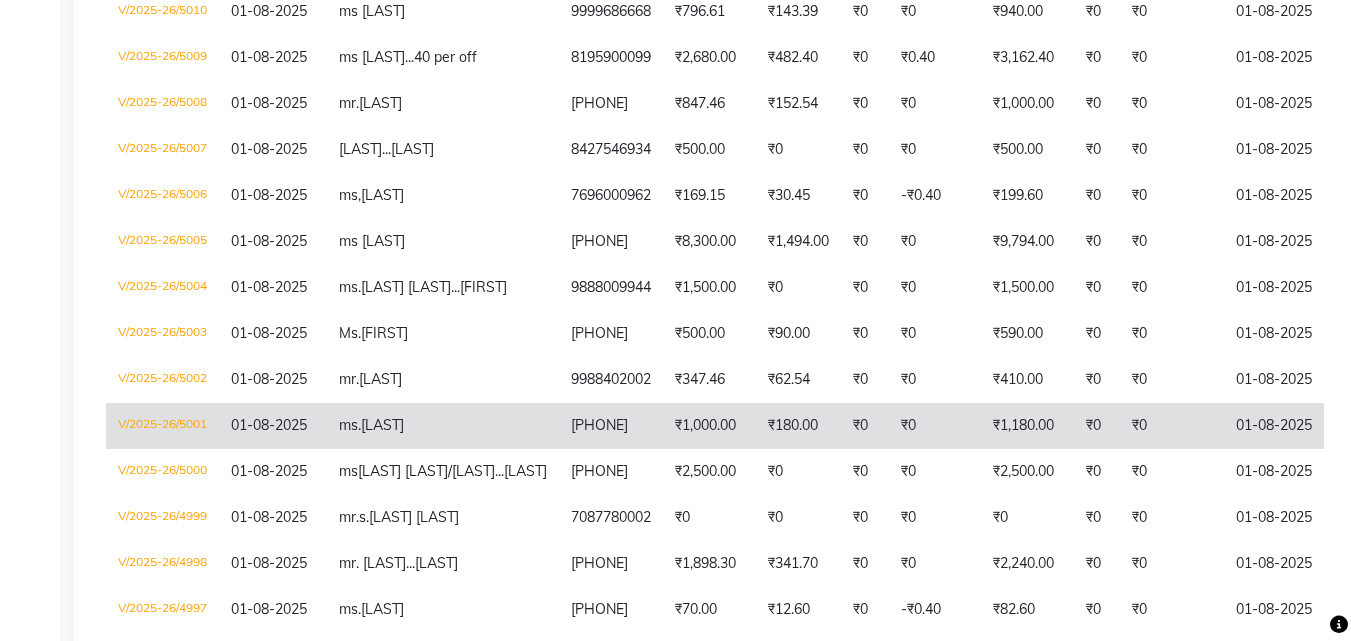 scroll, scrollTop: 945, scrollLeft: 0, axis: vertical 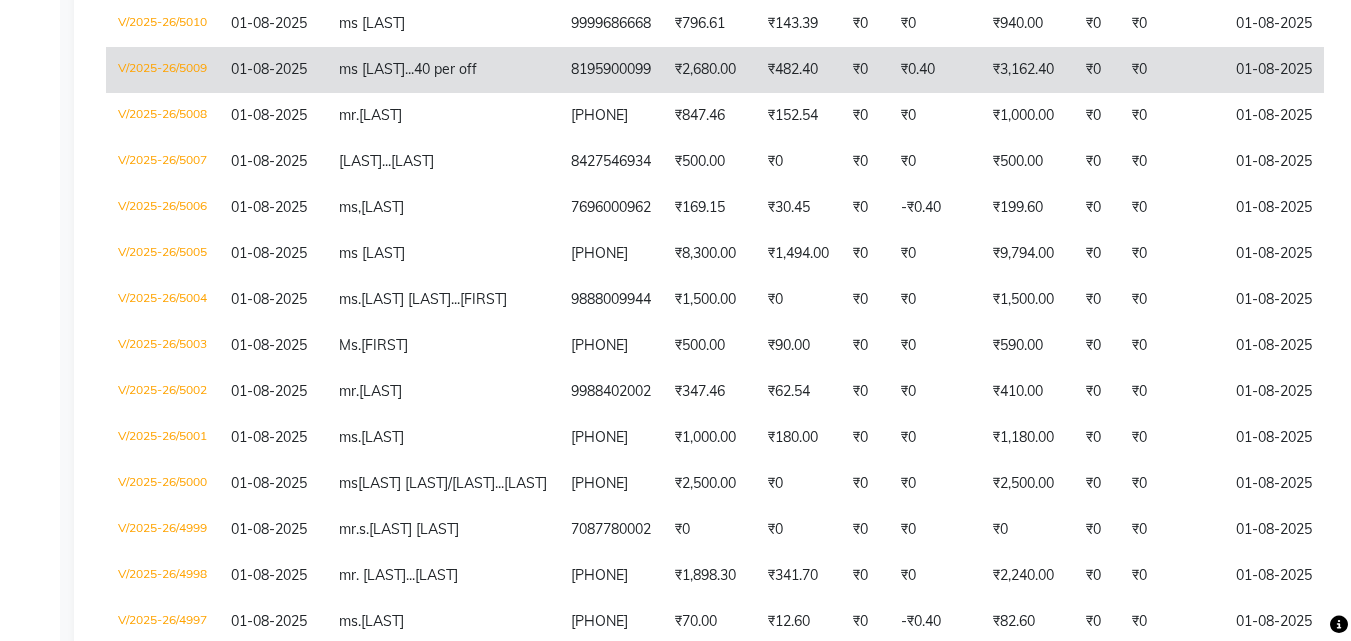 click on "ms naina...40 per off" 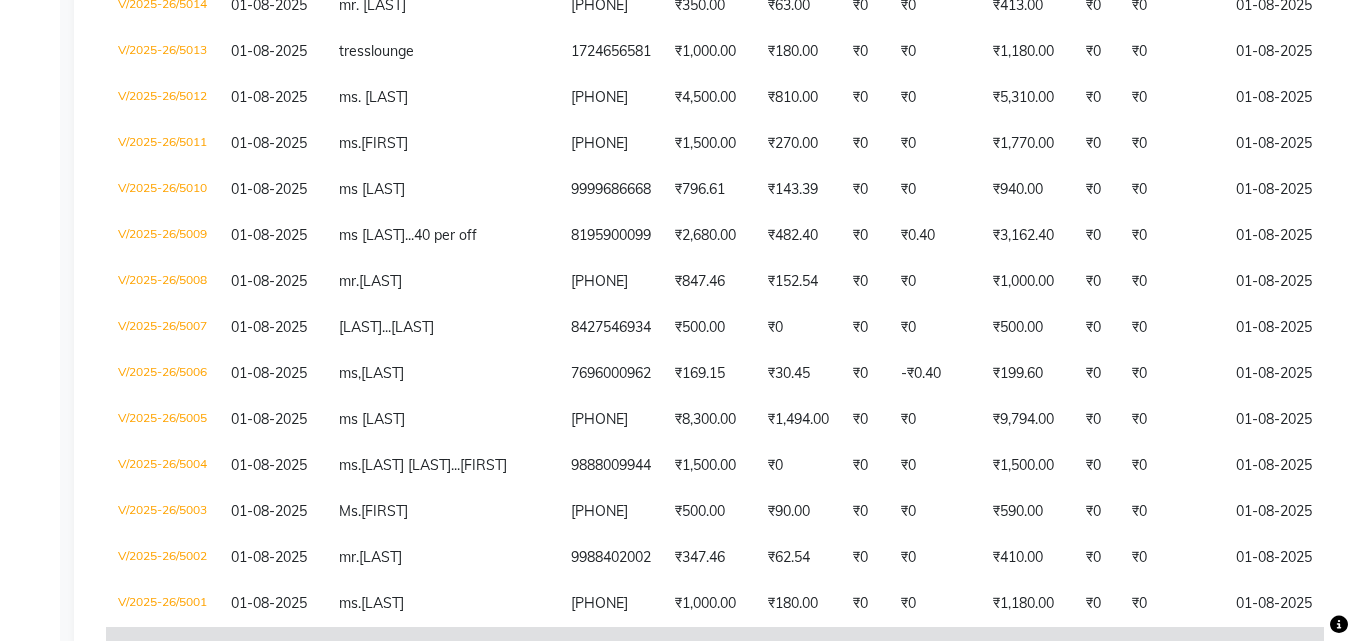 scroll, scrollTop: 745, scrollLeft: 0, axis: vertical 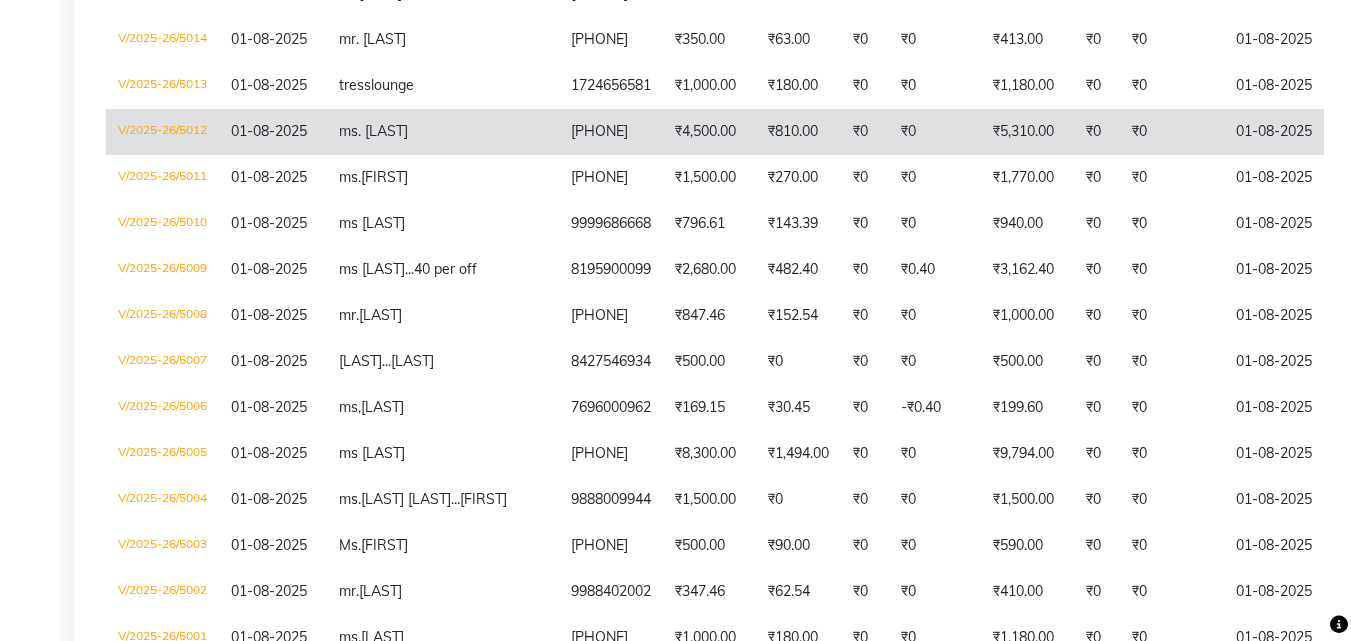 click on "ms. reena" 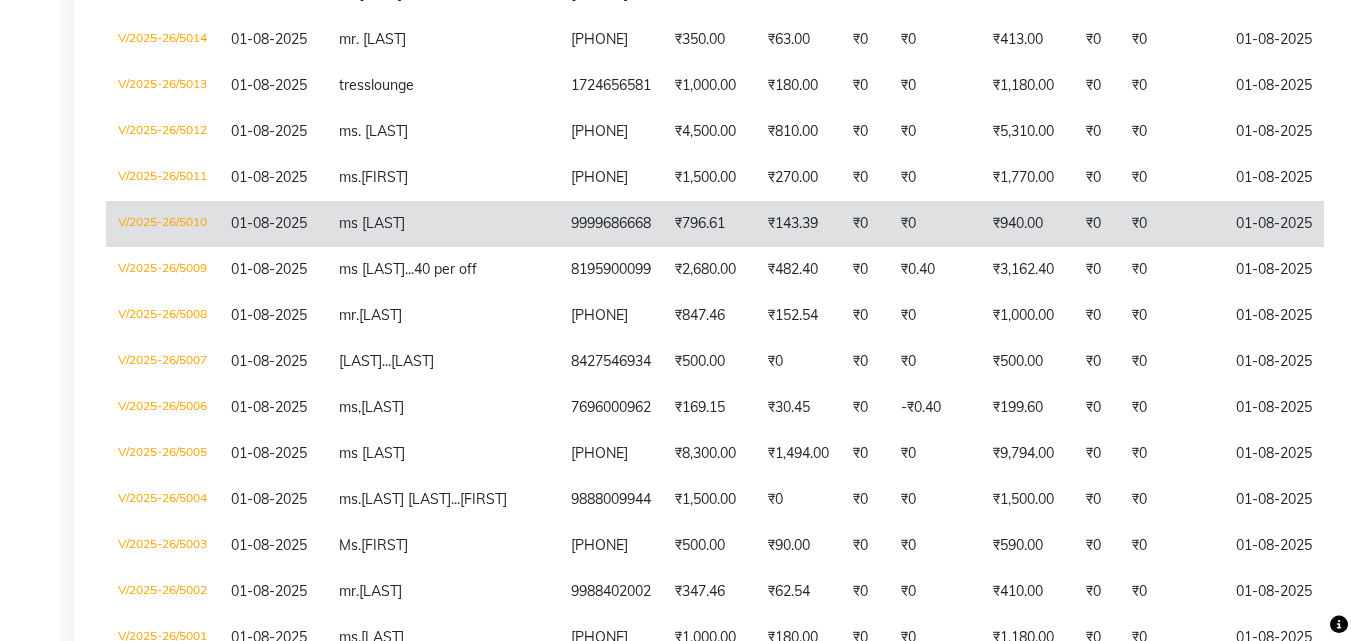 click on "9999686668" 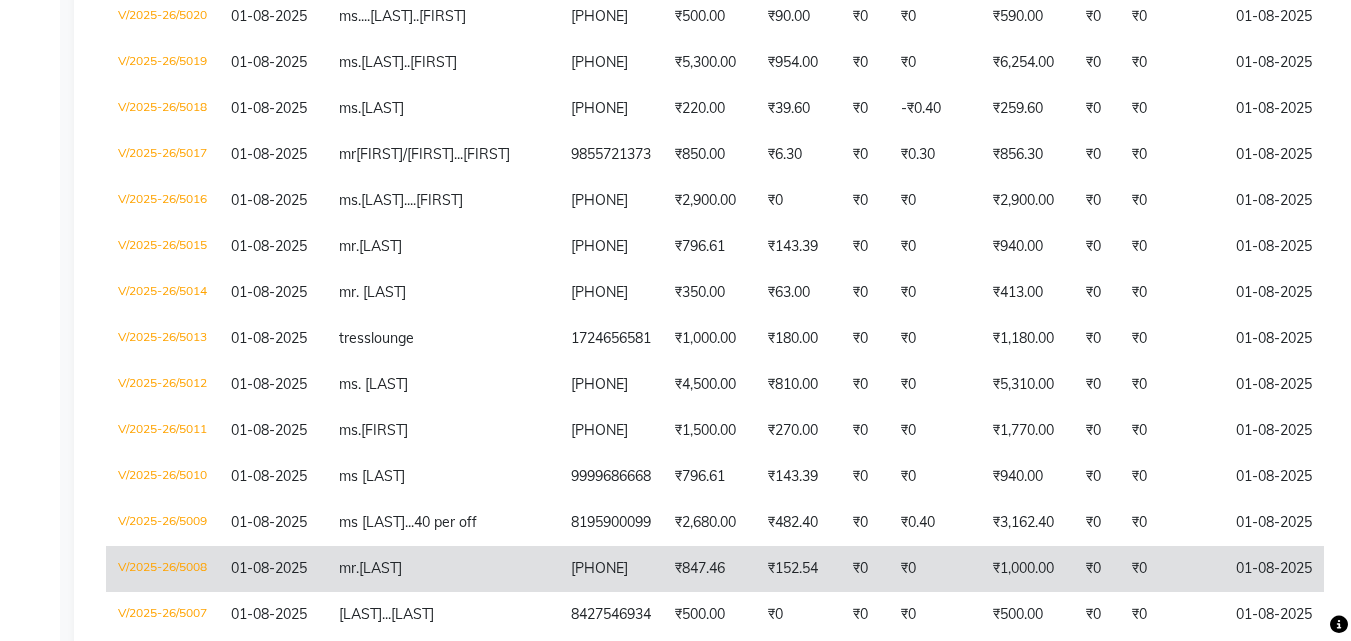 scroll, scrollTop: 445, scrollLeft: 0, axis: vertical 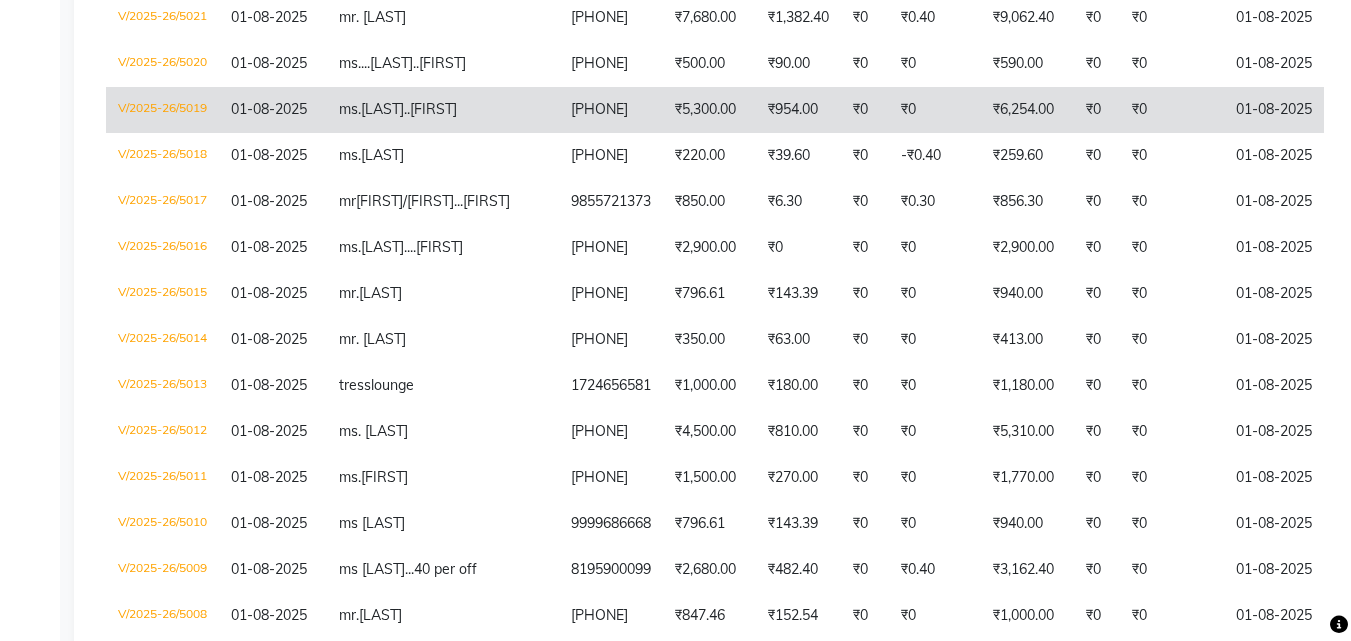 click on "ms.  nidhi..ajay" 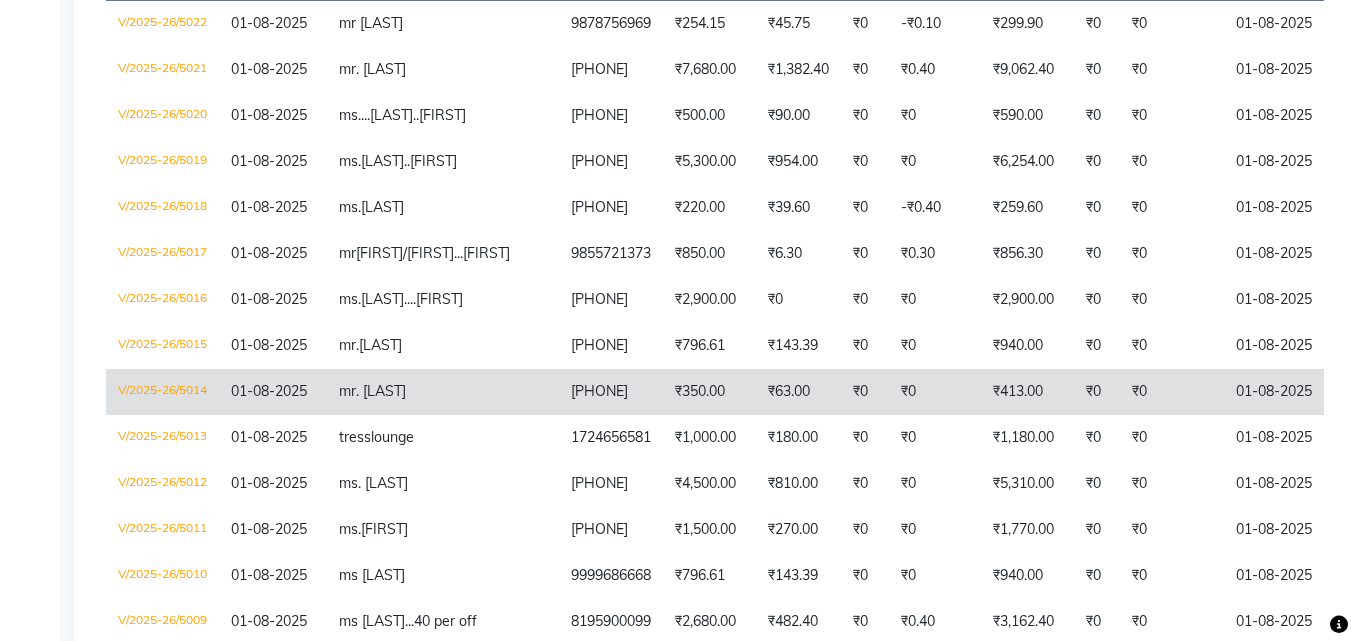 scroll, scrollTop: 345, scrollLeft: 0, axis: vertical 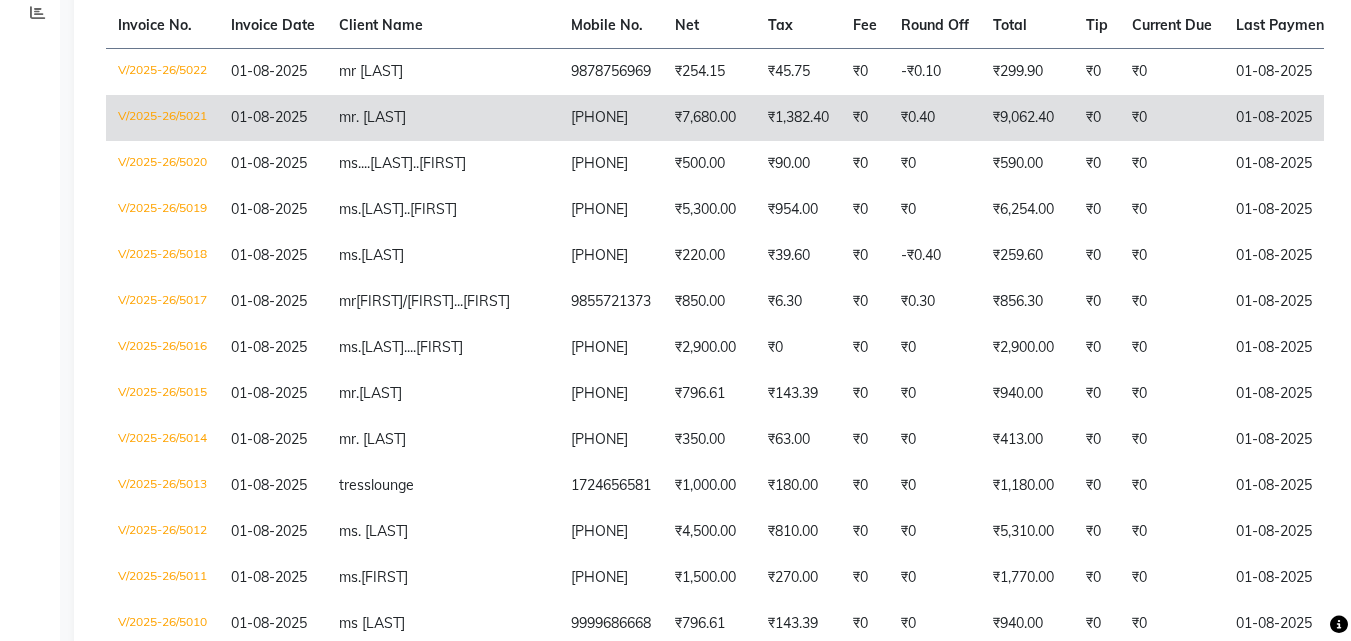 click on "mr. deepak" 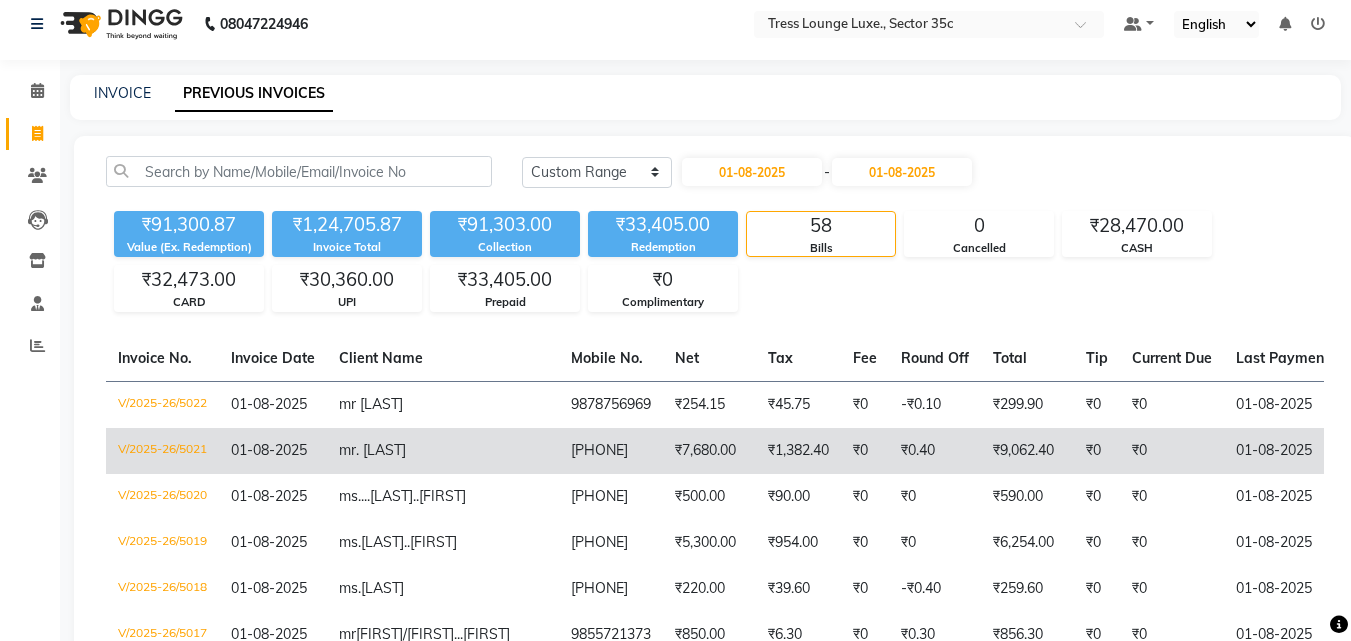 scroll, scrollTop: 0, scrollLeft: 0, axis: both 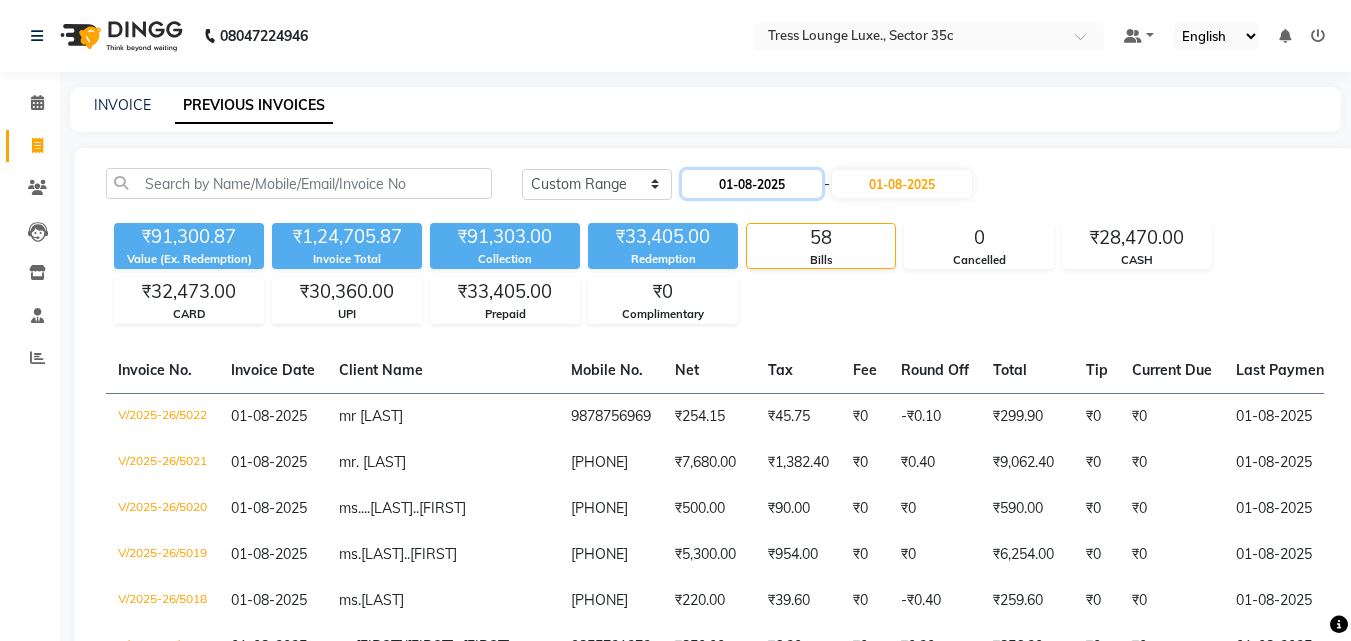 click on "01-08-2025" 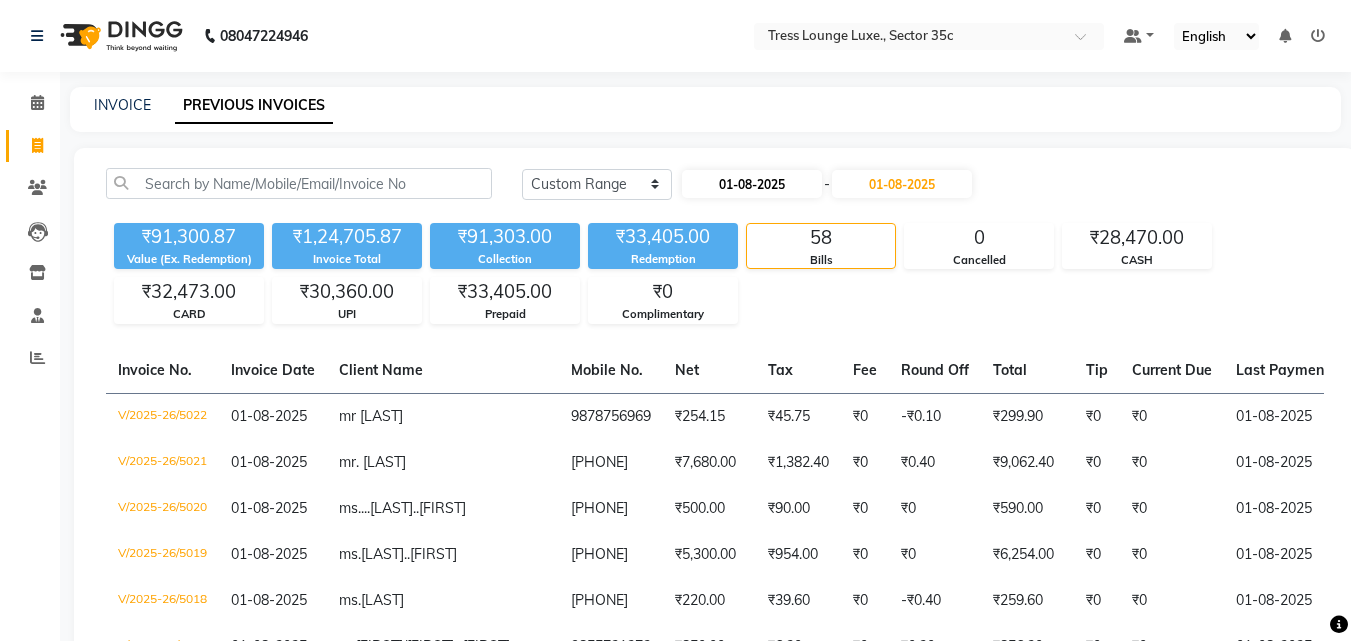 select on "8" 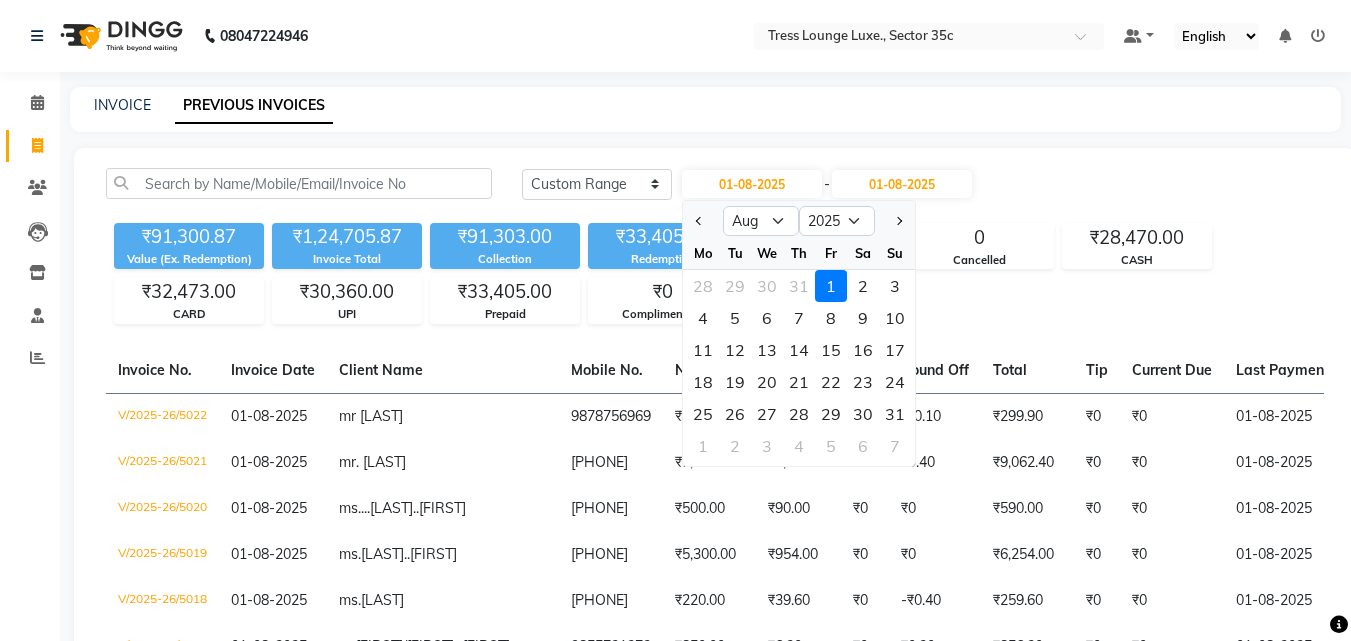 click on "2" 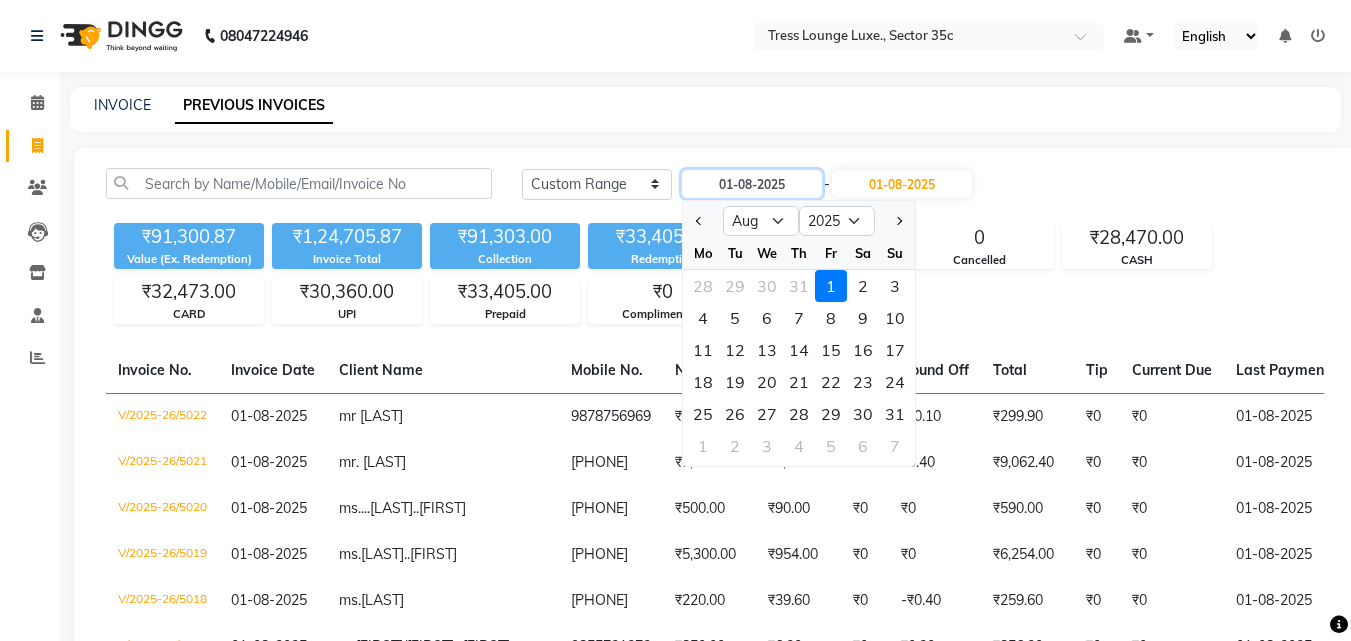 type on "02-08-2025" 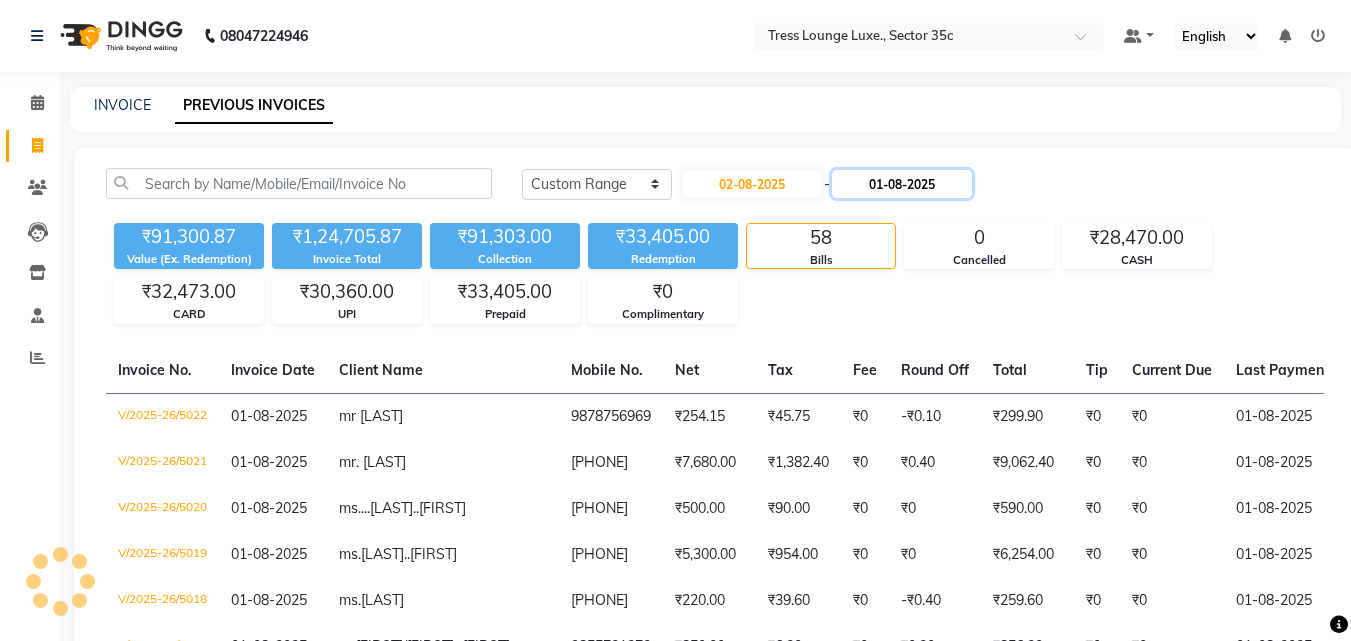 click on "01-08-2025" 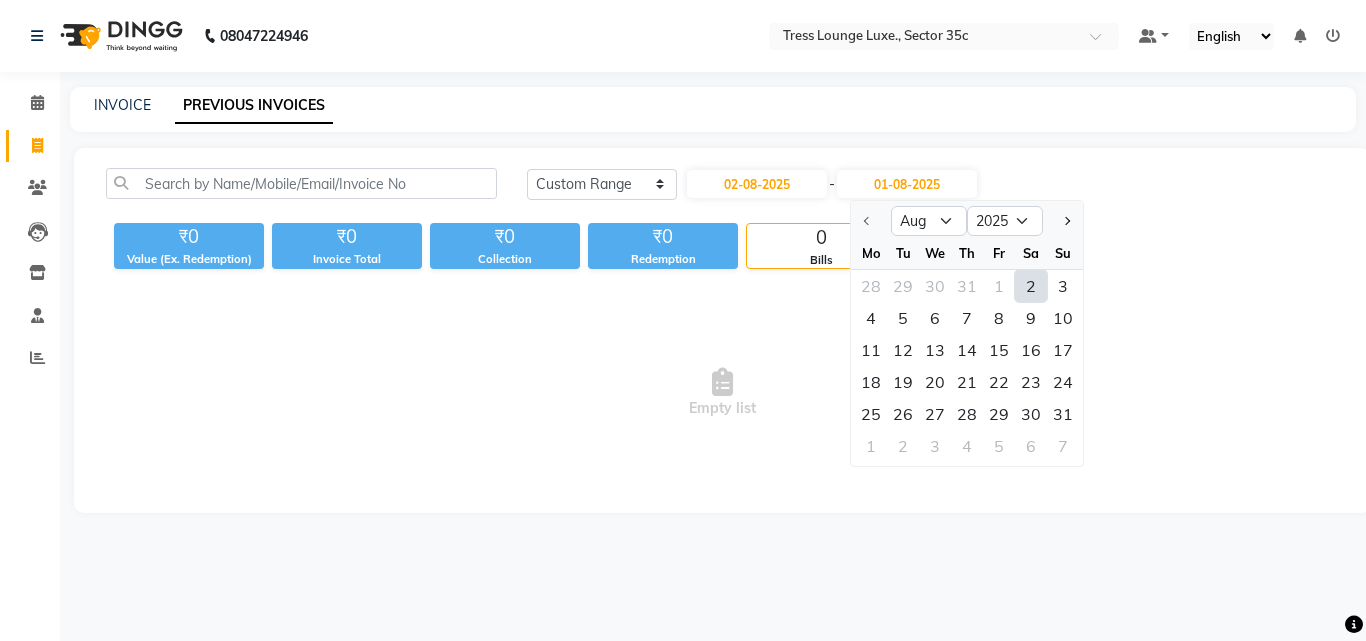 click on "2" 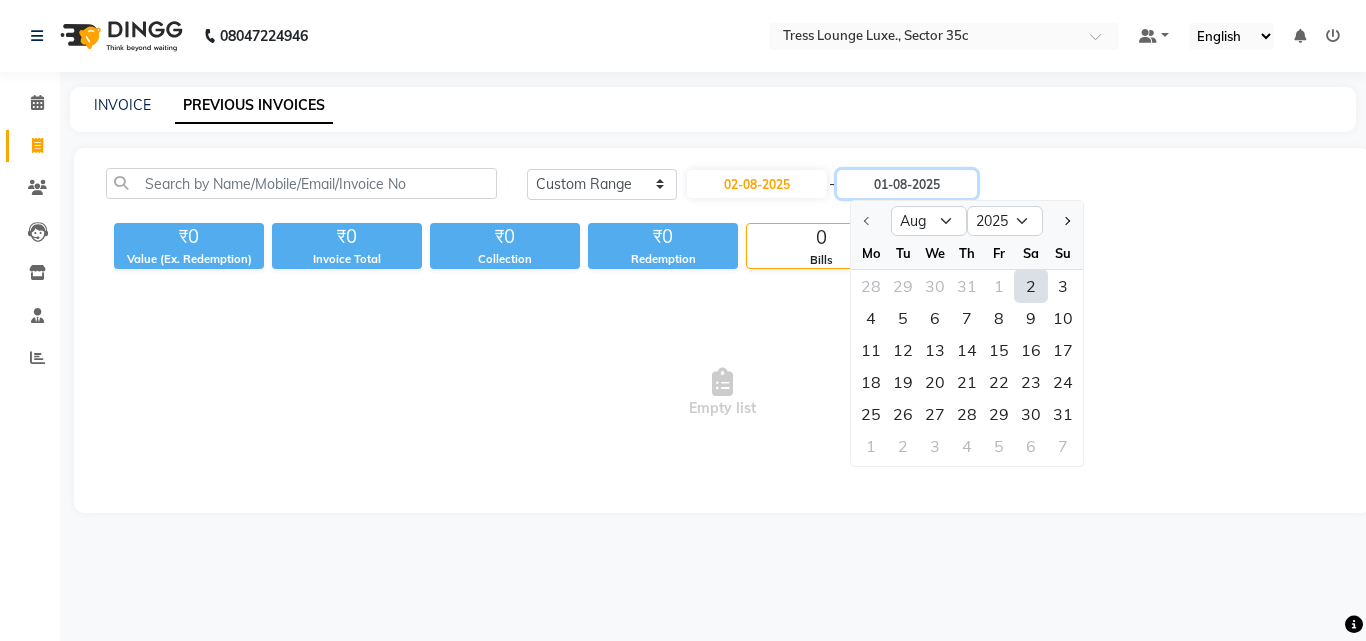type on "02-08-2025" 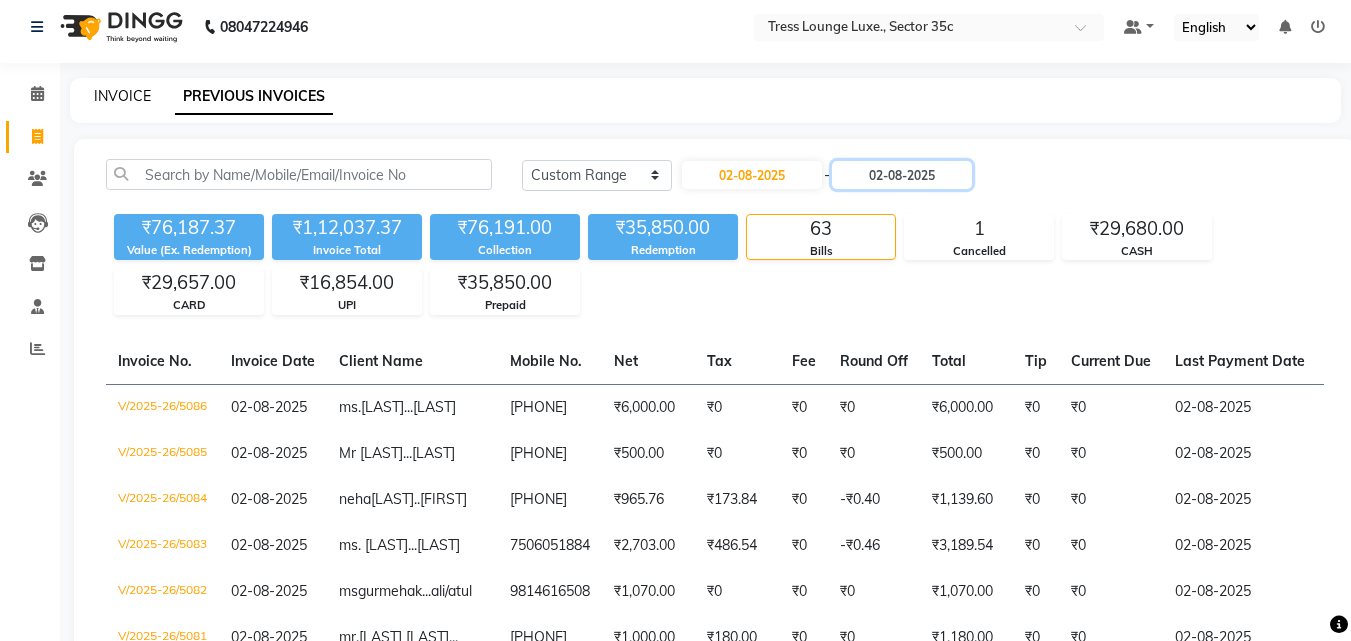 scroll, scrollTop: 0, scrollLeft: 0, axis: both 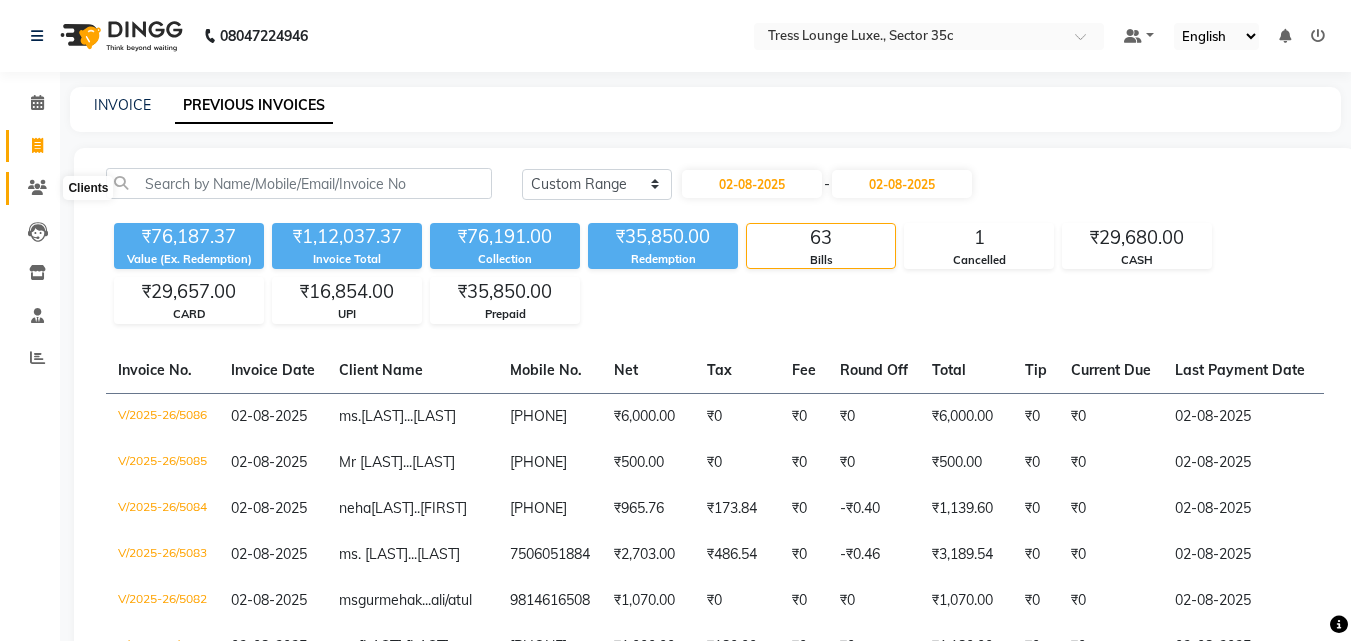 click 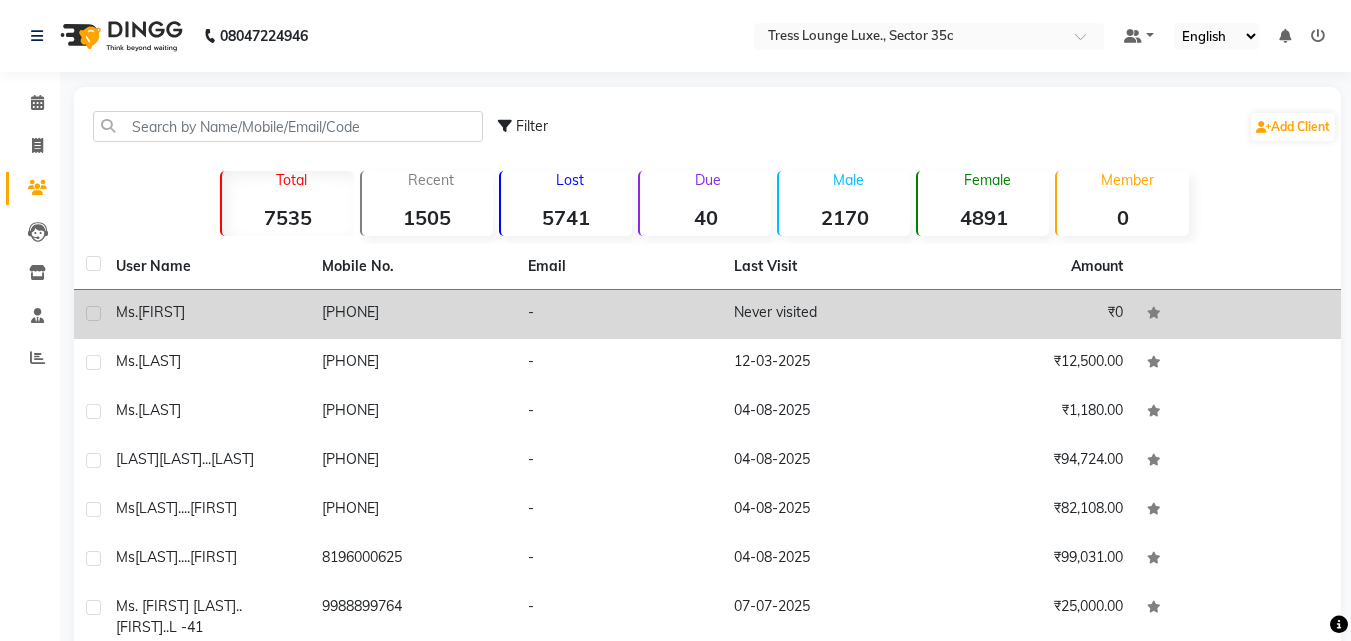 click on "ms.amrita" 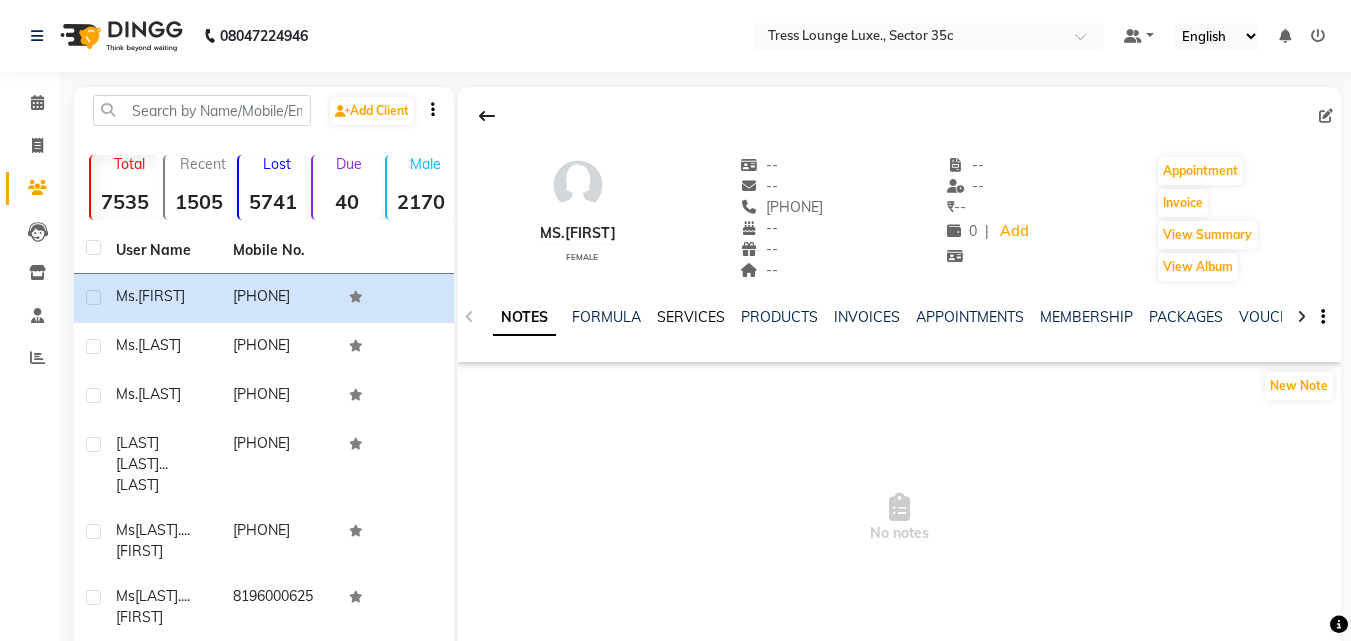 click on "SERVICES" 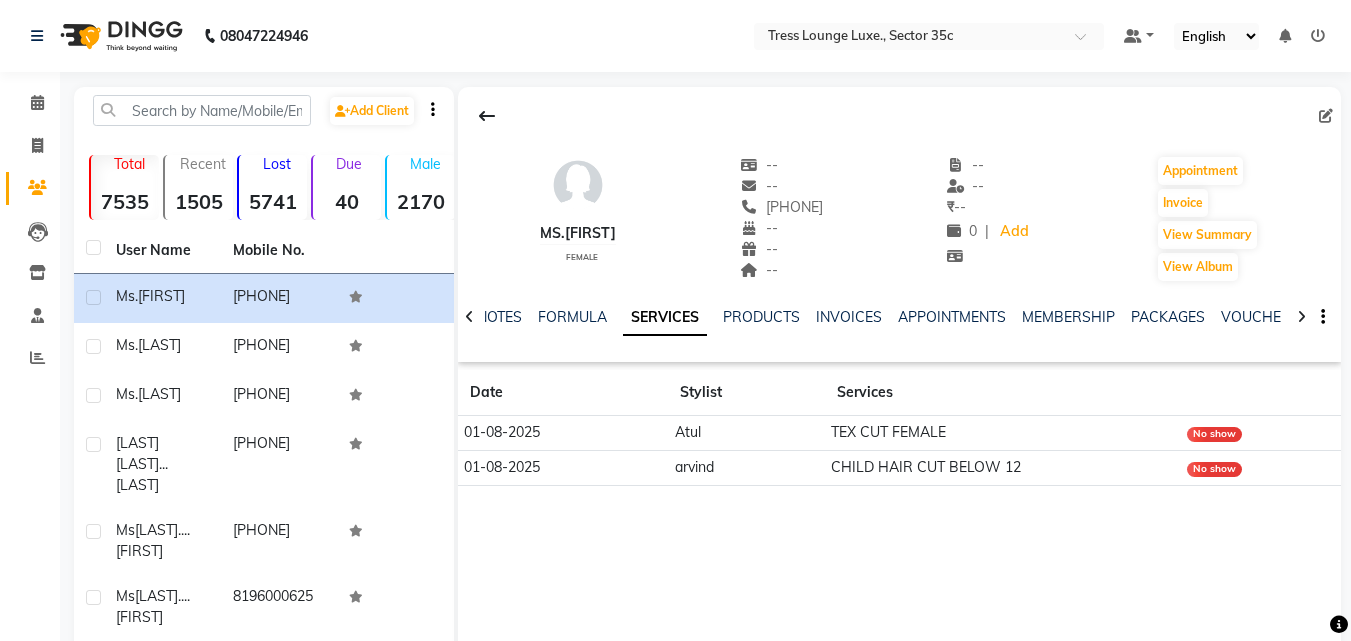 click on "No show" 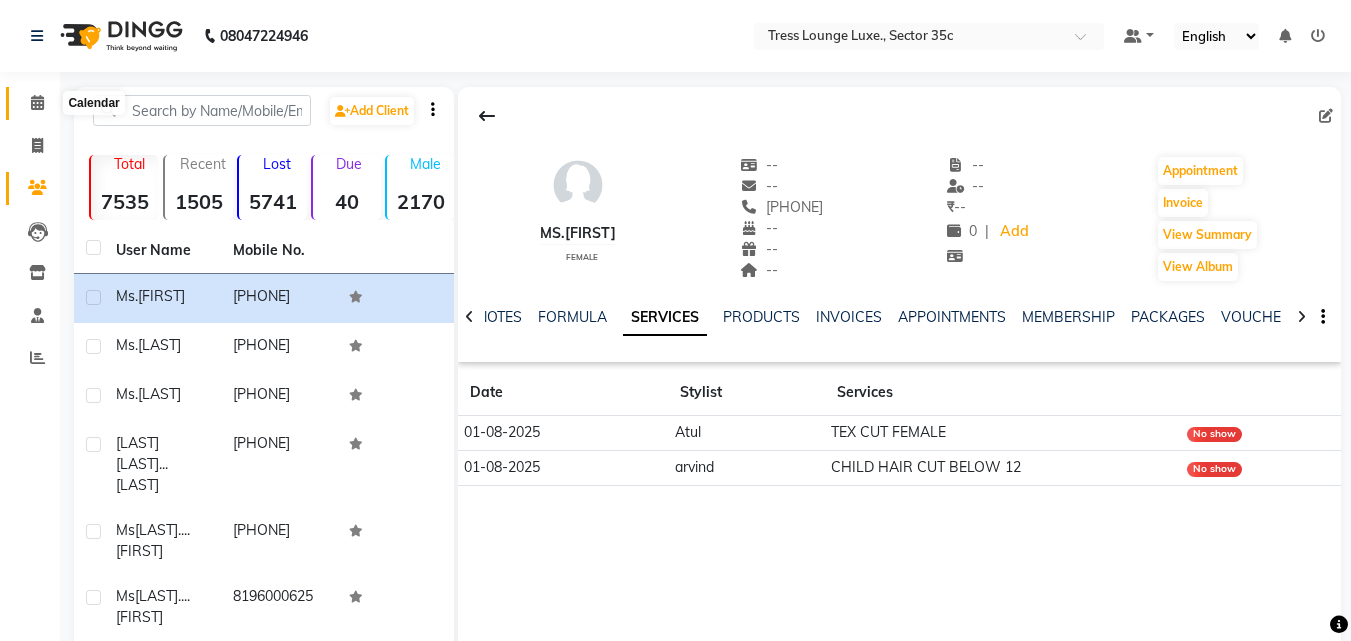 click 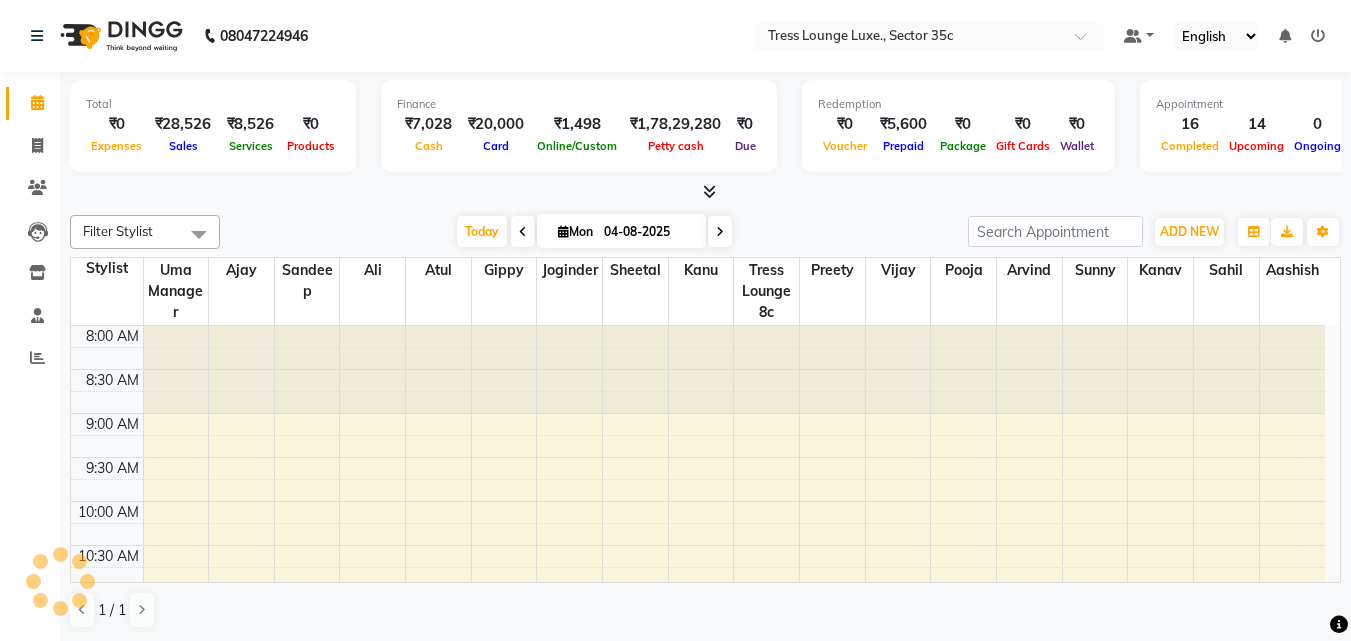 scroll, scrollTop: 0, scrollLeft: 0, axis: both 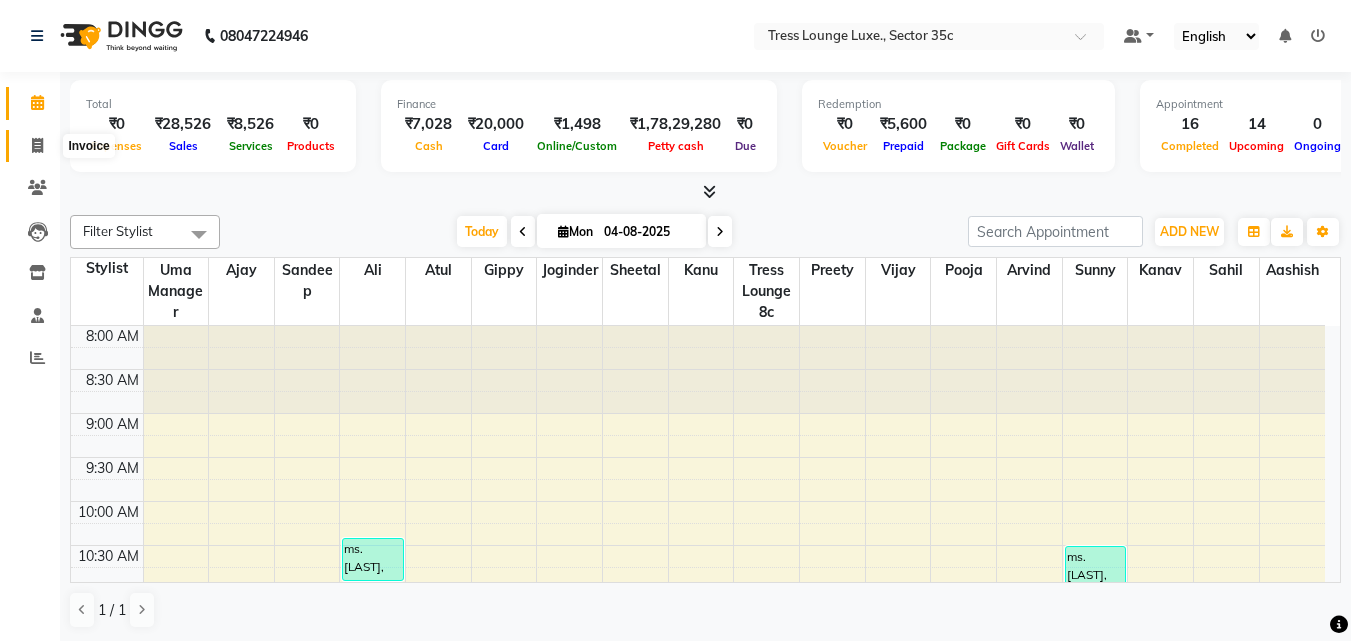 click 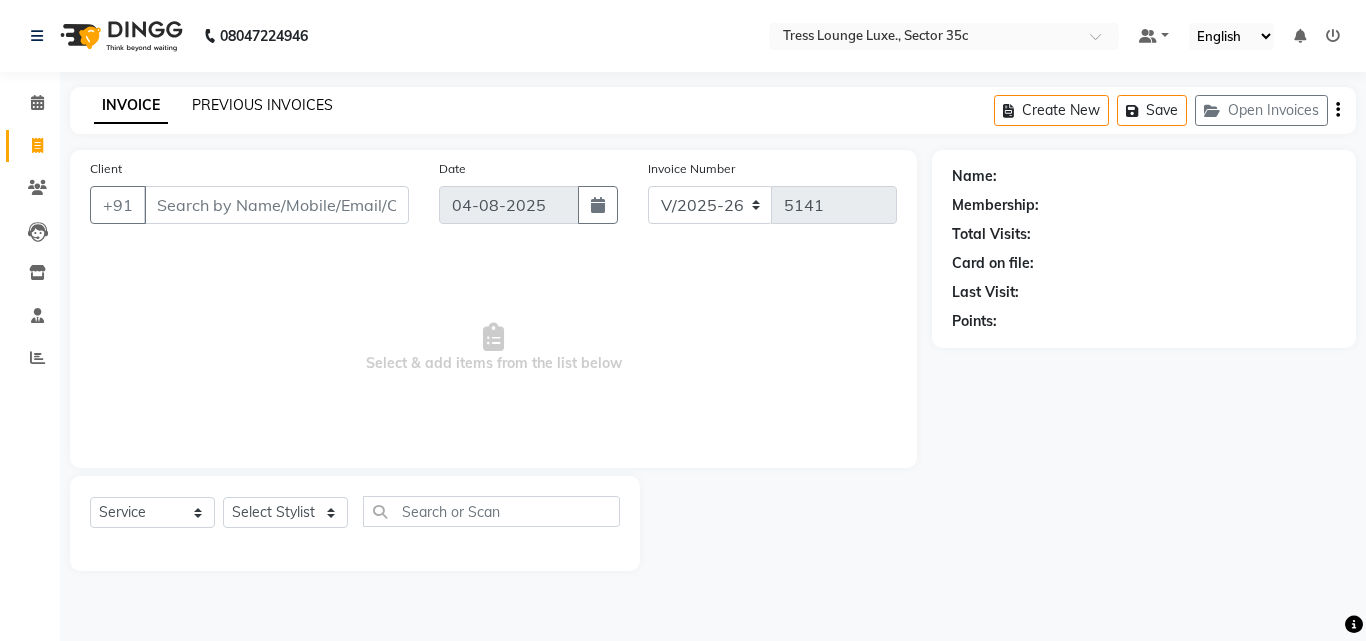 click on "PREVIOUS INVOICES" 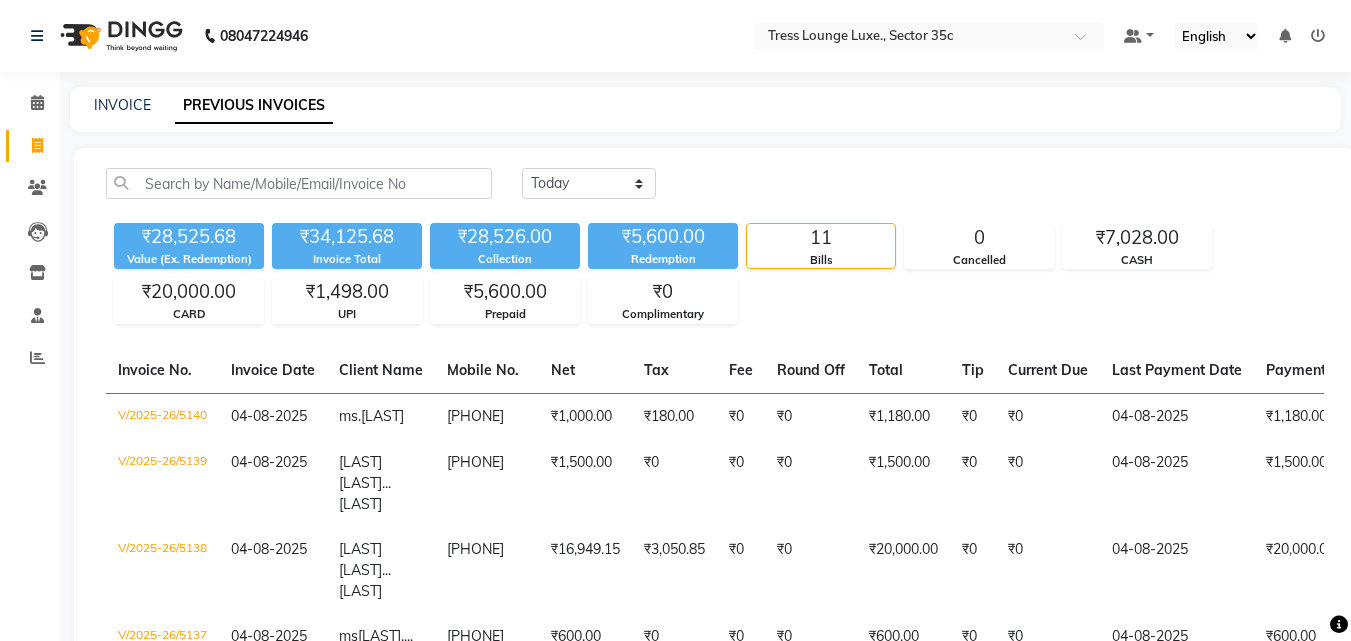 drag, startPoint x: 634, startPoint y: 154, endPoint x: 627, endPoint y: 170, distance: 17.464249 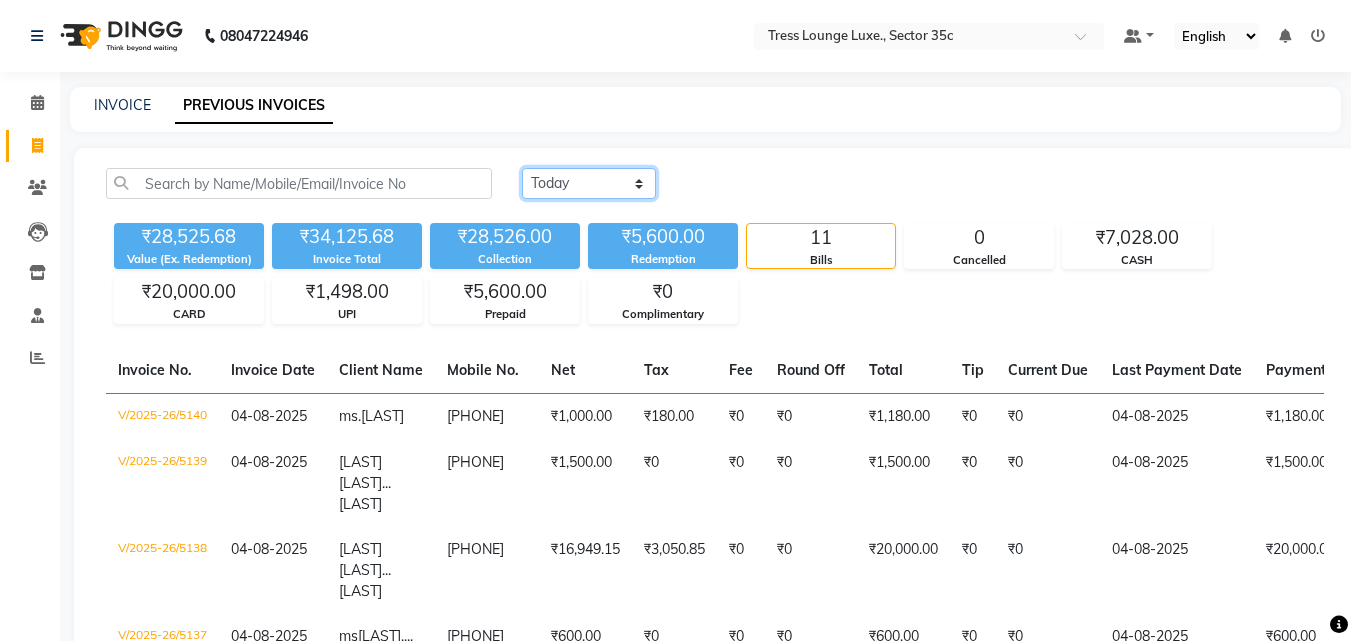 click on "Today Yesterday Custom Range" 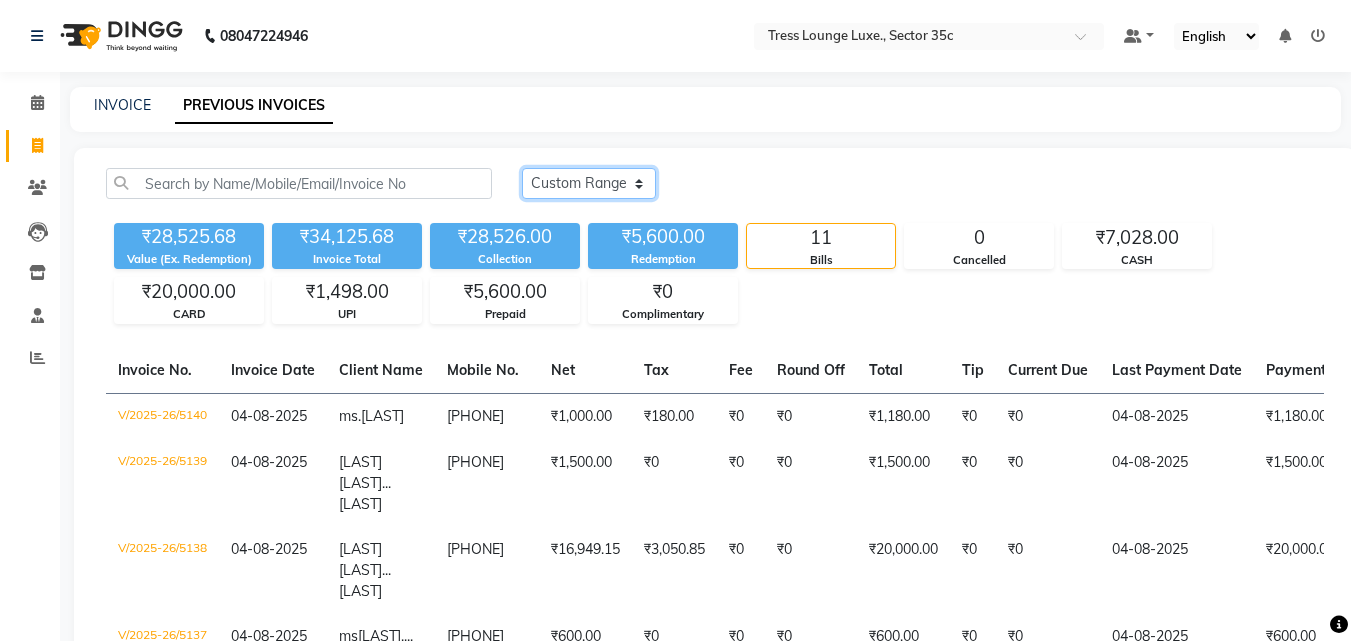 click on "Today Yesterday Custom Range" 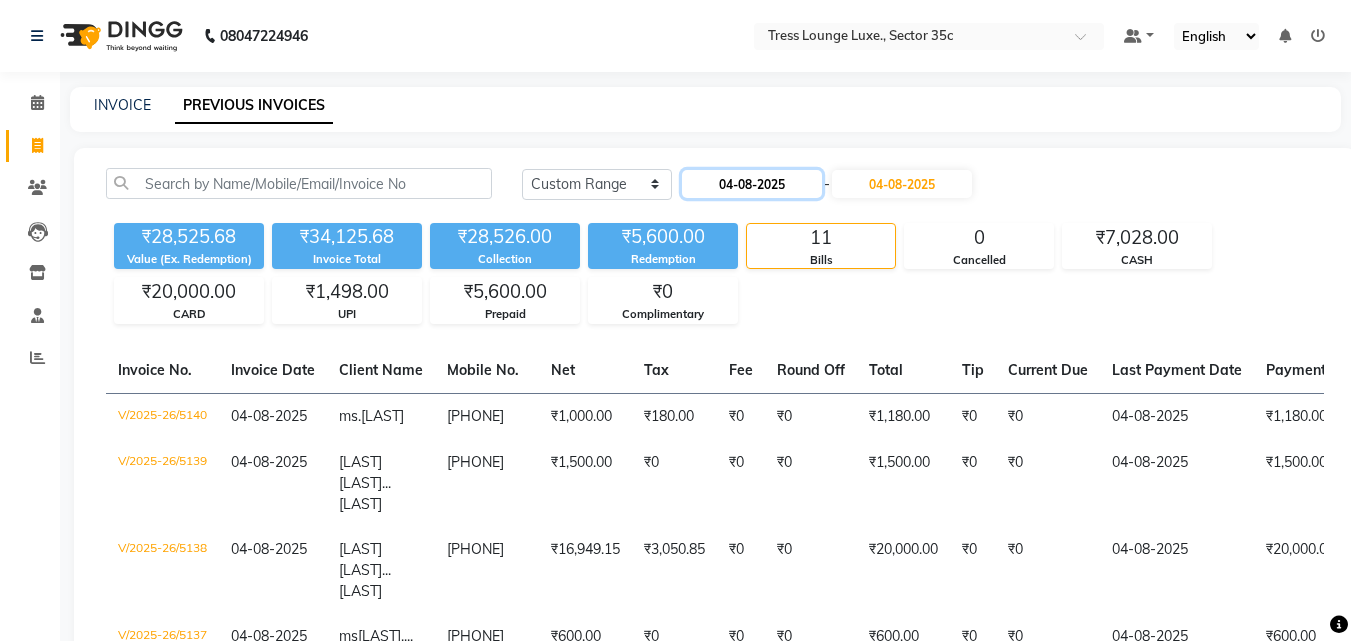 click on "04-08-2025" 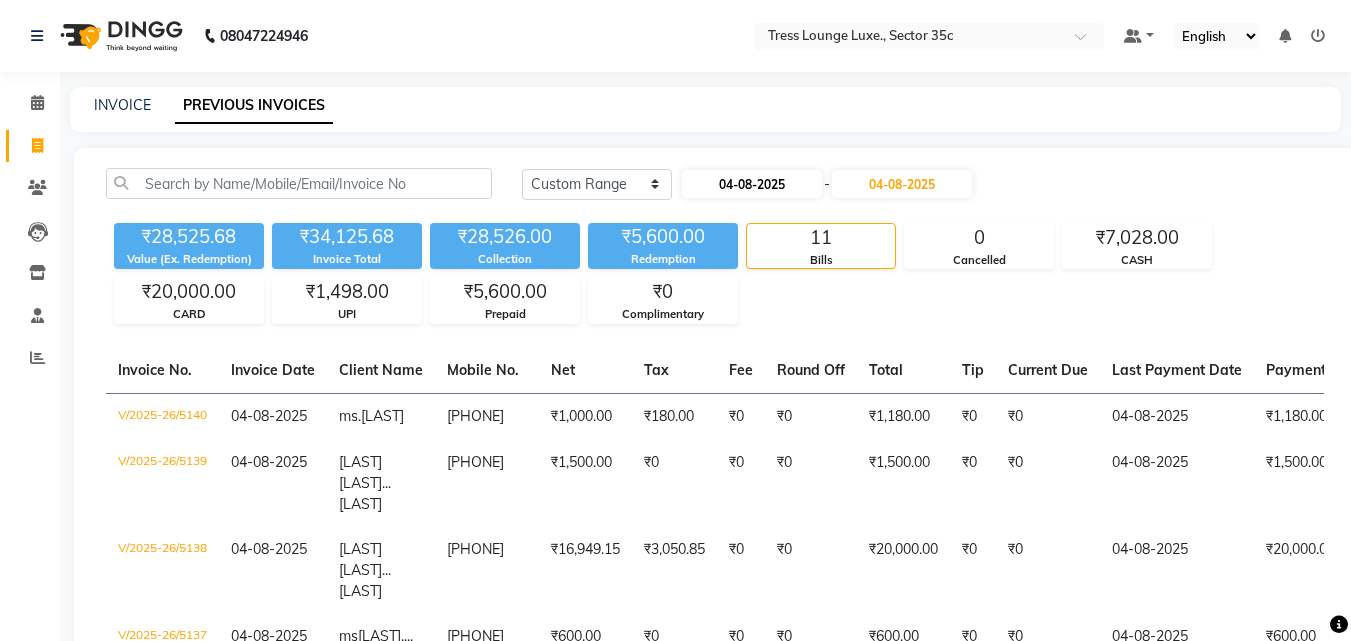 select on "8" 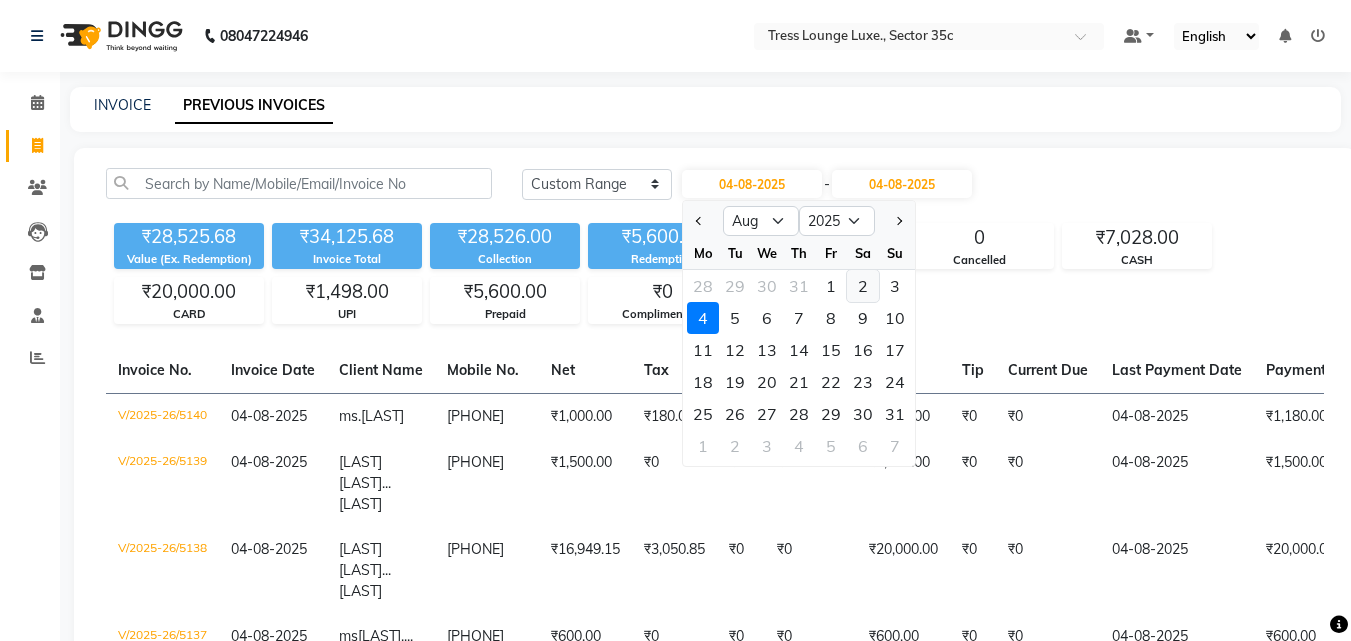 click on "2" 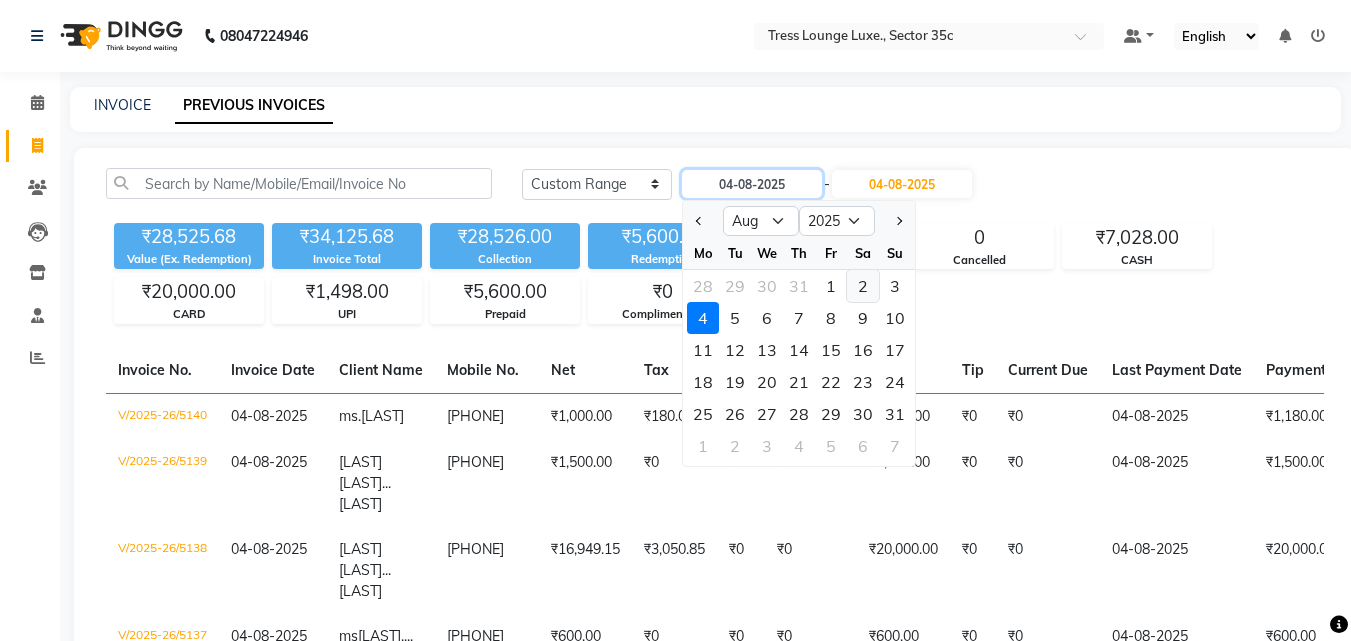 type on "02-08-2025" 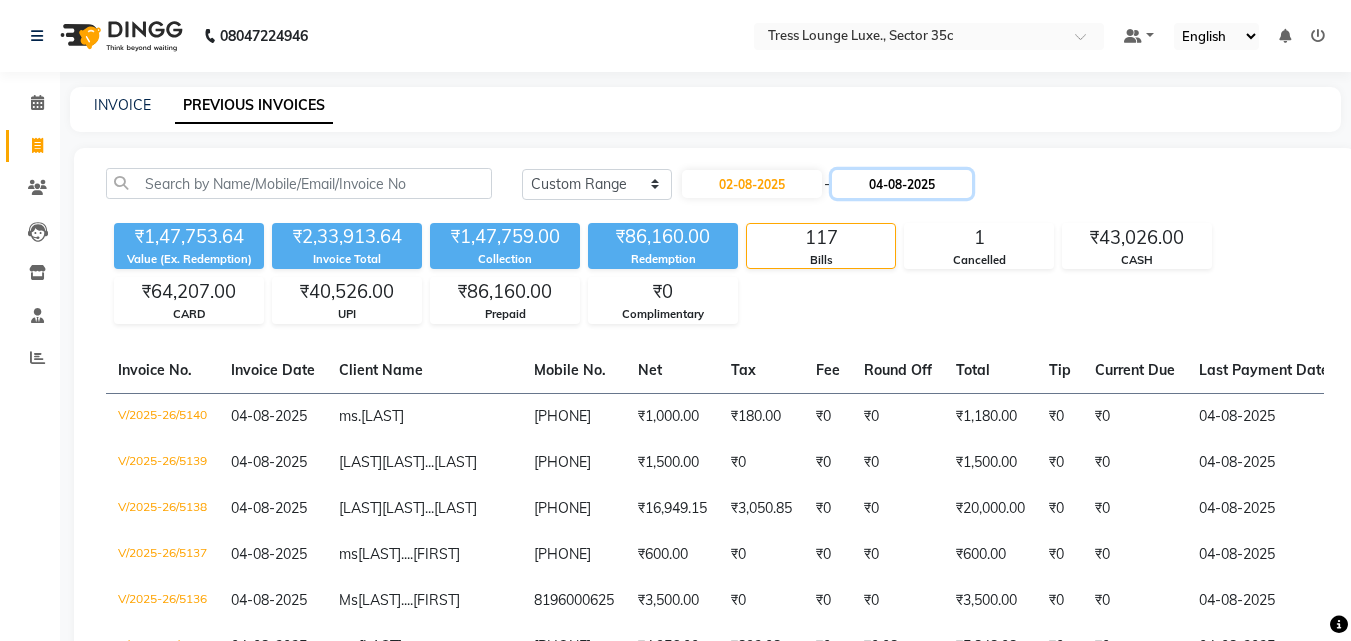 click on "04-08-2025" 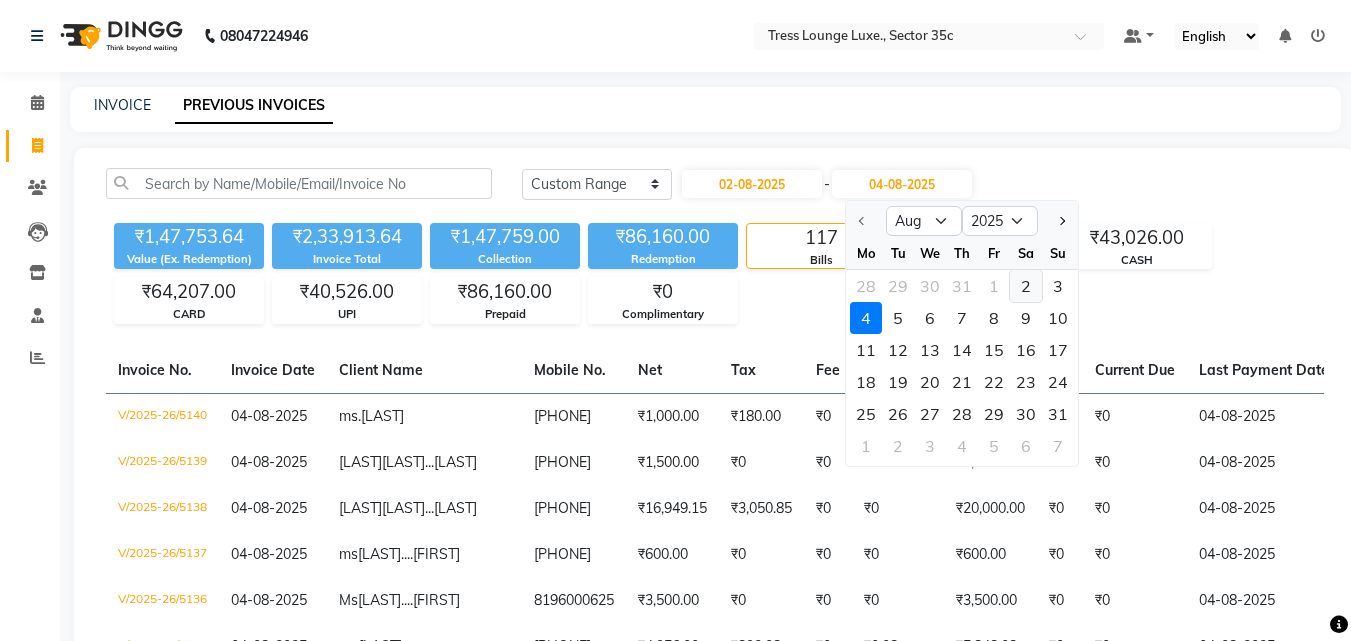 click on "2" 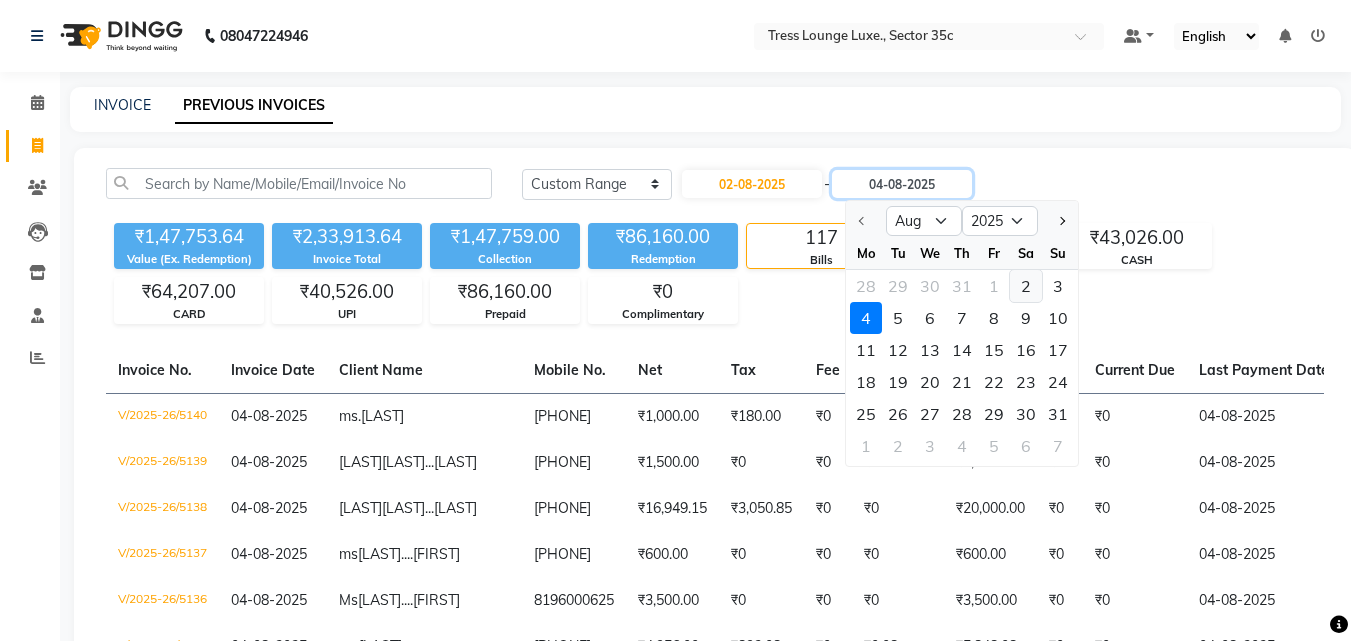 type on "02-08-2025" 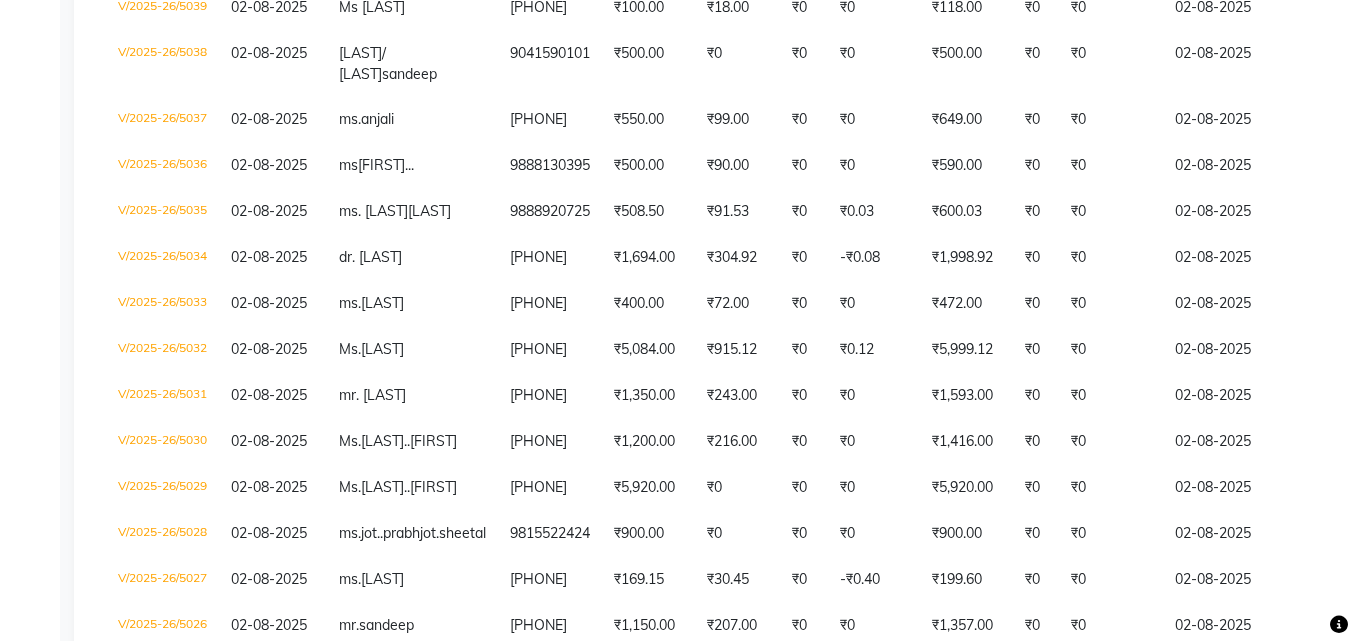 scroll, scrollTop: 3003, scrollLeft: 0, axis: vertical 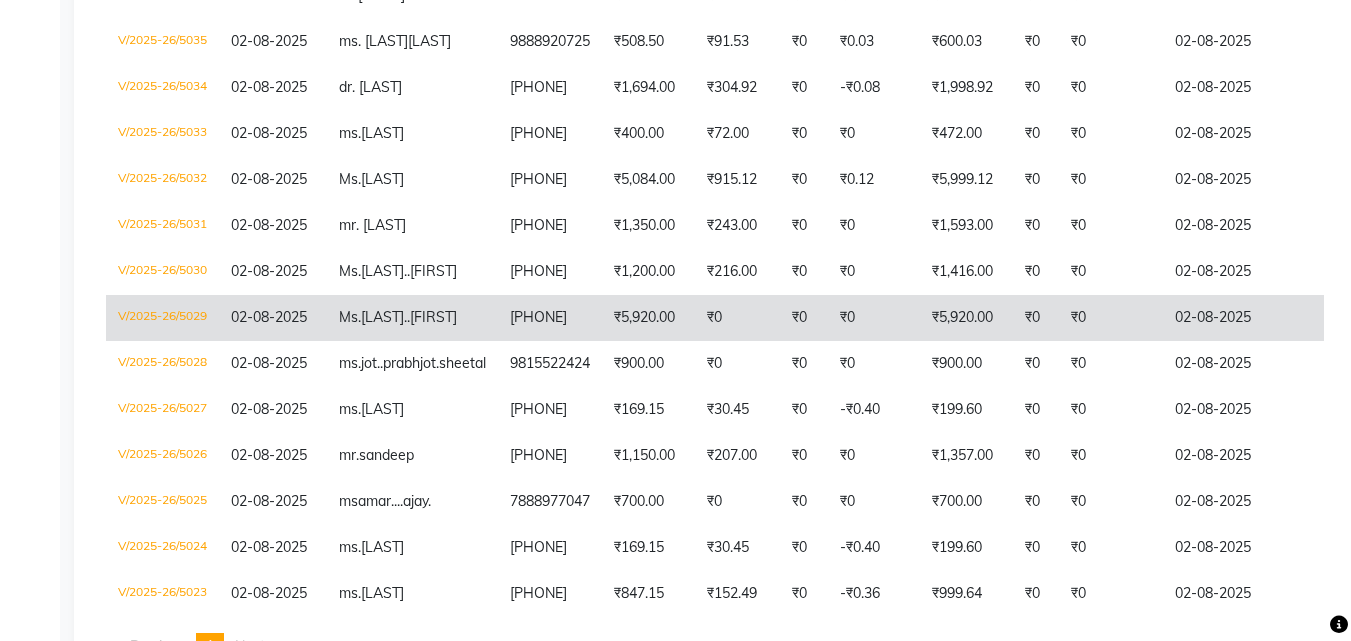 click on "Ms. Purnima..kanu" 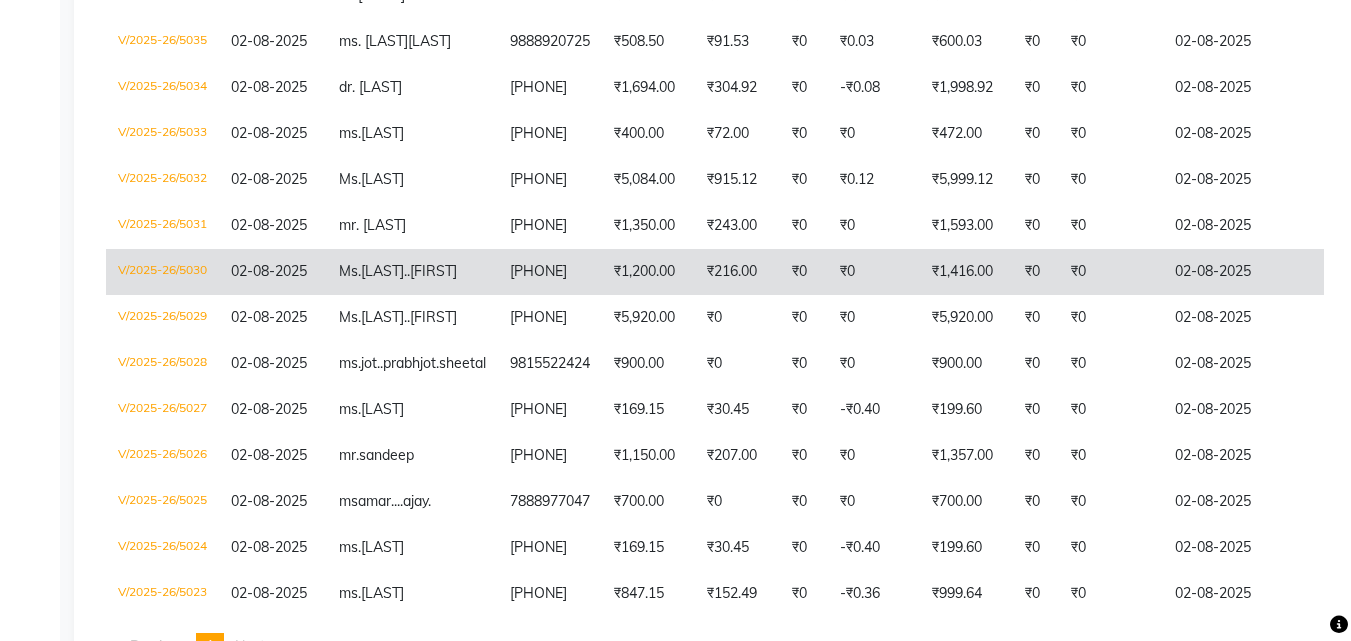 click on "Ms. Purnima..kanu" 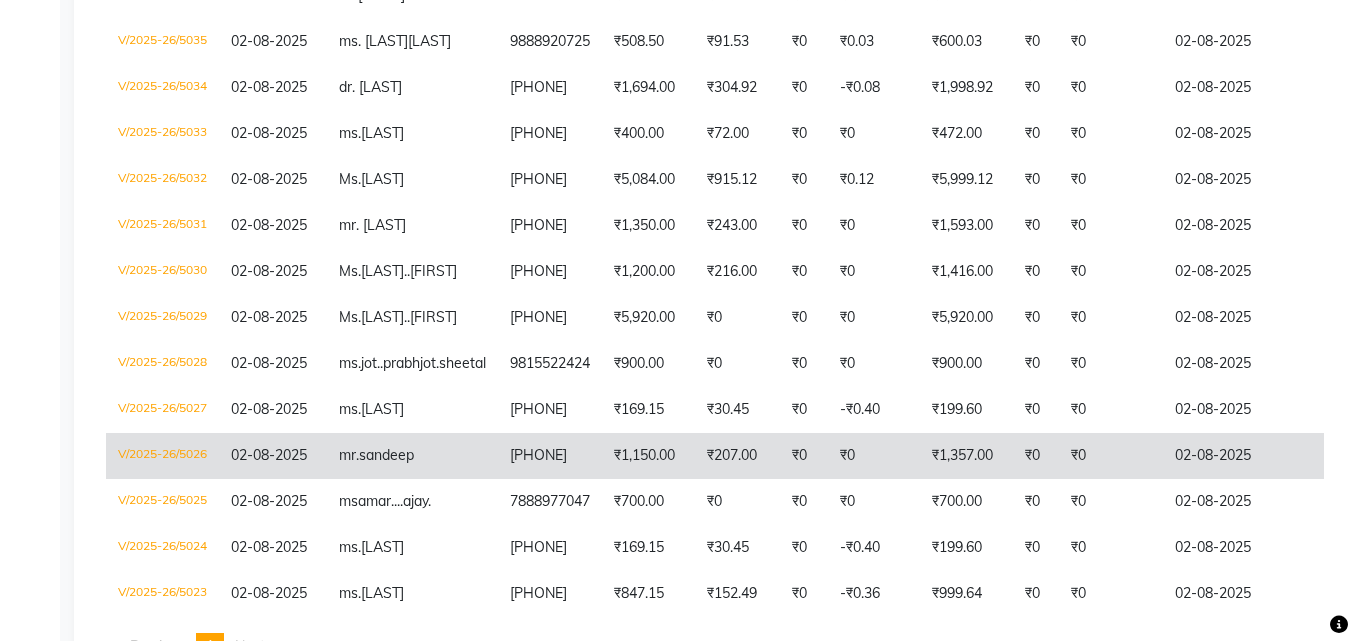 scroll, scrollTop: 2903, scrollLeft: 0, axis: vertical 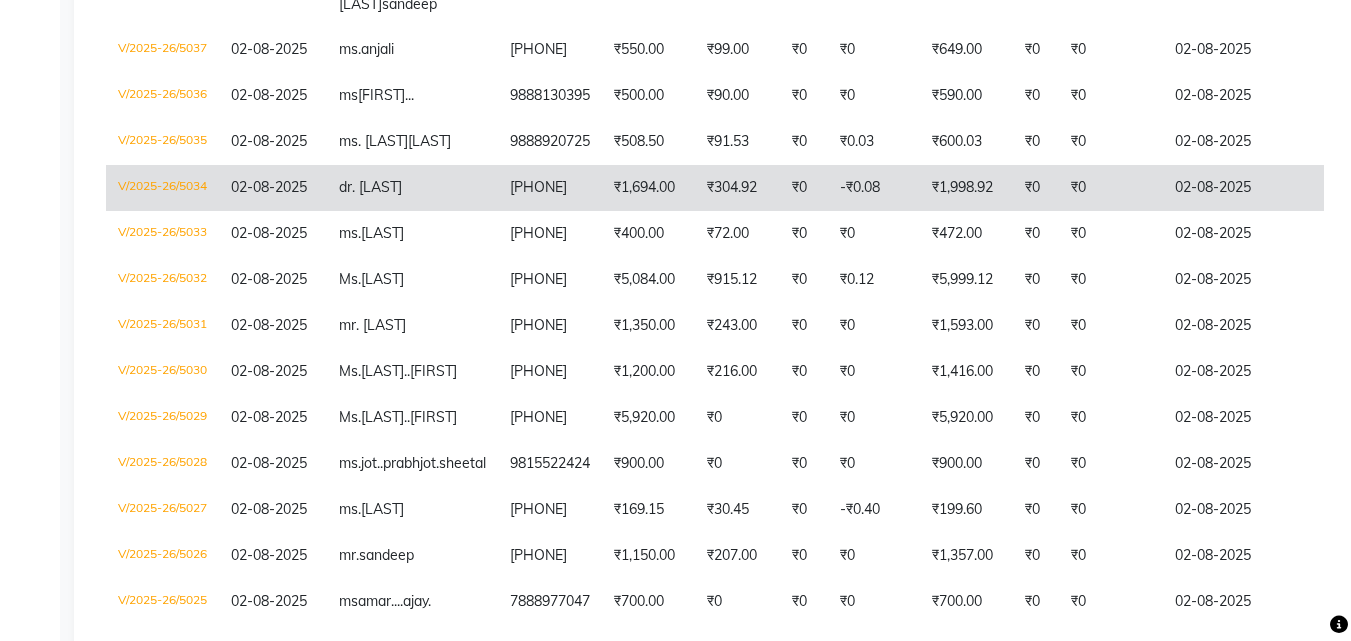click on "dr. ankit" 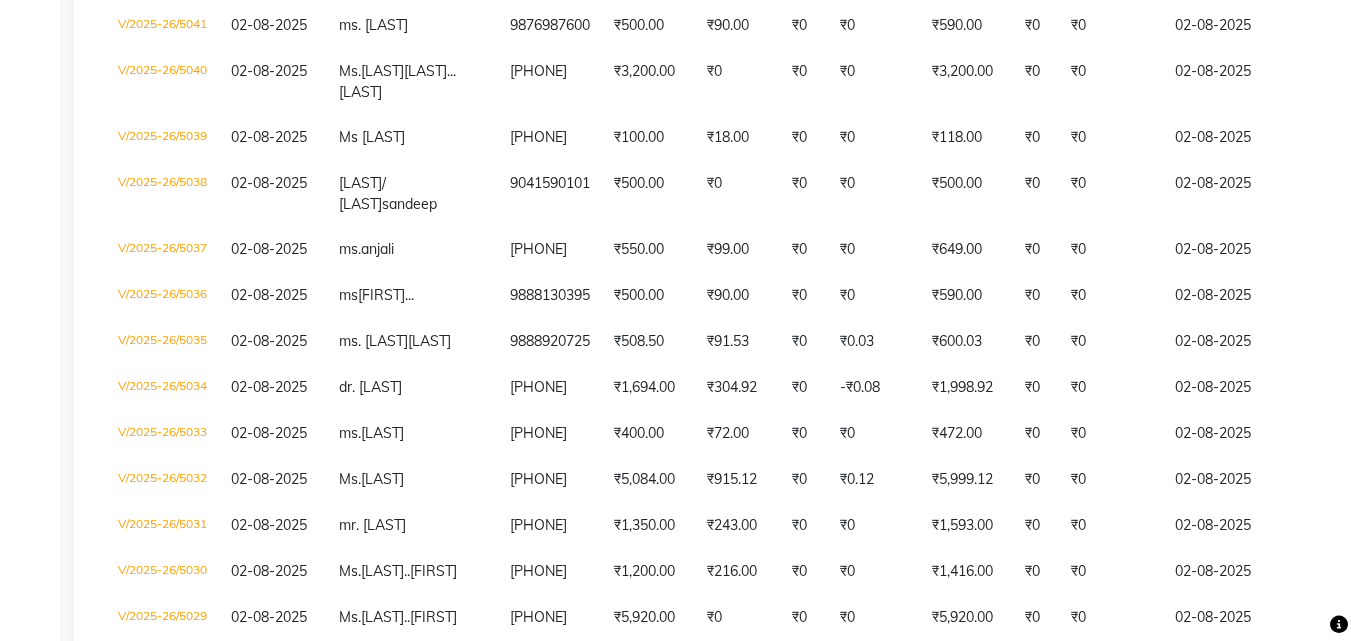 scroll, scrollTop: 2503, scrollLeft: 0, axis: vertical 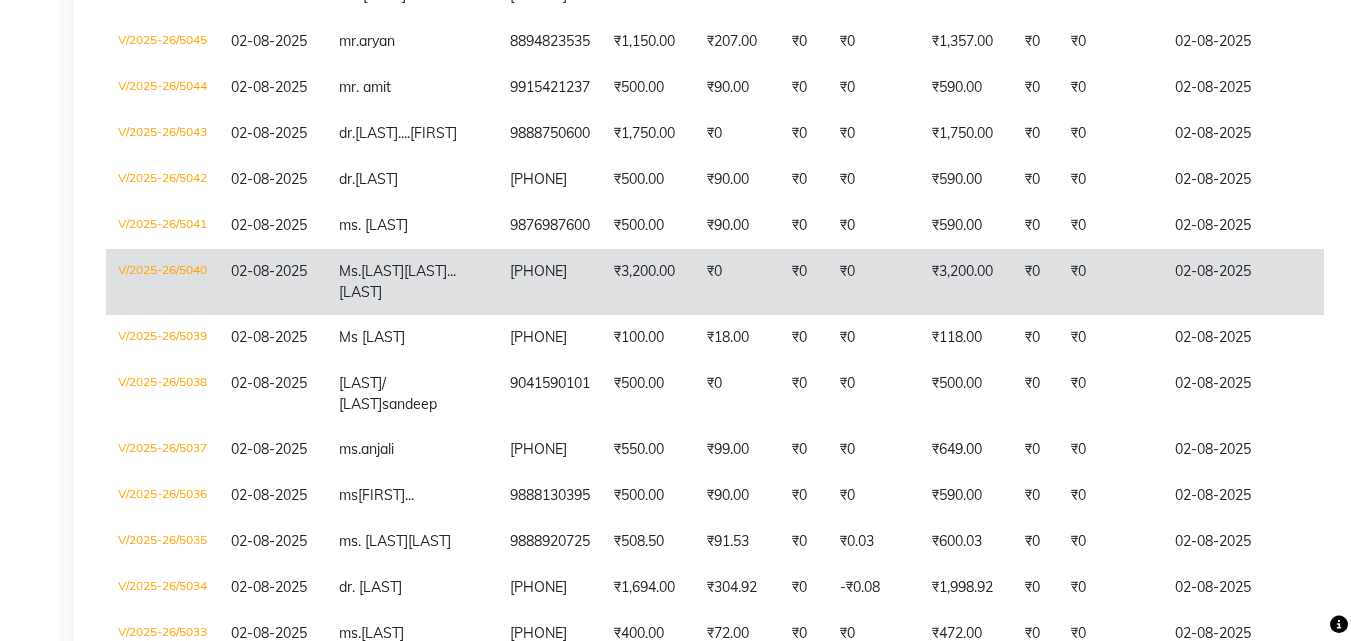 click on "Ms.kawaljeet   sukhmani....ajay" 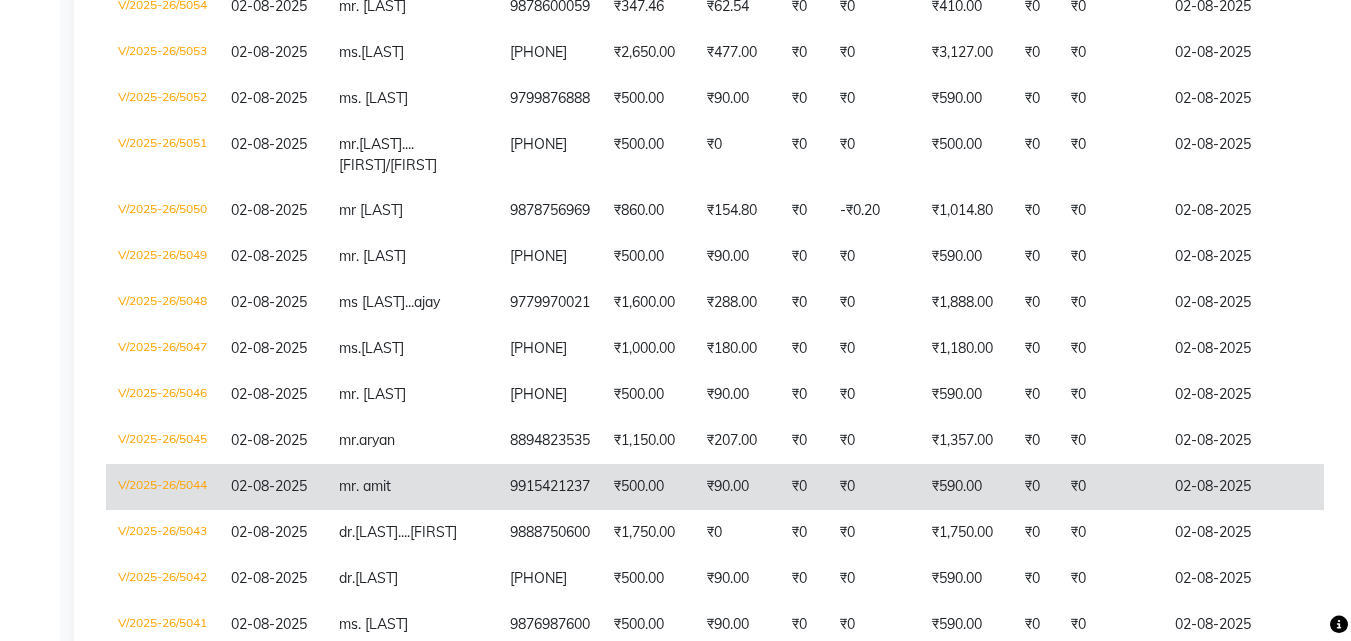 scroll, scrollTop: 2103, scrollLeft: 0, axis: vertical 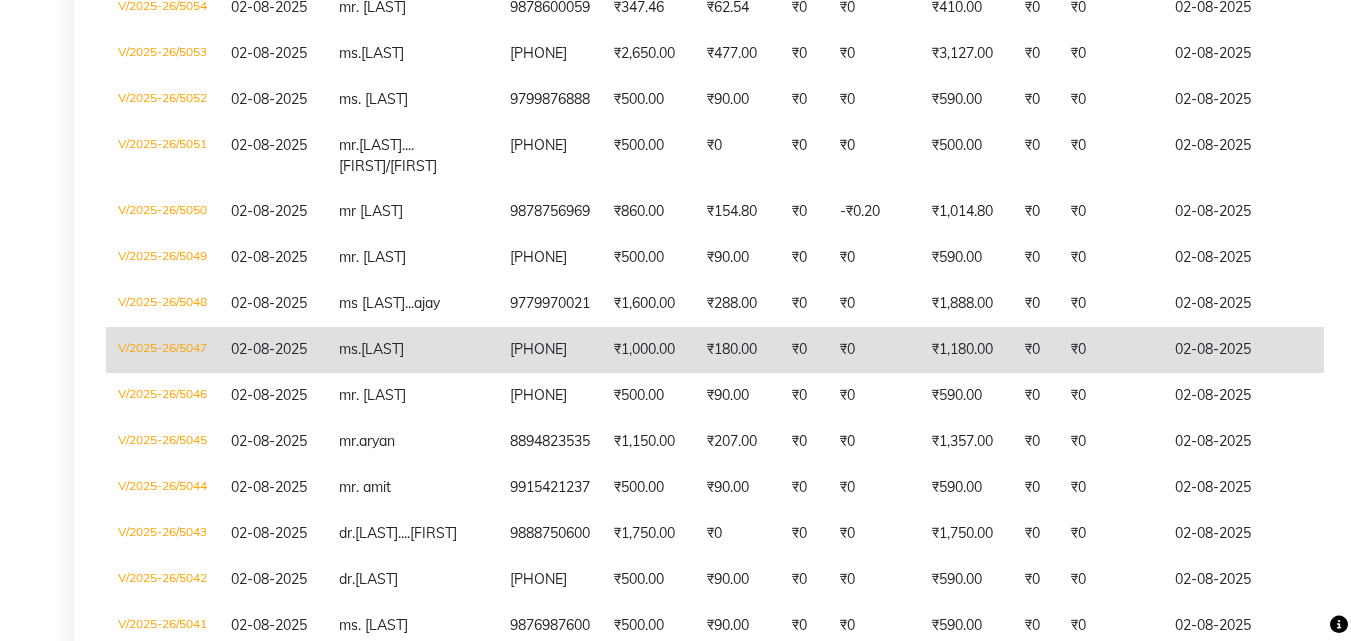 click on "ms.shabina" 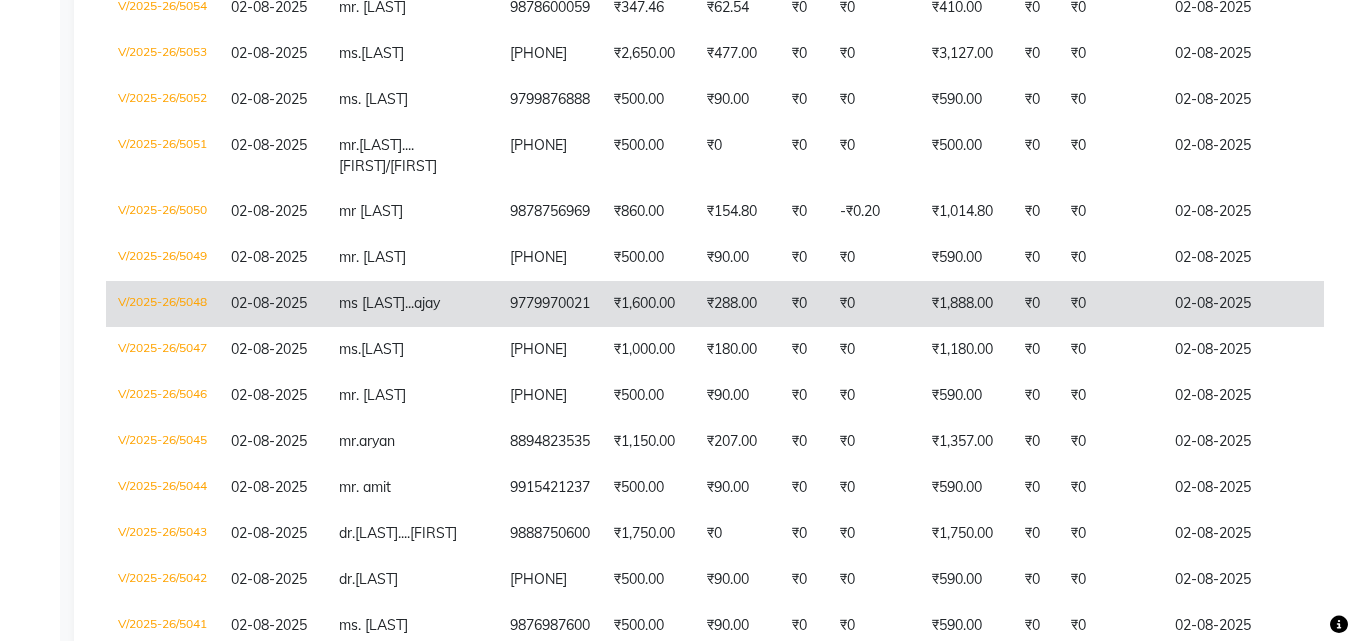 click on "ms prabhjot...  ajay" 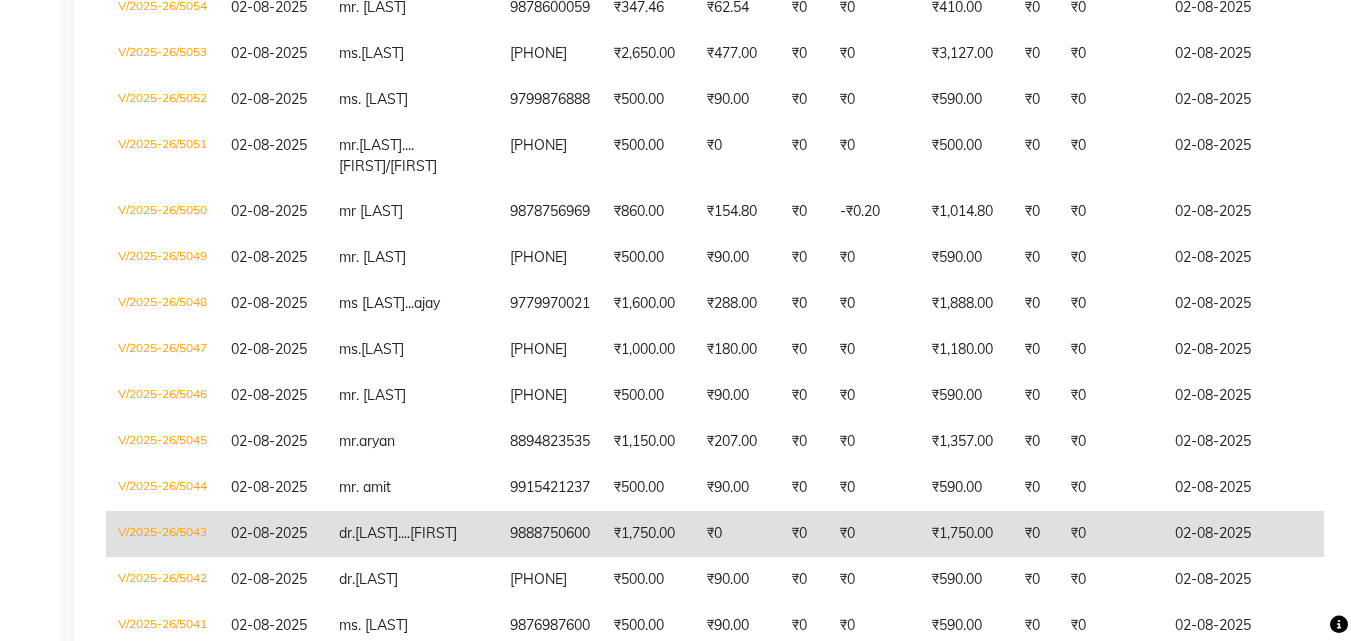 click on "dr.  sharanjeet....sandeep" 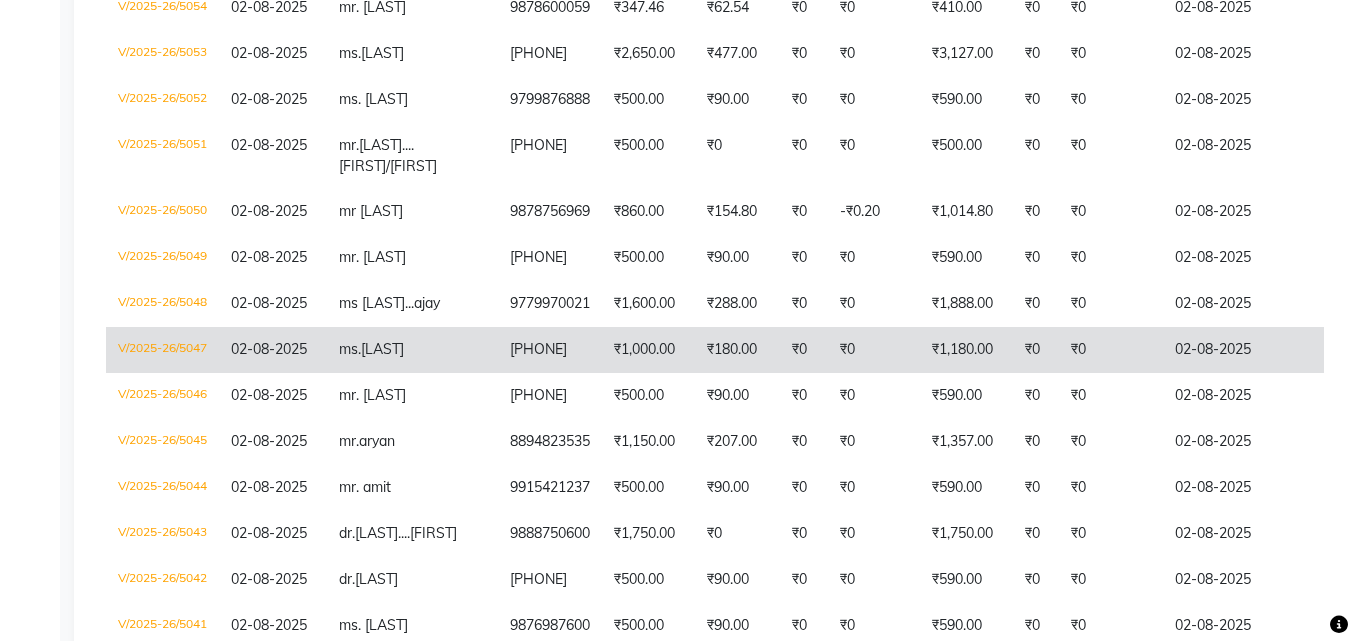 click on "ms.shabina" 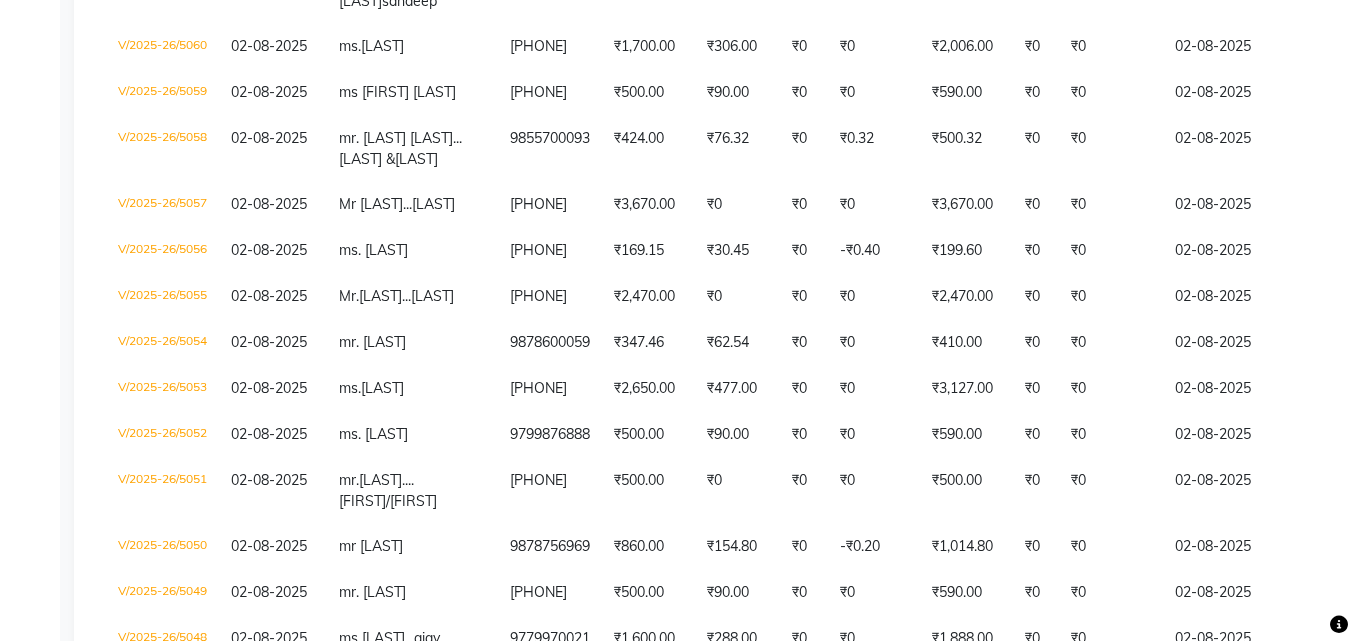 scroll, scrollTop: 1803, scrollLeft: 0, axis: vertical 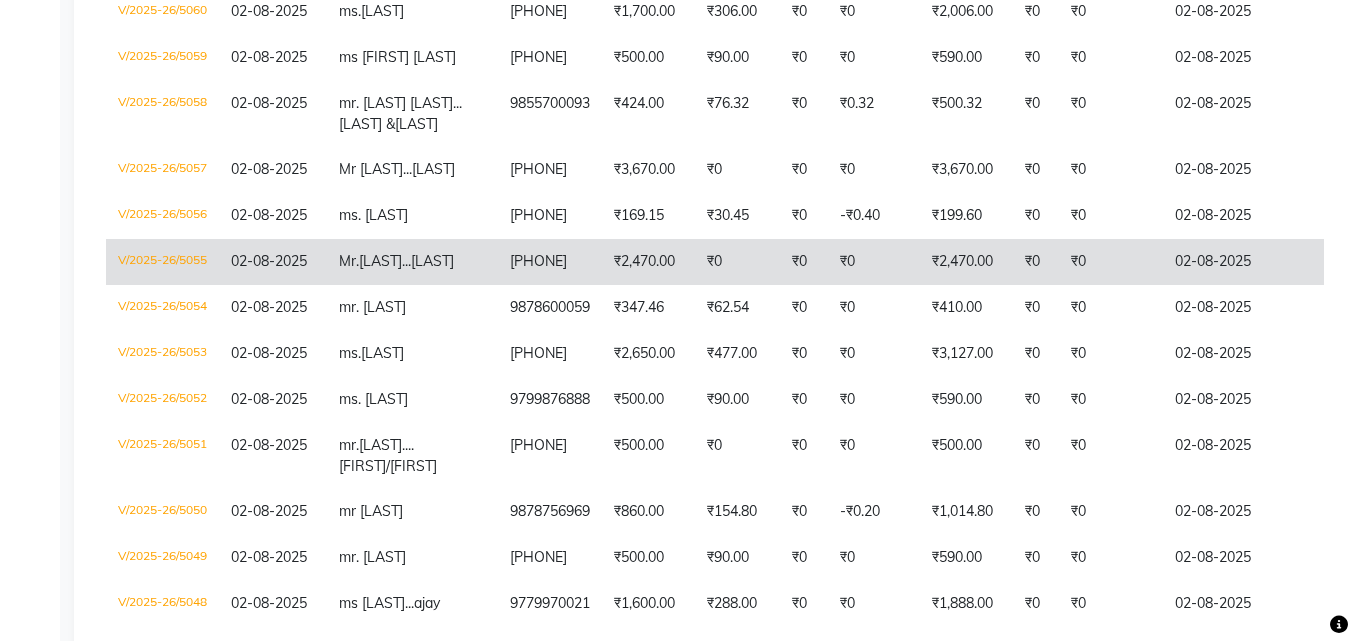 click on "Mr.amrit....ALI" 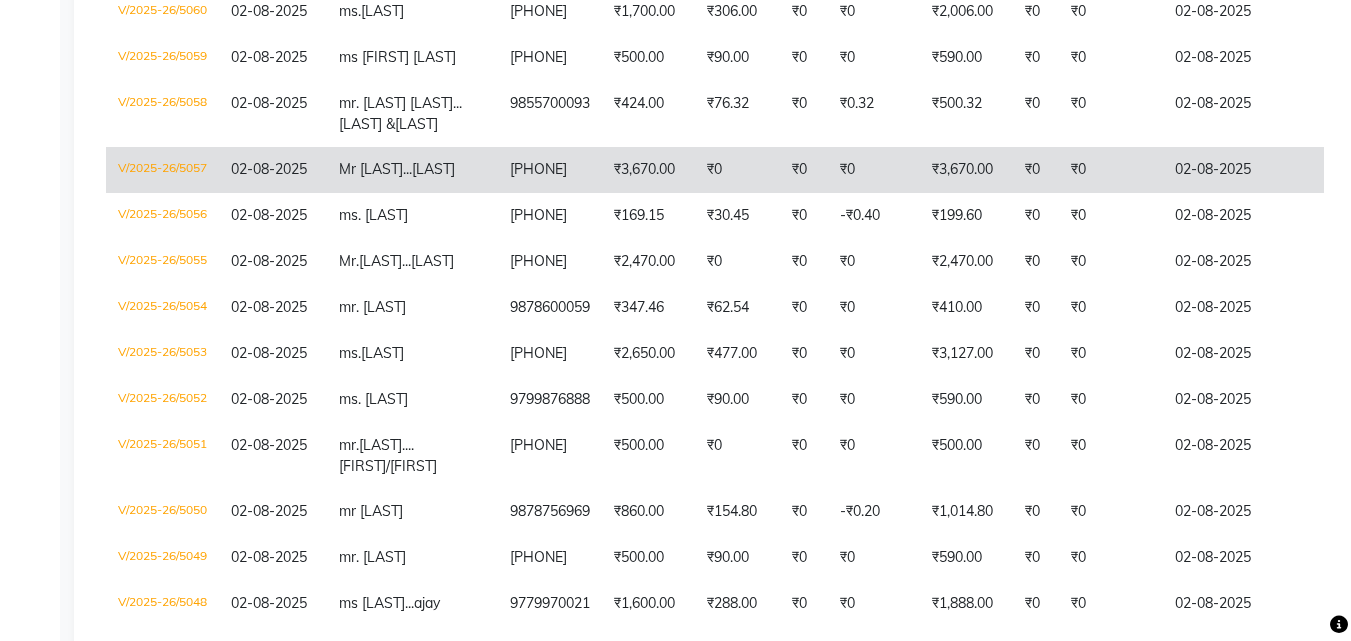 click on "[TITLE] [LAST]...[LAST]" 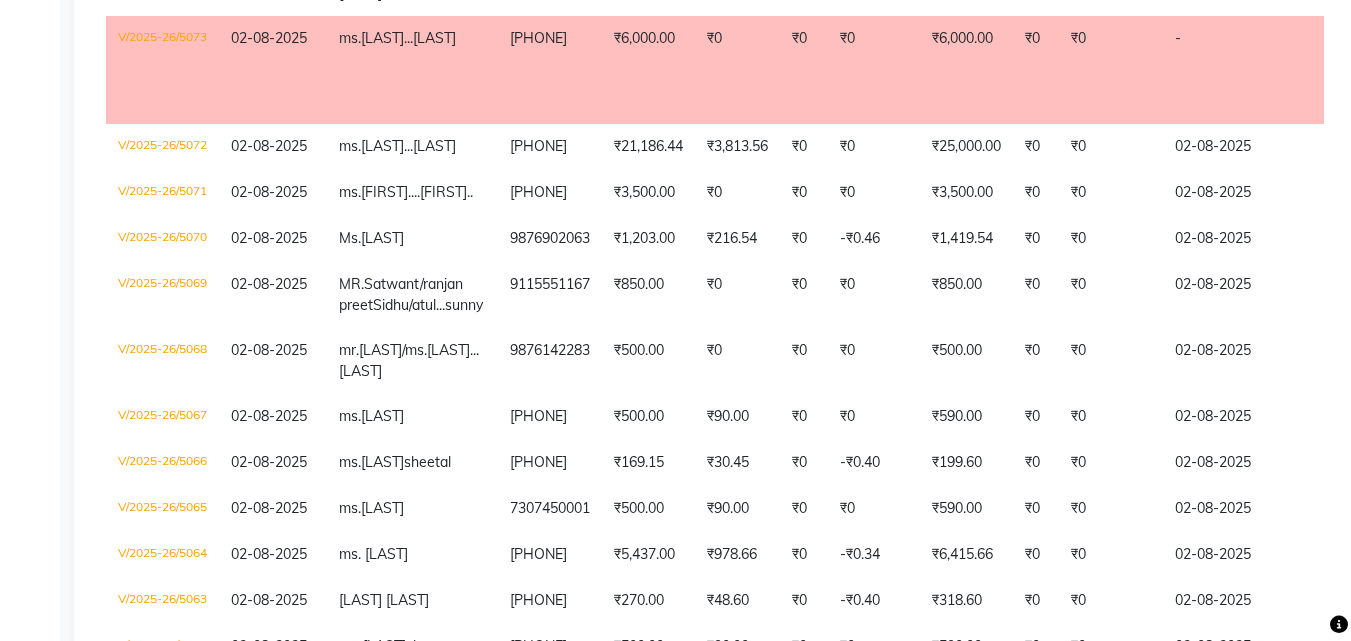 scroll, scrollTop: 1103, scrollLeft: 0, axis: vertical 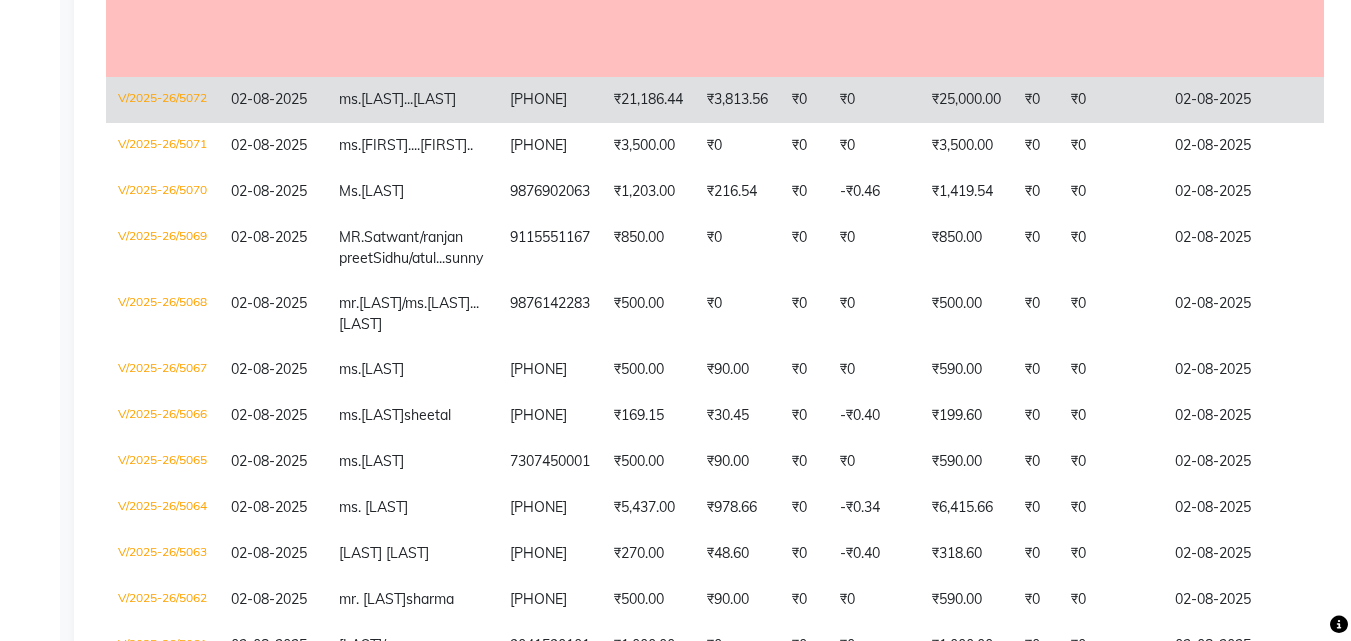 click on "ms.aditi...ajay" 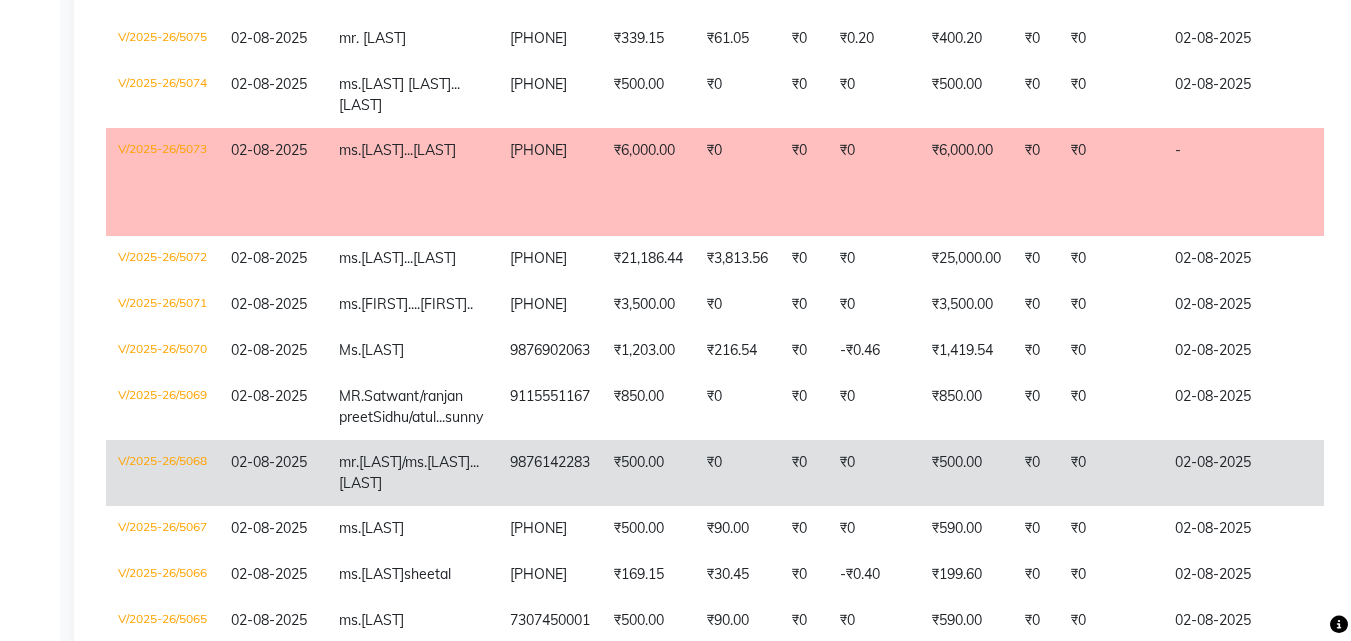 scroll, scrollTop: 903, scrollLeft: 0, axis: vertical 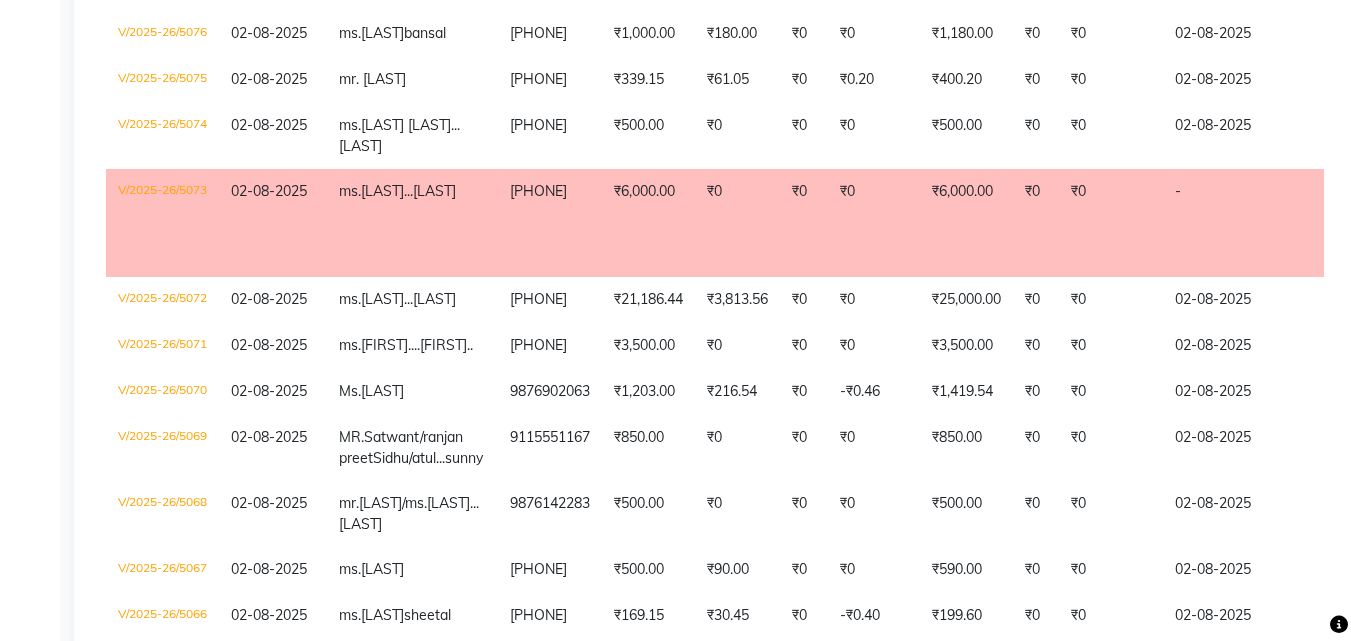 click on "ms.aditi...ajay" 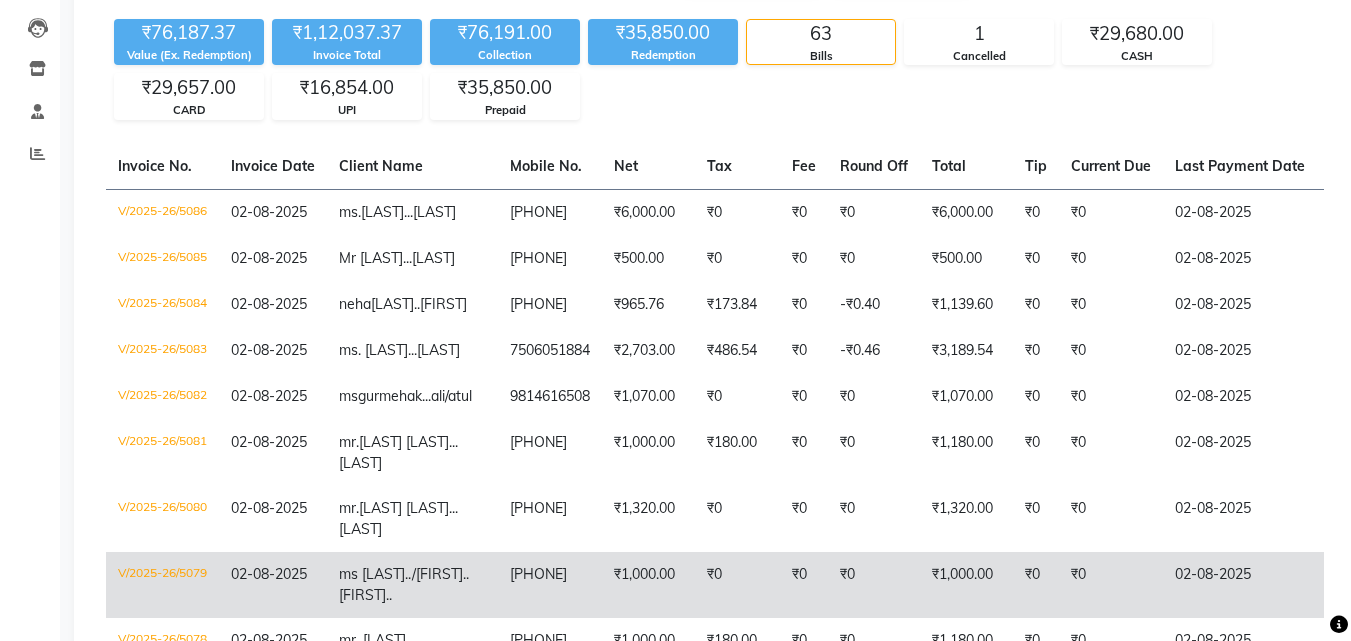 scroll, scrollTop: 203, scrollLeft: 0, axis: vertical 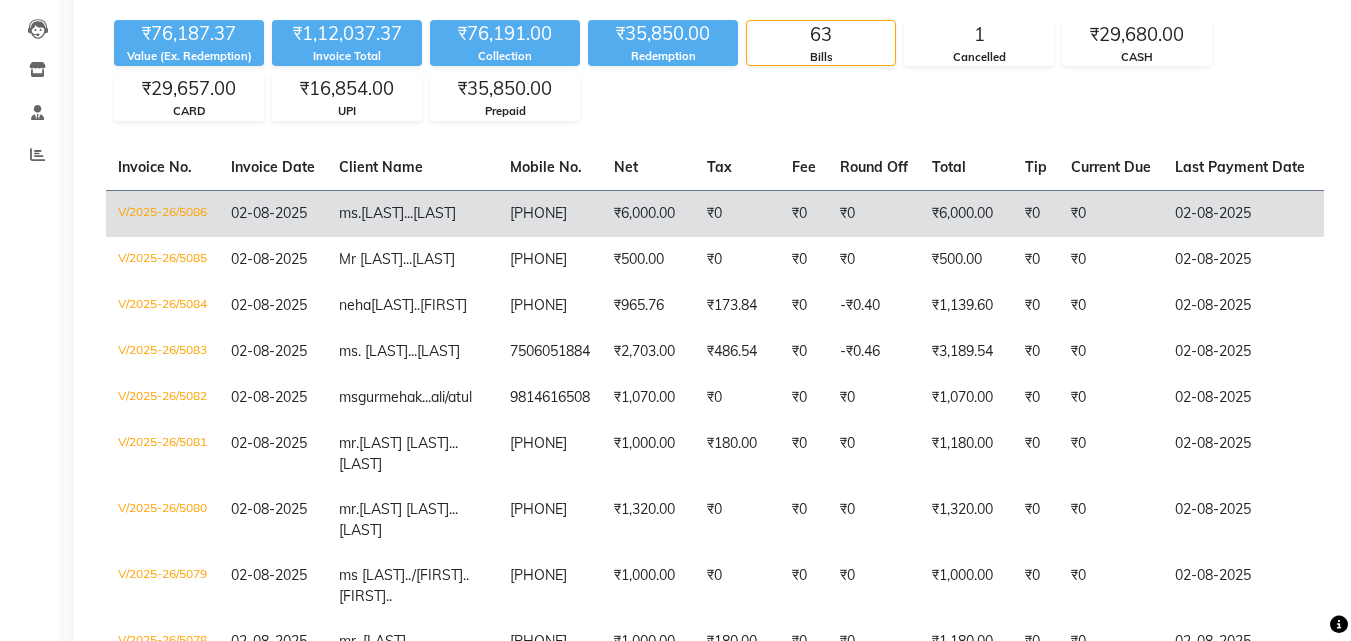click on "[TITLE] [LAST]...[LAST]" 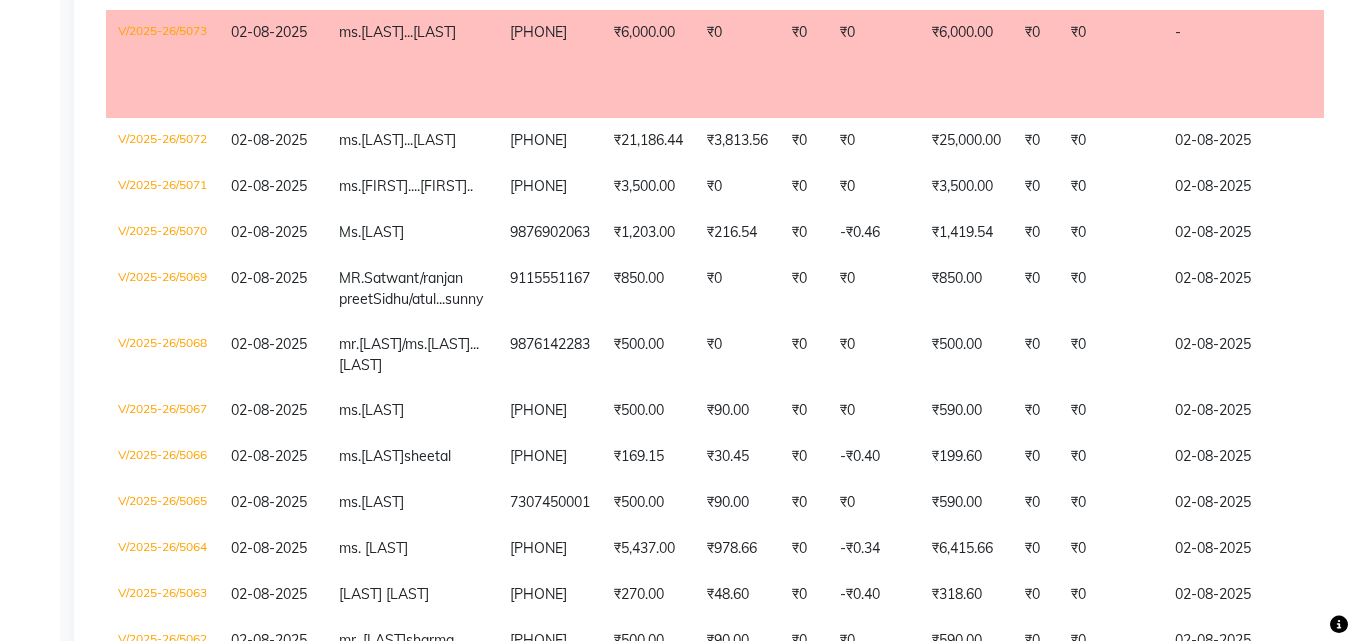 scroll, scrollTop: 1103, scrollLeft: 0, axis: vertical 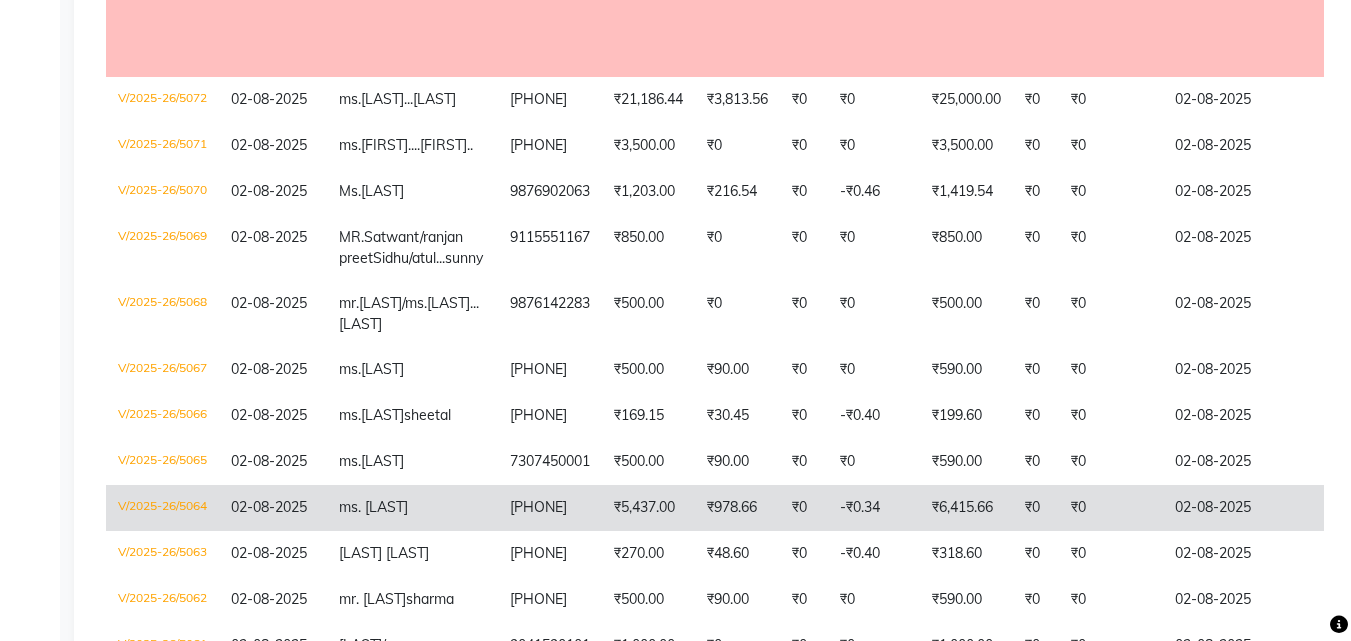 click on "ms. simmi" 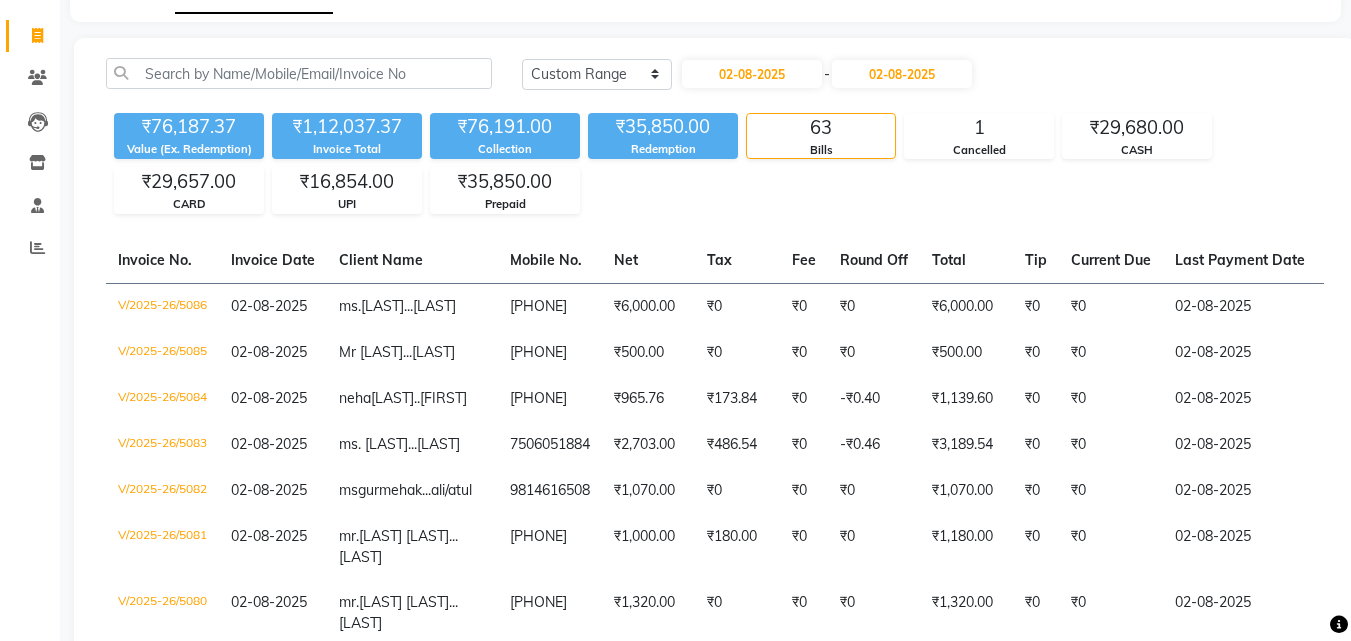 scroll, scrollTop: 103, scrollLeft: 0, axis: vertical 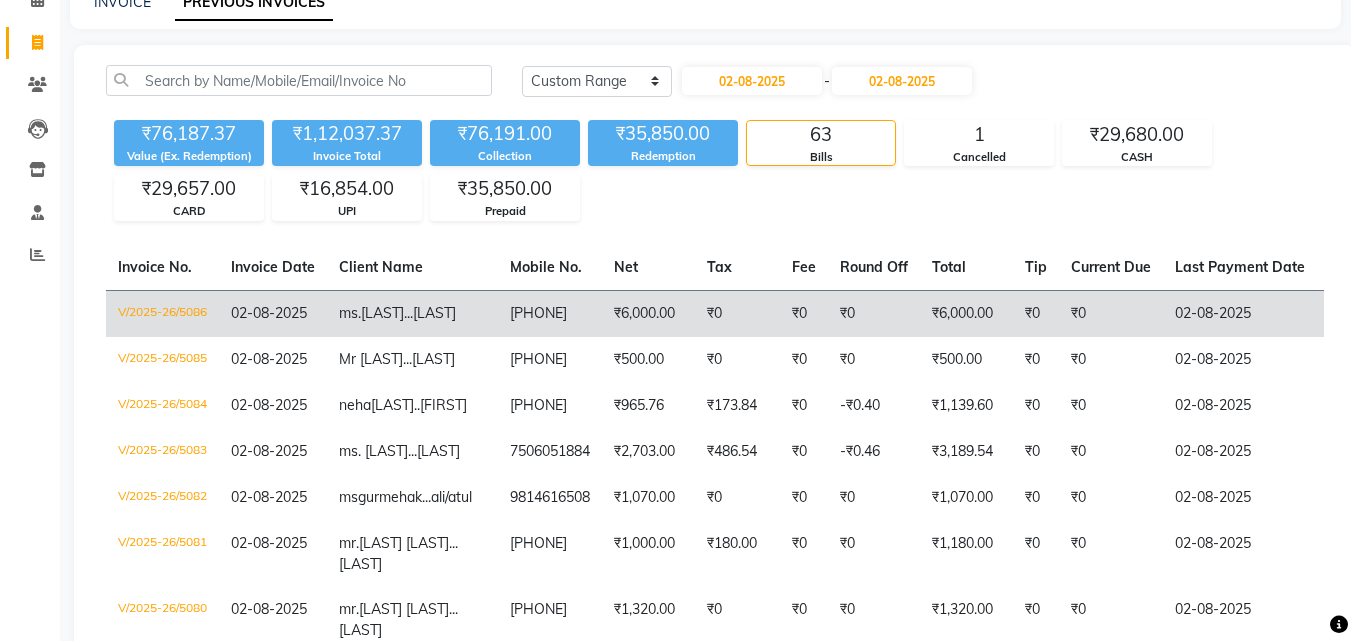 click on "[TITLE] [LAST]...[LAST]" 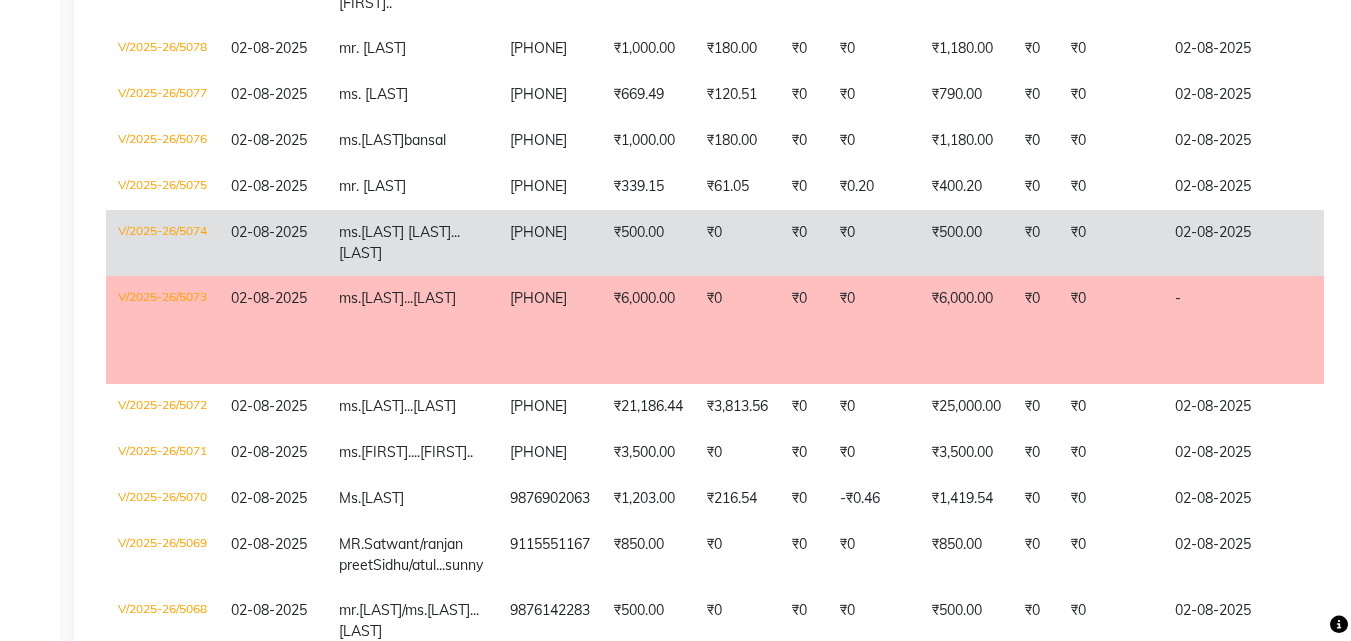 scroll, scrollTop: 803, scrollLeft: 0, axis: vertical 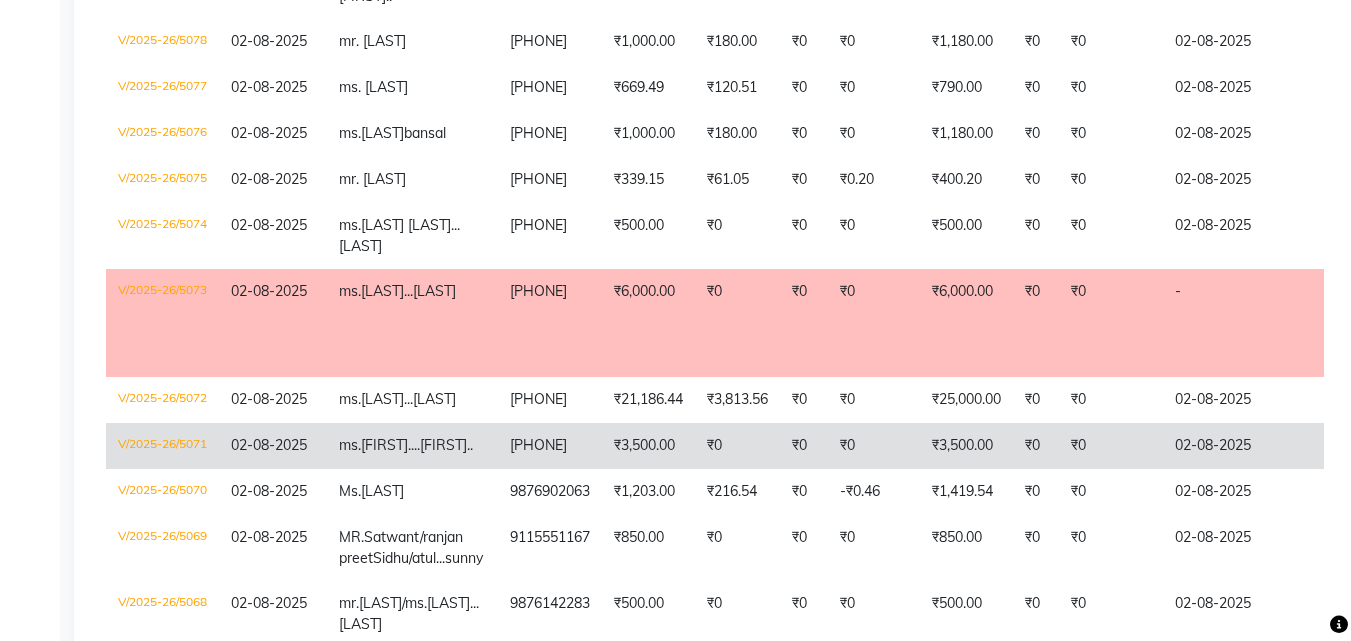 click on "ms.  supreet....ali.." 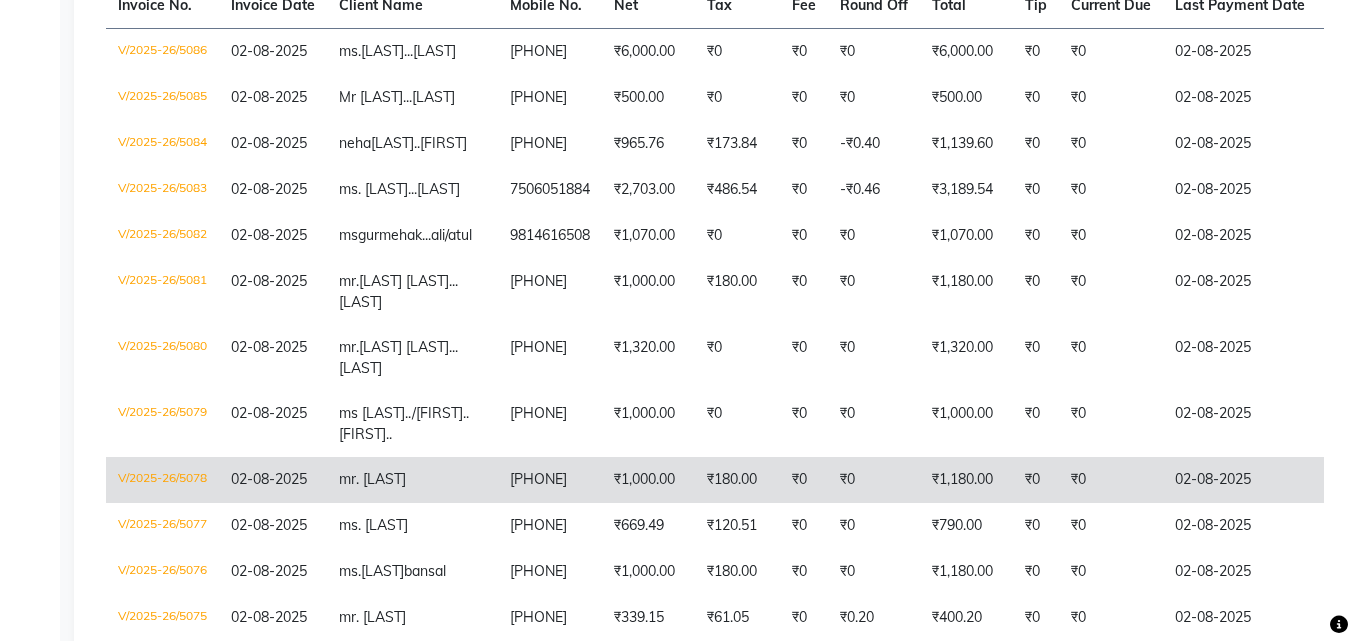 scroll, scrollTop: 303, scrollLeft: 0, axis: vertical 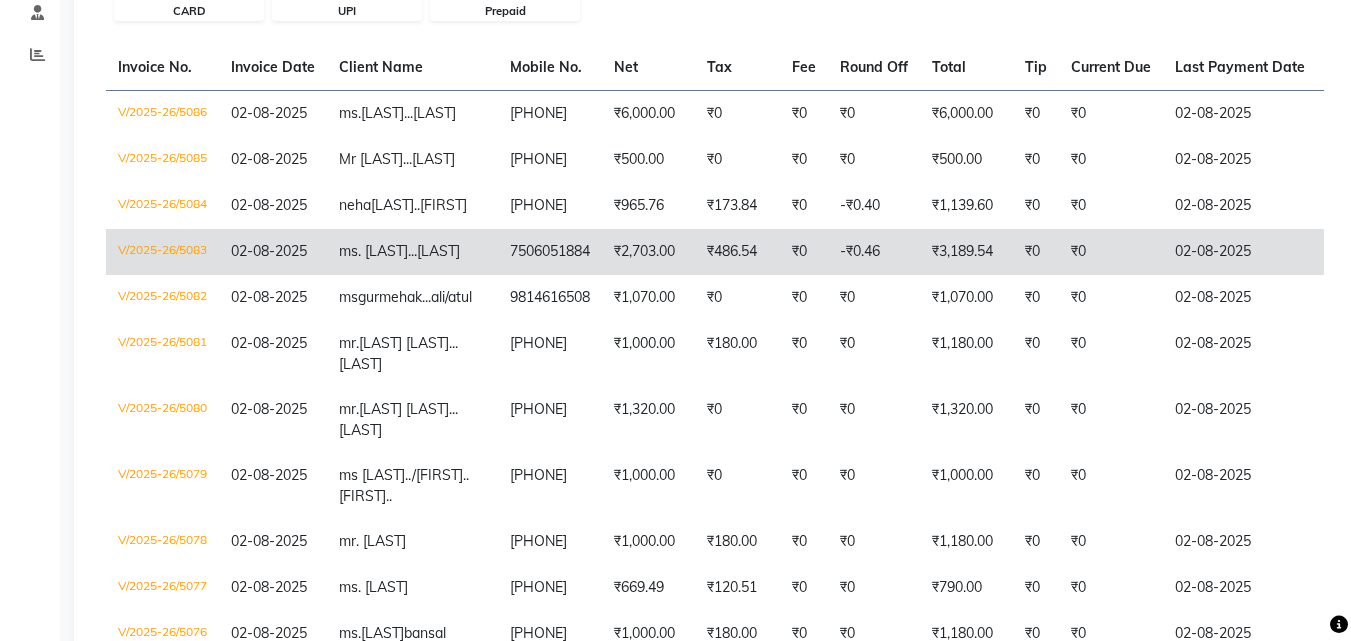click on "ms. parminder...sandeep" 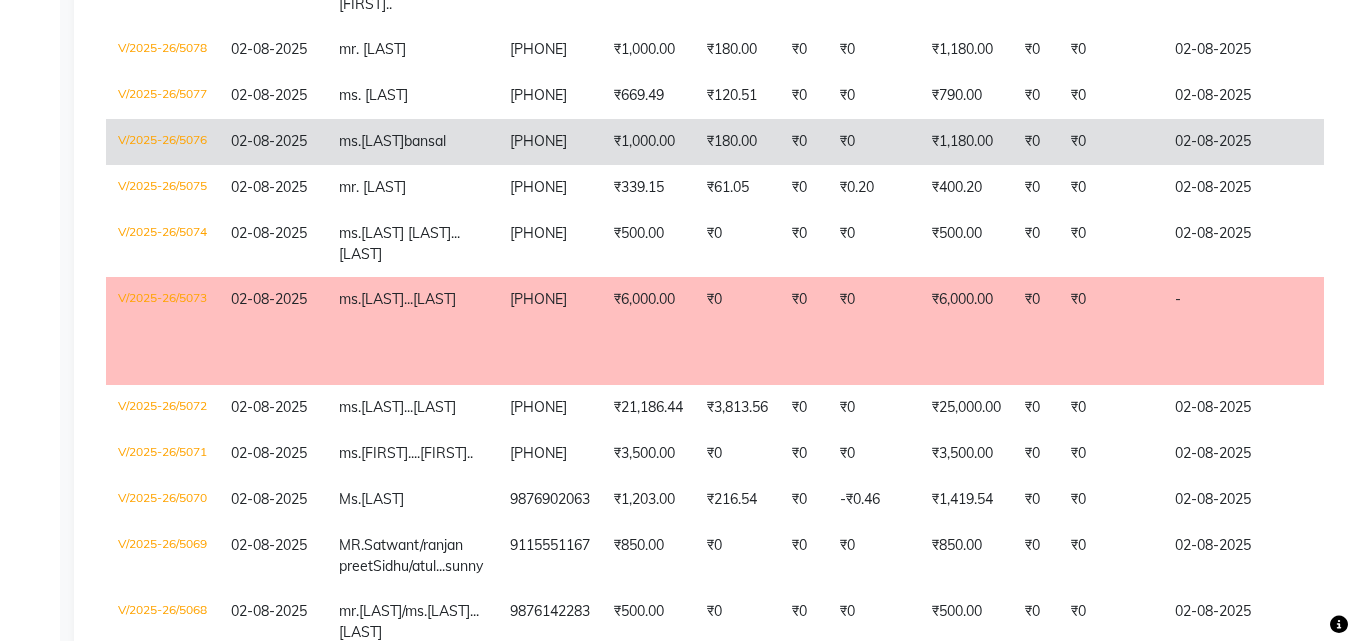 scroll, scrollTop: 803, scrollLeft: 0, axis: vertical 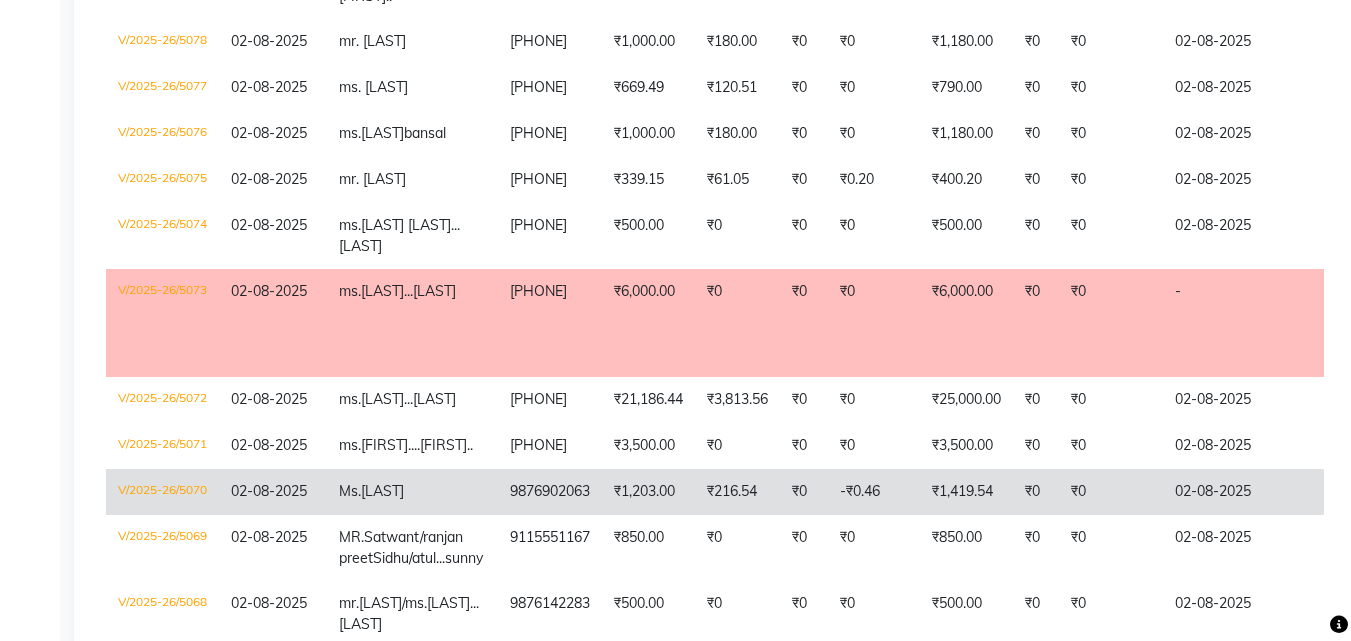 click on "Ms.Prabhneet" 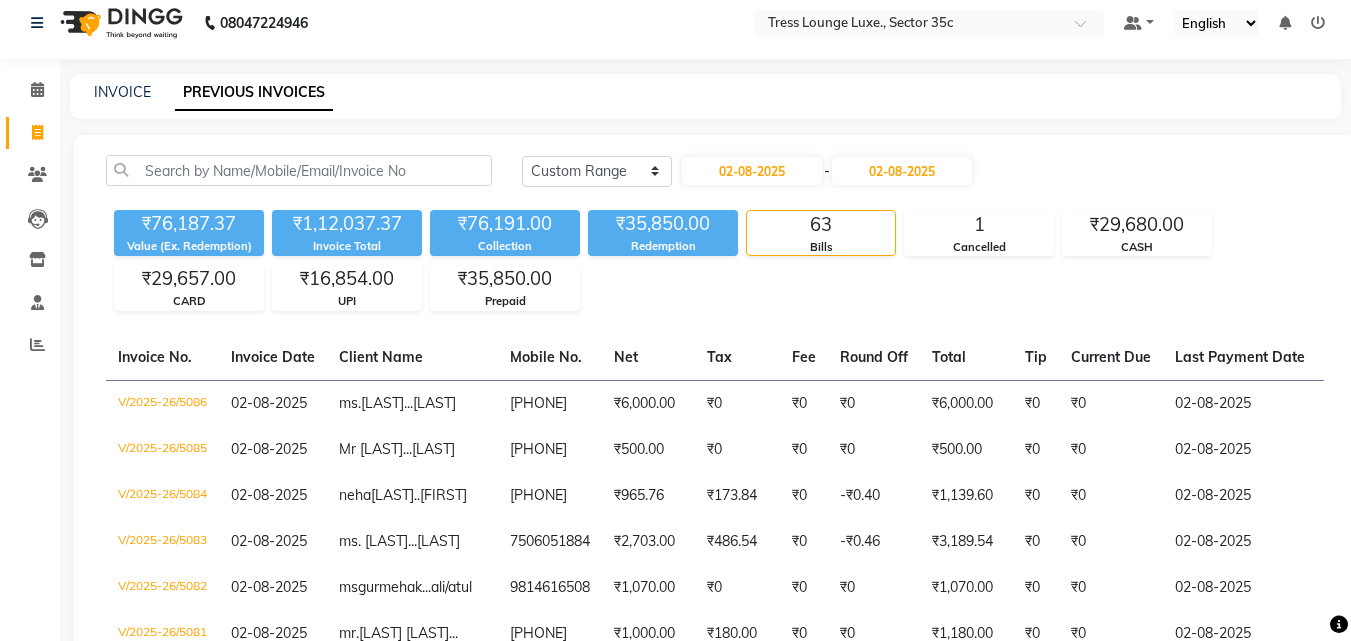 scroll, scrollTop: 0, scrollLeft: 0, axis: both 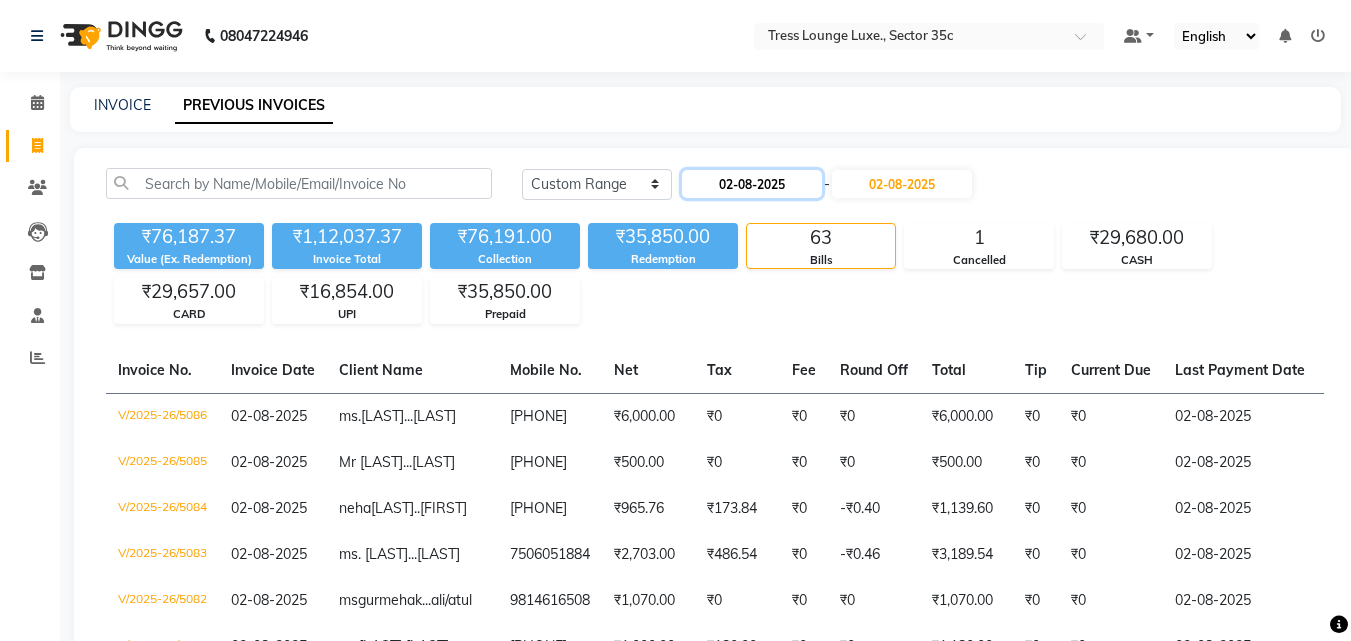 click on "02-08-2025" 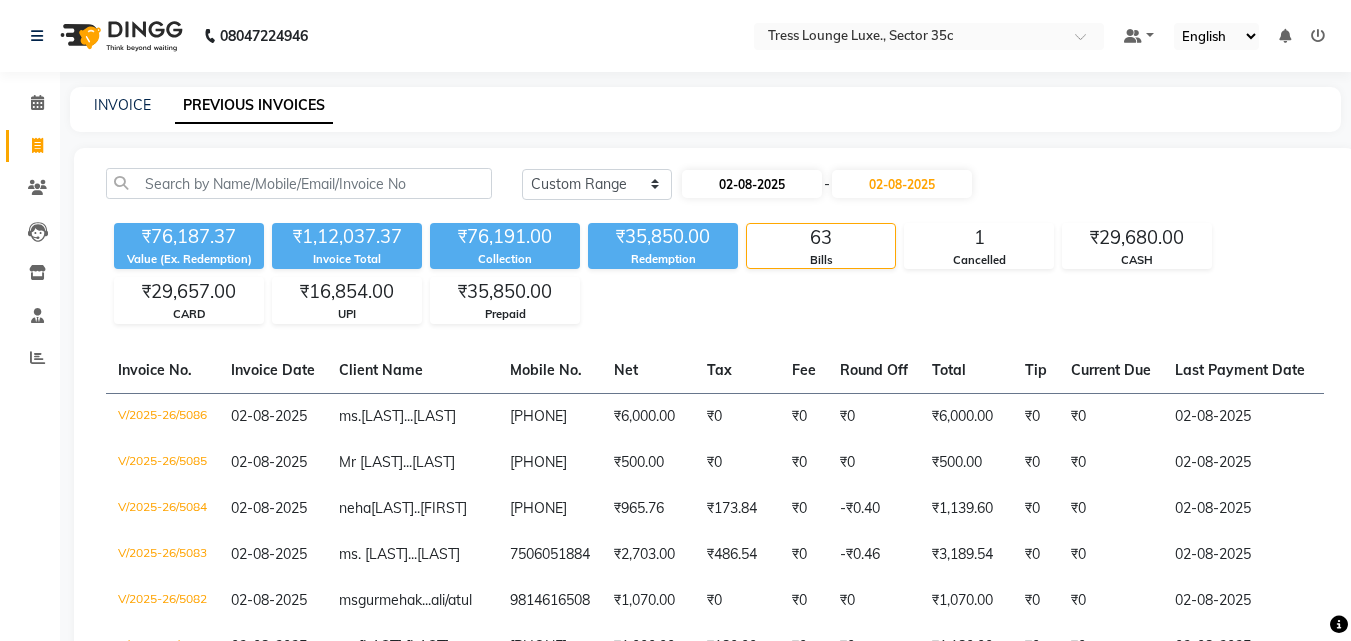 select on "8" 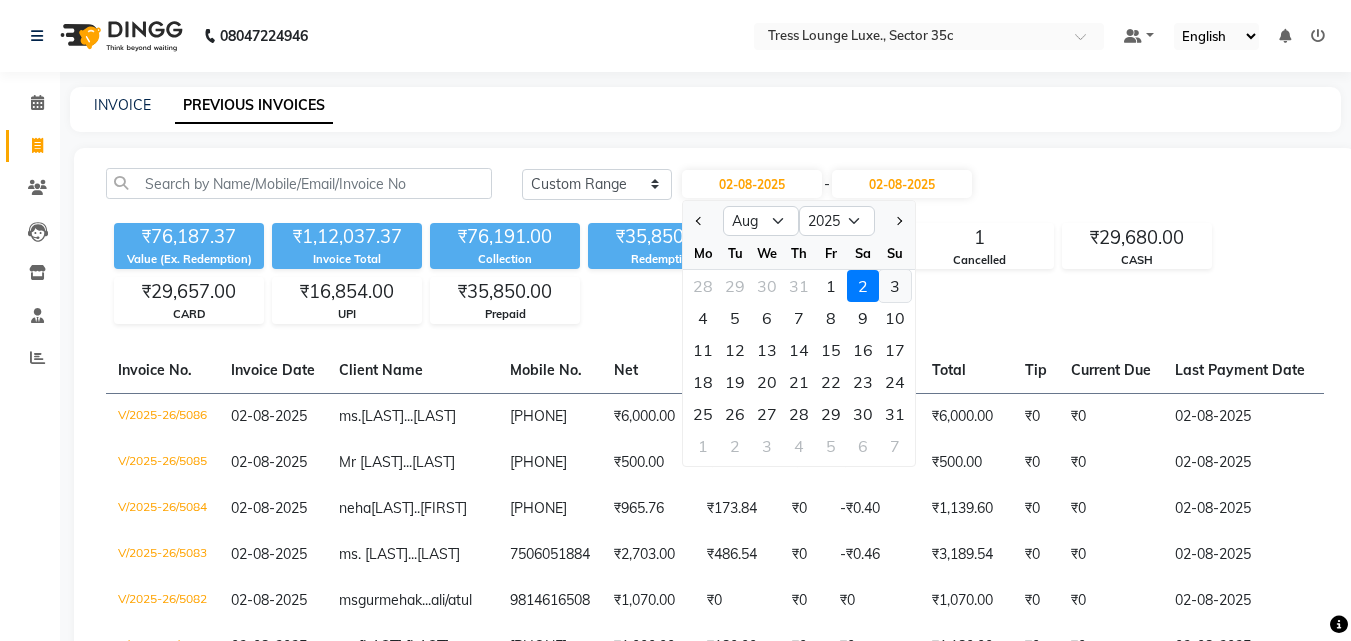 click on "3" 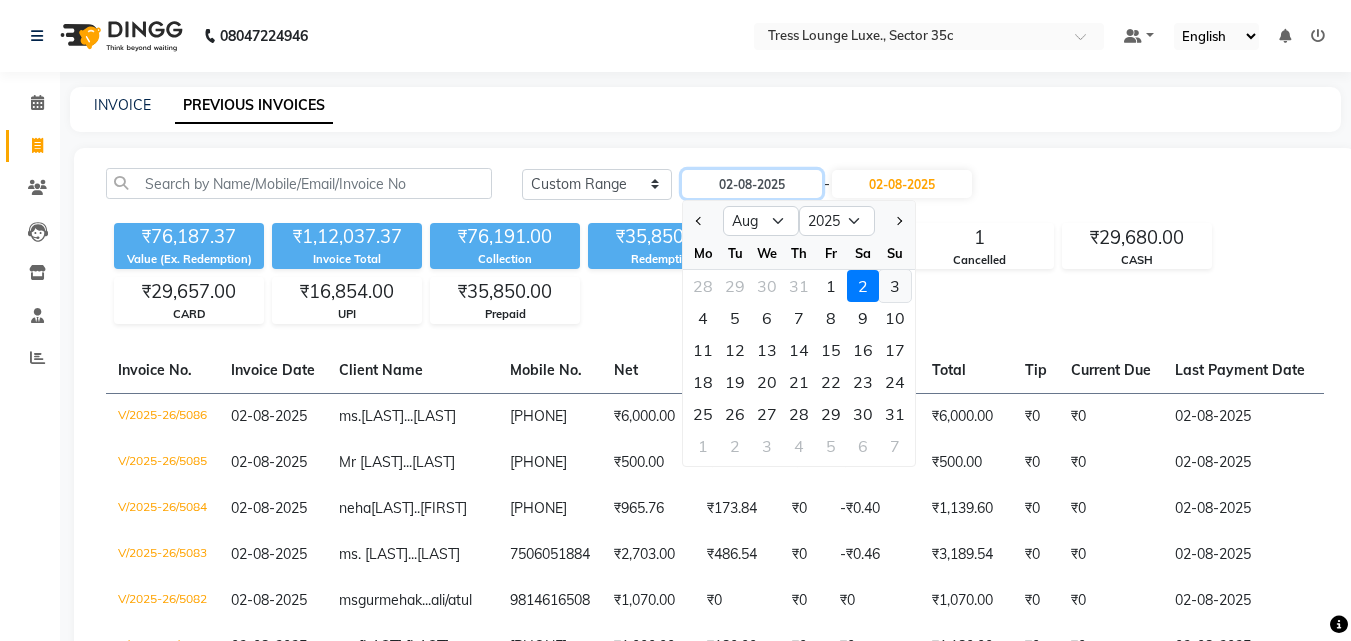 type on "03-08-2025" 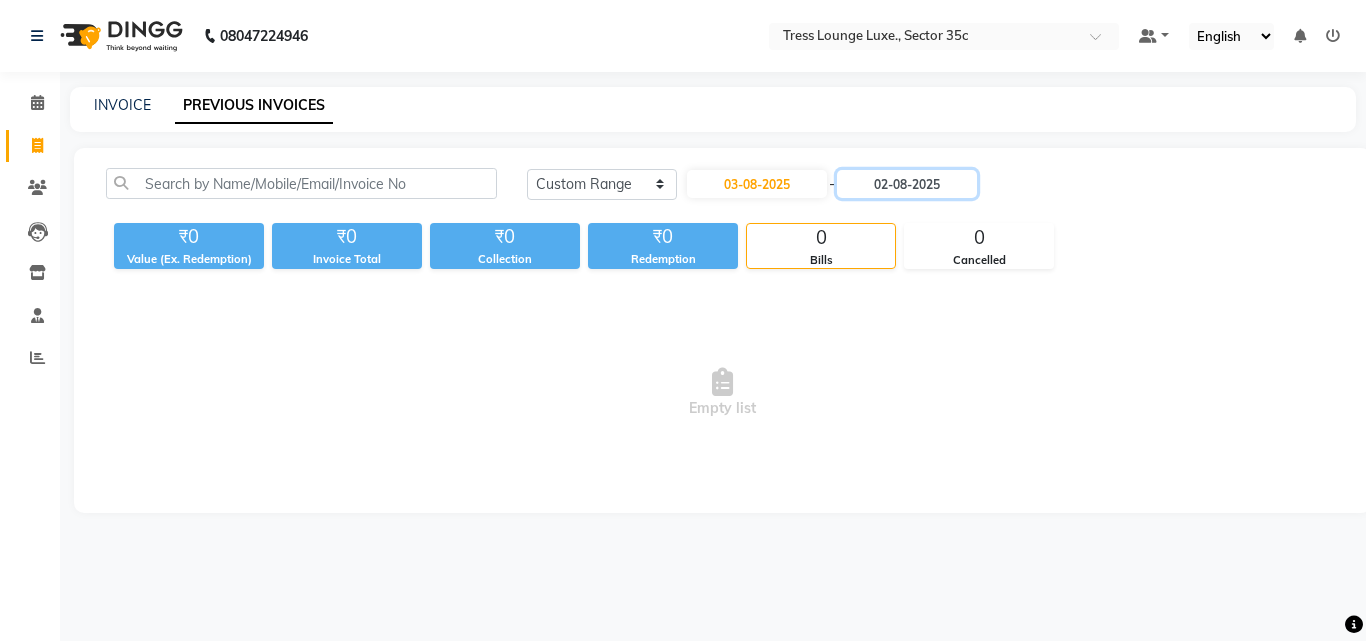 drag, startPoint x: 931, startPoint y: 183, endPoint x: 941, endPoint y: 199, distance: 18.867962 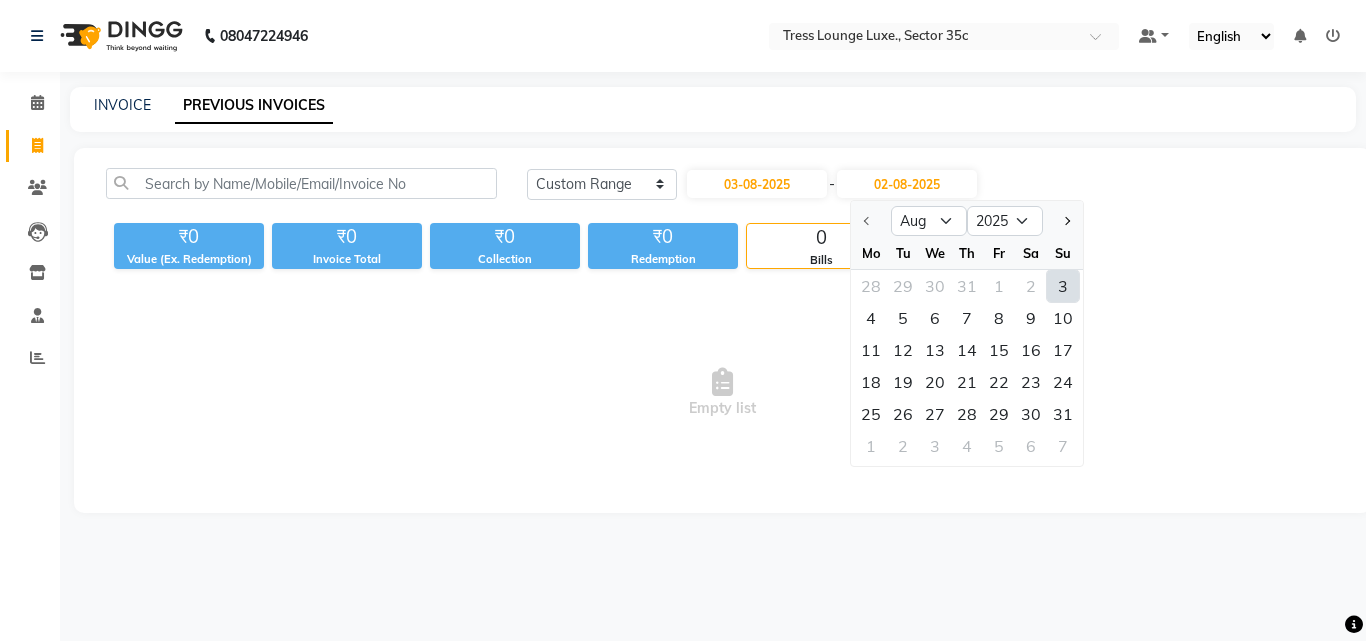 click on "3" 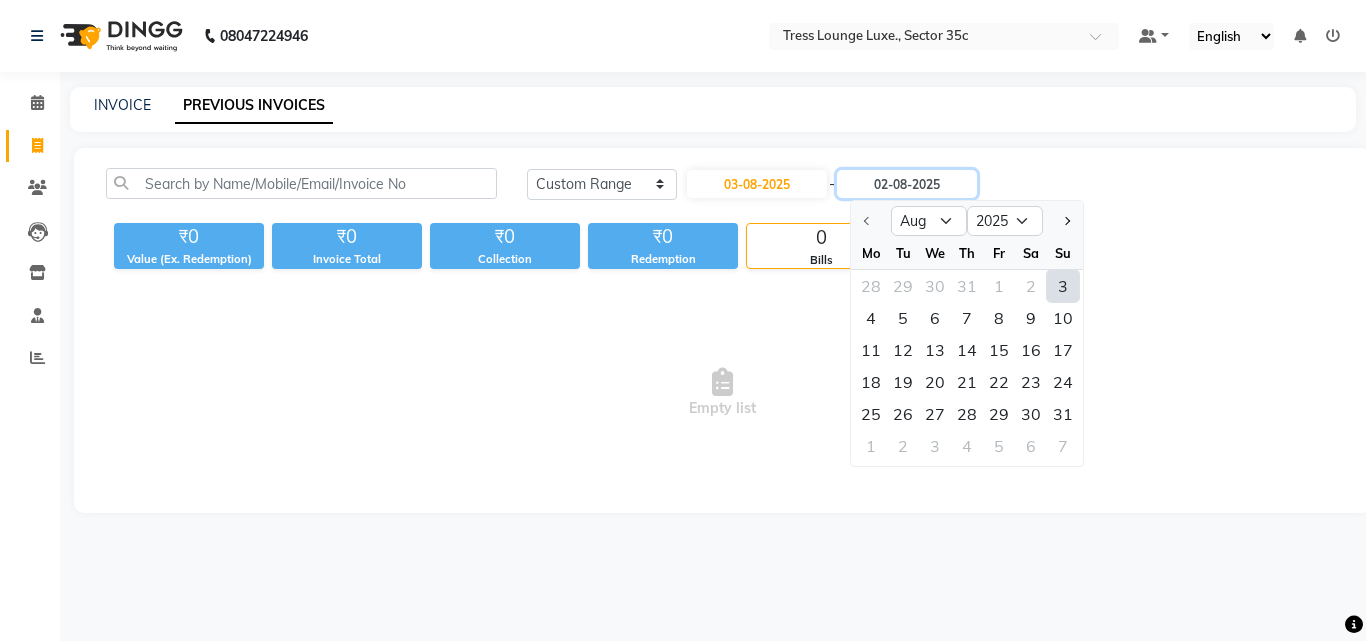 type on "03-08-2025" 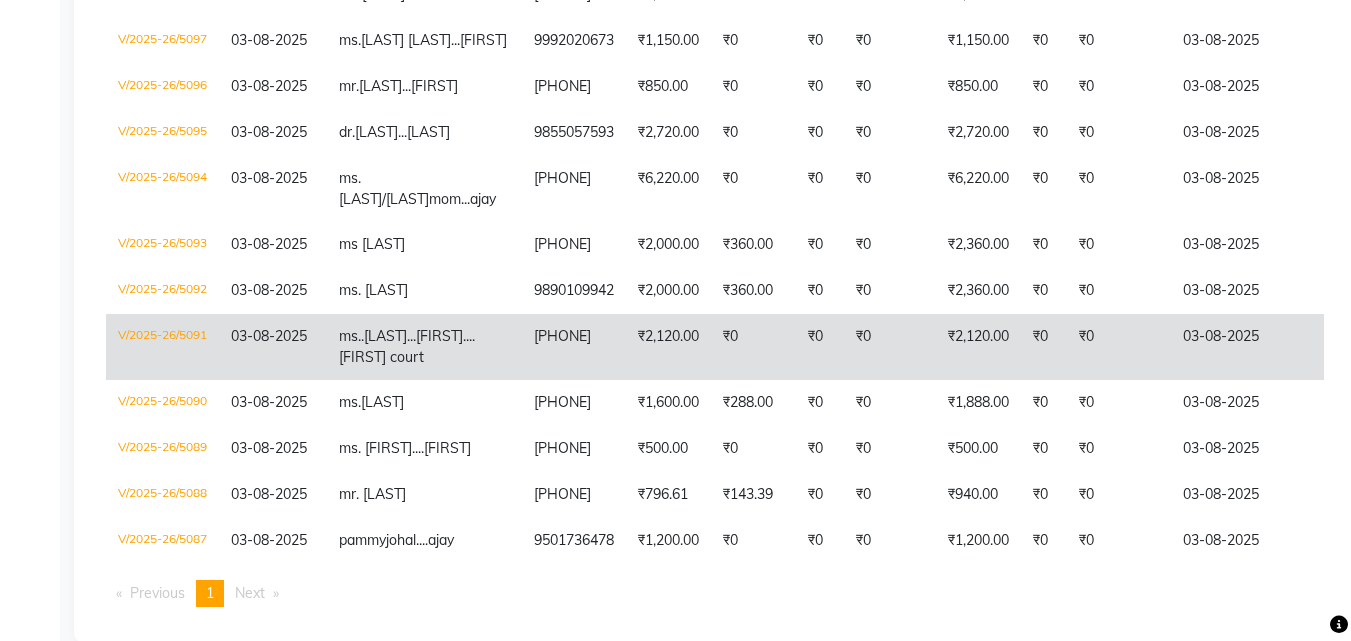 scroll, scrollTop: 1835, scrollLeft: 0, axis: vertical 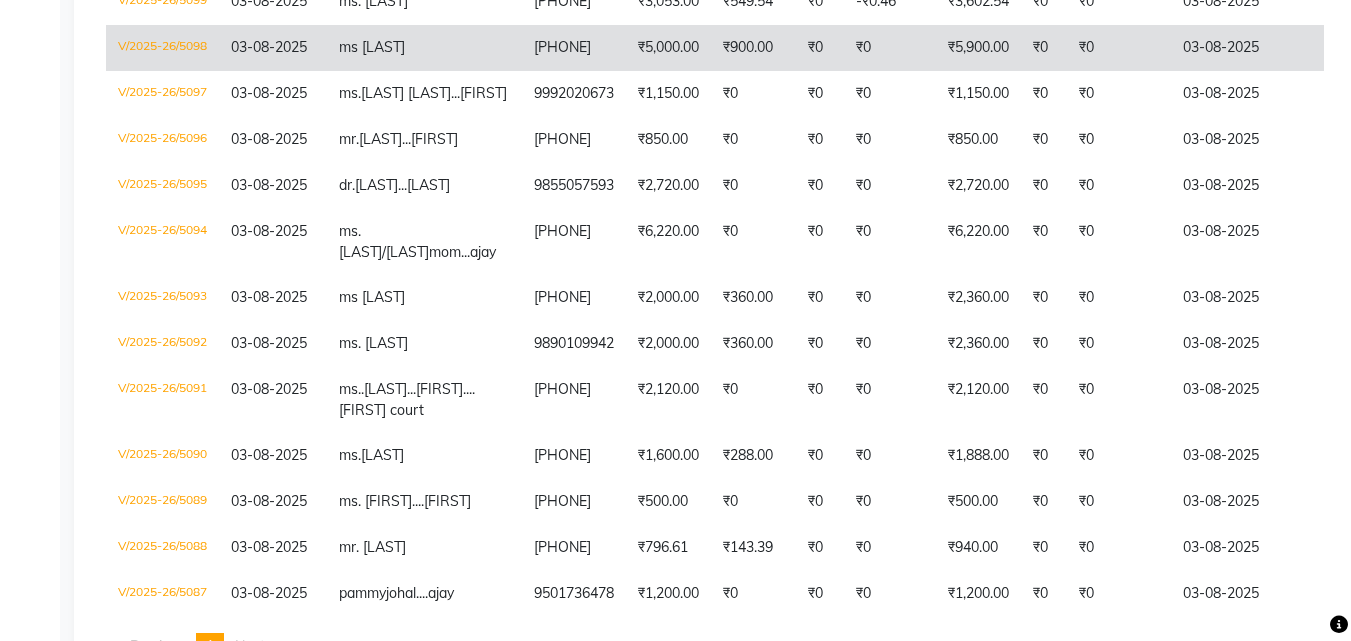 click on "ms nidhi" 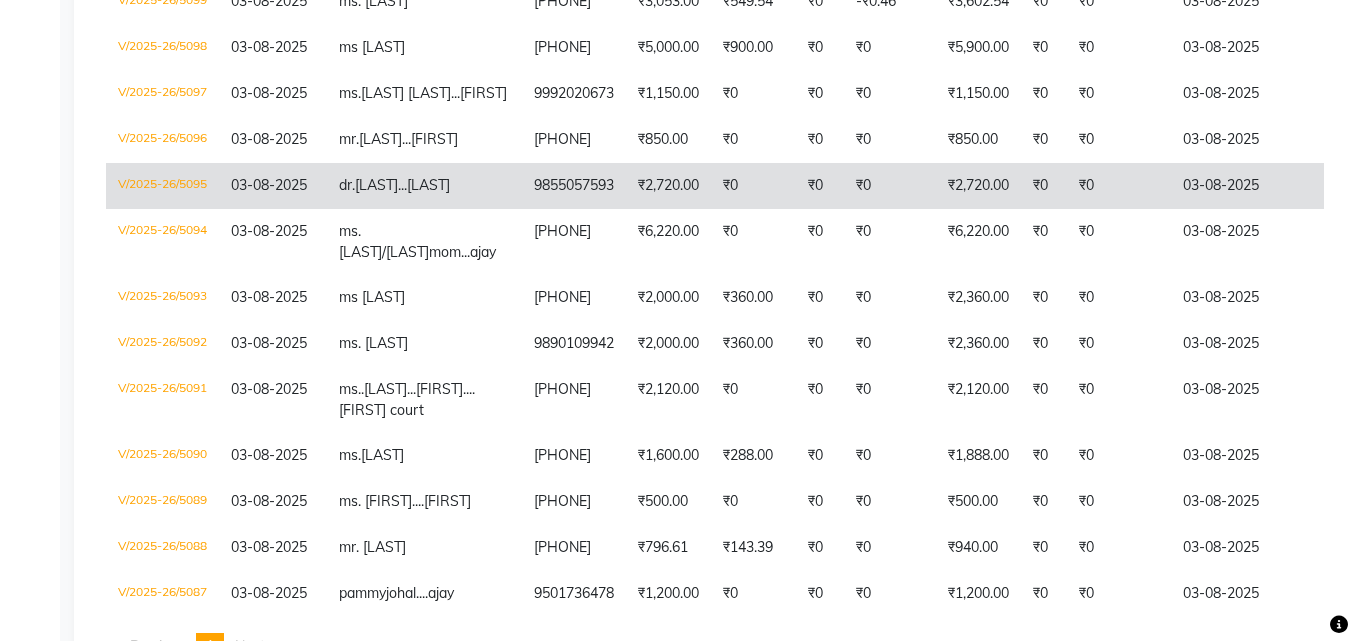 click on "dr.  monica chhabra....SANDEEP" 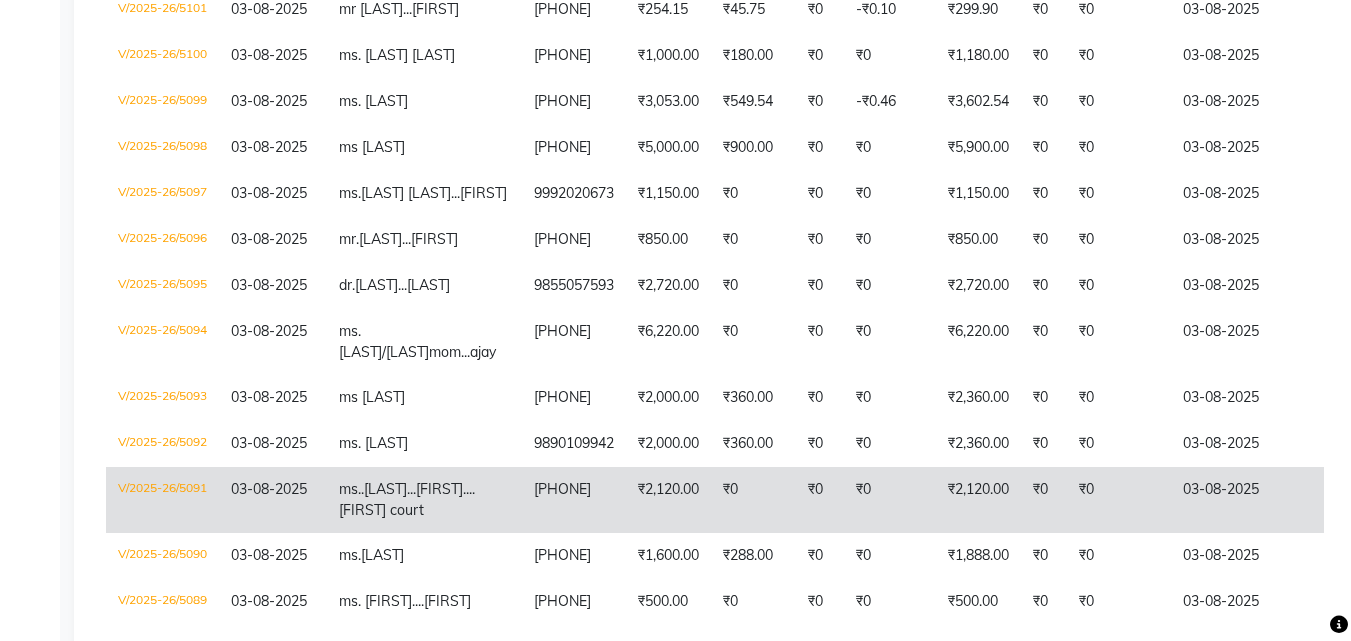 click on "ms..  gurpreet...ajay....h court" 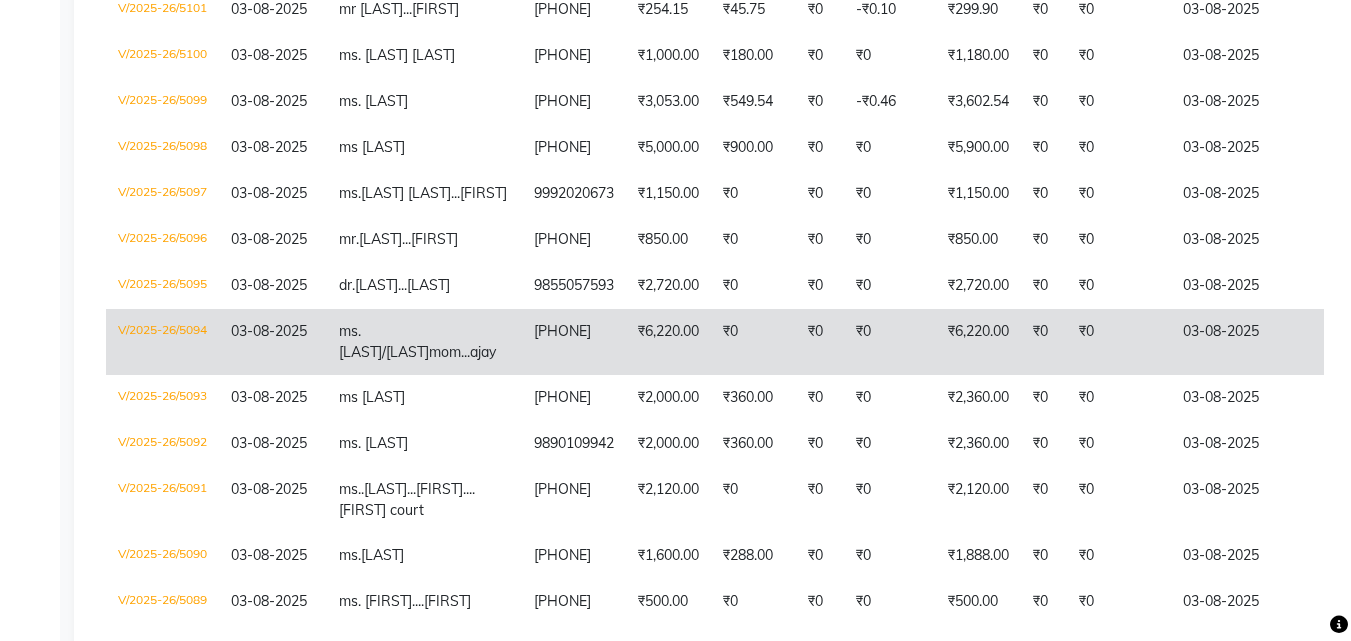 click on "ms.manjeet./harpriya" 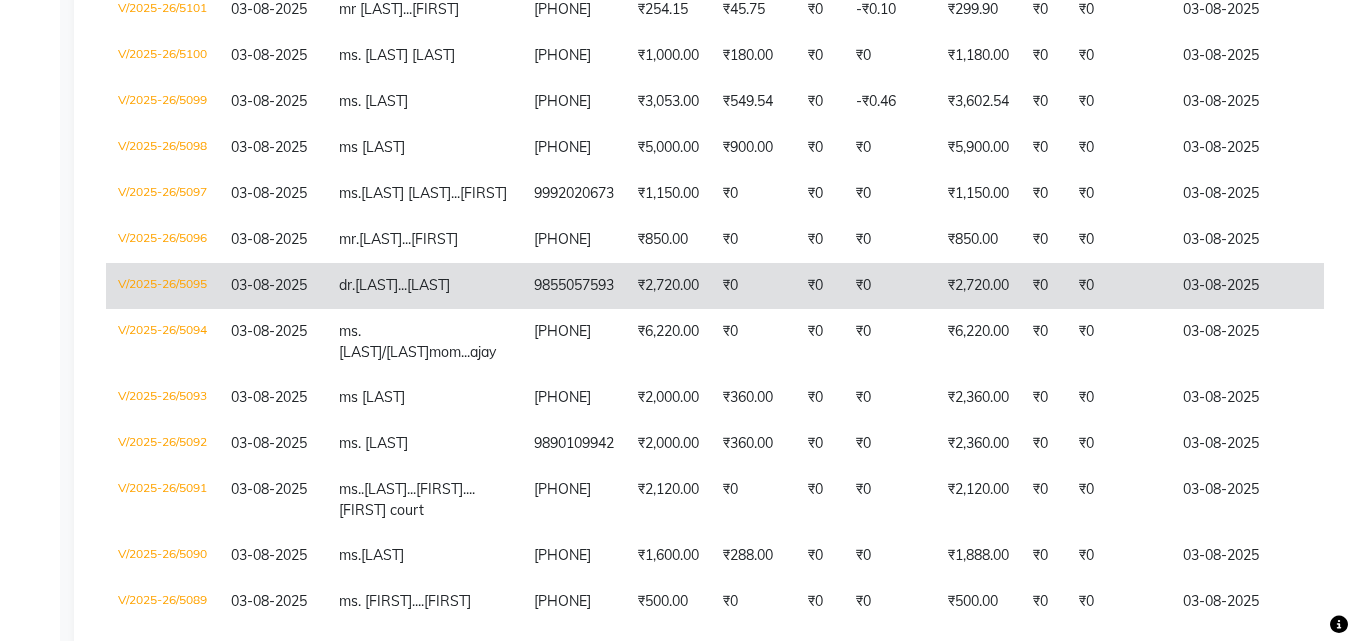 scroll, scrollTop: 1835, scrollLeft: 0, axis: vertical 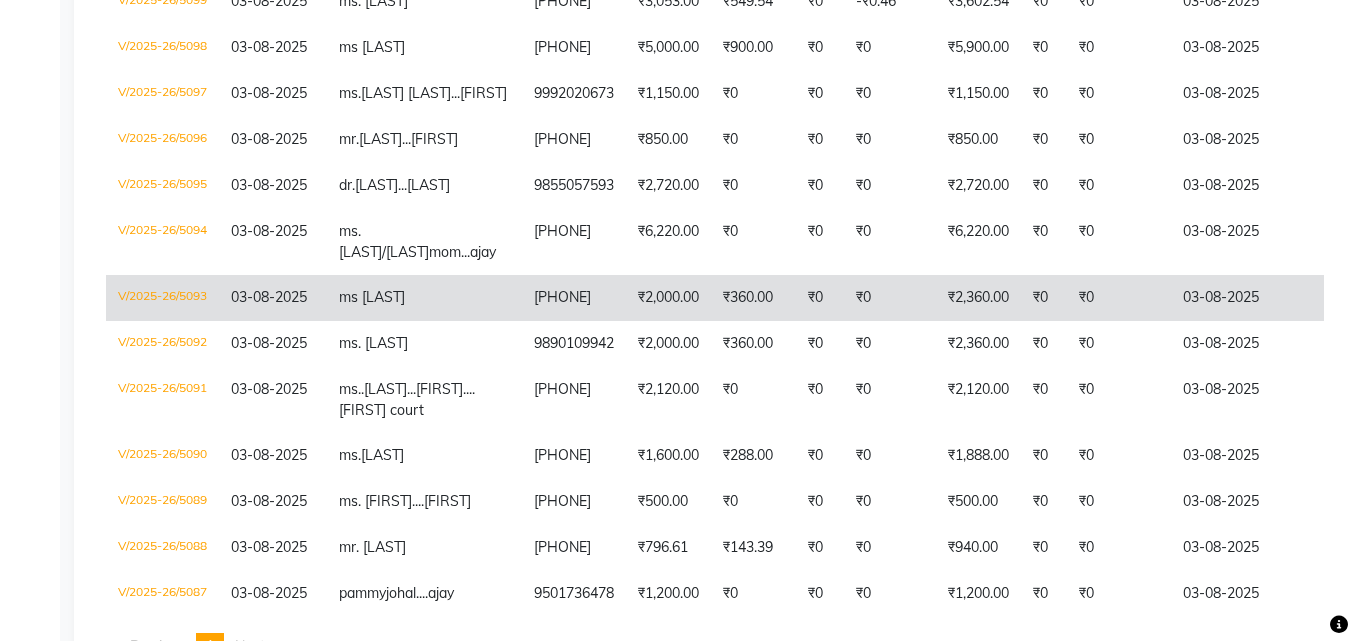 click on "ms swati" 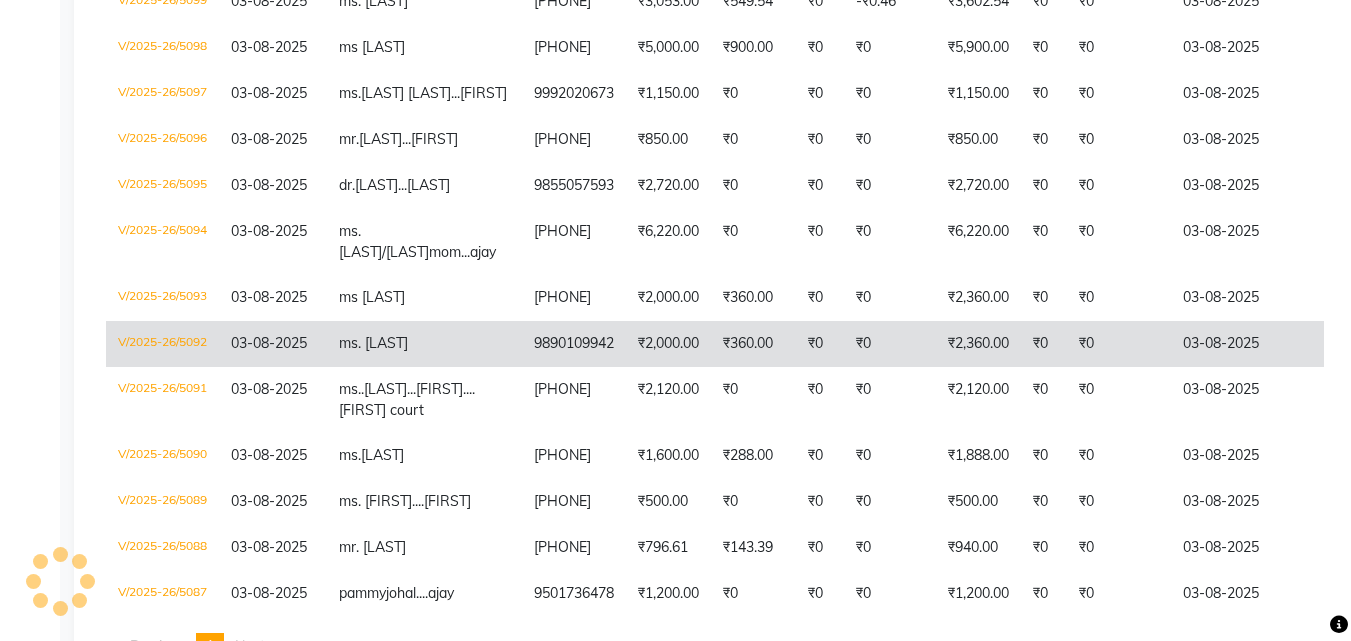 click on "ms. swati" 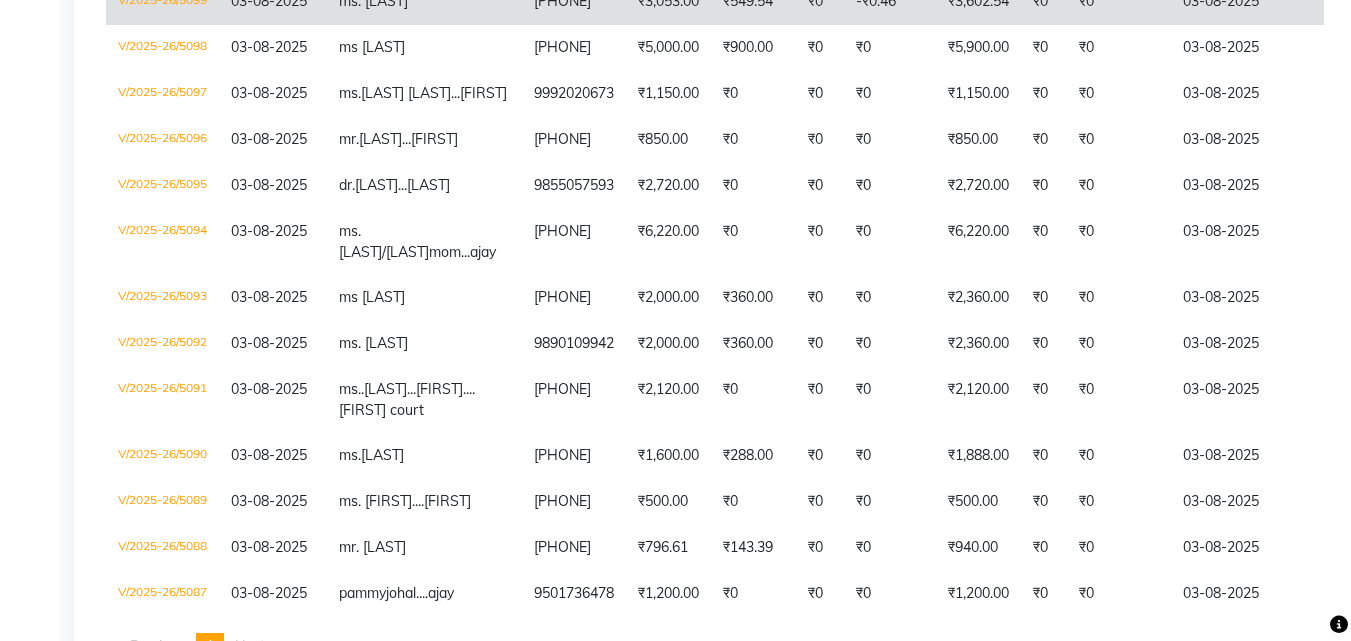 click on "ms. palak" 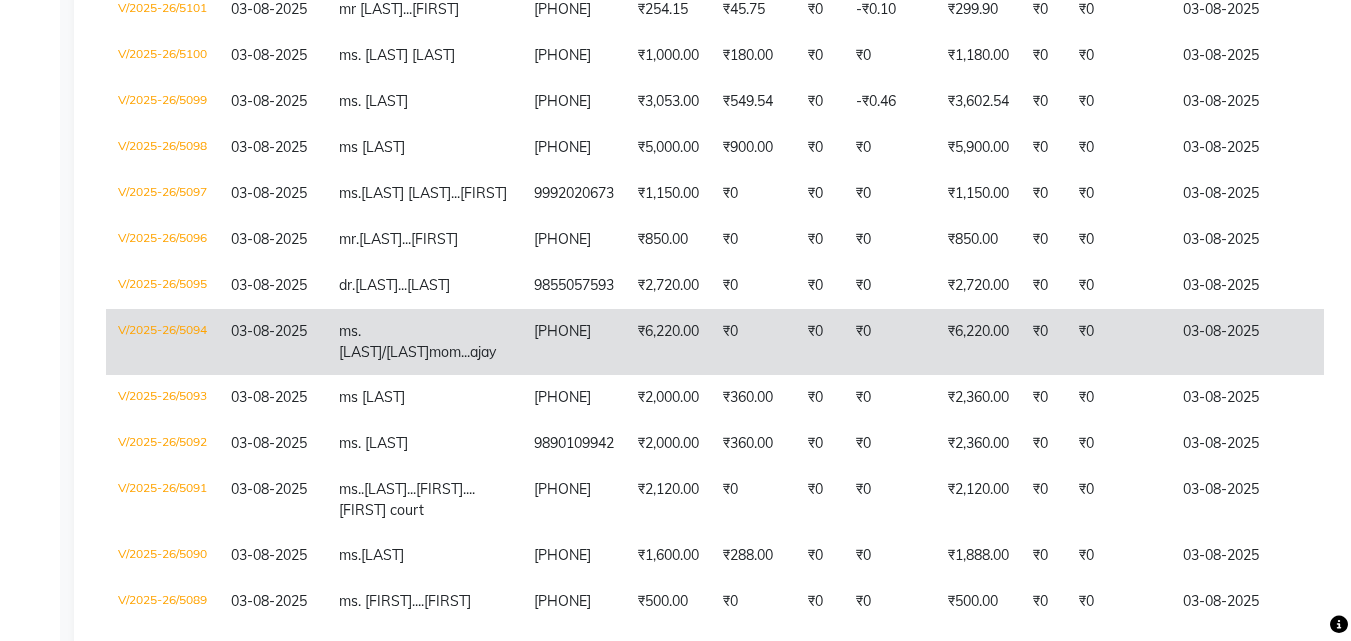 scroll, scrollTop: 1535, scrollLeft: 0, axis: vertical 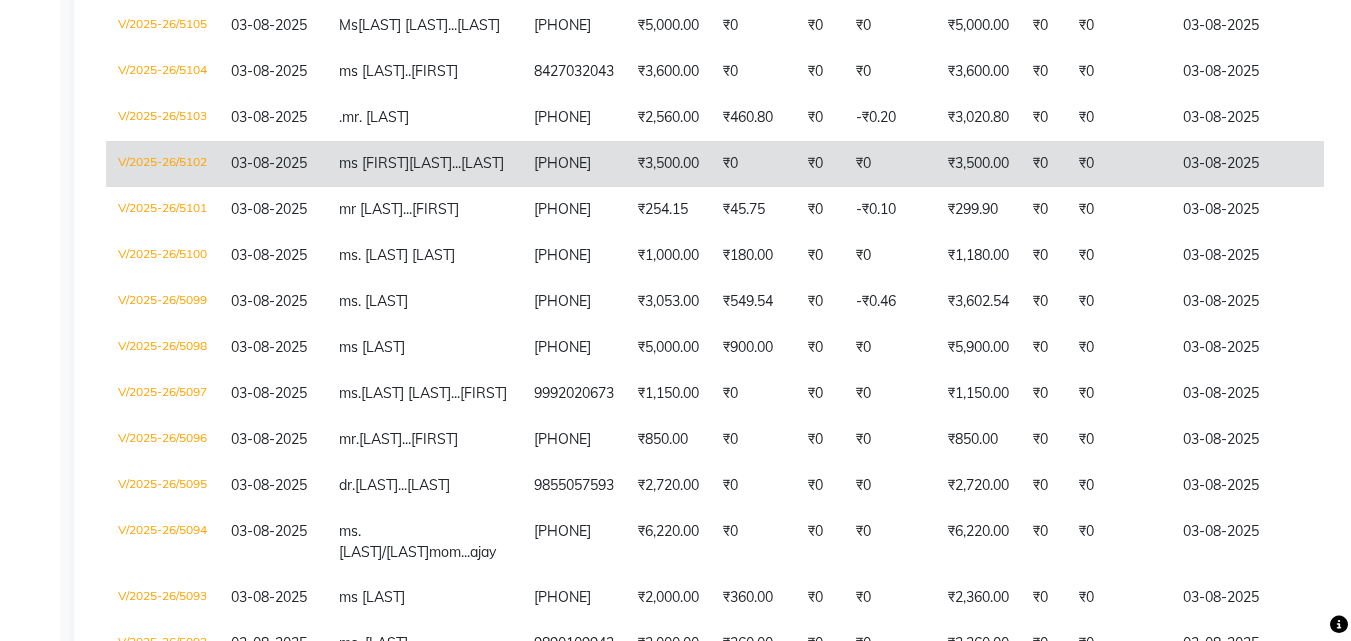 click on "ms amrita  singh..sandeep" 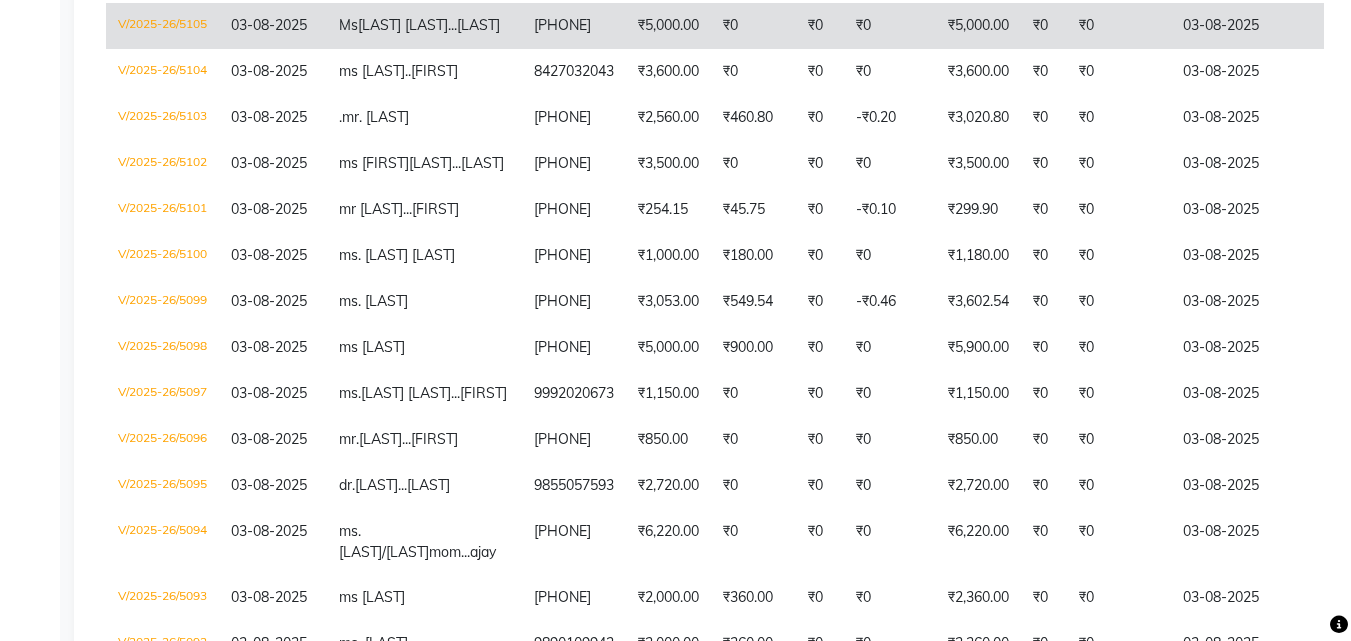 click on "Ms  Raman kala...ajay" 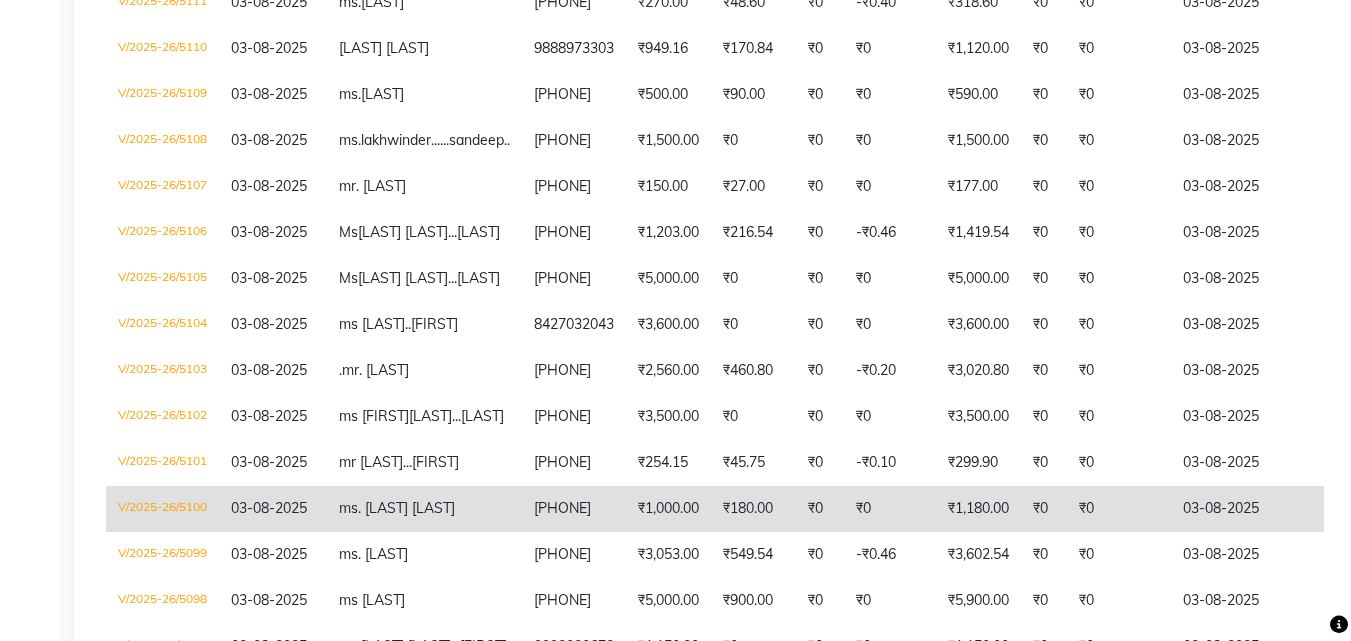scroll, scrollTop: 1235, scrollLeft: 0, axis: vertical 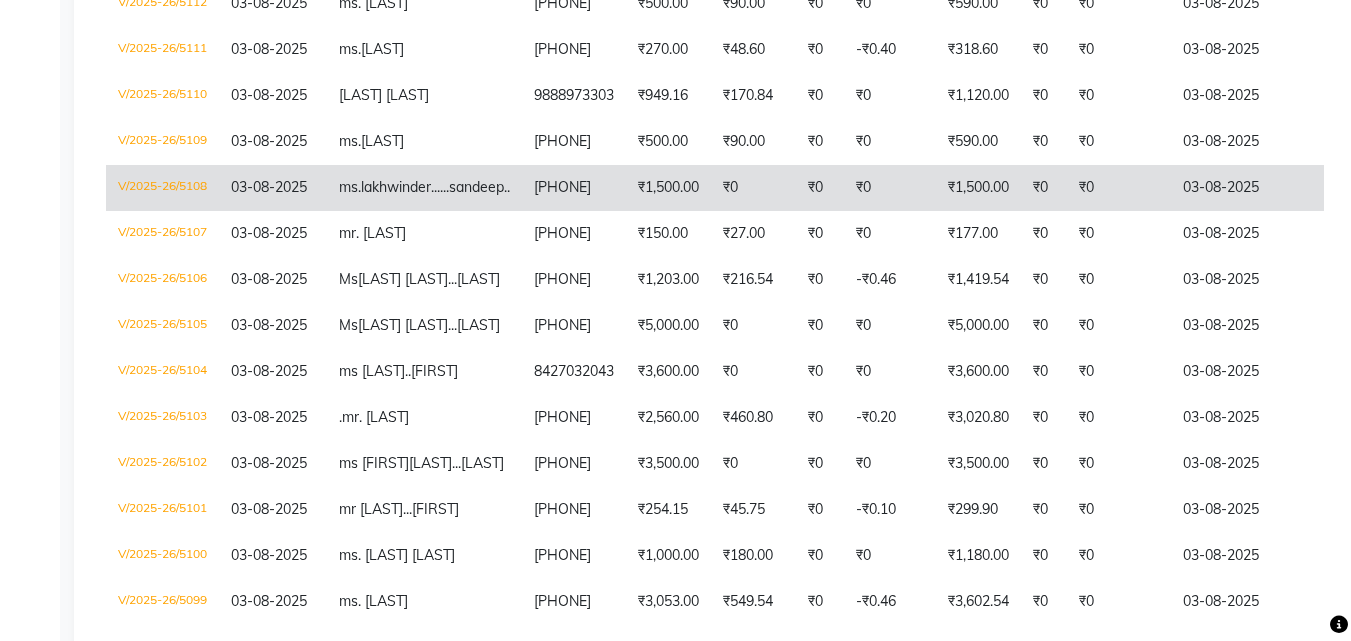 drag, startPoint x: 501, startPoint y: 251, endPoint x: 500, endPoint y: 263, distance: 12.0415945 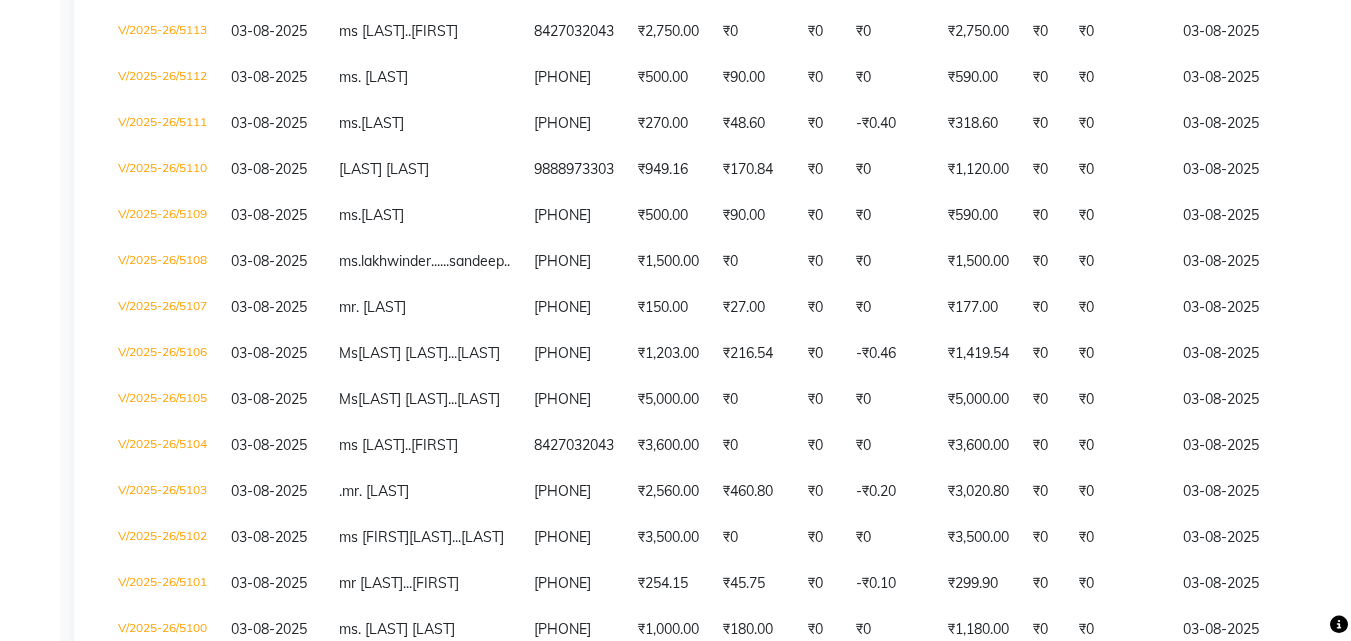 scroll, scrollTop: 1335, scrollLeft: 0, axis: vertical 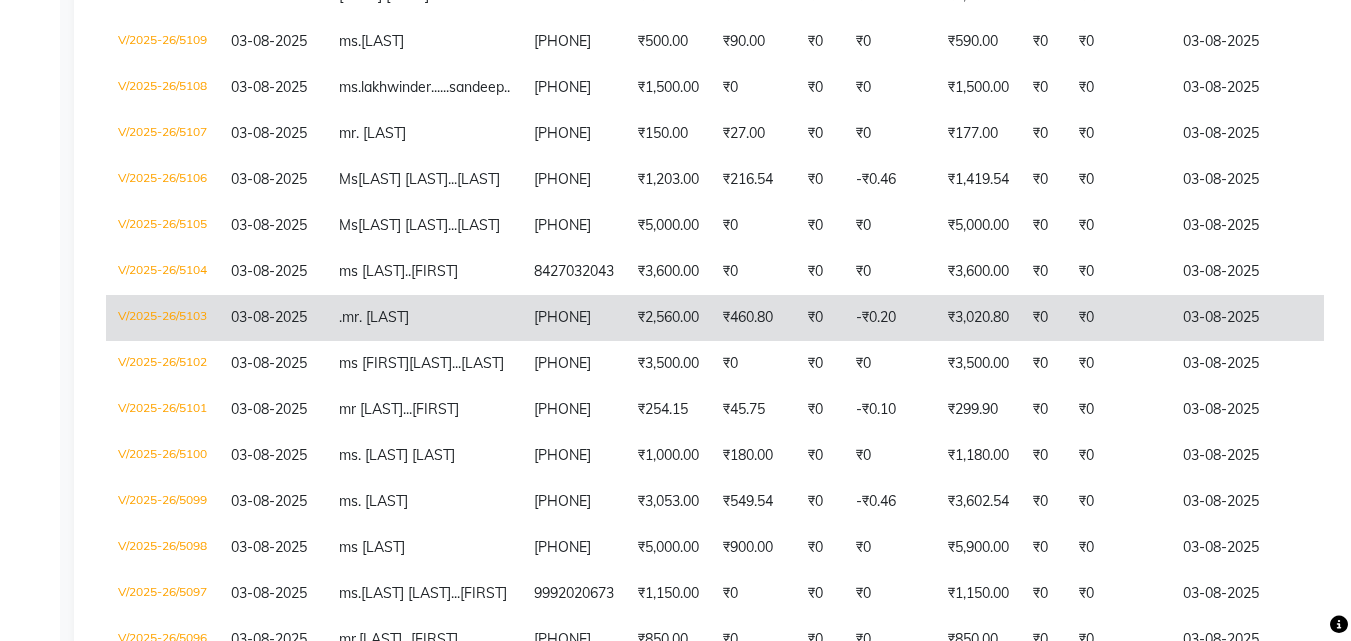 click on ".mr. anay" 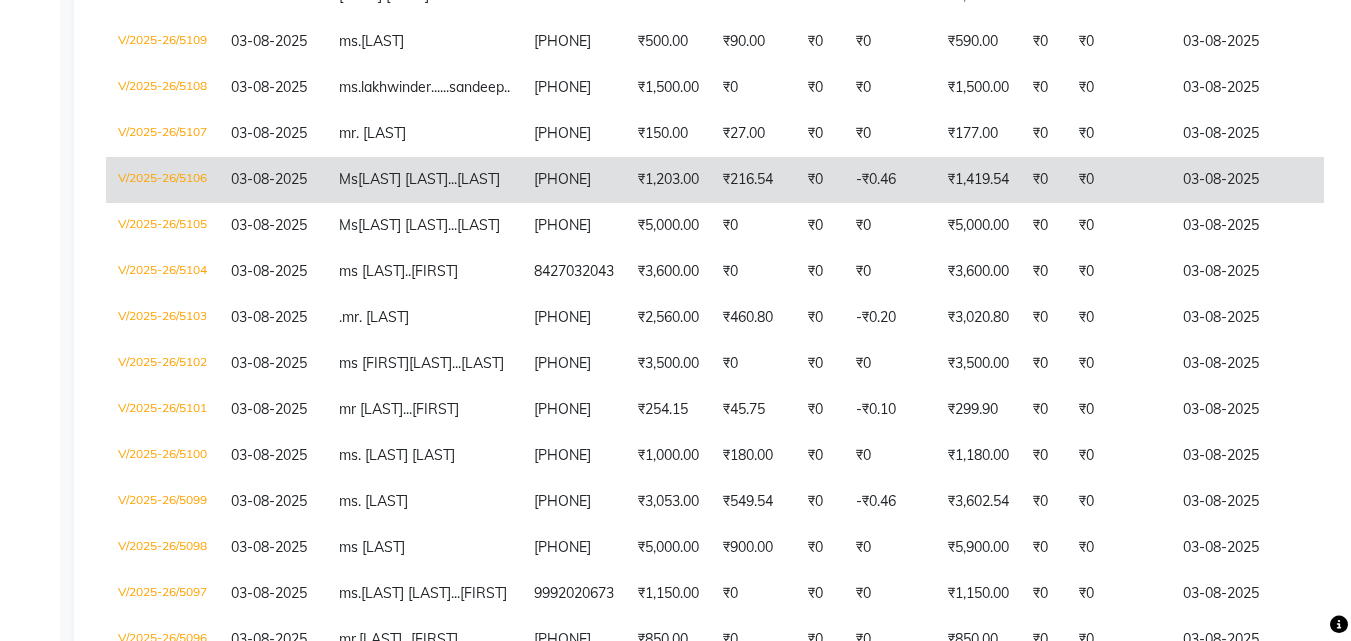 click on "Ms  Raman kala...ajay" 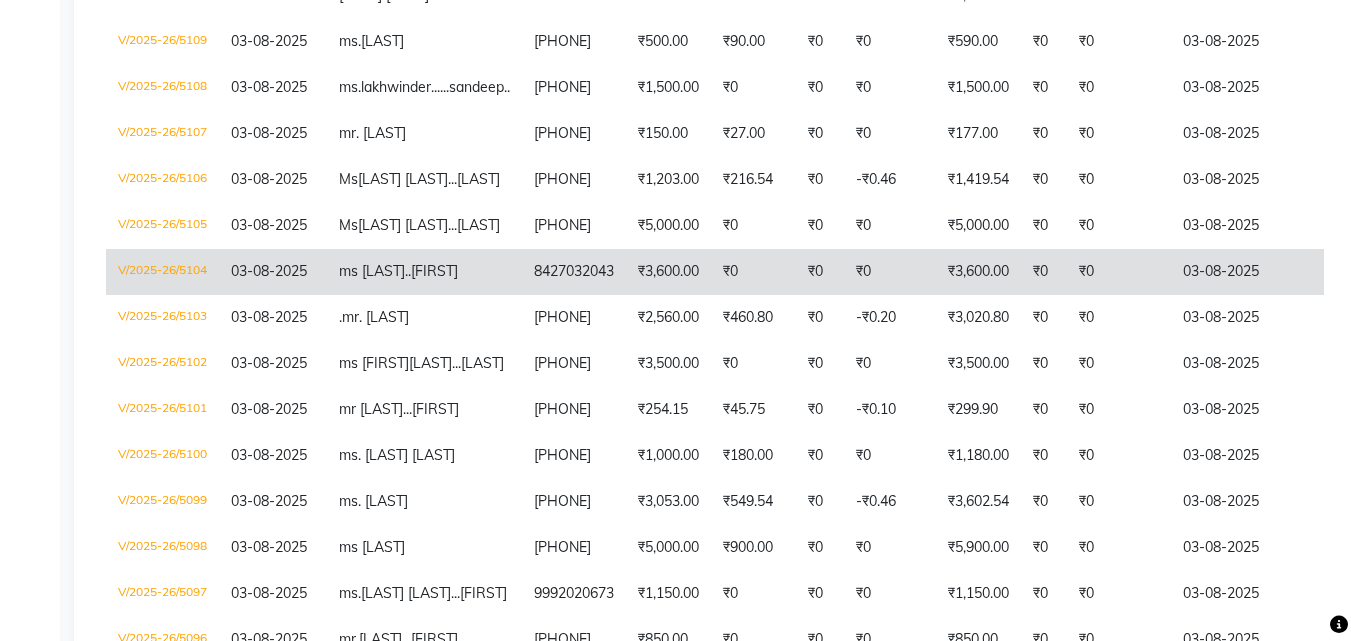click on "ms aashmita..ajay" 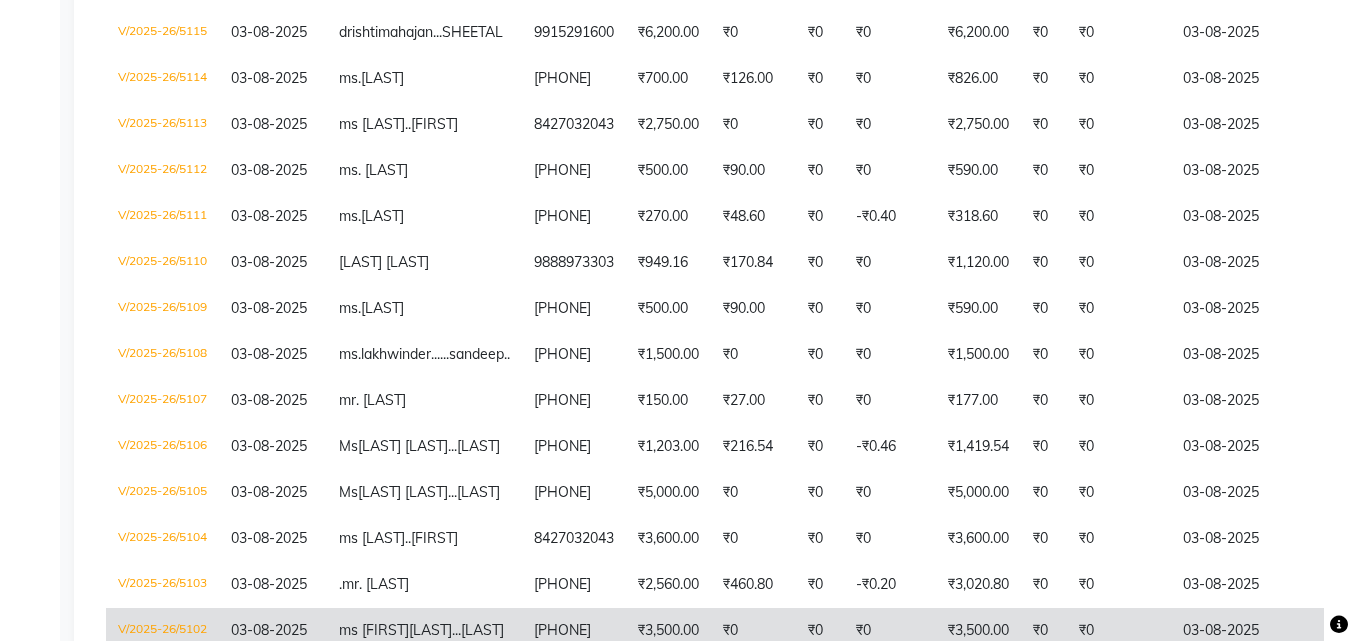 scroll, scrollTop: 1035, scrollLeft: 0, axis: vertical 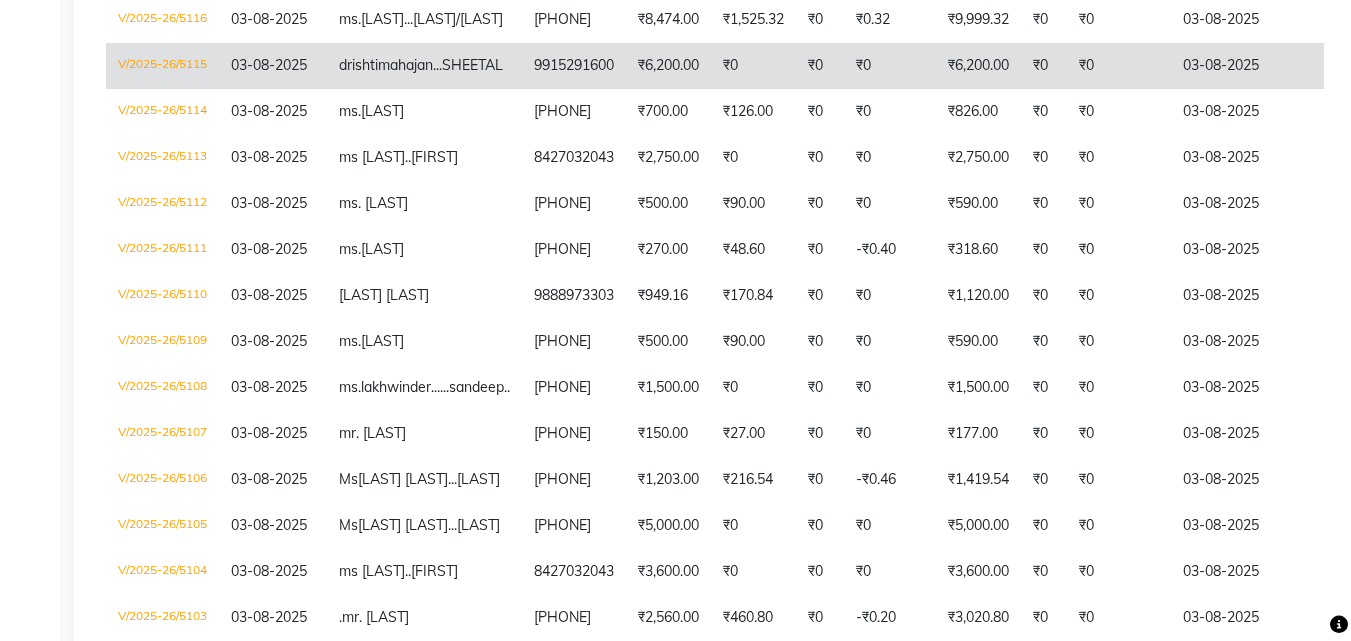 click on "drishti  mahajan...SHEETAL" 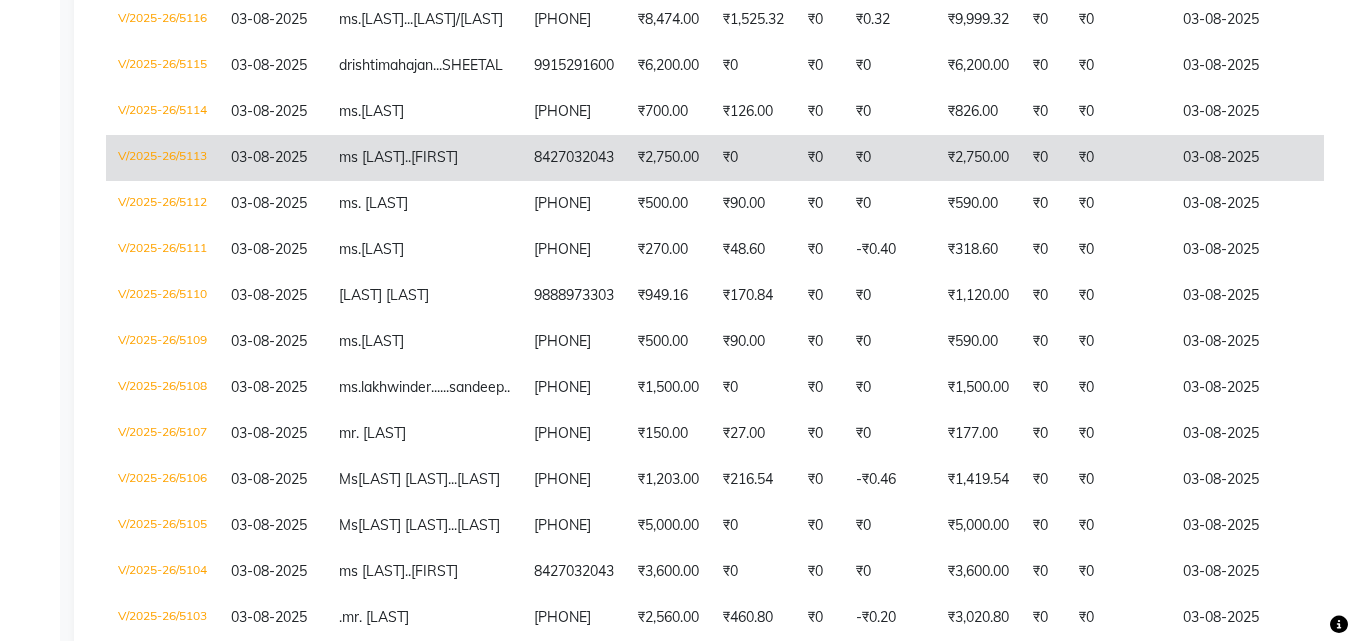 click on "₹2,750.00" 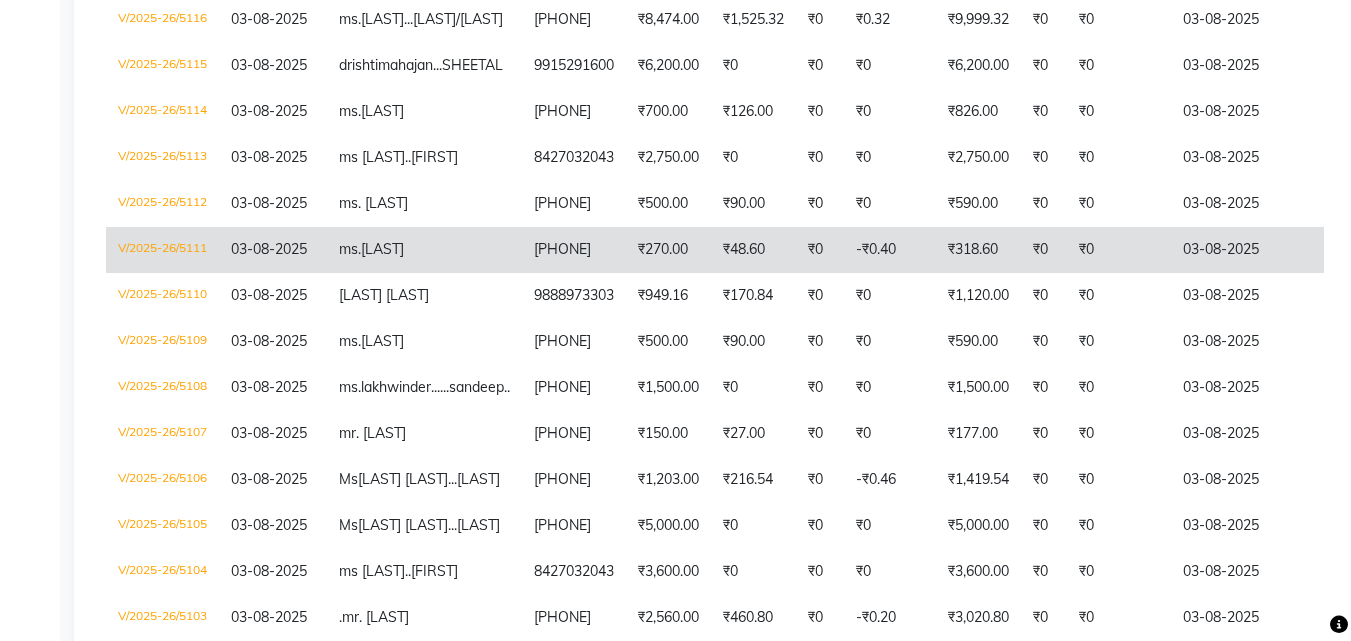 click on "ms.megha" 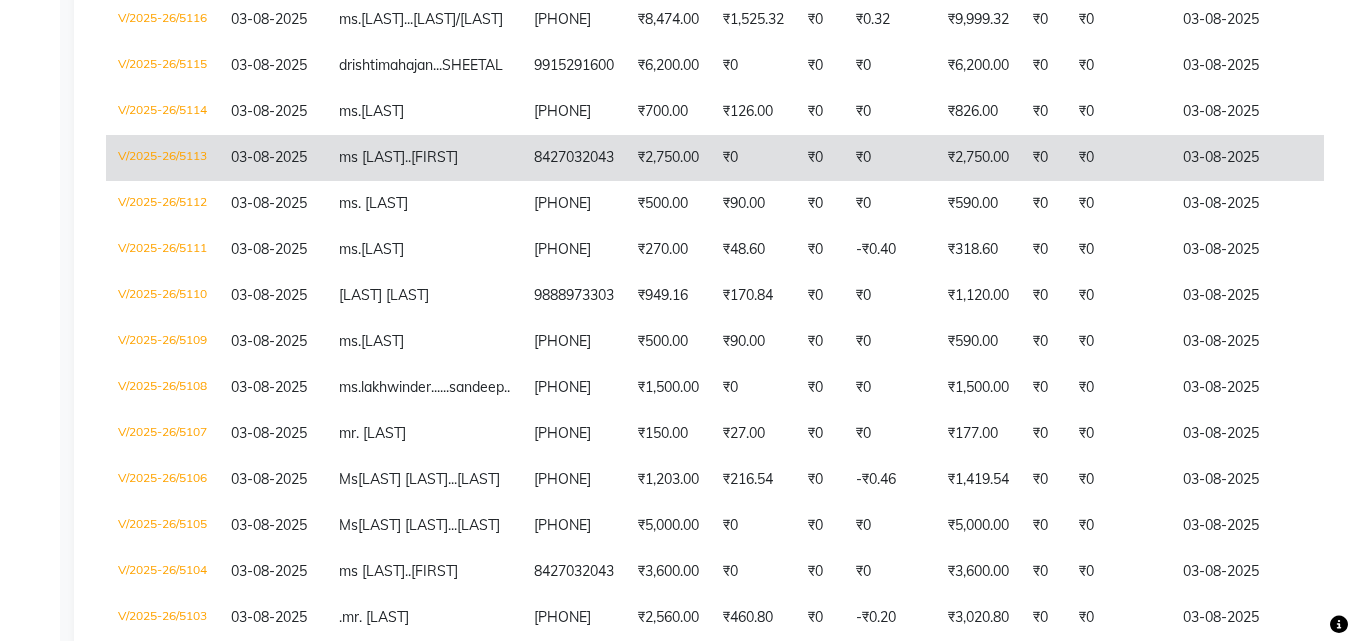 click on "8427032043" 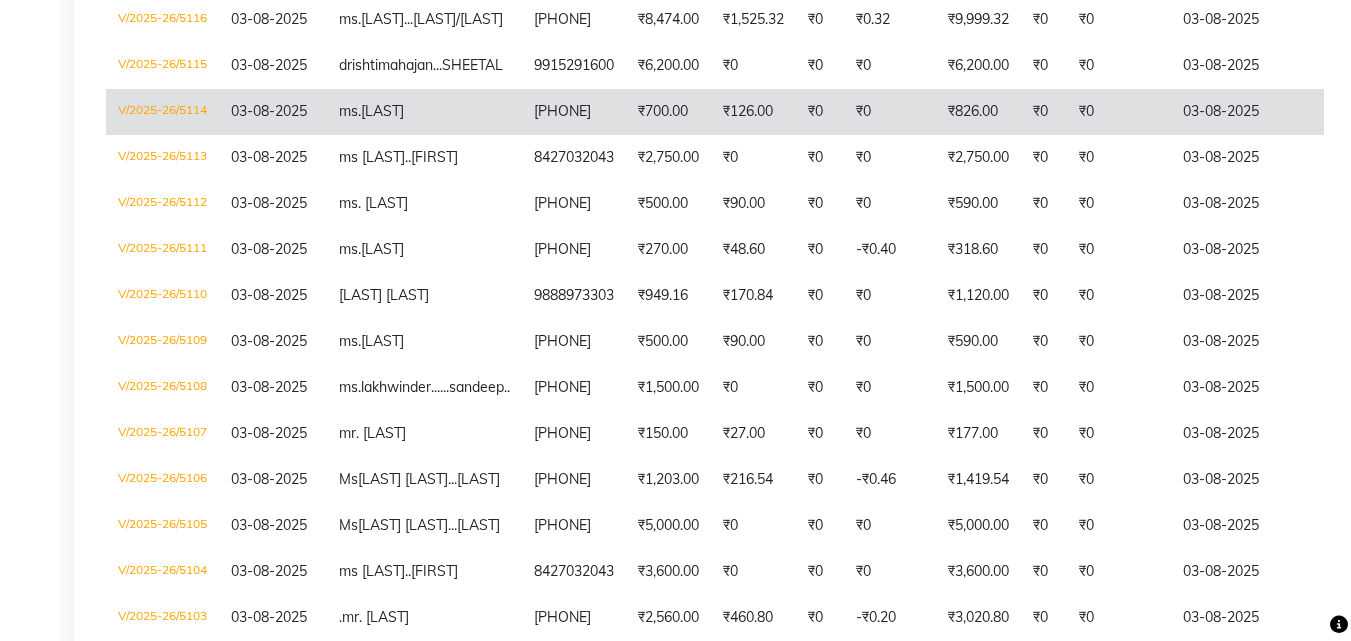click on "ms.megha" 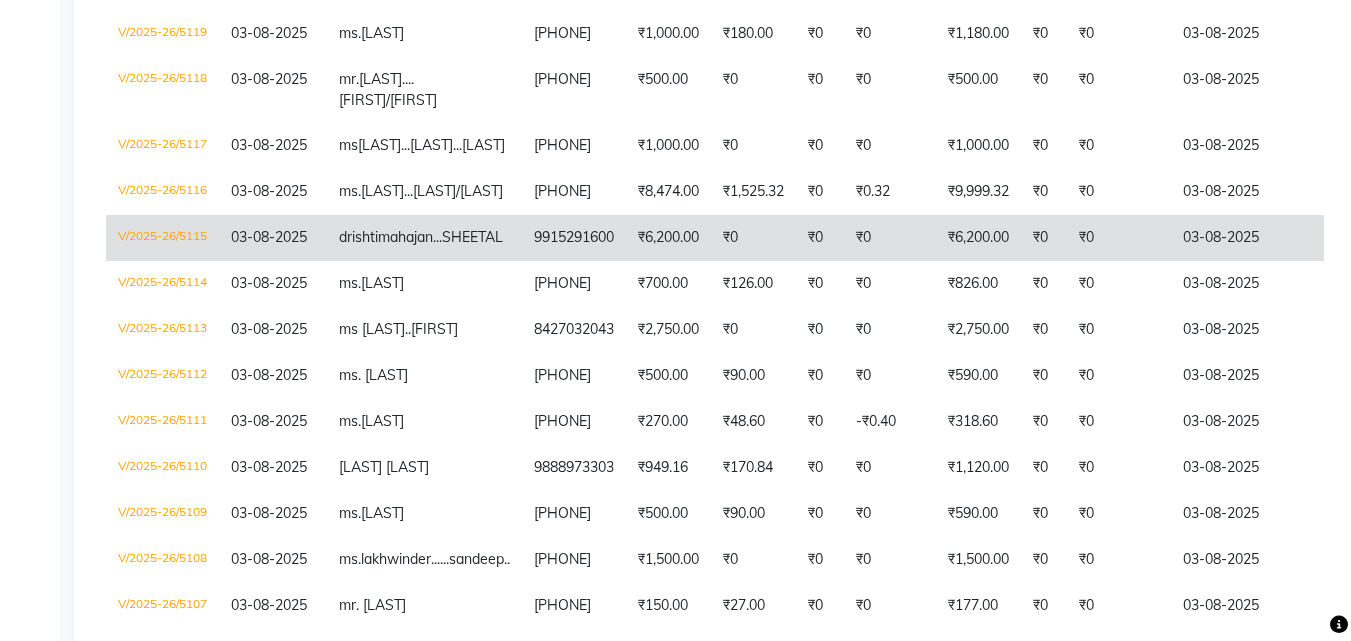 scroll, scrollTop: 835, scrollLeft: 0, axis: vertical 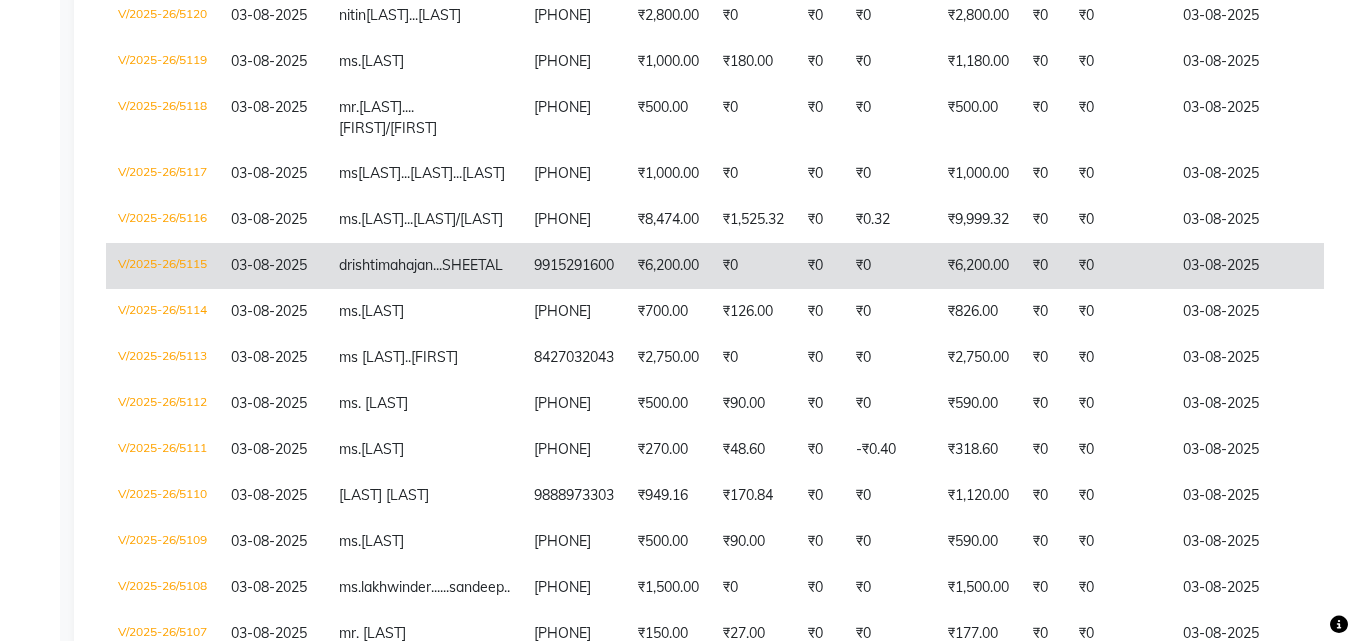 click on "drishti  mahajan...SHEETAL" 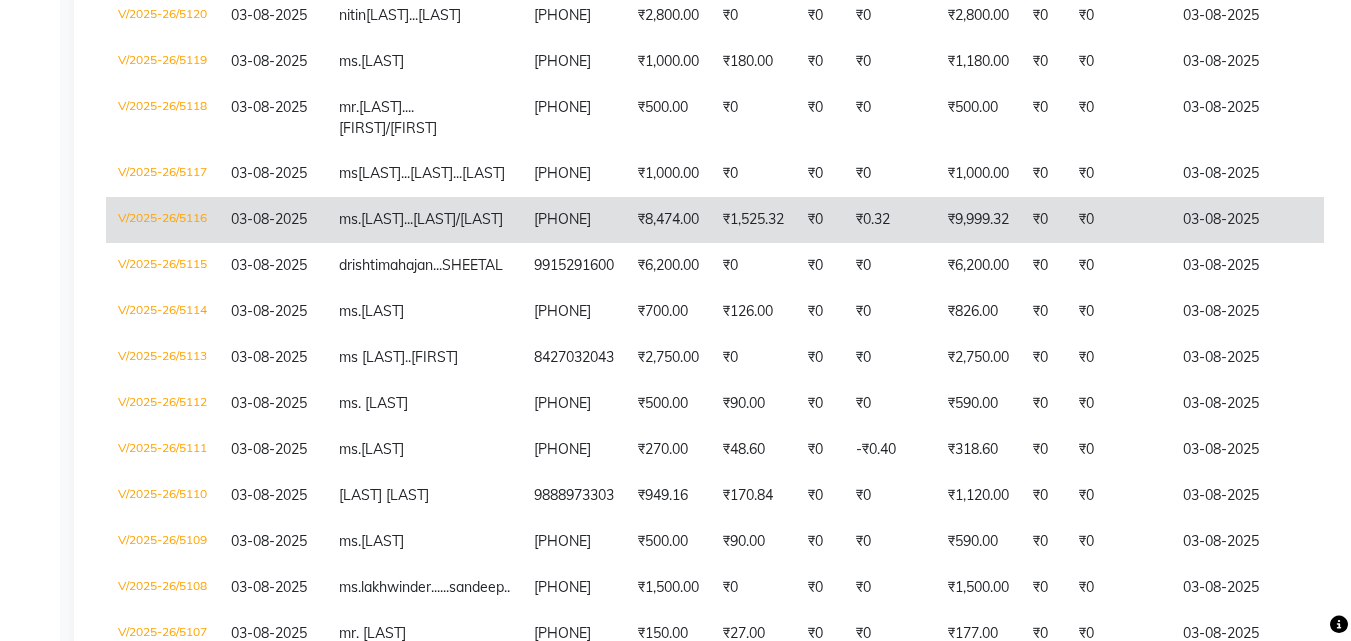 click on "7508373618" 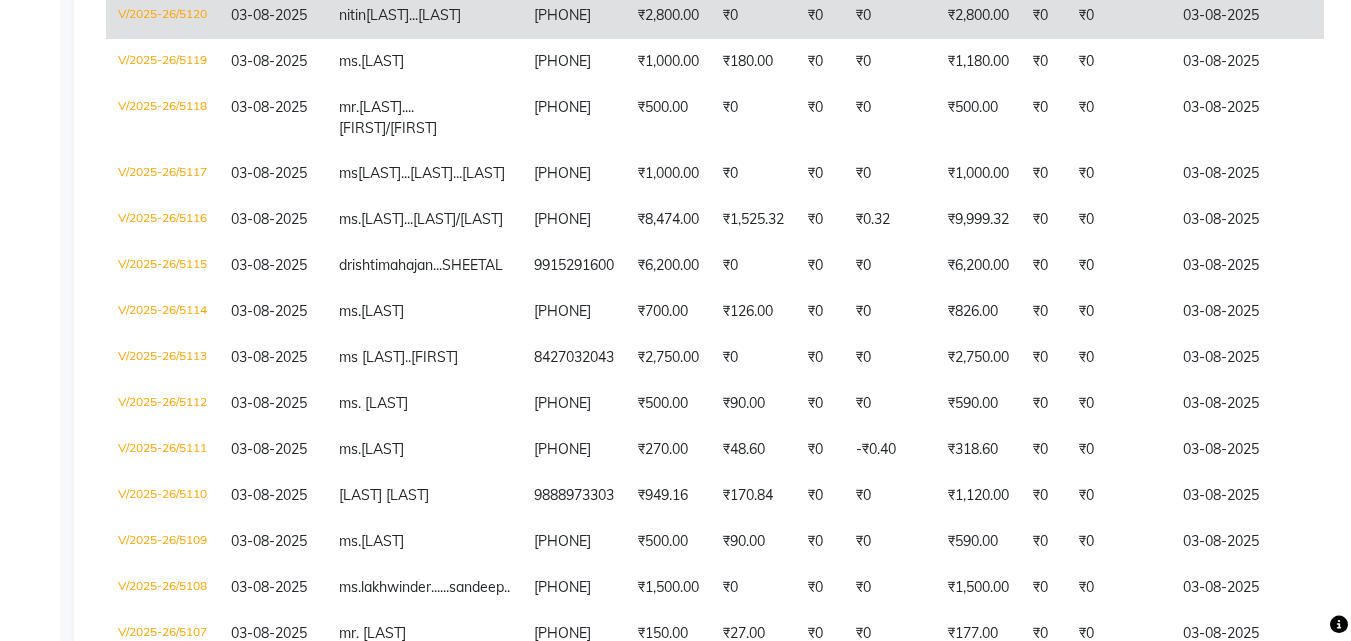 click on "malhotra...ali" 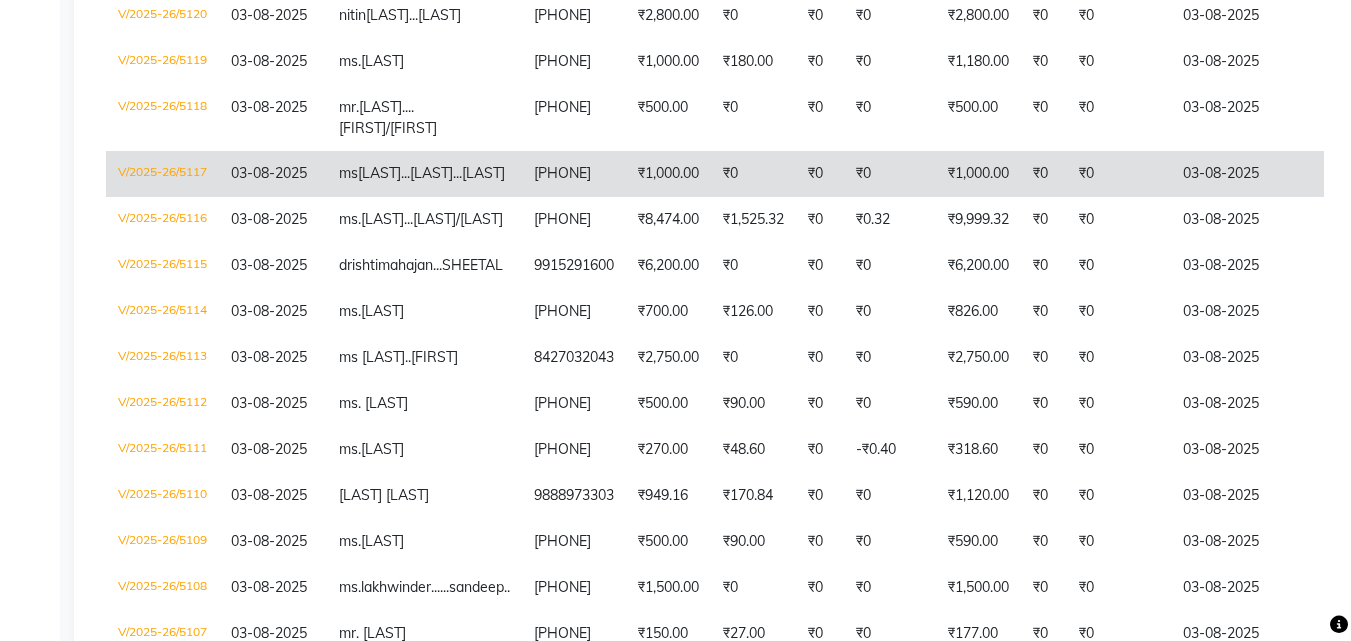 click on "simmi khanna...ajay...sandeep" 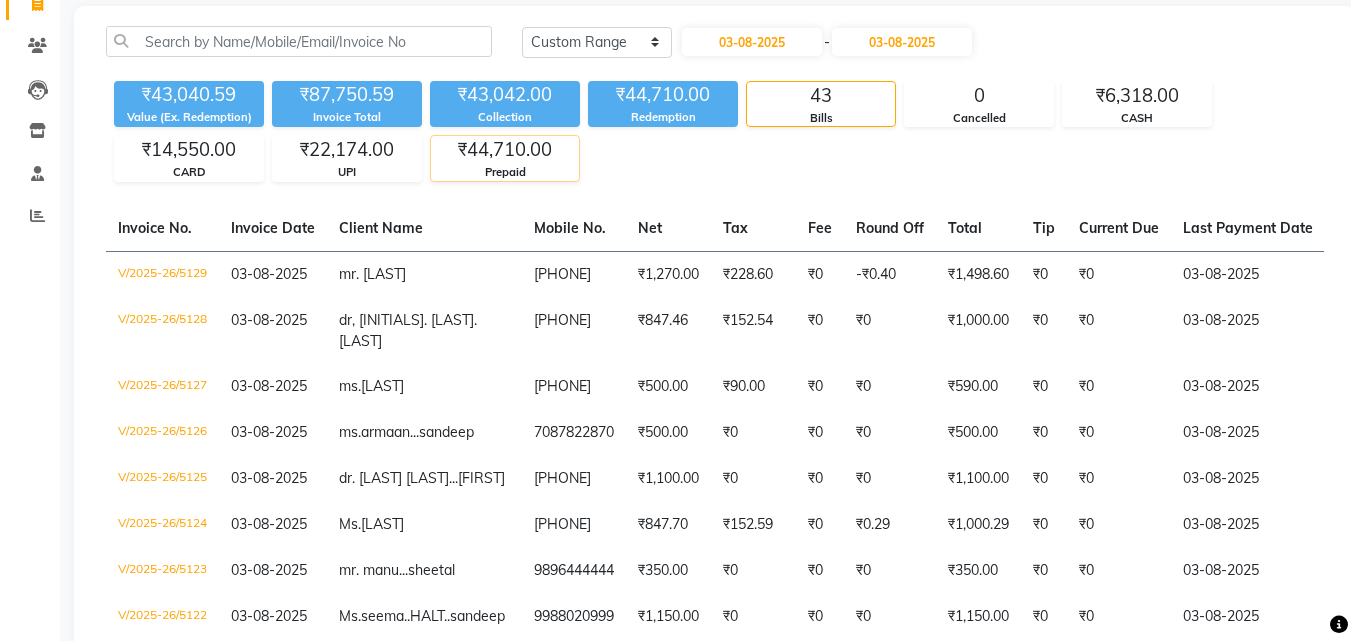 scroll, scrollTop: 135, scrollLeft: 0, axis: vertical 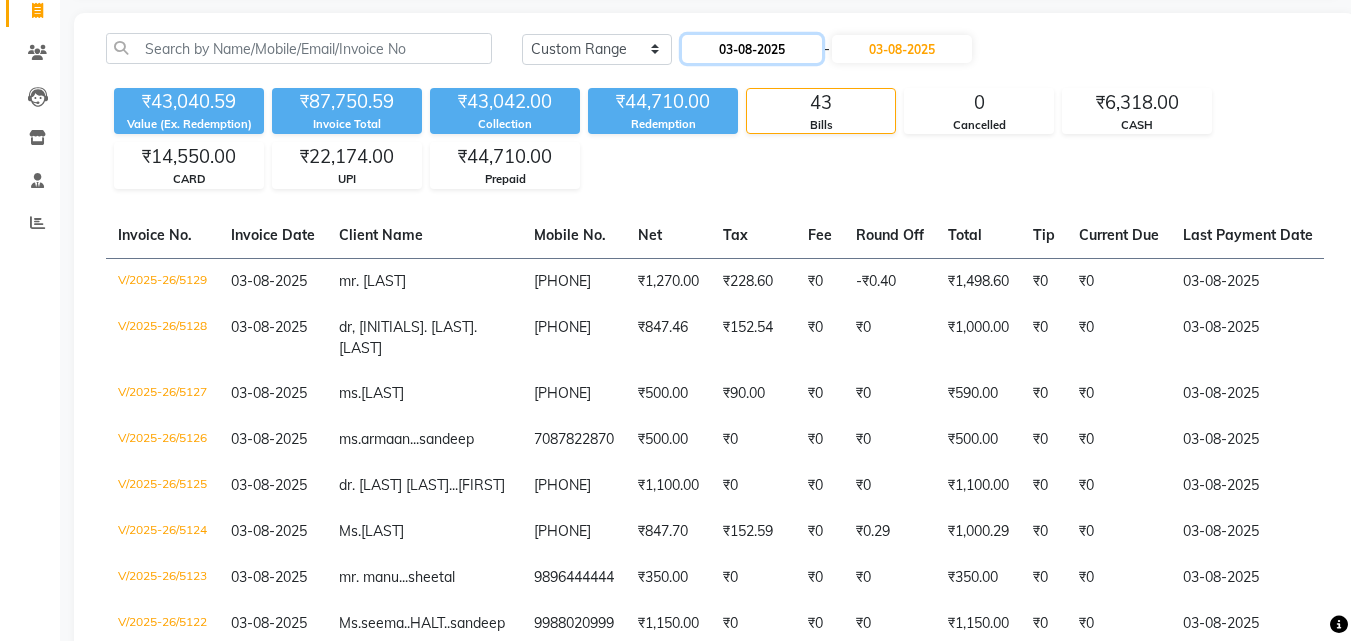 click on "03-08-2025" 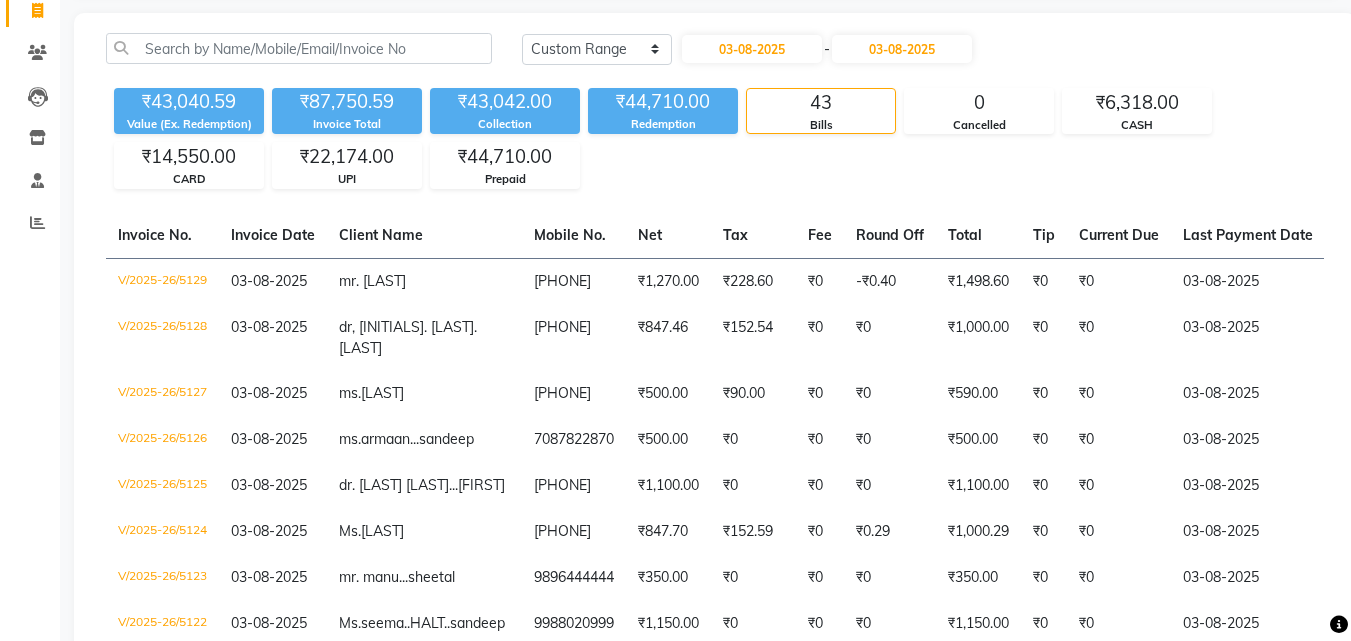 select on "8" 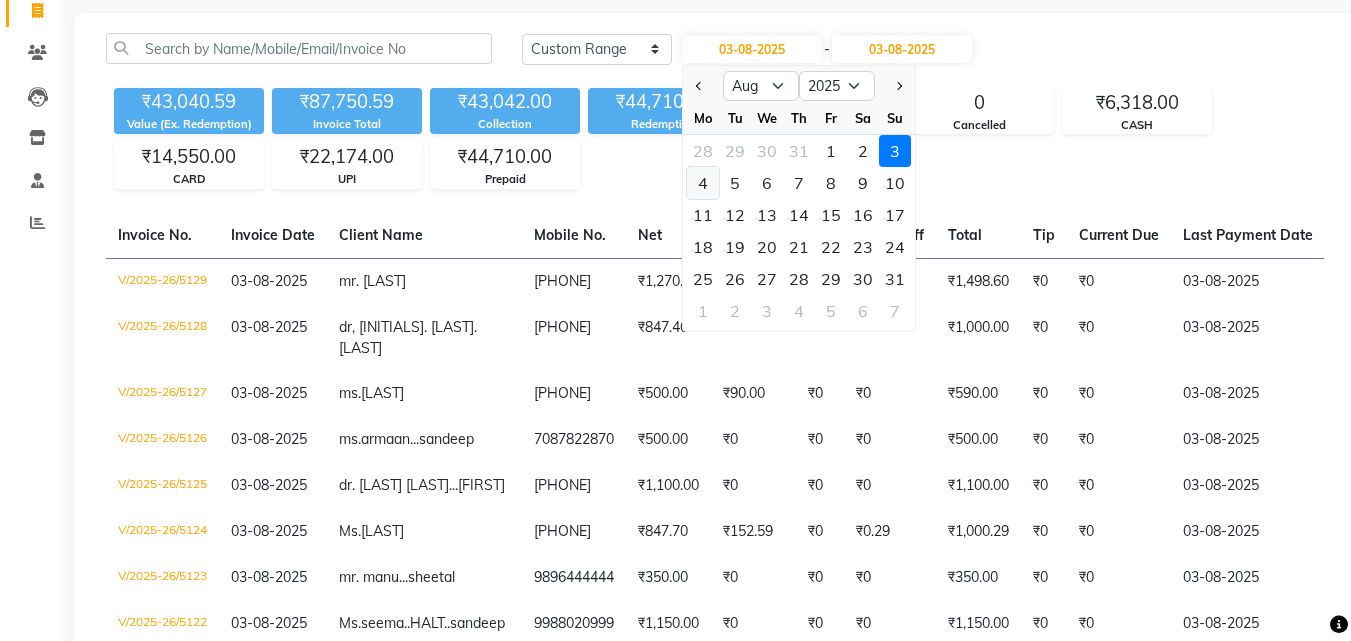 click on "4" 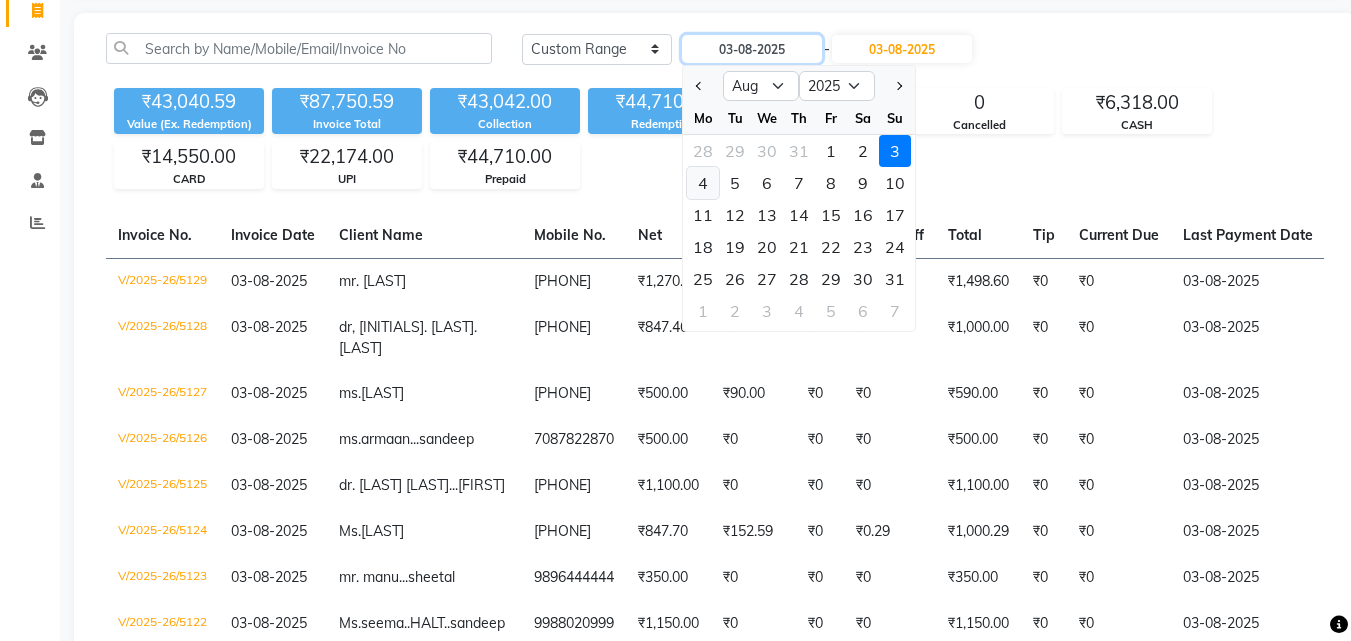 type on "04-08-2025" 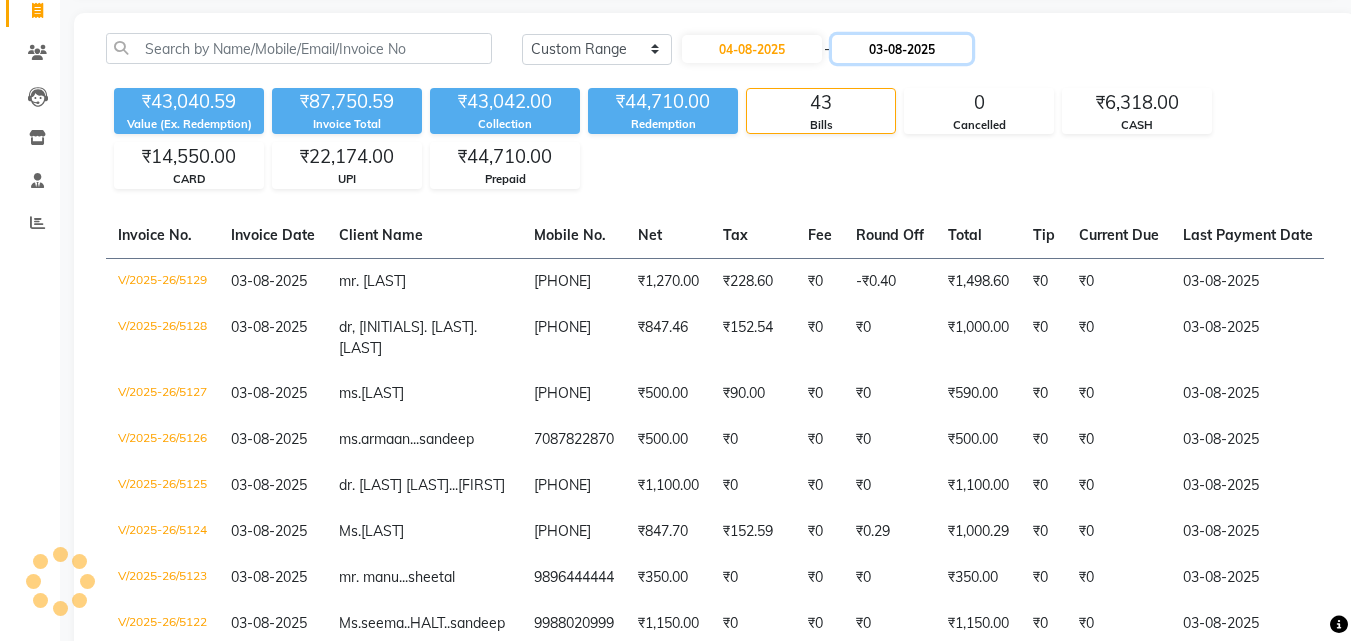 click on "03-08-2025" 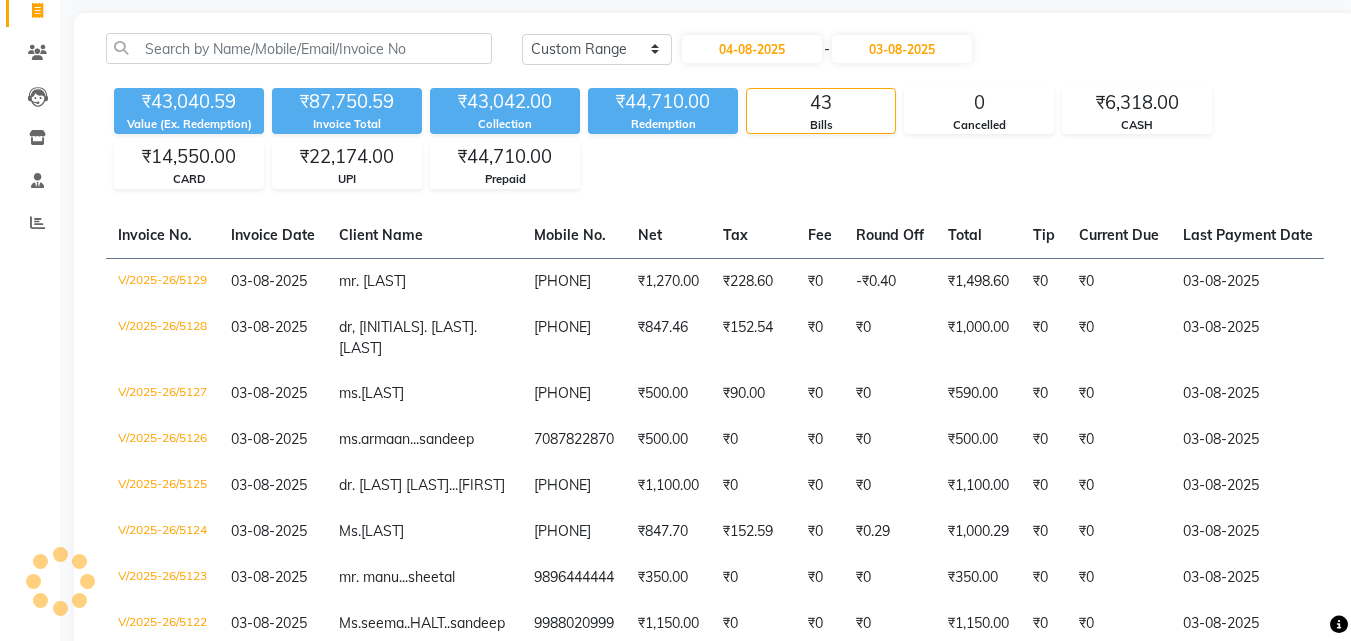 scroll, scrollTop: 0, scrollLeft: 0, axis: both 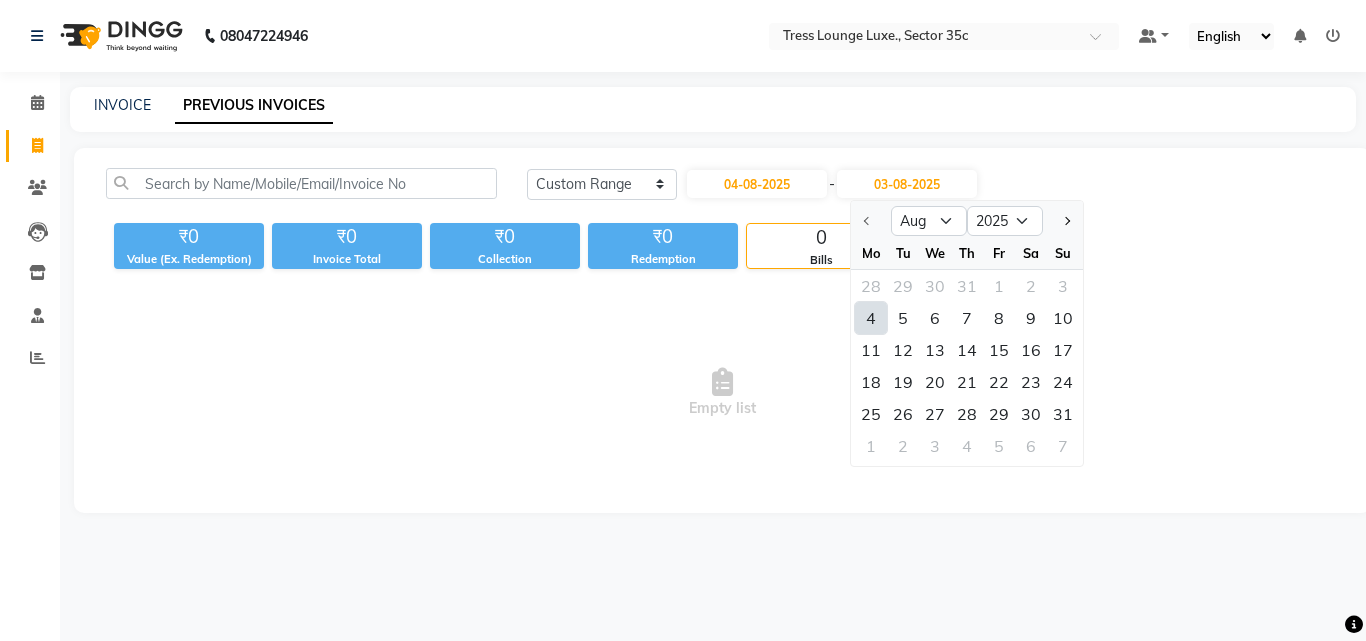 click on "4" 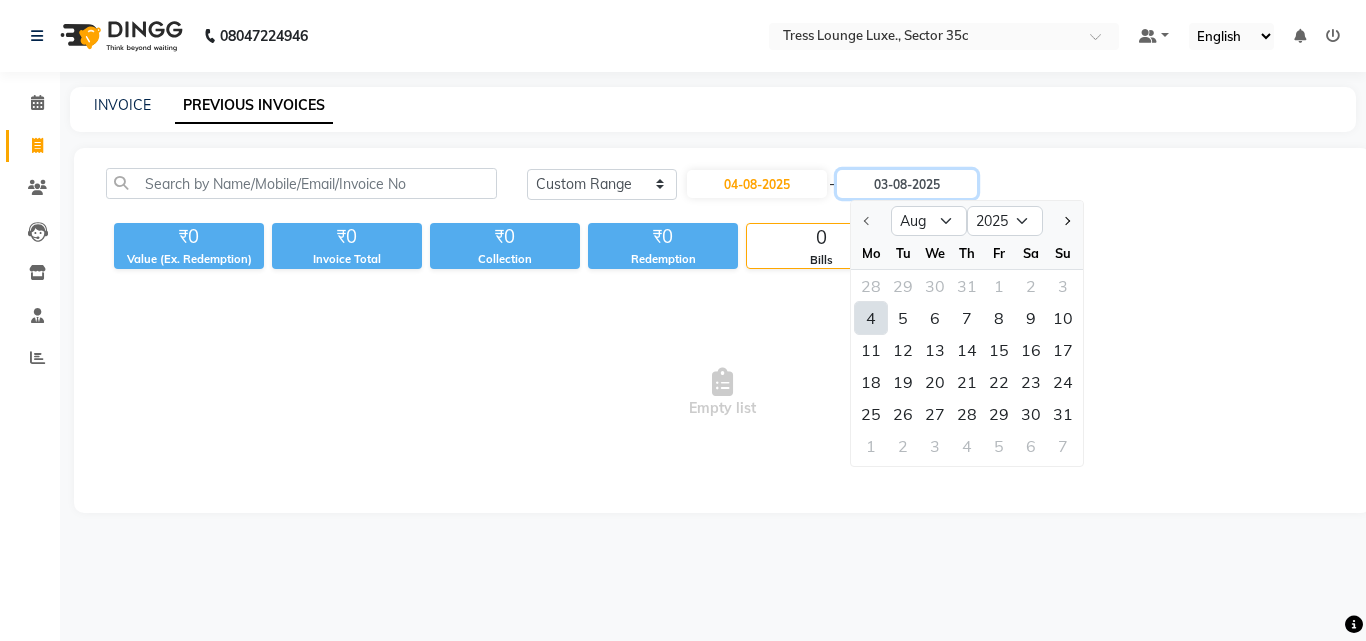 type on "04-08-2025" 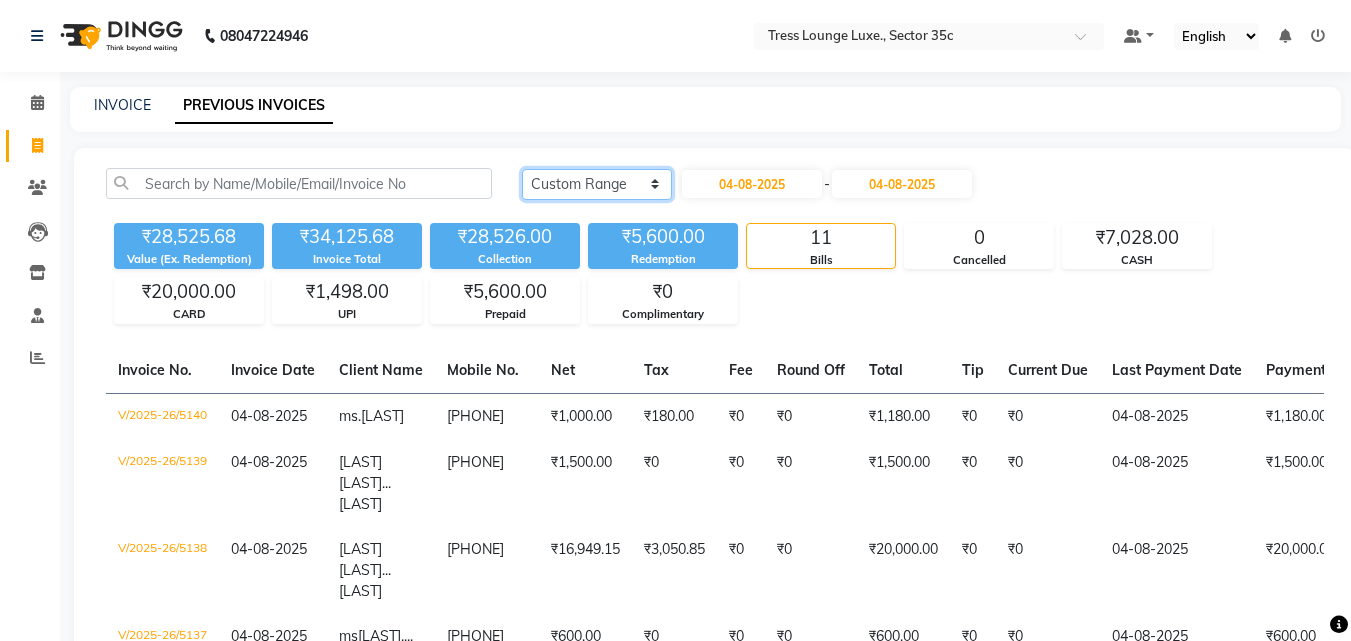 click on "Today Yesterday Custom Range" 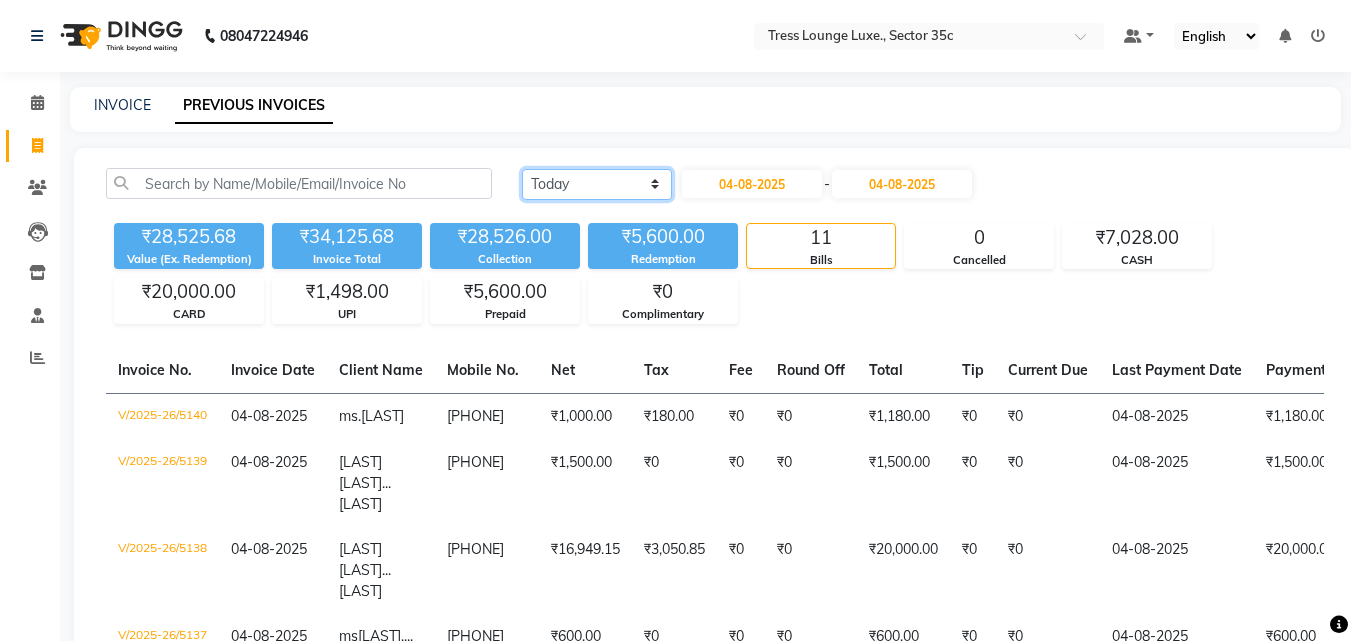 click on "Today Yesterday Custom Range" 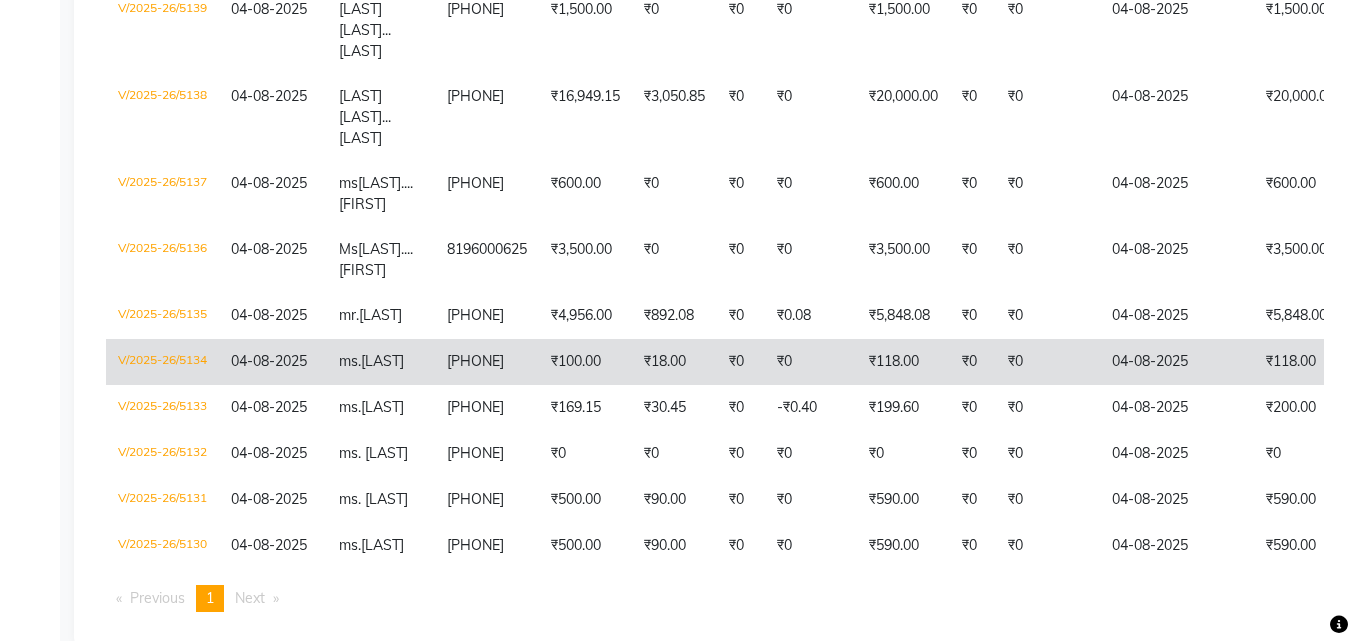 scroll, scrollTop: 463, scrollLeft: 0, axis: vertical 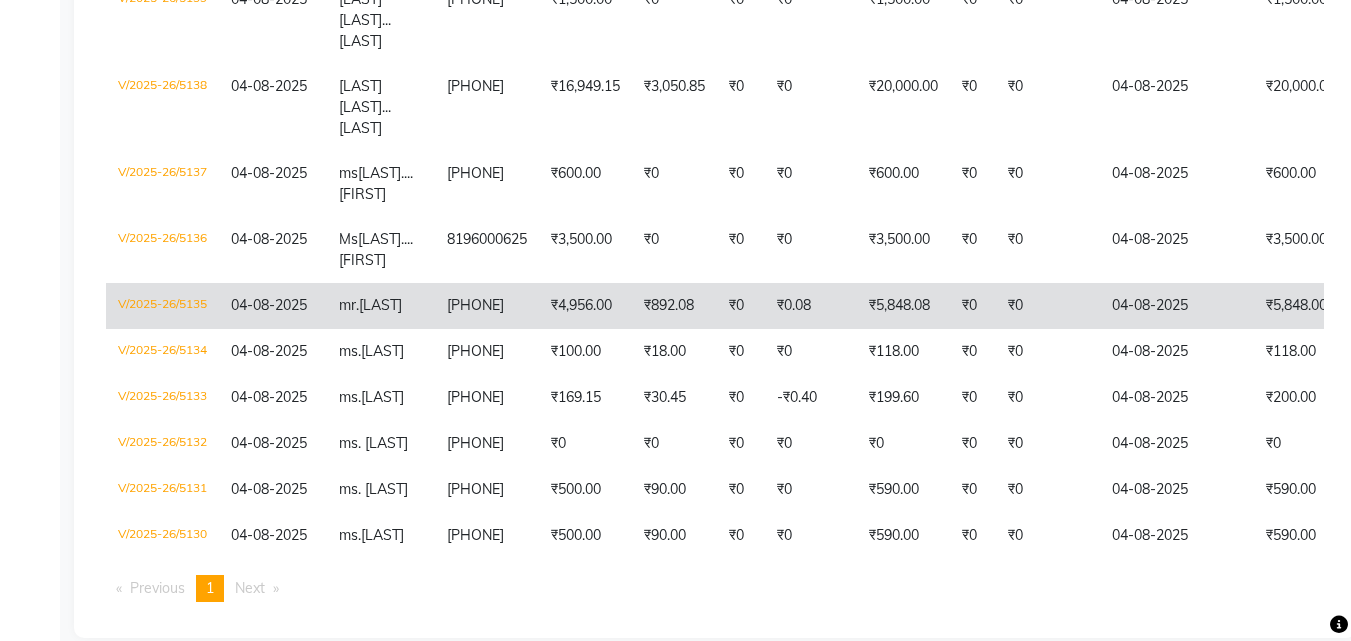 click on "mr.nitish" 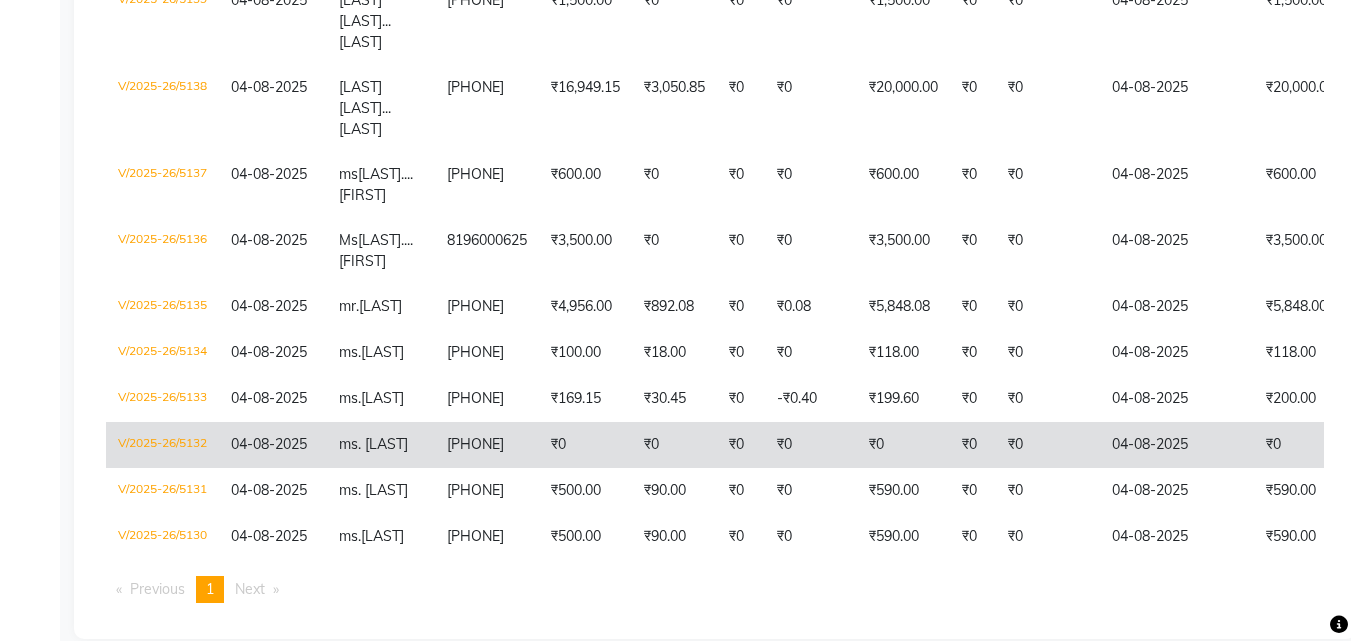 scroll, scrollTop: 463, scrollLeft: 0, axis: vertical 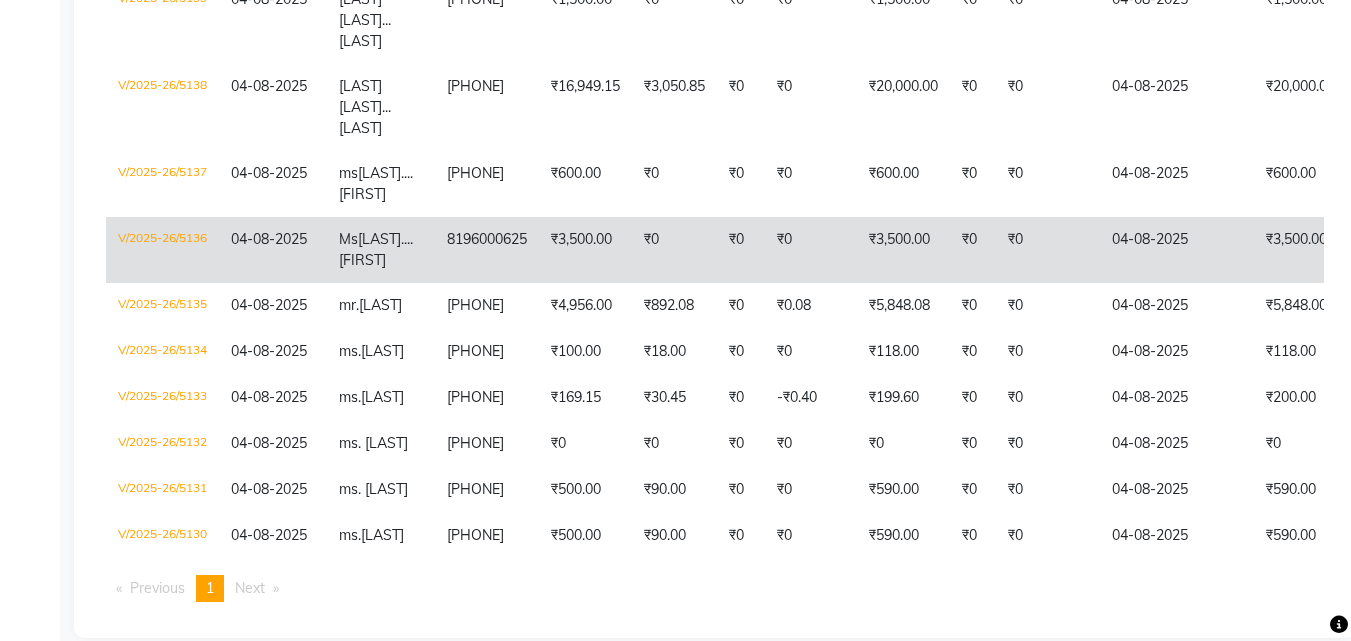 click on "Ms  Bharti....ajay" 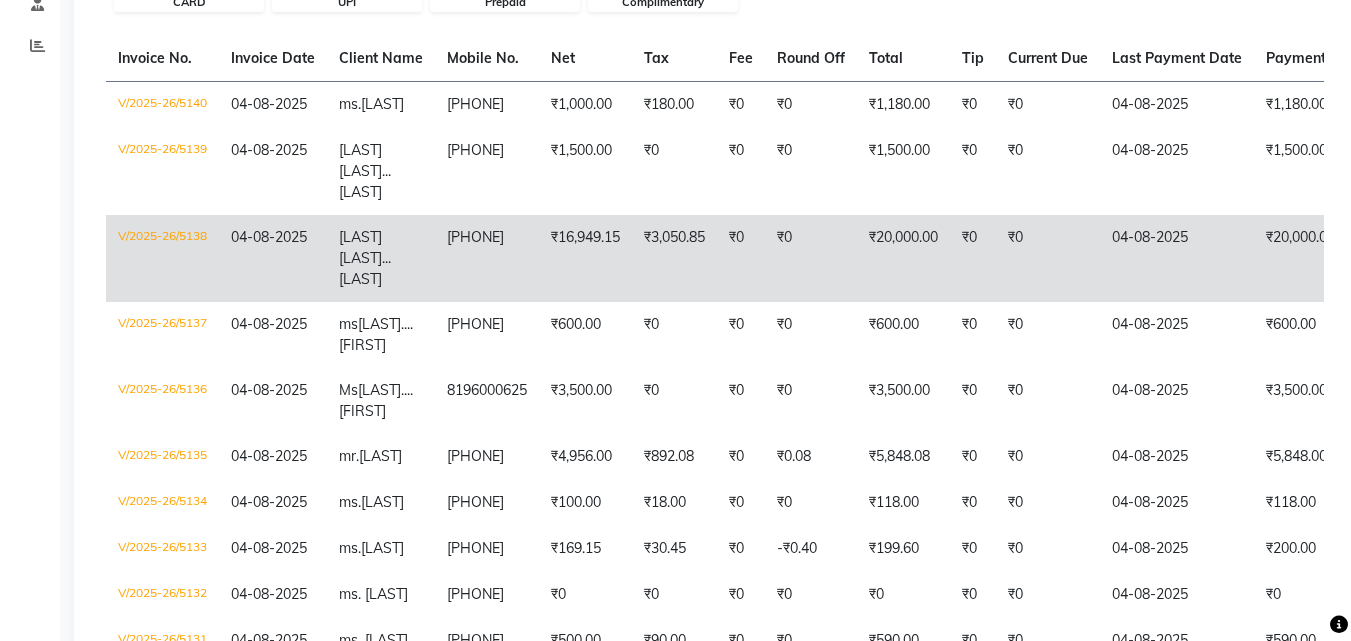 scroll, scrollTop: 263, scrollLeft: 0, axis: vertical 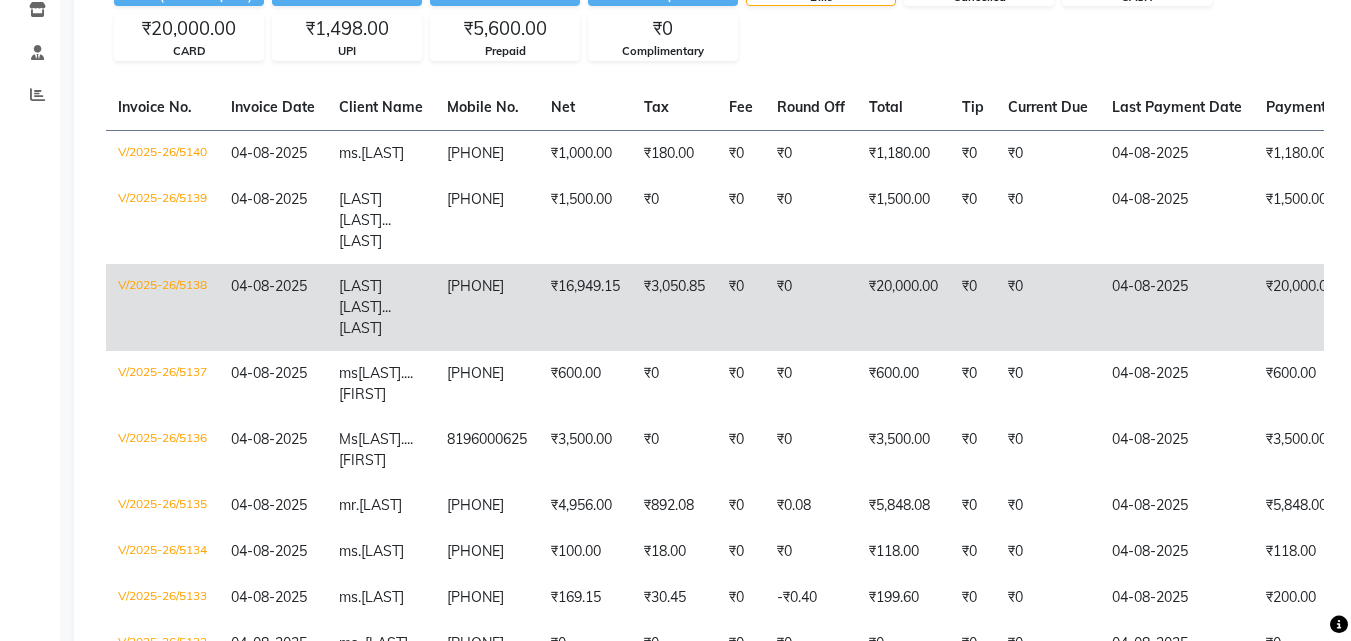 click on "9872801620" 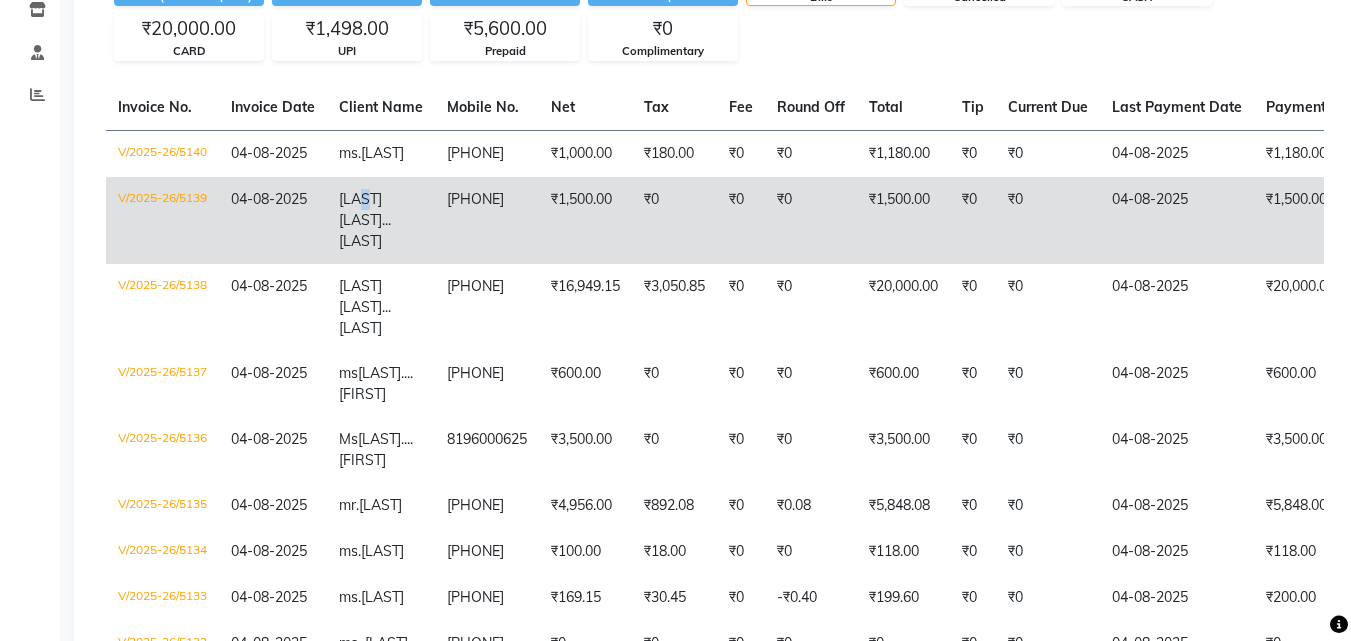 click on "ginni  kang....Sandeep" 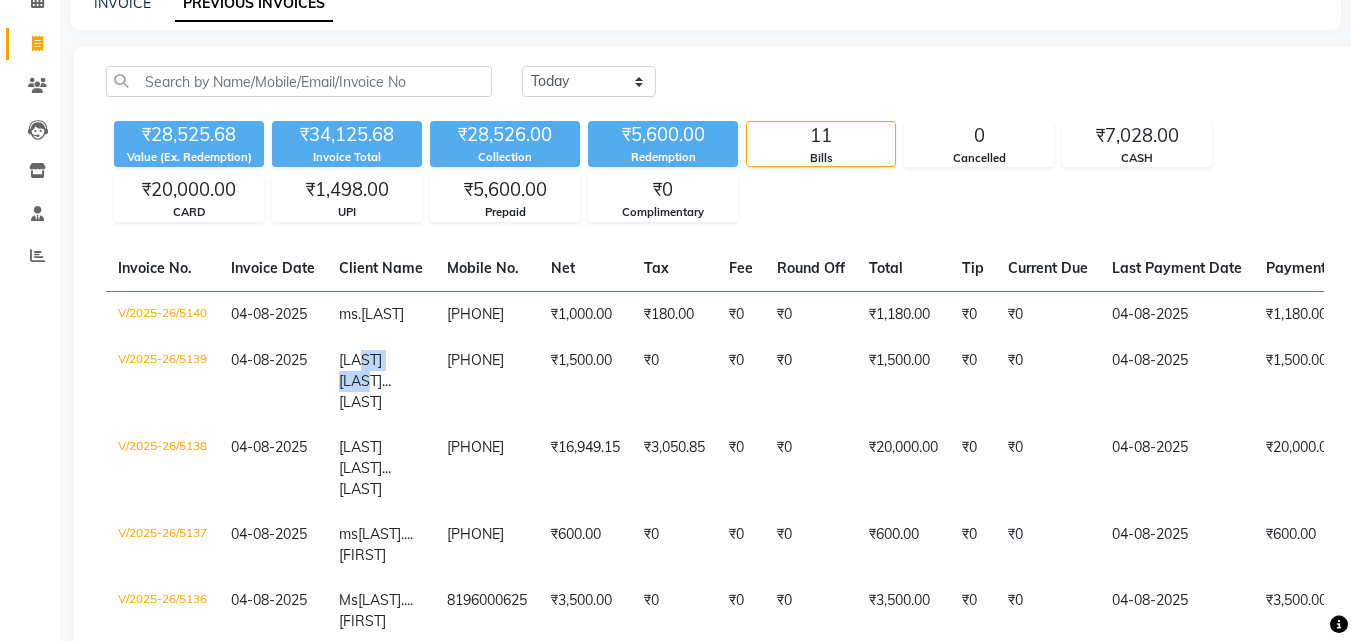 scroll, scrollTop: 63, scrollLeft: 0, axis: vertical 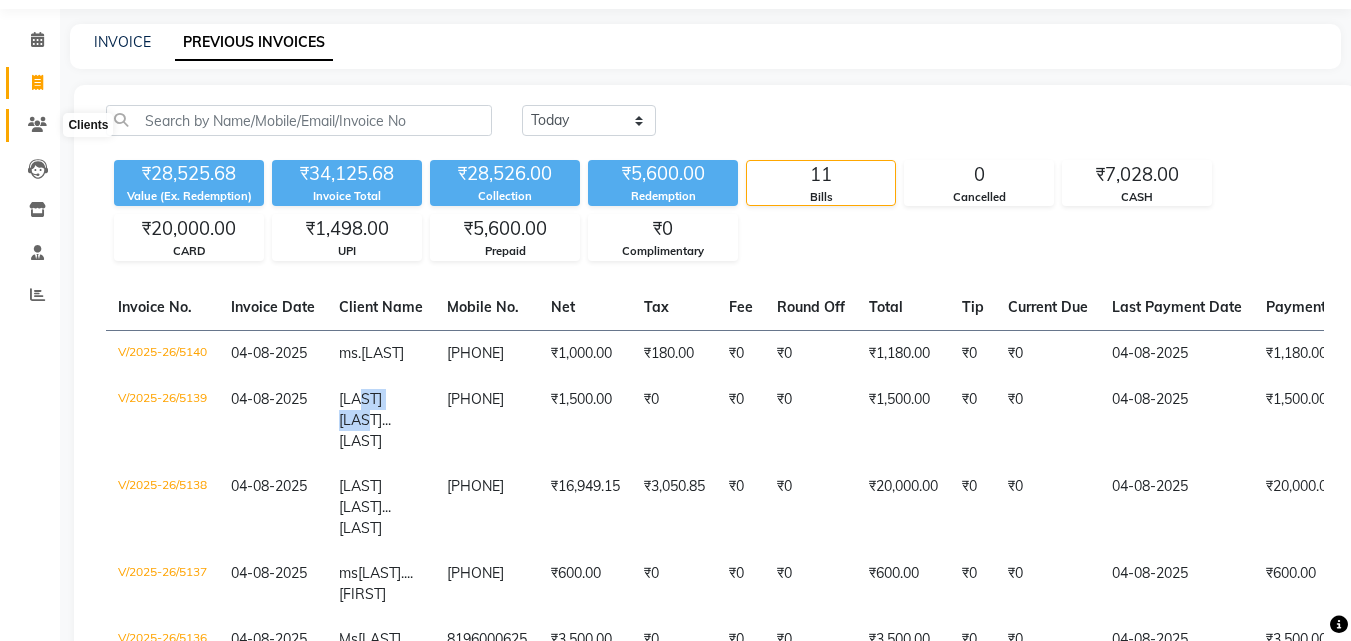 click 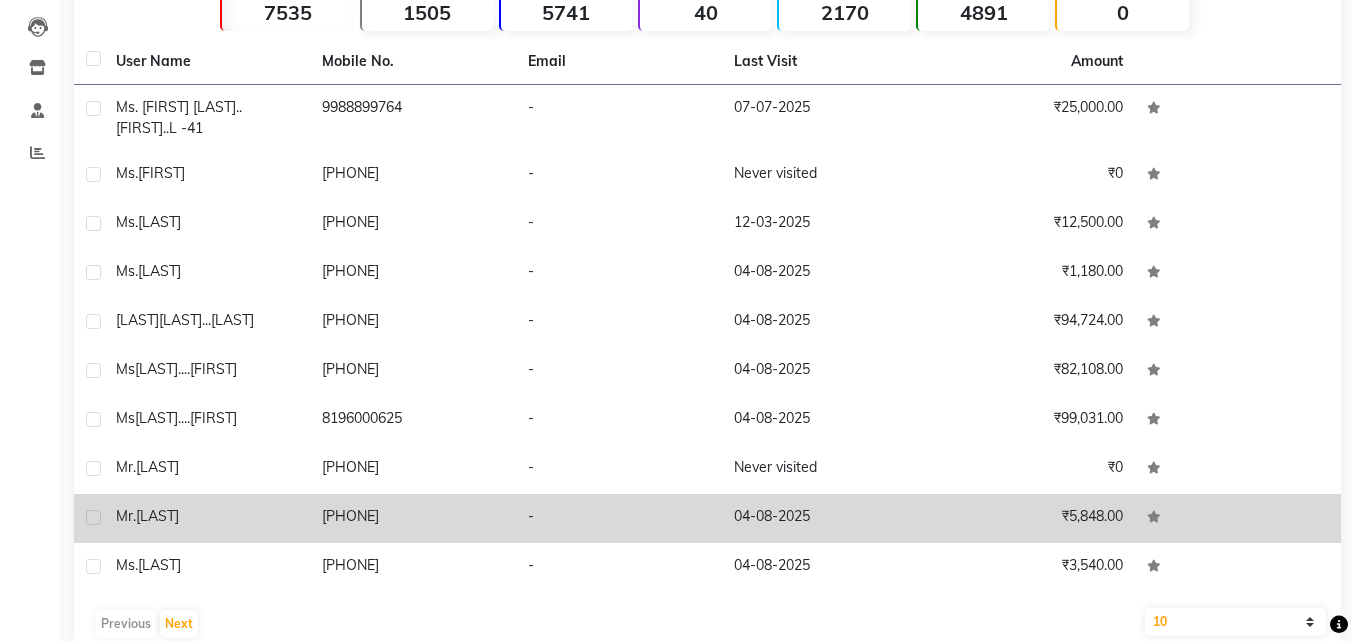 scroll, scrollTop: 242, scrollLeft: 0, axis: vertical 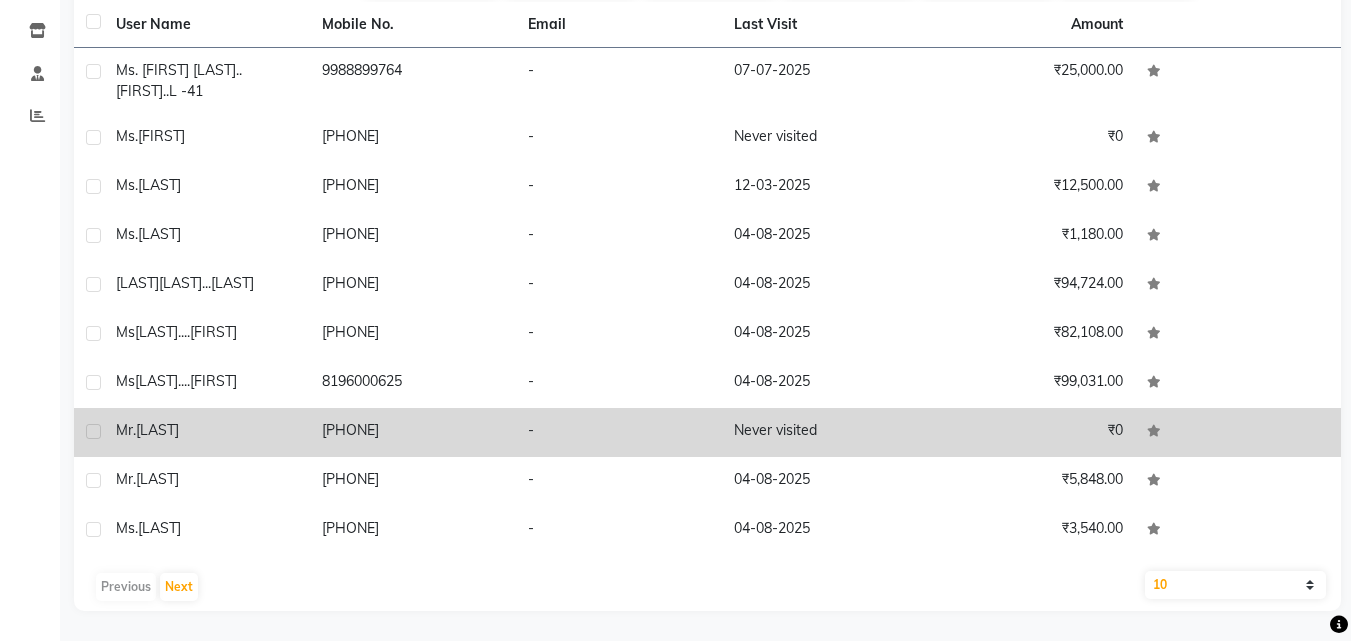 click on "mr.kapil" 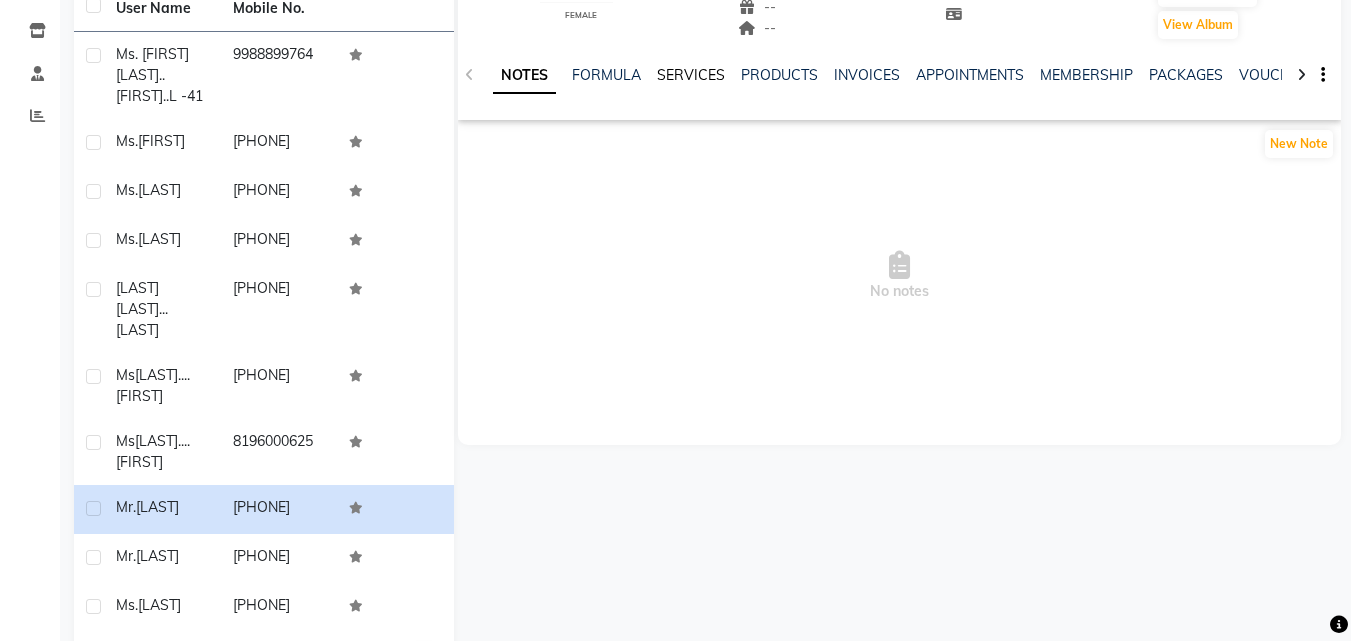 click on "SERVICES" 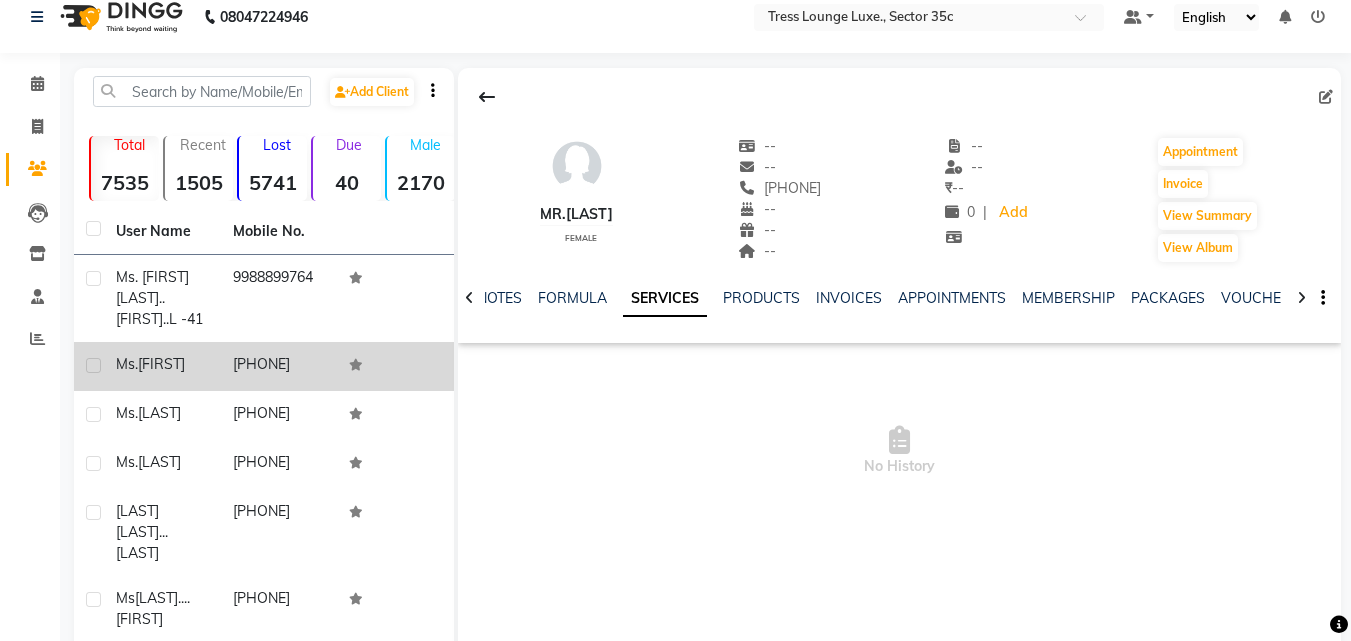 scroll, scrollTop: 0, scrollLeft: 0, axis: both 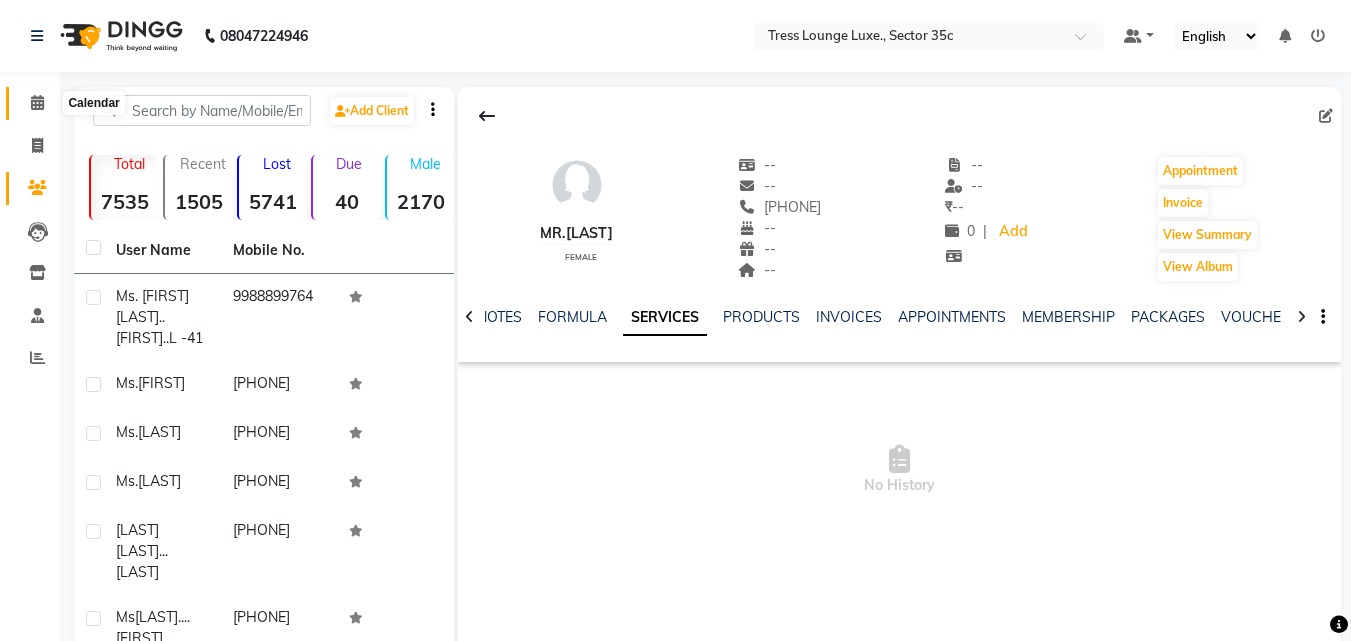 click 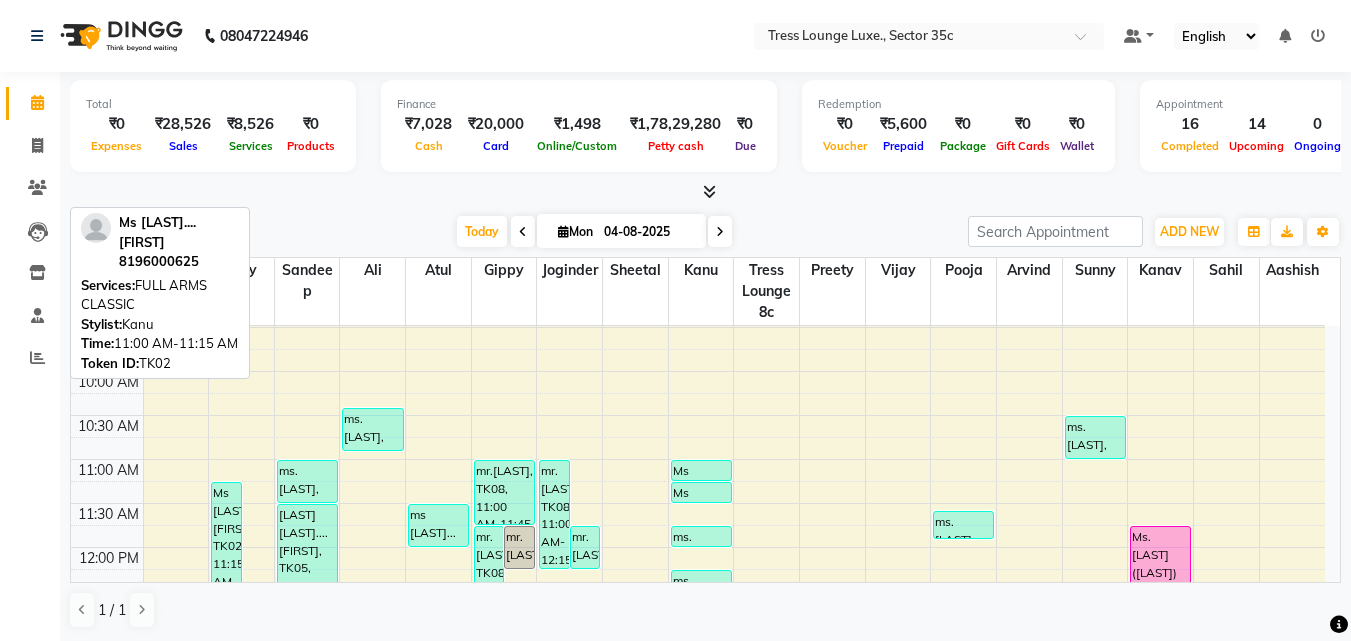 scroll, scrollTop: 200, scrollLeft: 0, axis: vertical 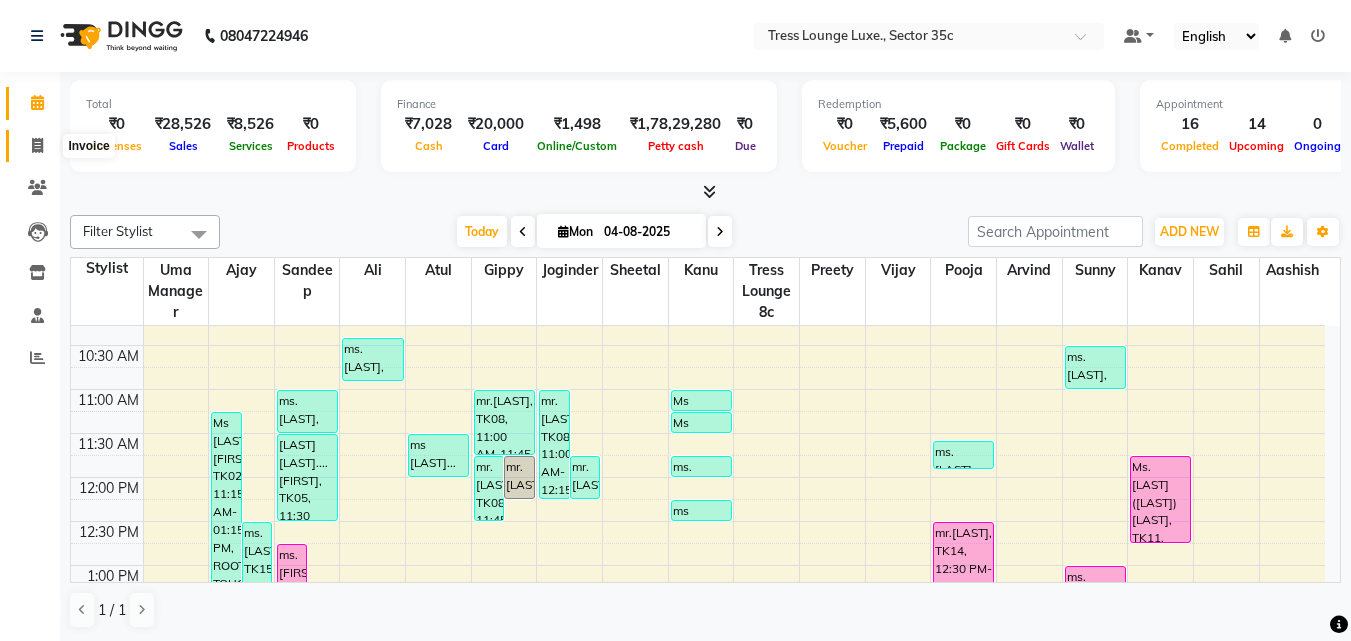 click 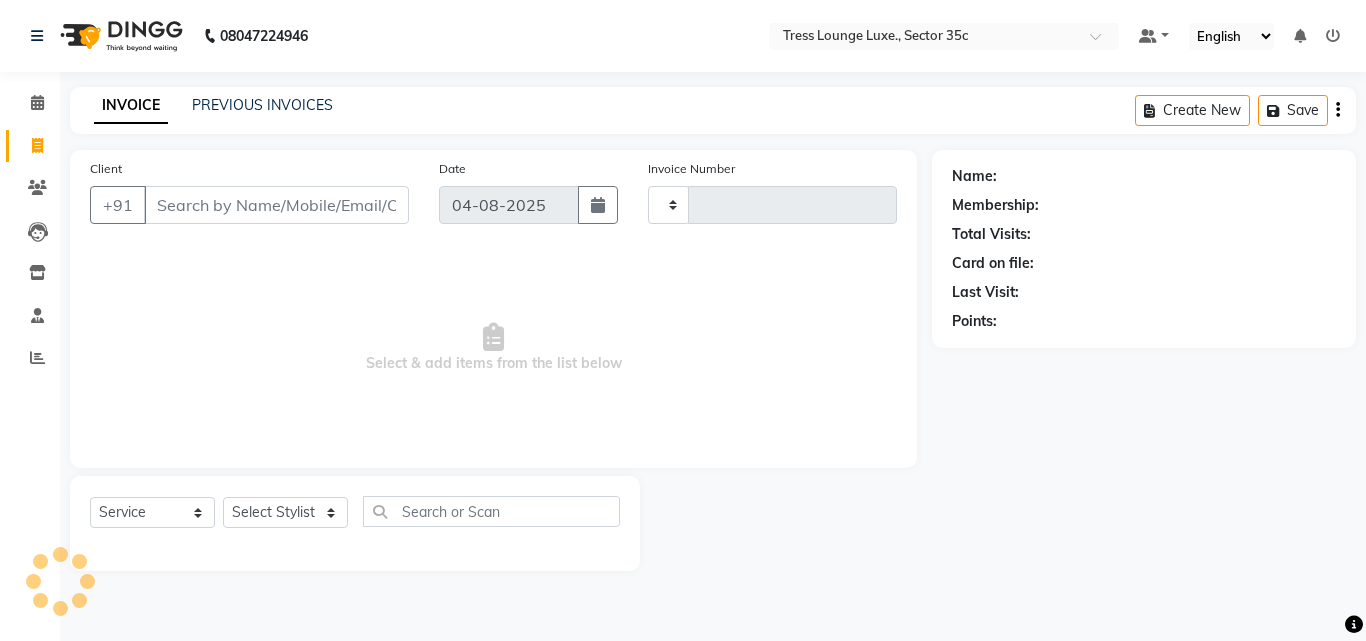 type on "5141" 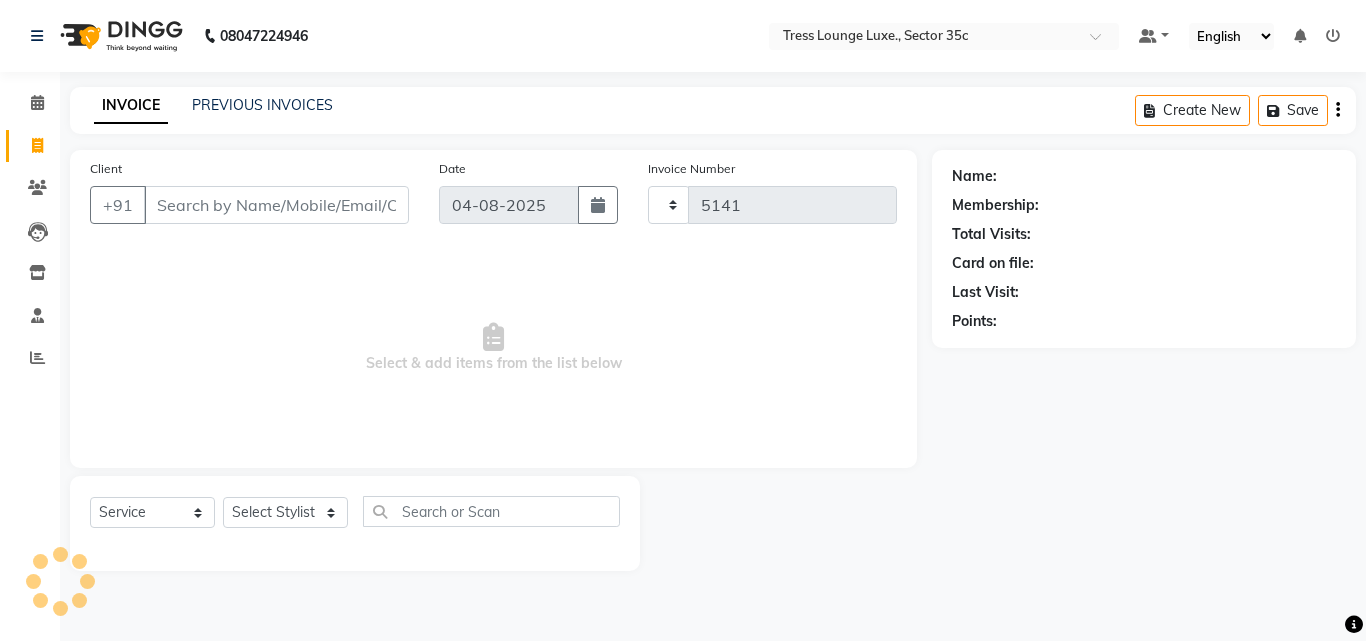 select on "4279" 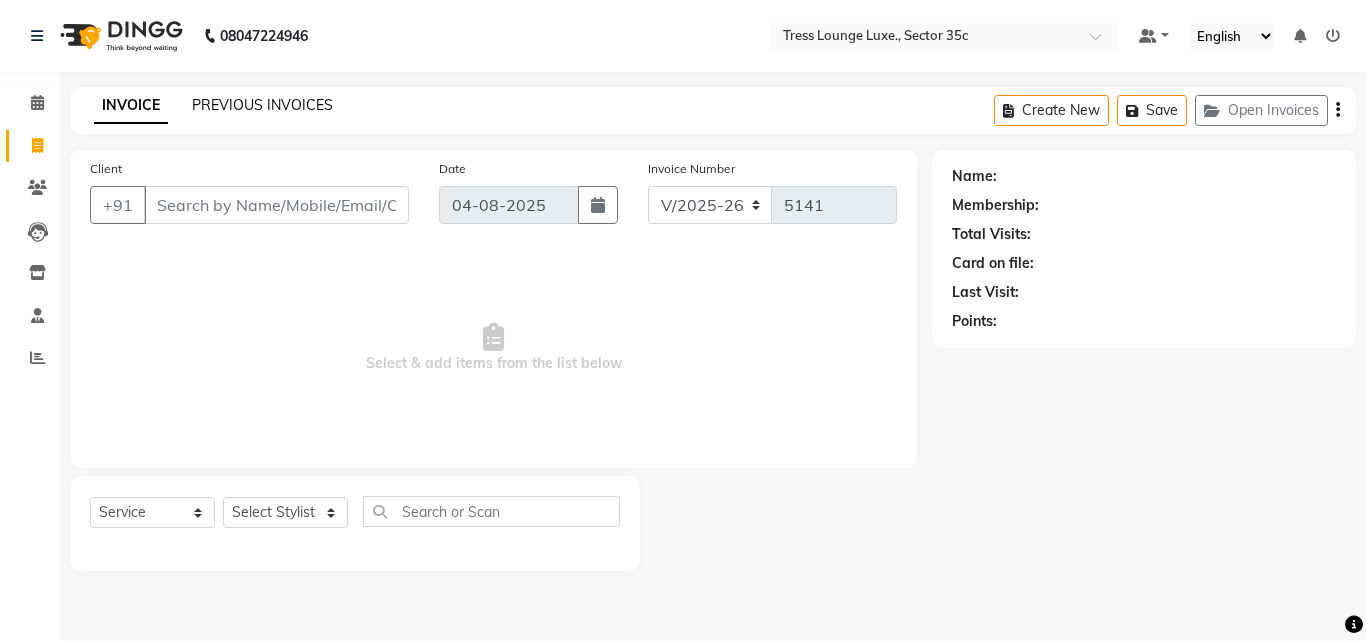 click on "PREVIOUS INVOICES" 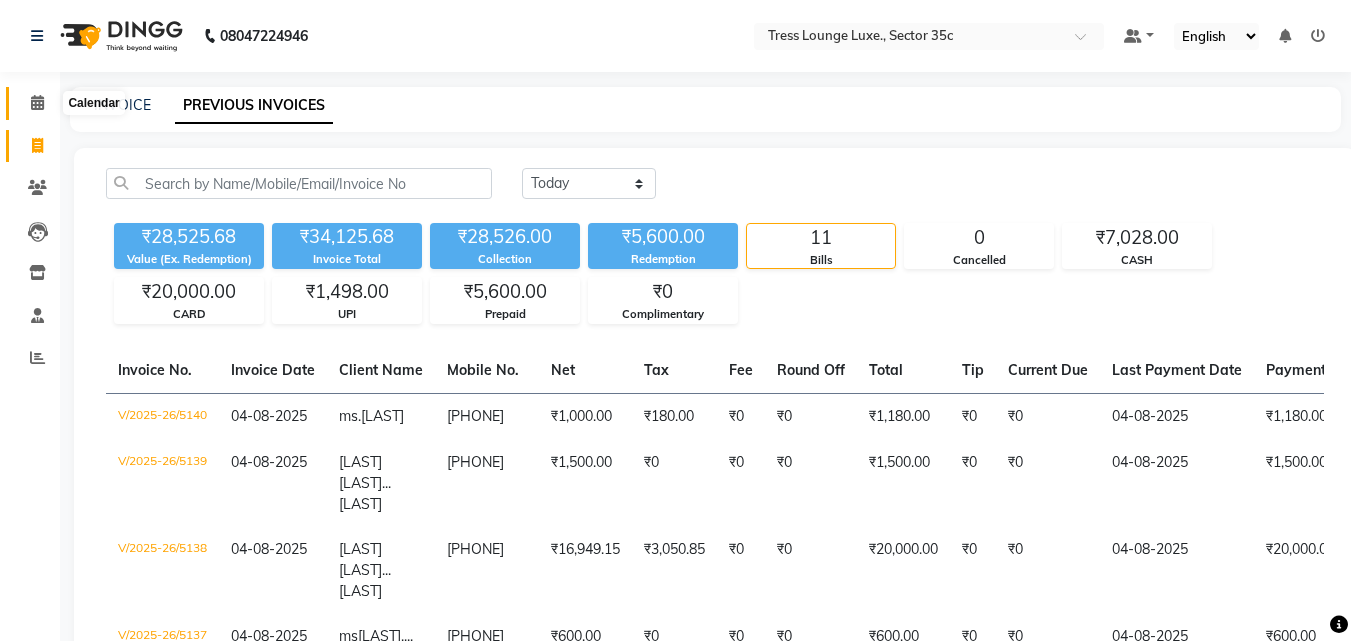 click 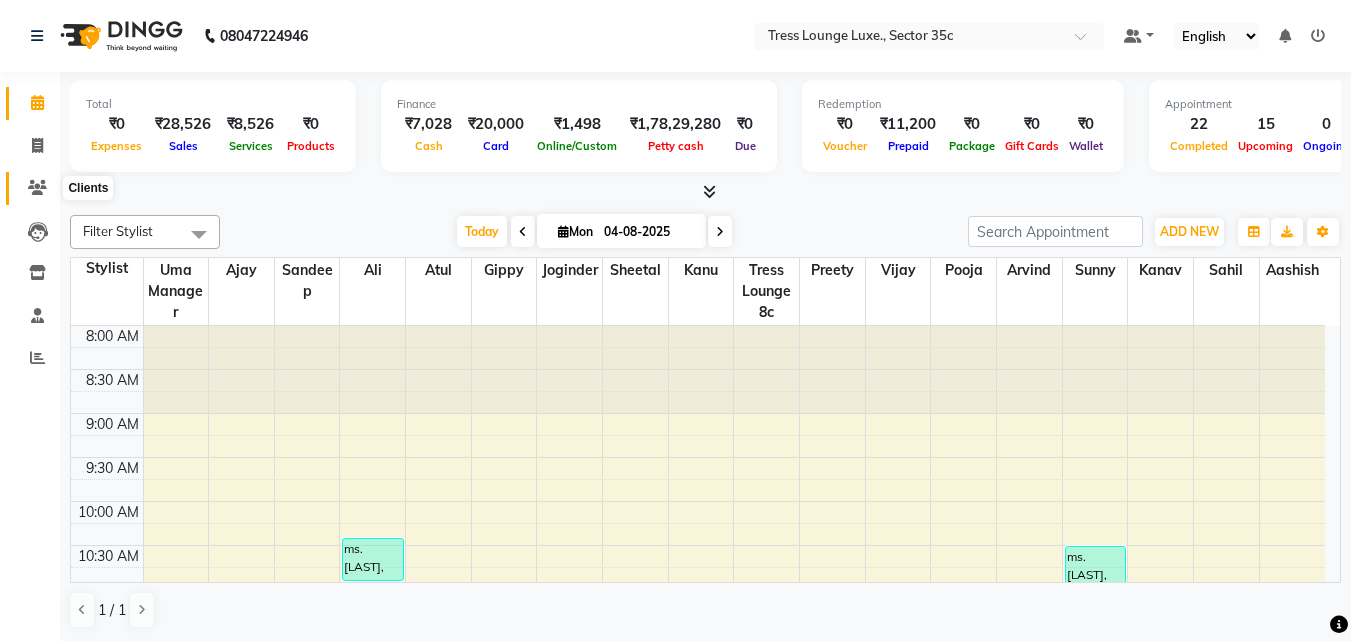 click 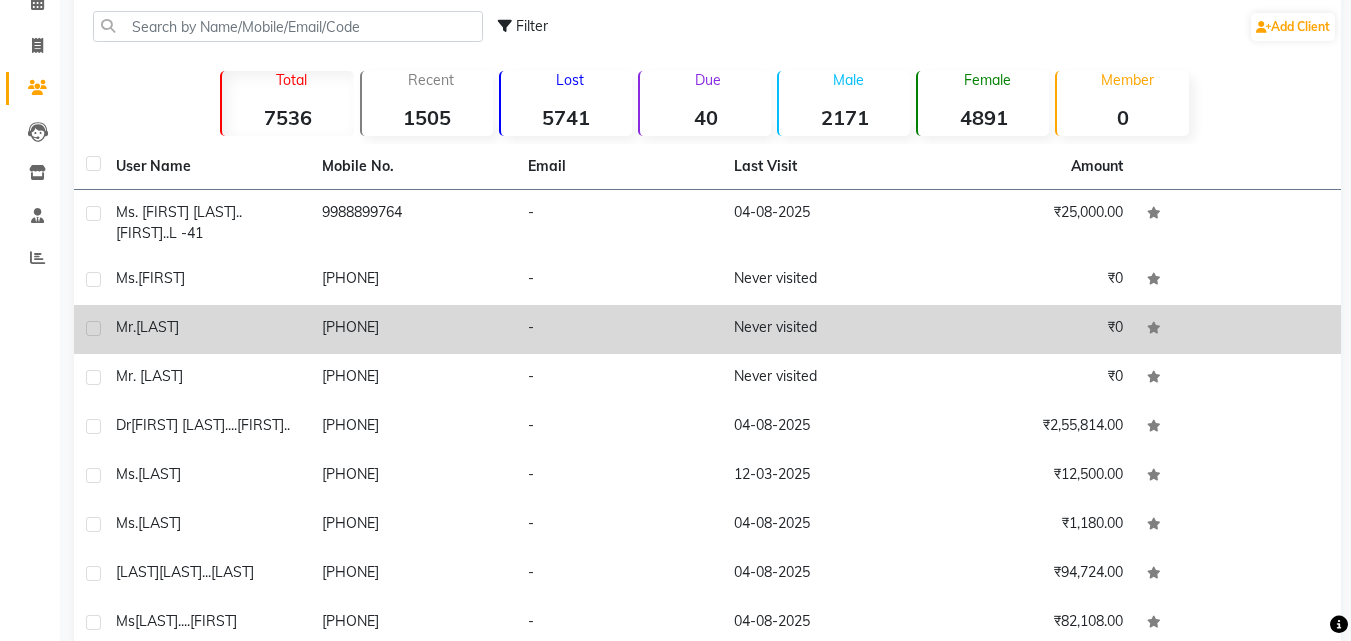 scroll, scrollTop: 200, scrollLeft: 0, axis: vertical 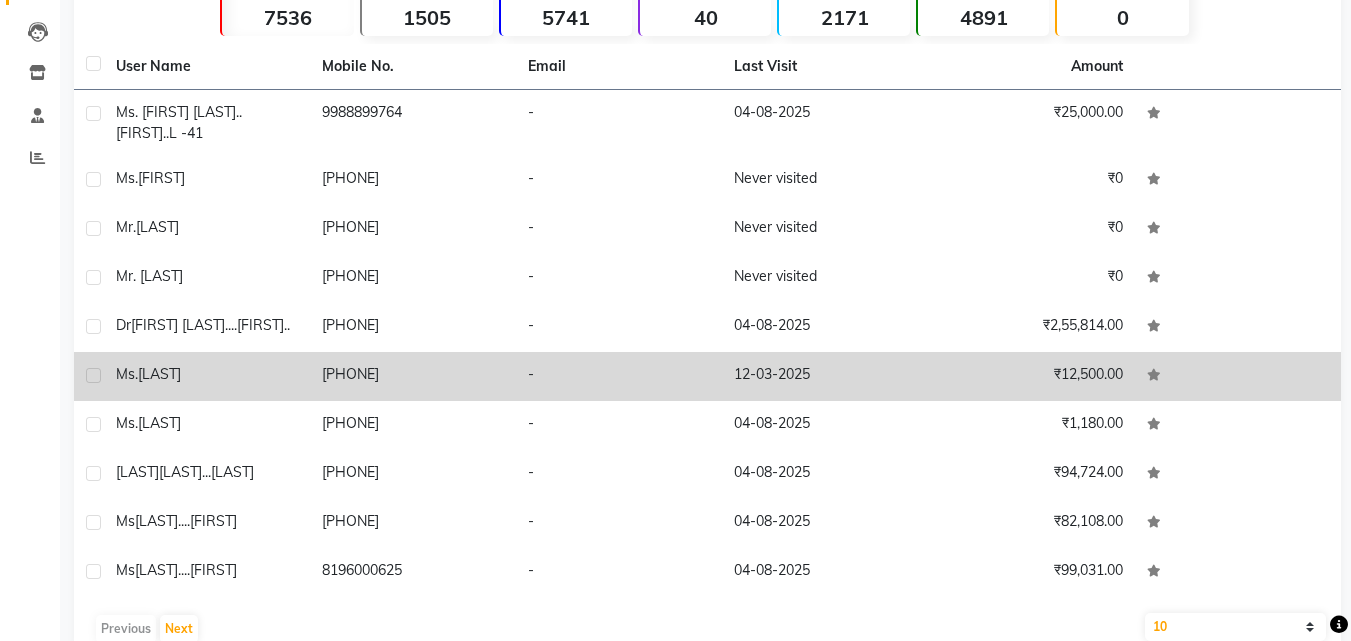 click on "ms.gursharan" 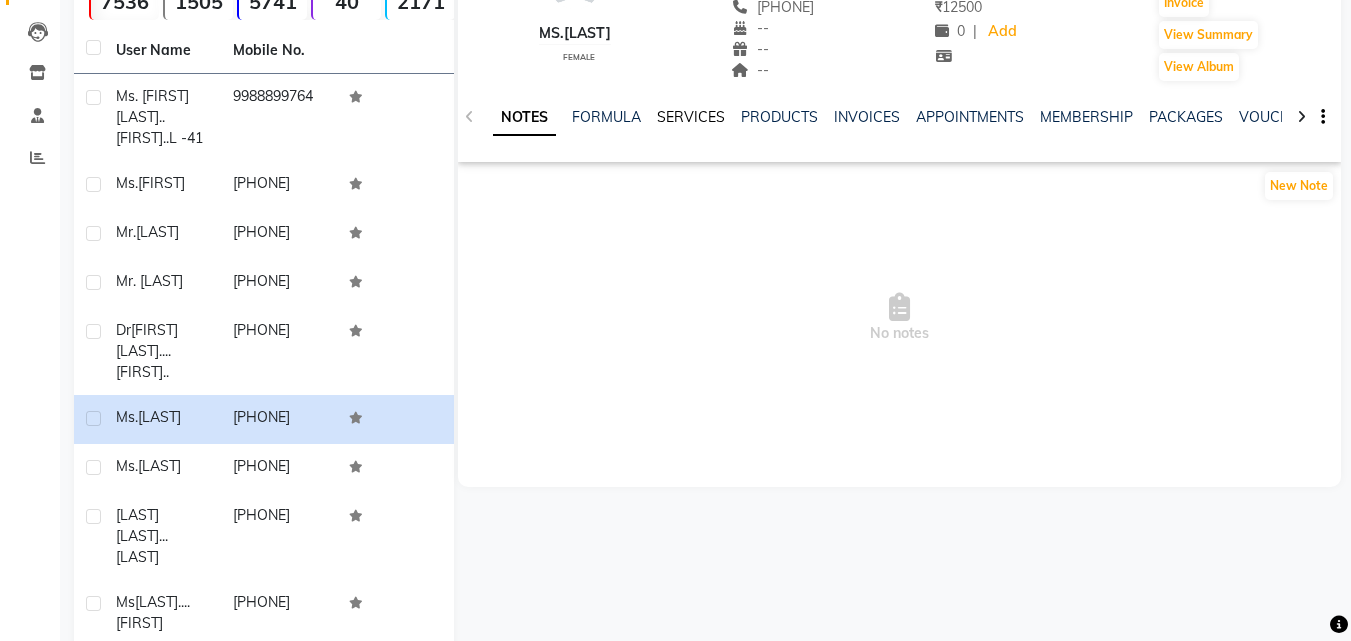 click on "SERVICES" 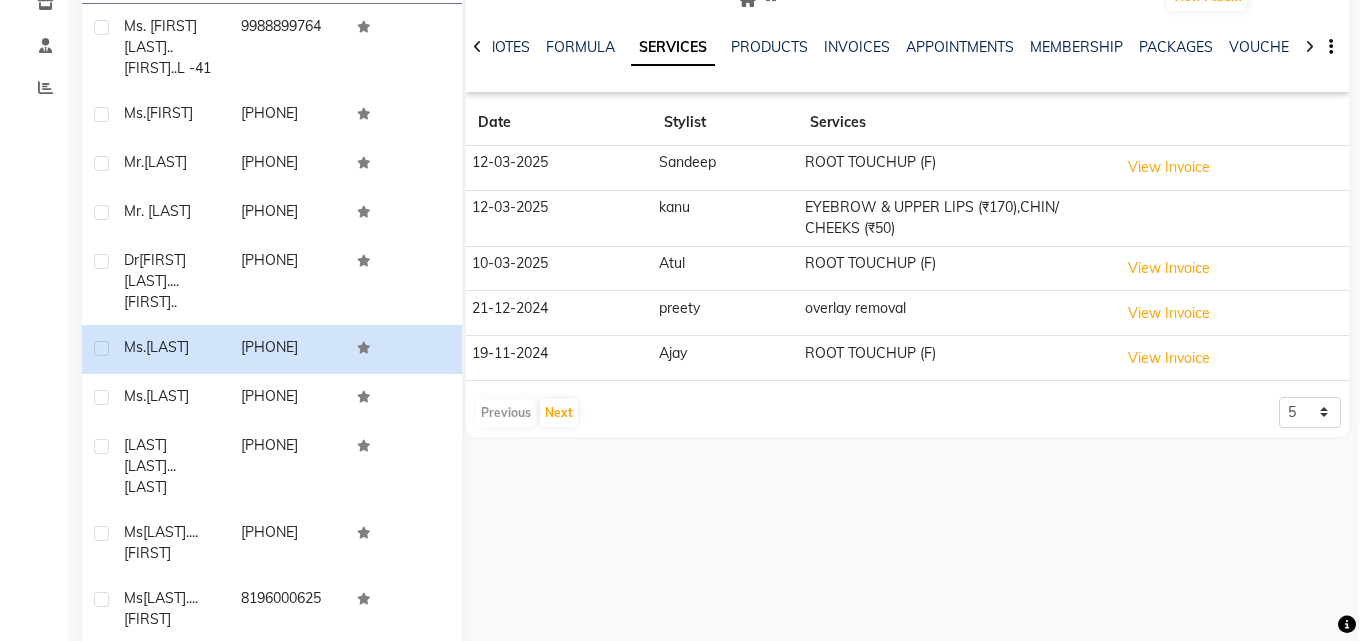 scroll, scrollTop: 300, scrollLeft: 0, axis: vertical 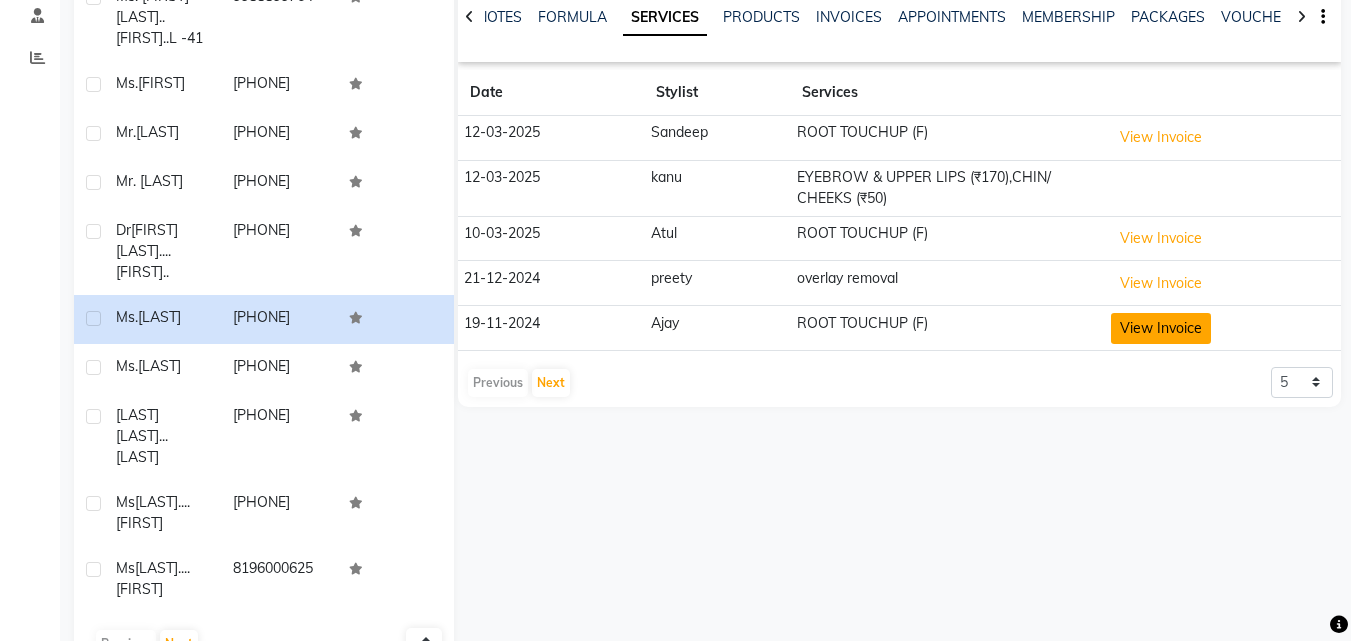 click on "View Invoice" 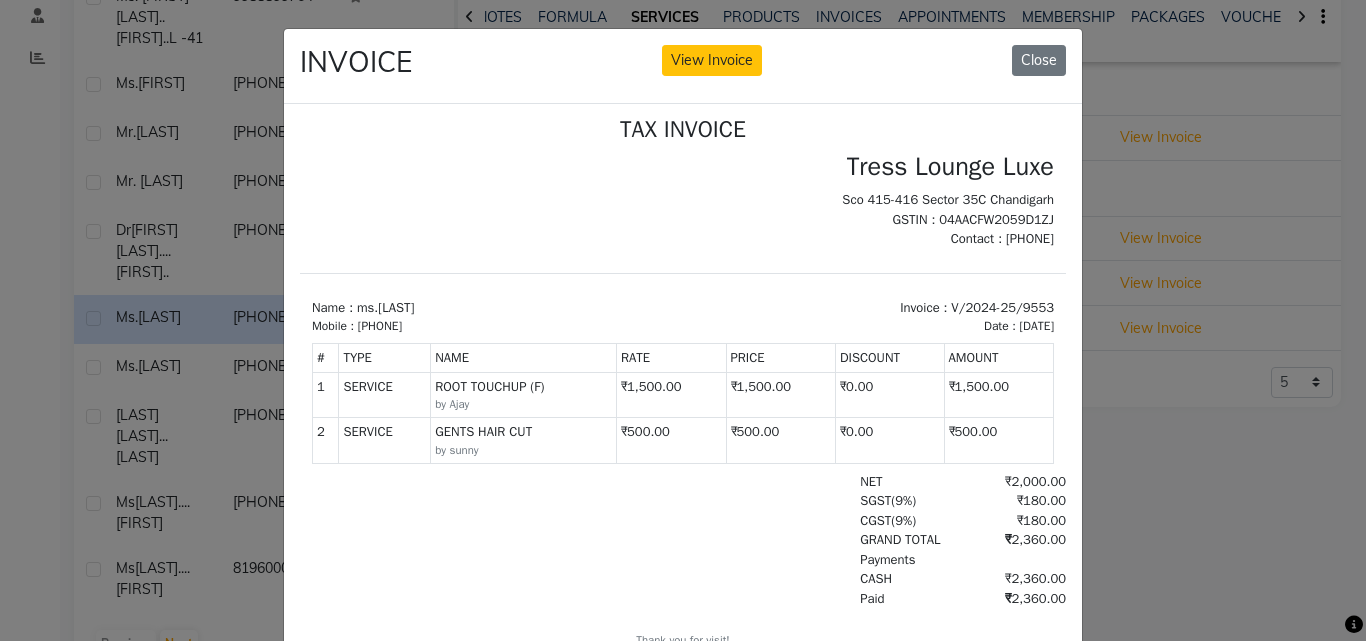 scroll, scrollTop: 16, scrollLeft: 0, axis: vertical 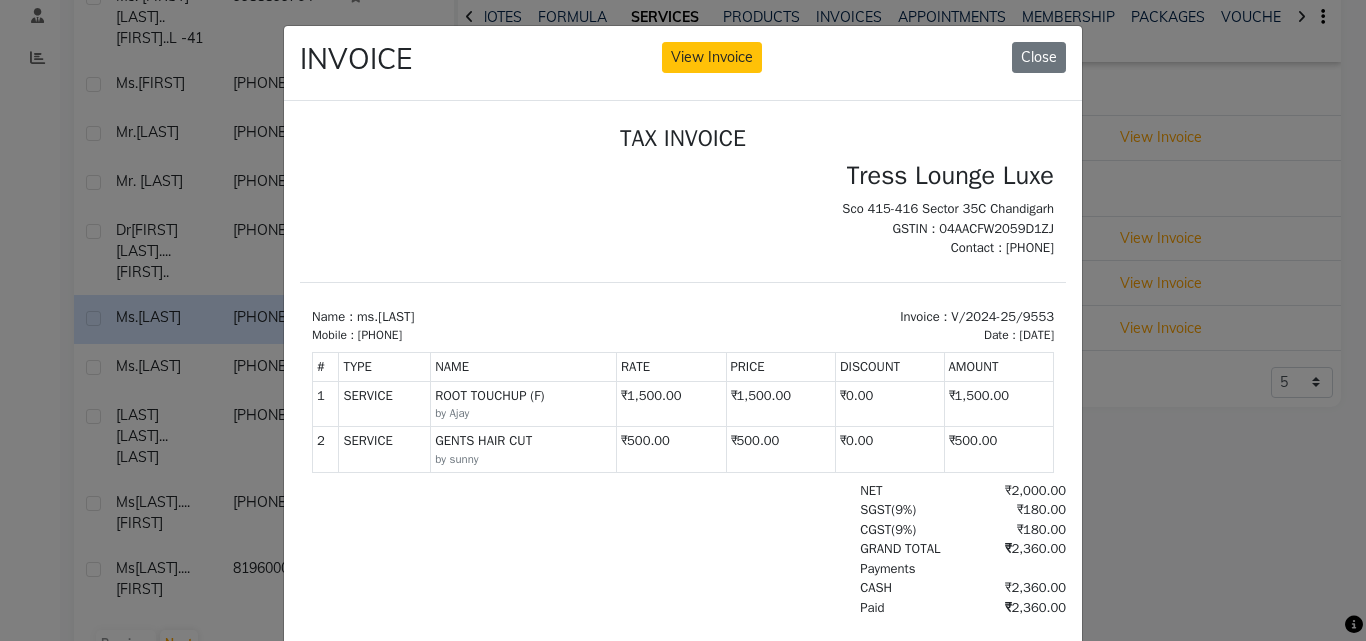 click on "INVOICE View Invoice Close" 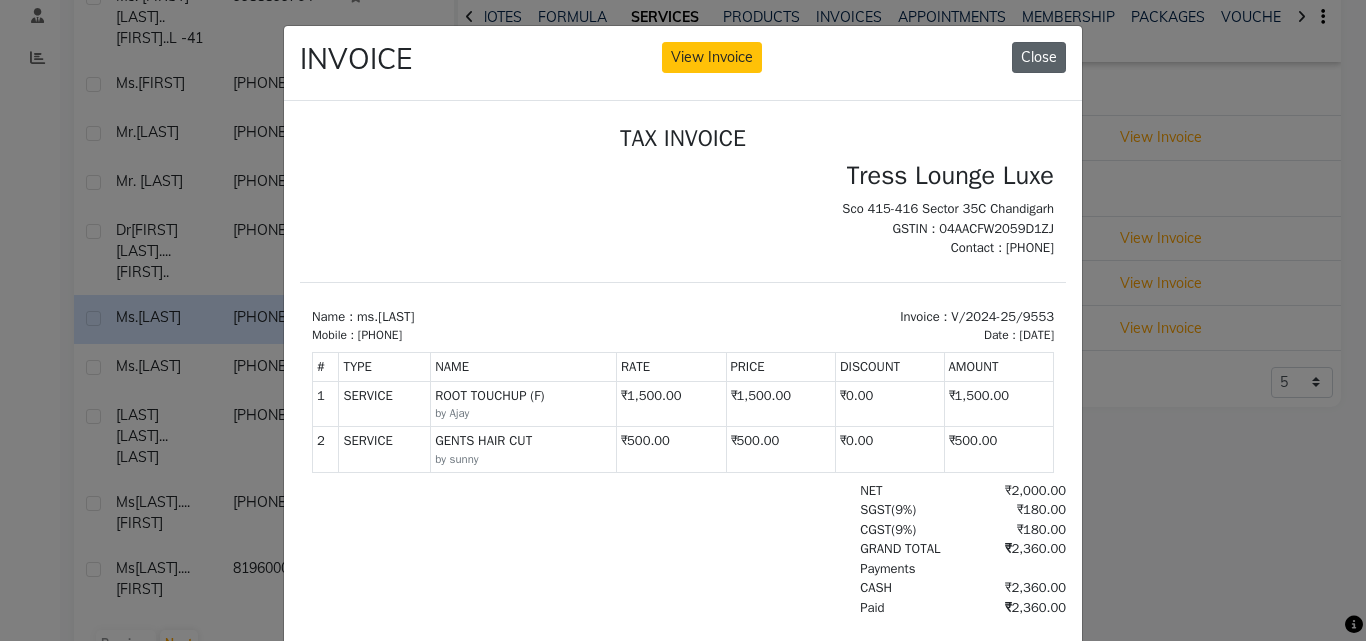 click on "Close" 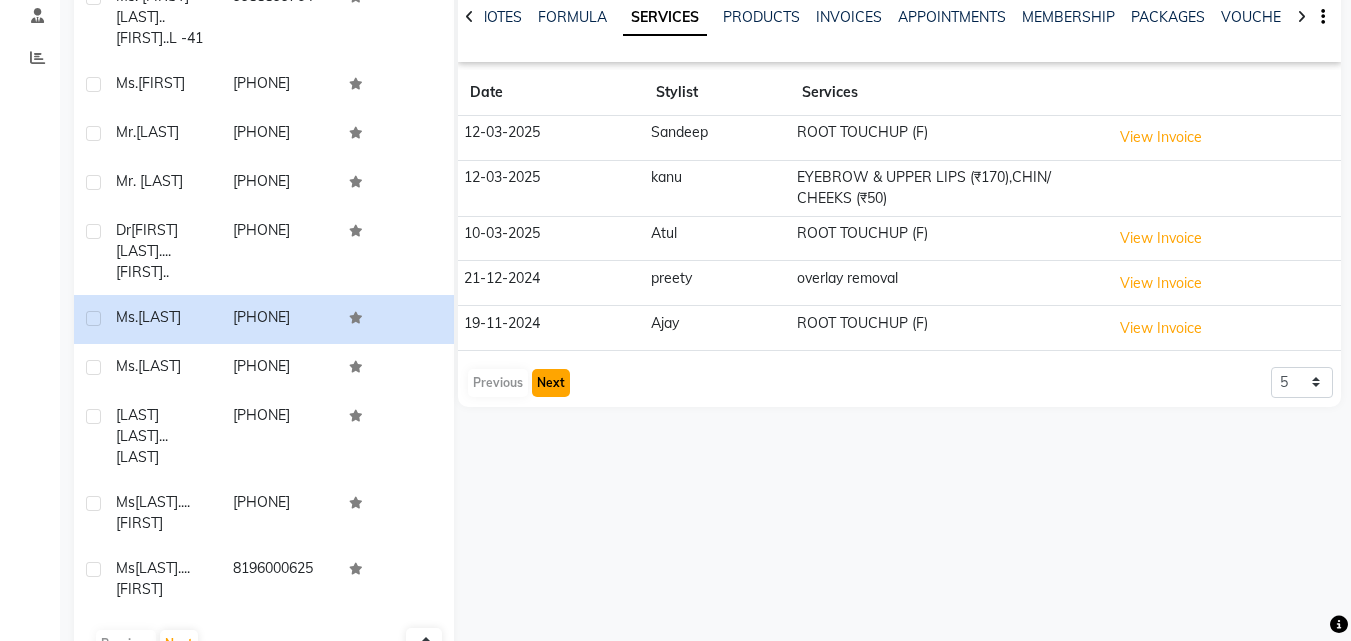 click on "Next" 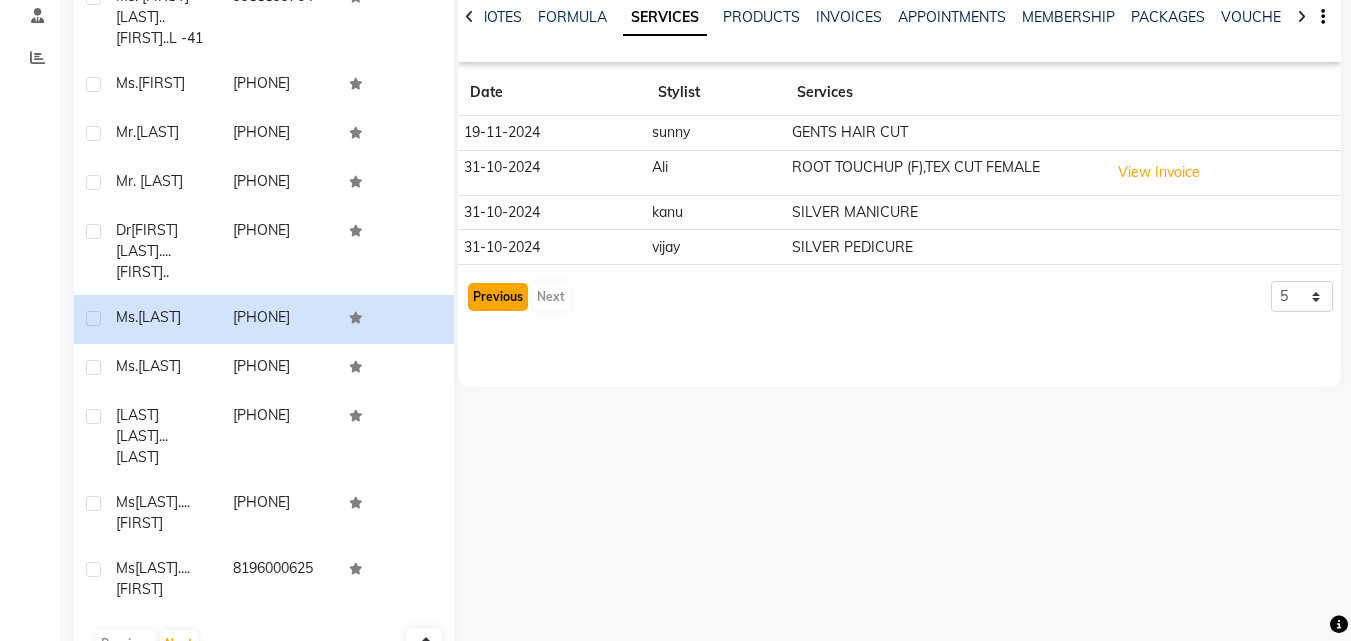 click on "Previous" 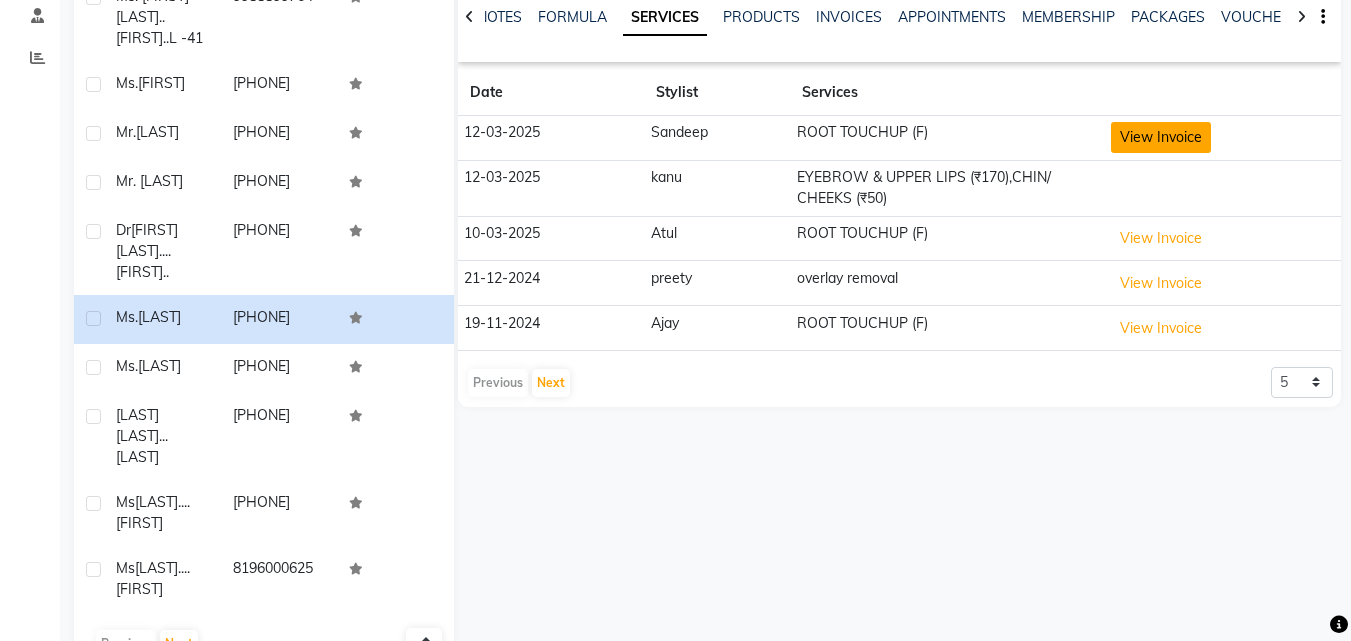 click on "View Invoice" 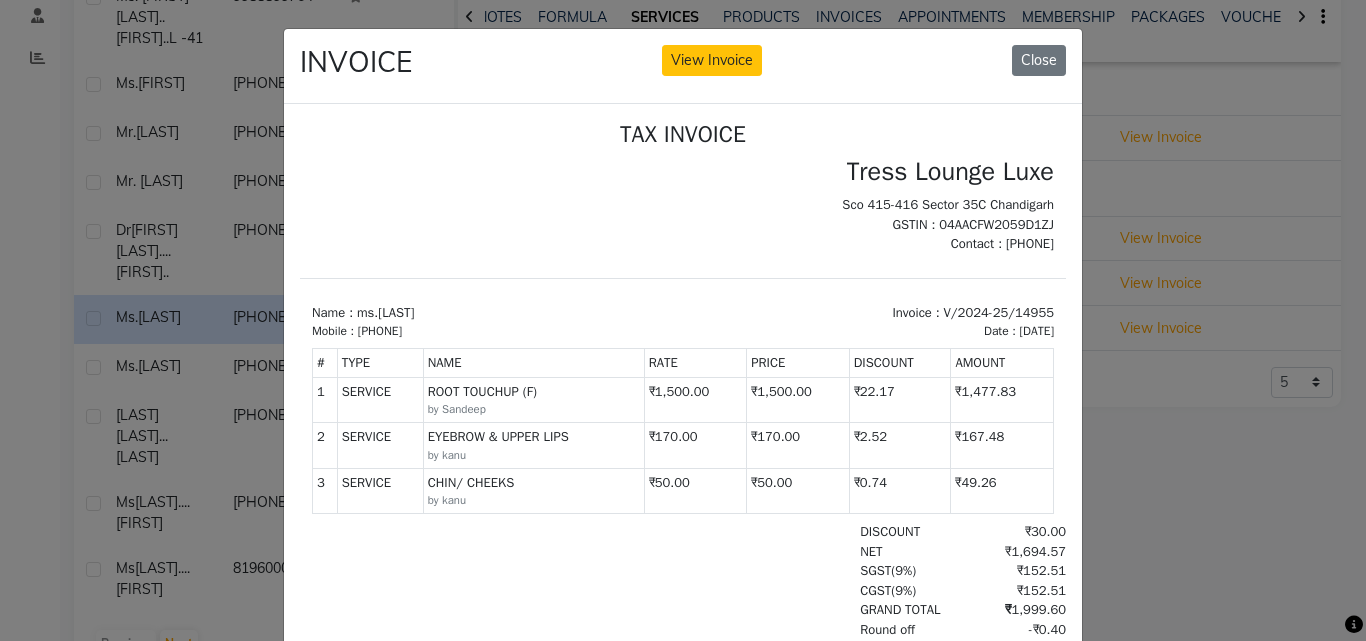 scroll, scrollTop: 16, scrollLeft: 0, axis: vertical 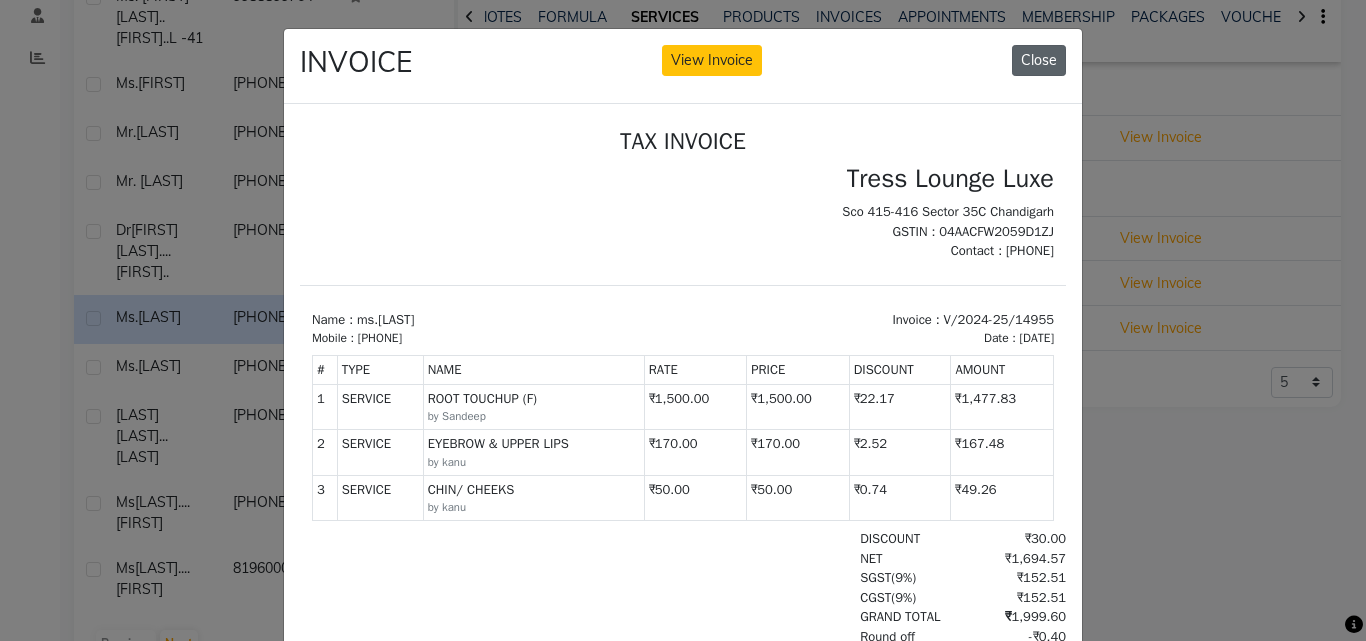 click on "Close" 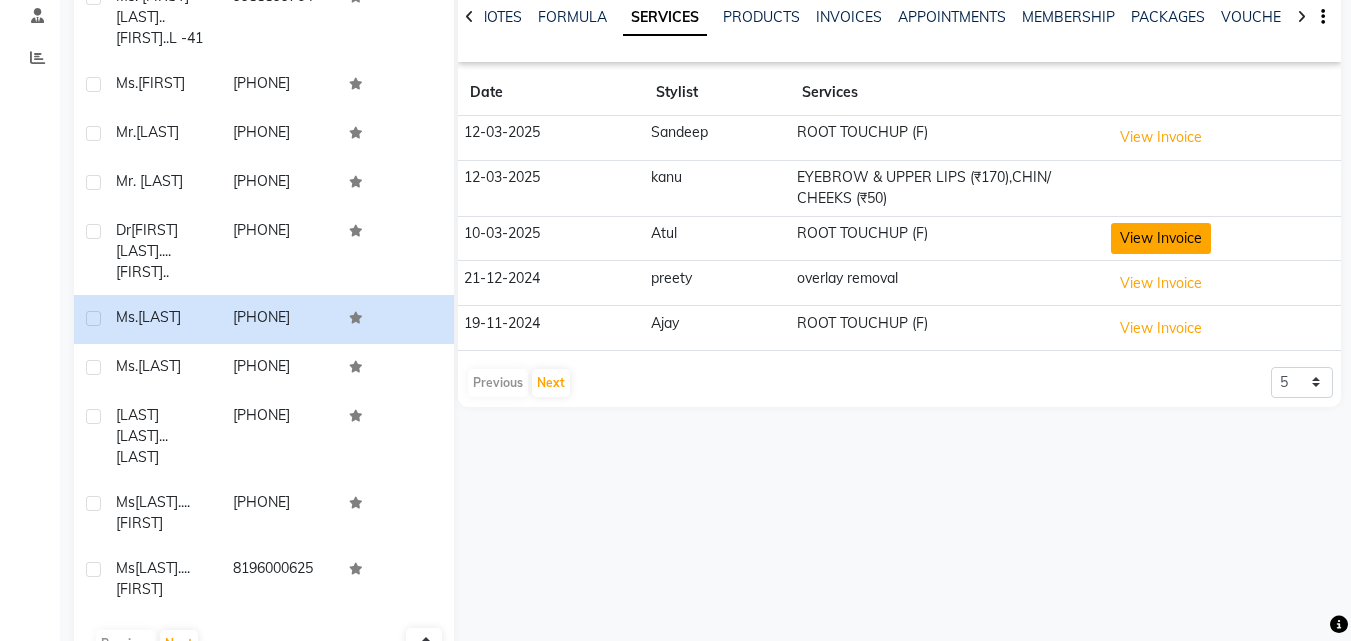 click on "View Invoice" 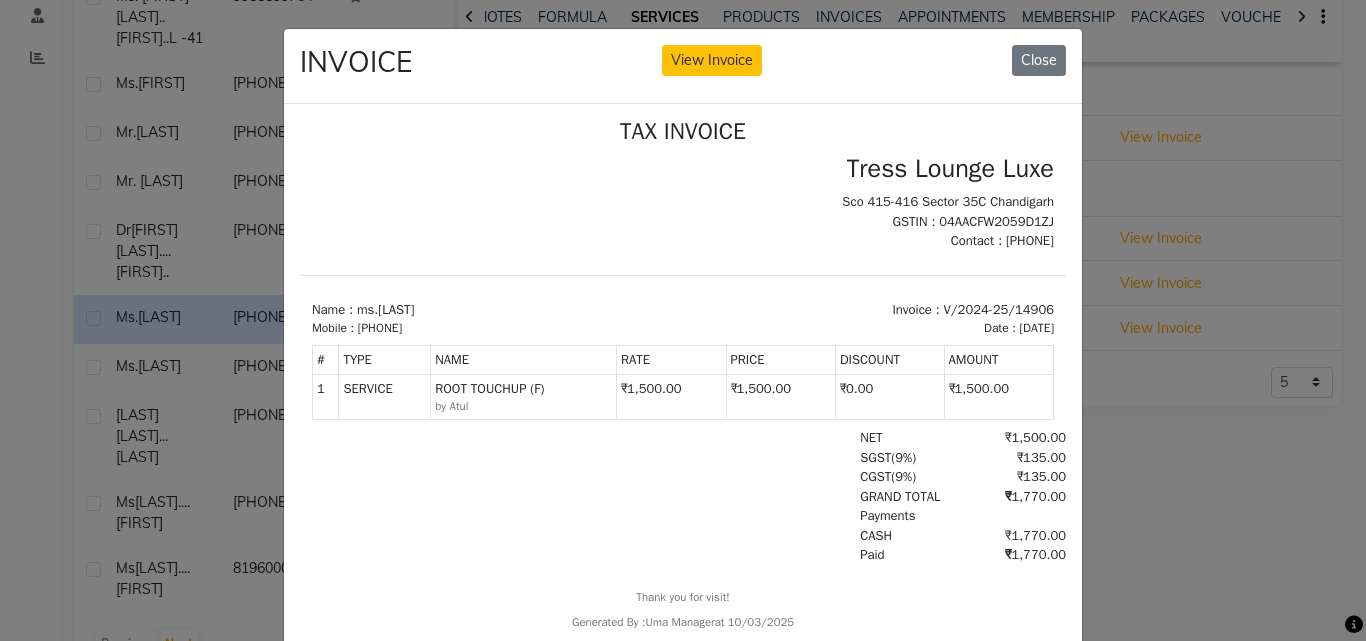scroll, scrollTop: 16, scrollLeft: 0, axis: vertical 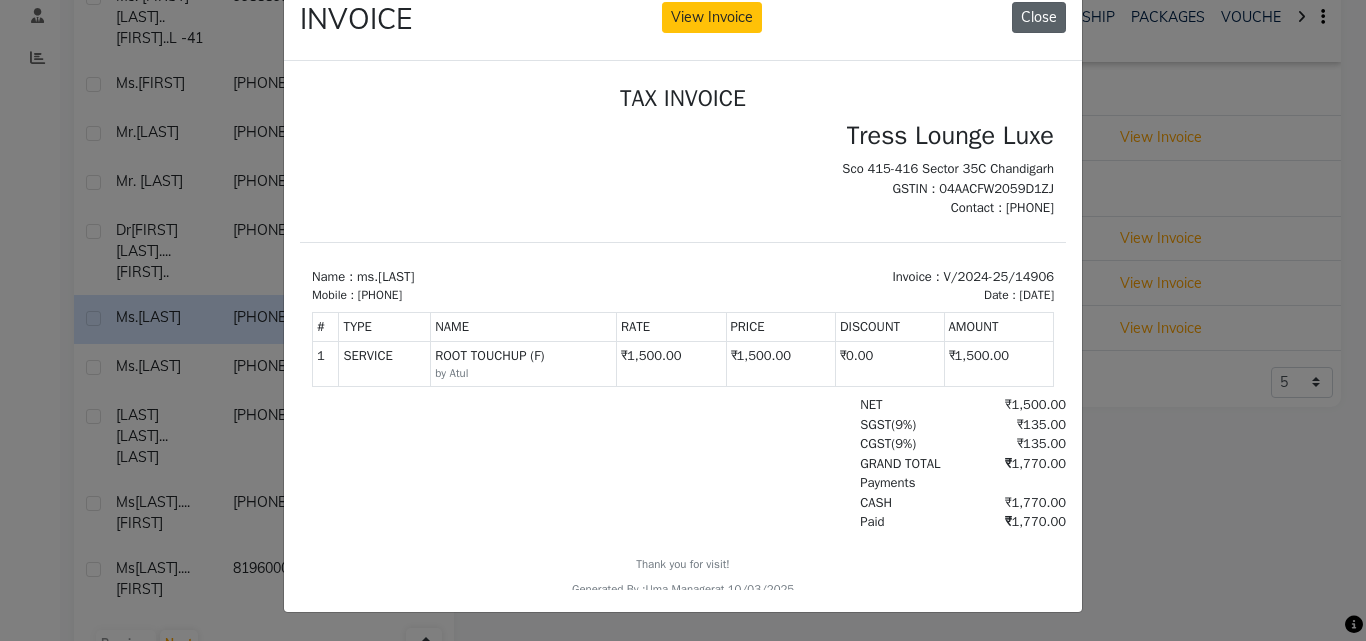 click on "Close" 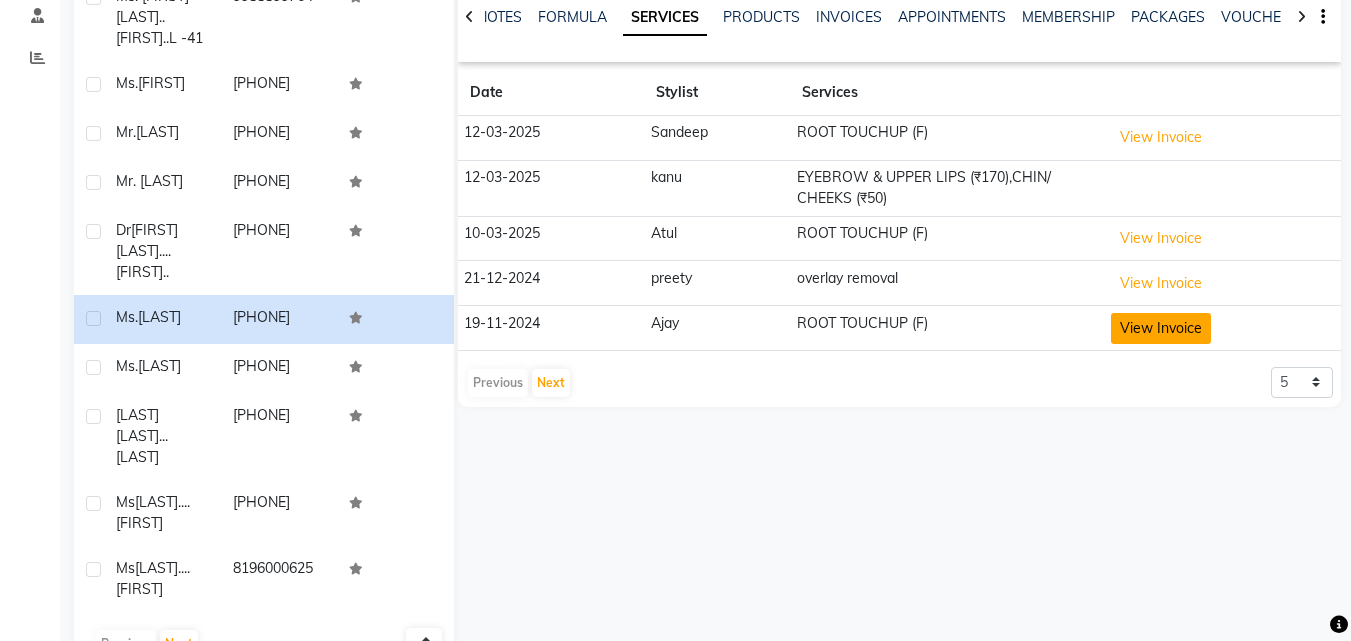 click on "View Invoice" 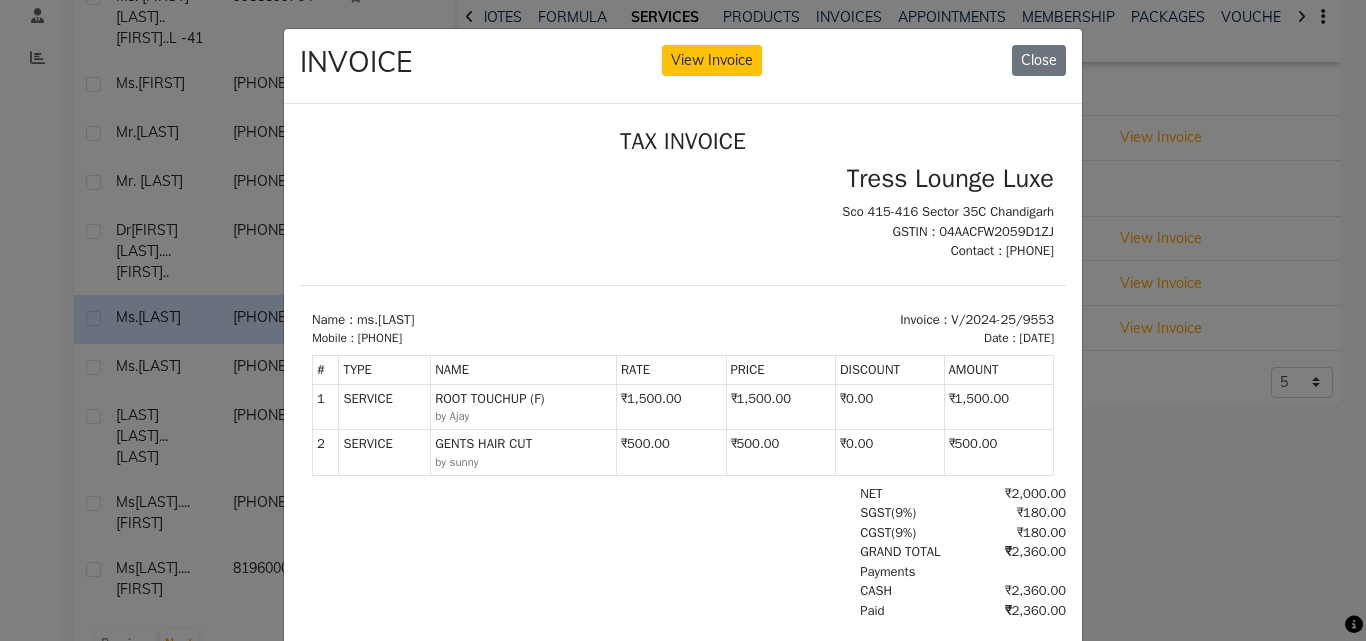 scroll, scrollTop: 16, scrollLeft: 0, axis: vertical 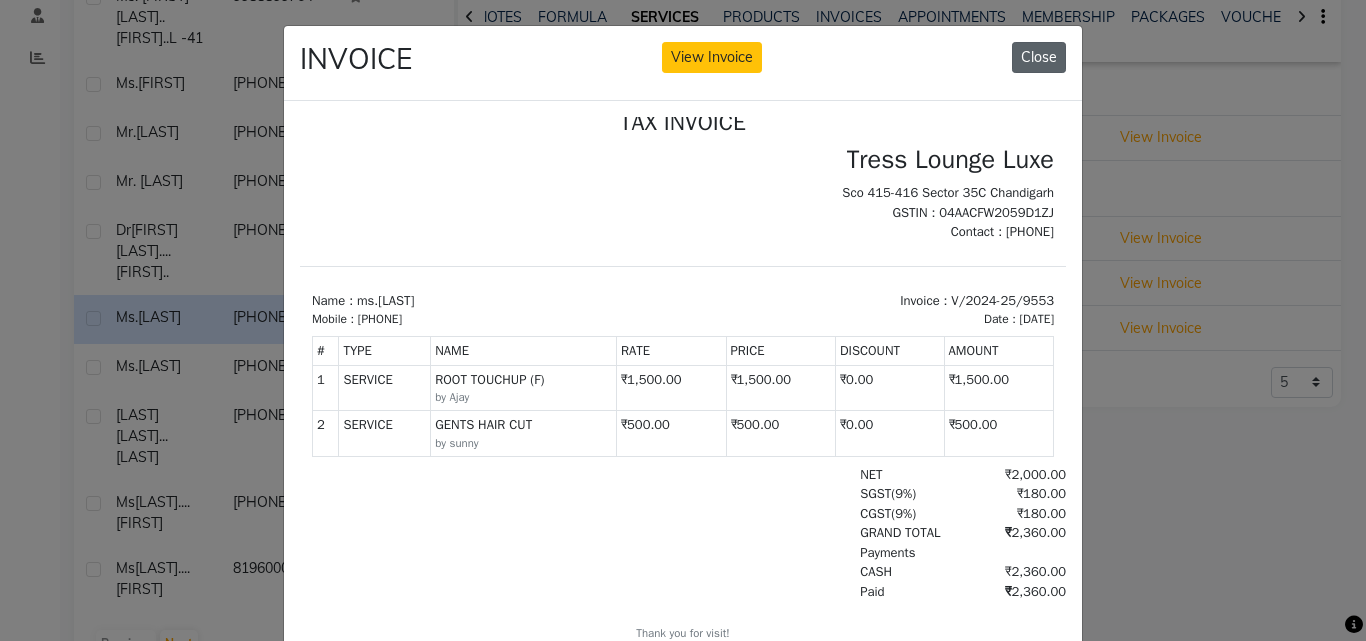 click on "Close" 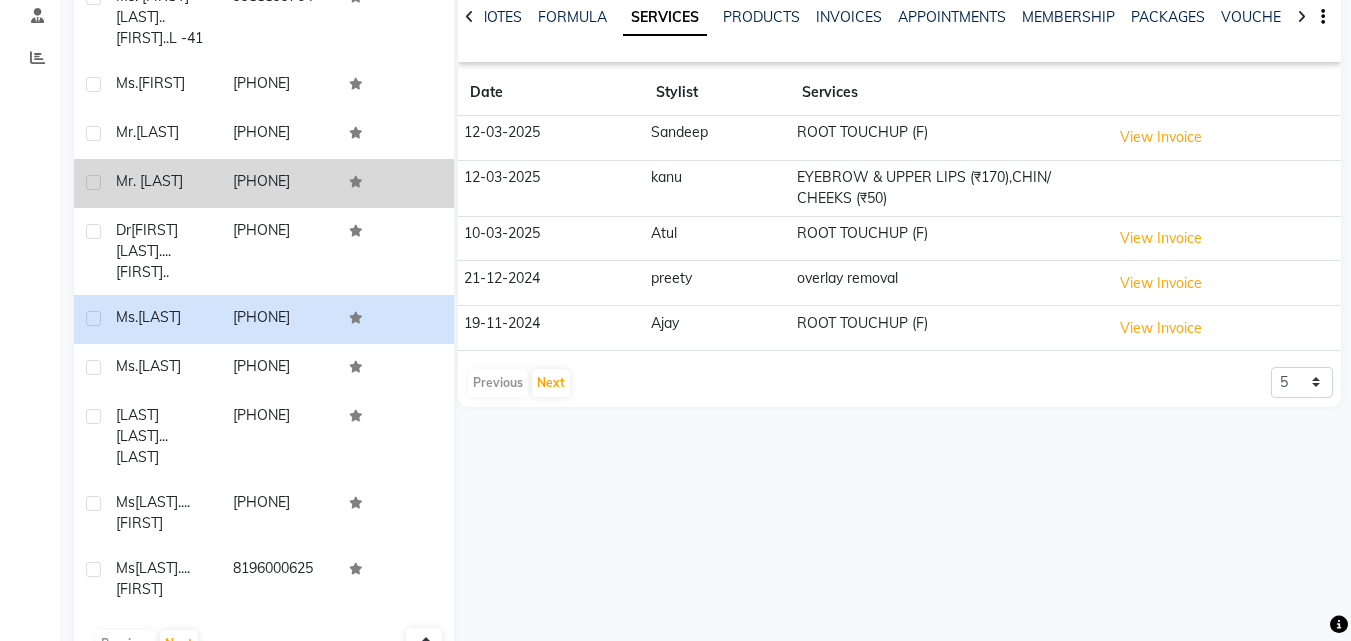 scroll, scrollTop: 0, scrollLeft: 0, axis: both 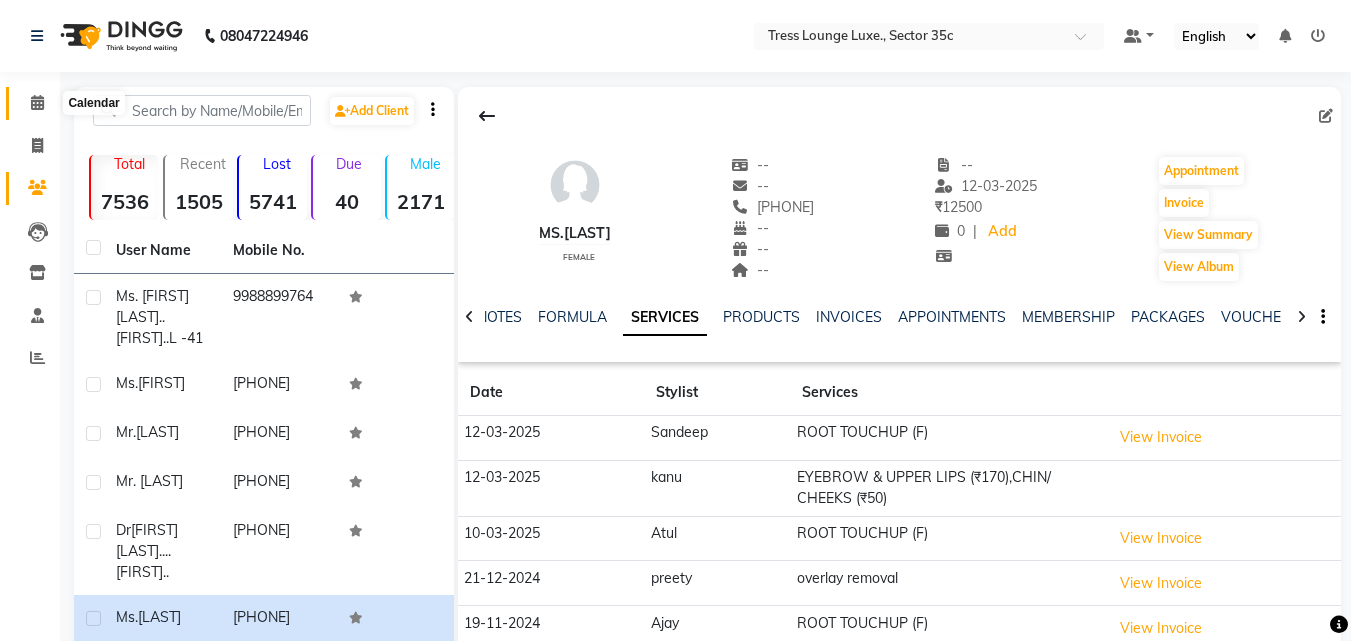 click 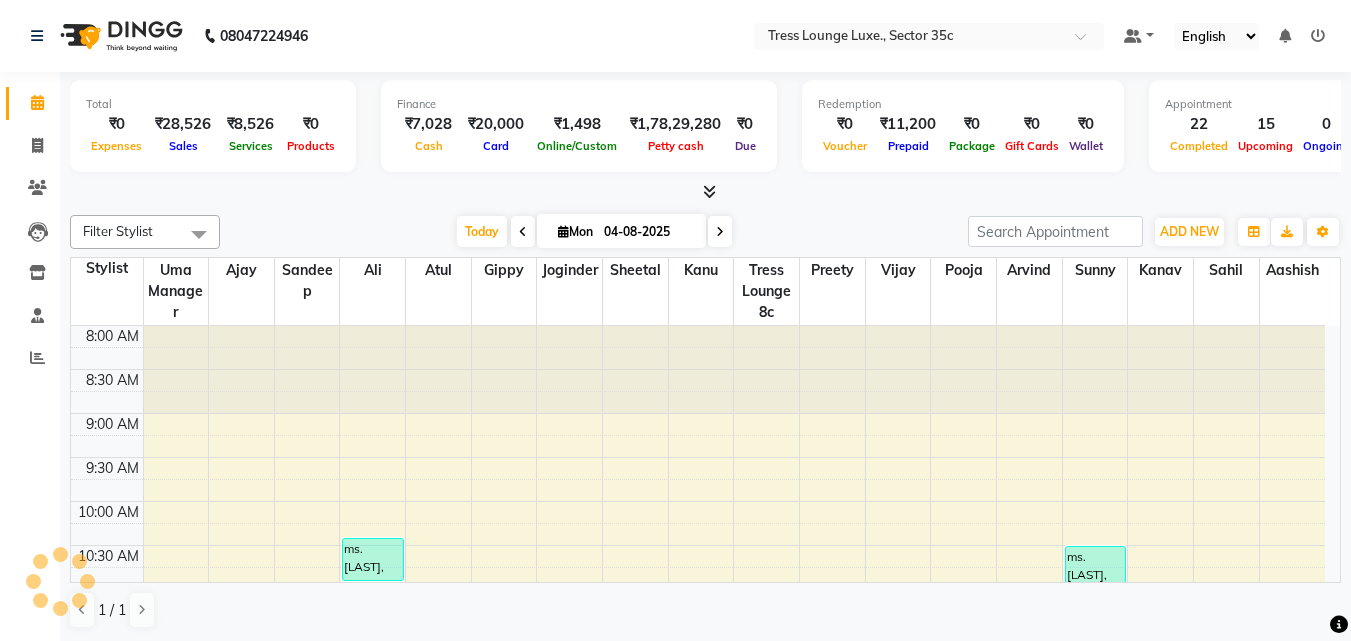 scroll, scrollTop: 0, scrollLeft: 0, axis: both 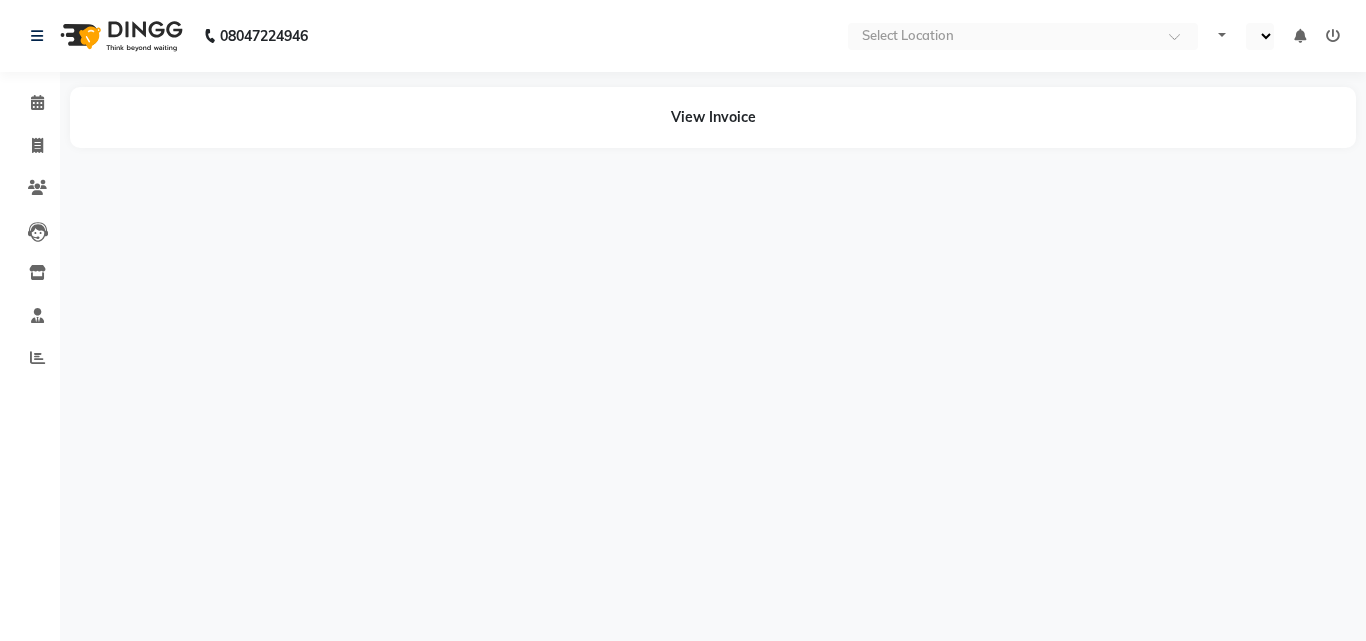 select on "en" 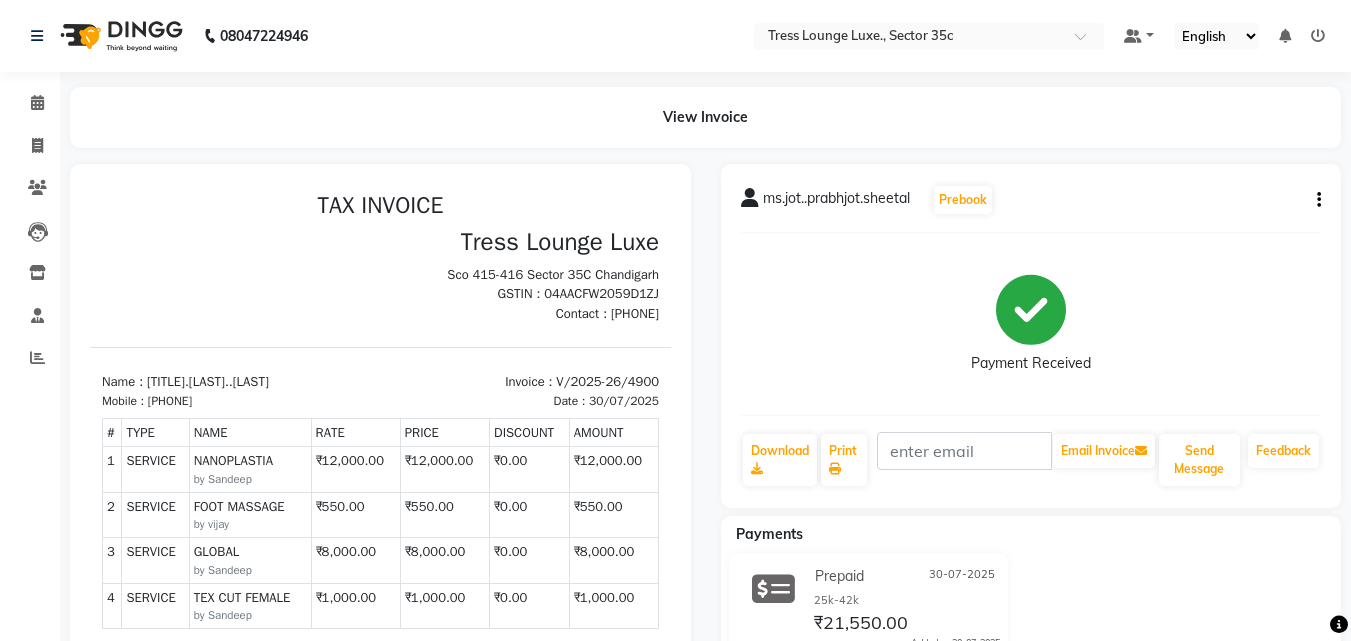 scroll, scrollTop: 0, scrollLeft: 0, axis: both 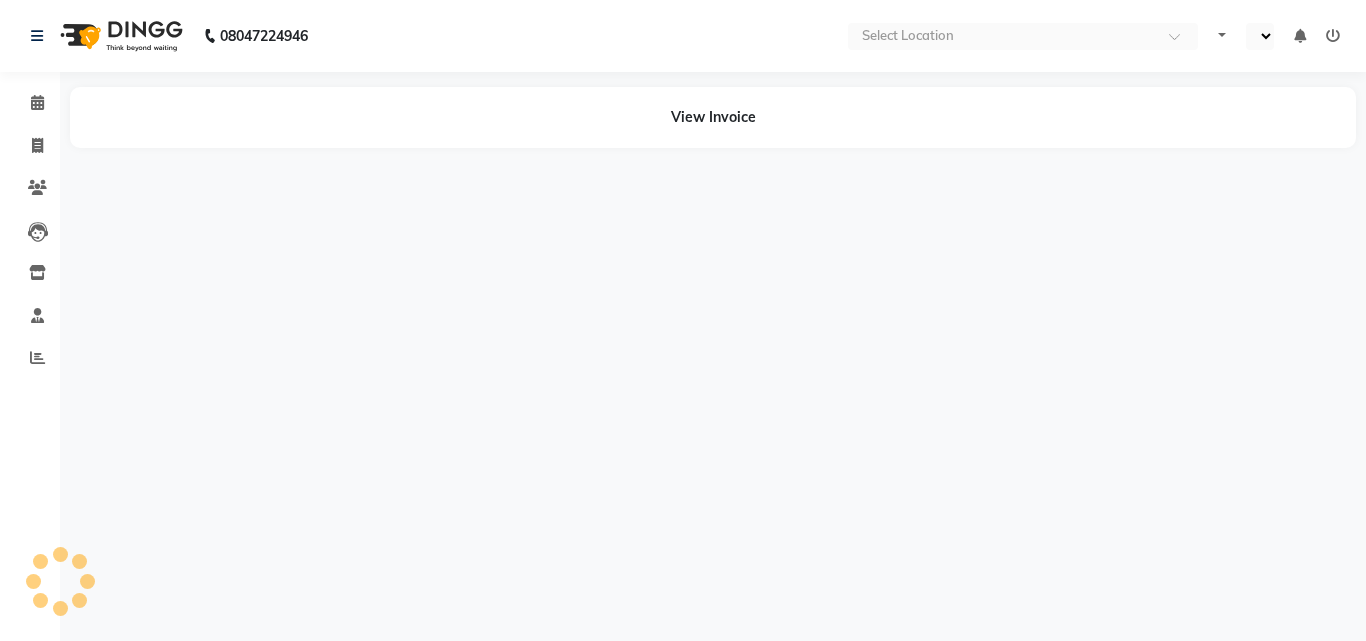 select on "en" 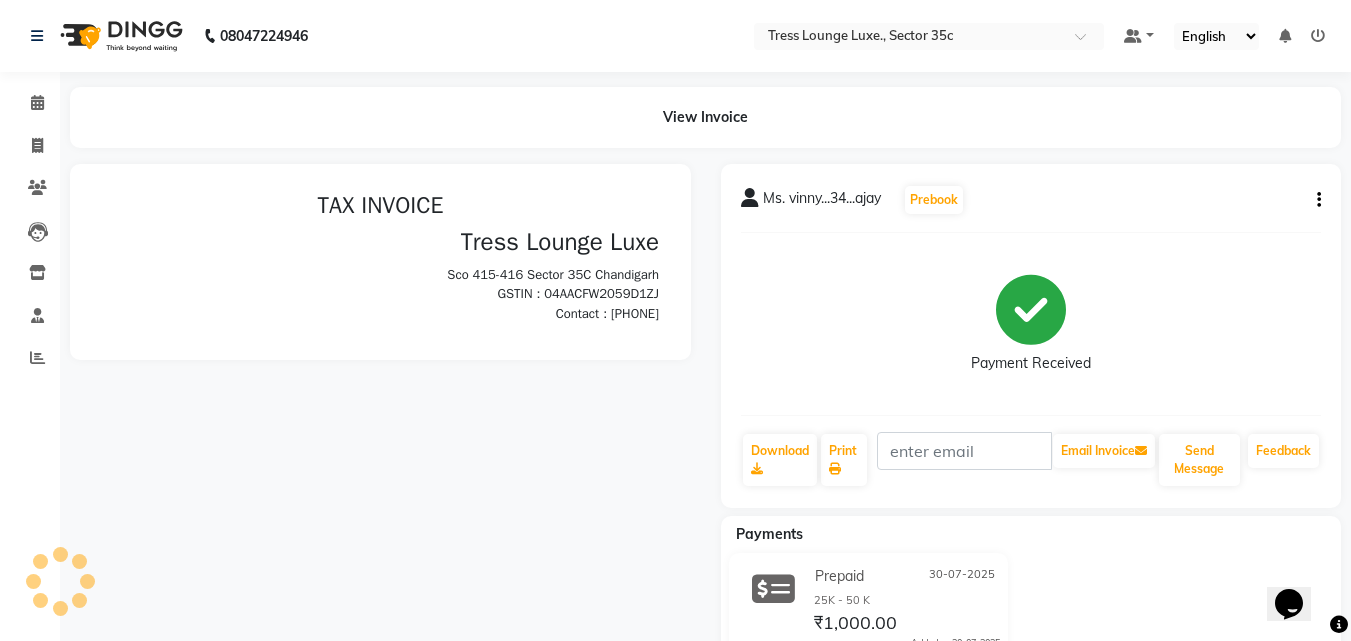 scroll, scrollTop: 0, scrollLeft: 0, axis: both 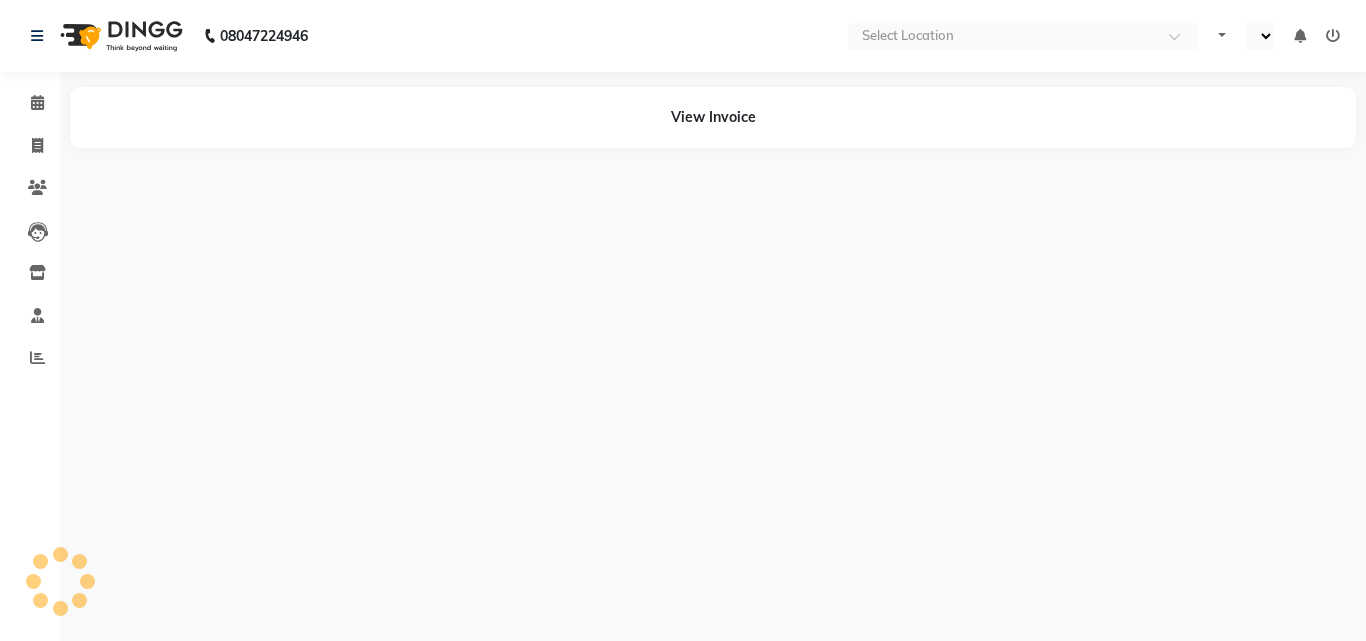 select on "en" 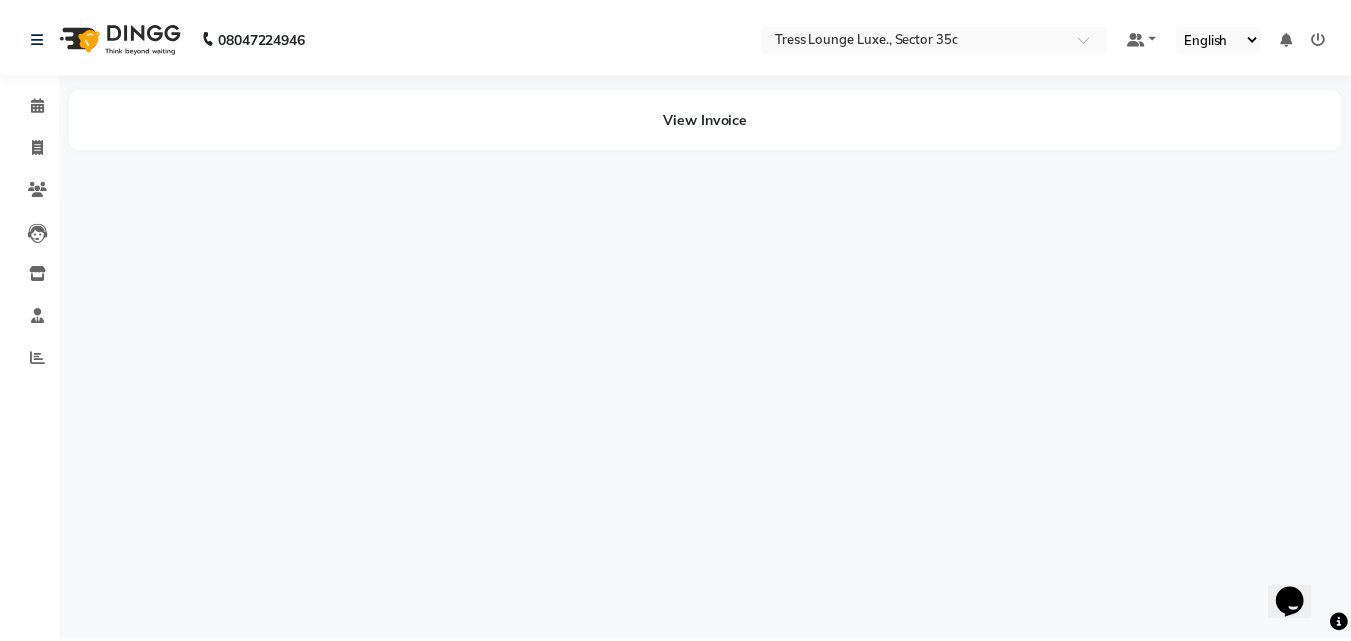 scroll, scrollTop: 0, scrollLeft: 0, axis: both 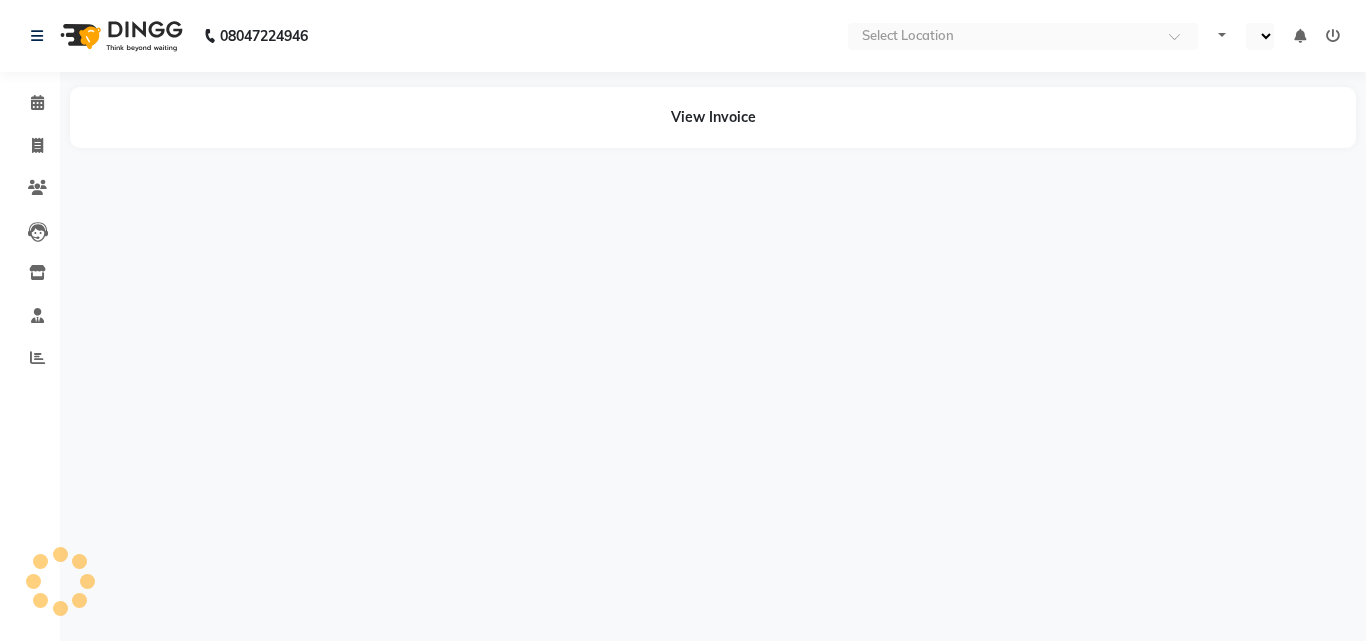 select on "en" 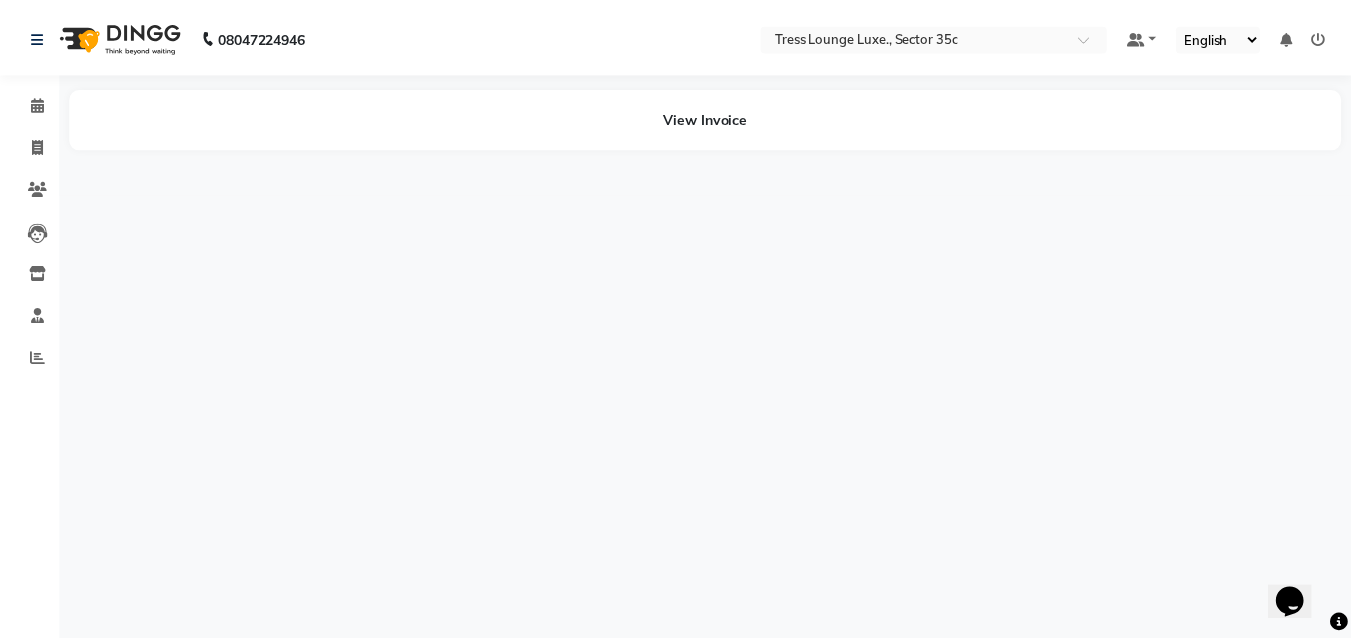 scroll, scrollTop: 0, scrollLeft: 0, axis: both 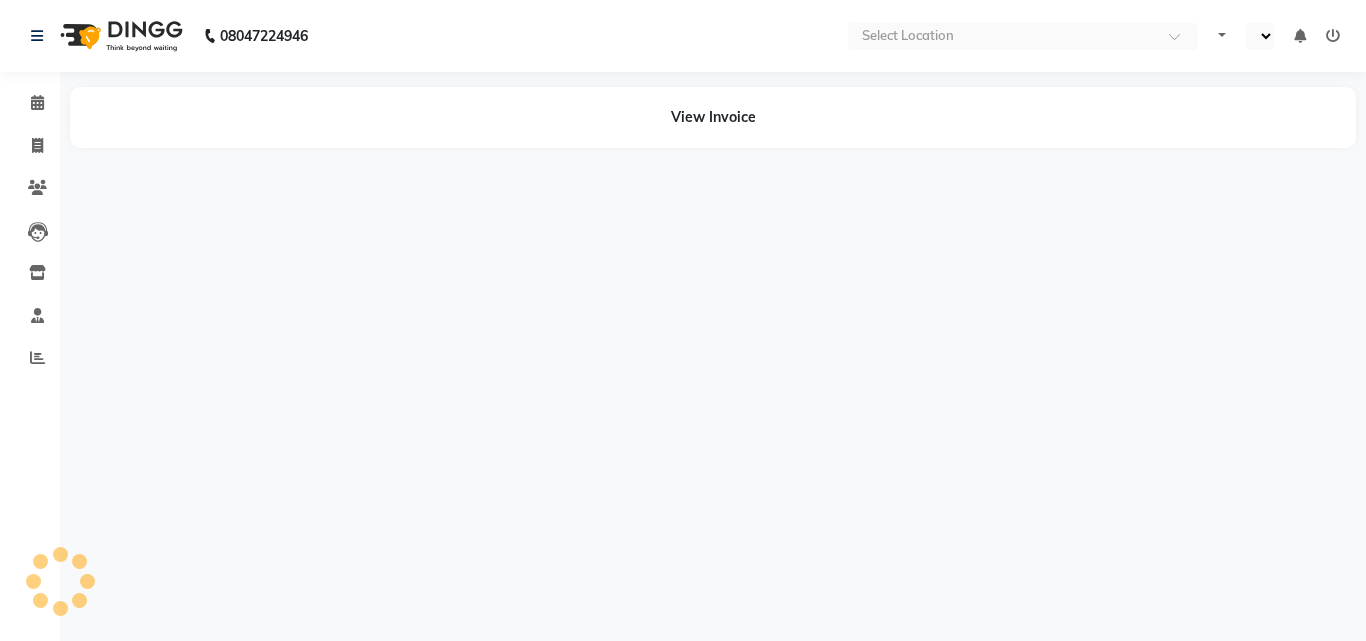 select on "en" 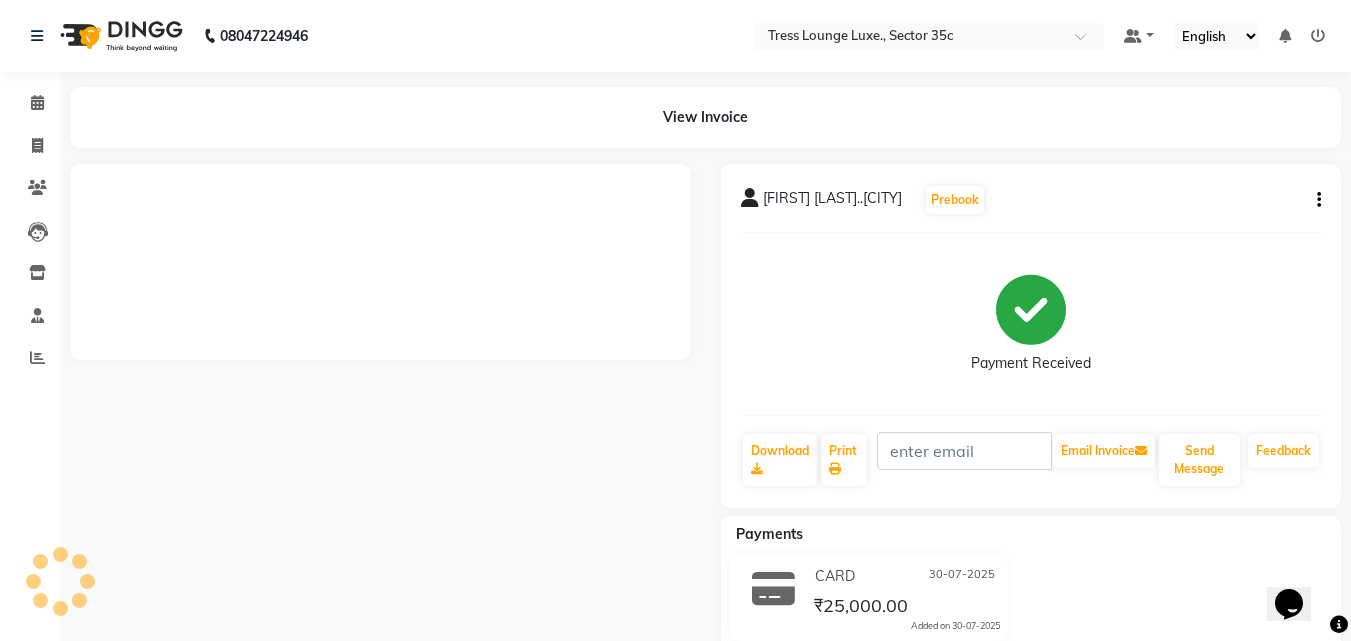 scroll, scrollTop: 0, scrollLeft: 0, axis: both 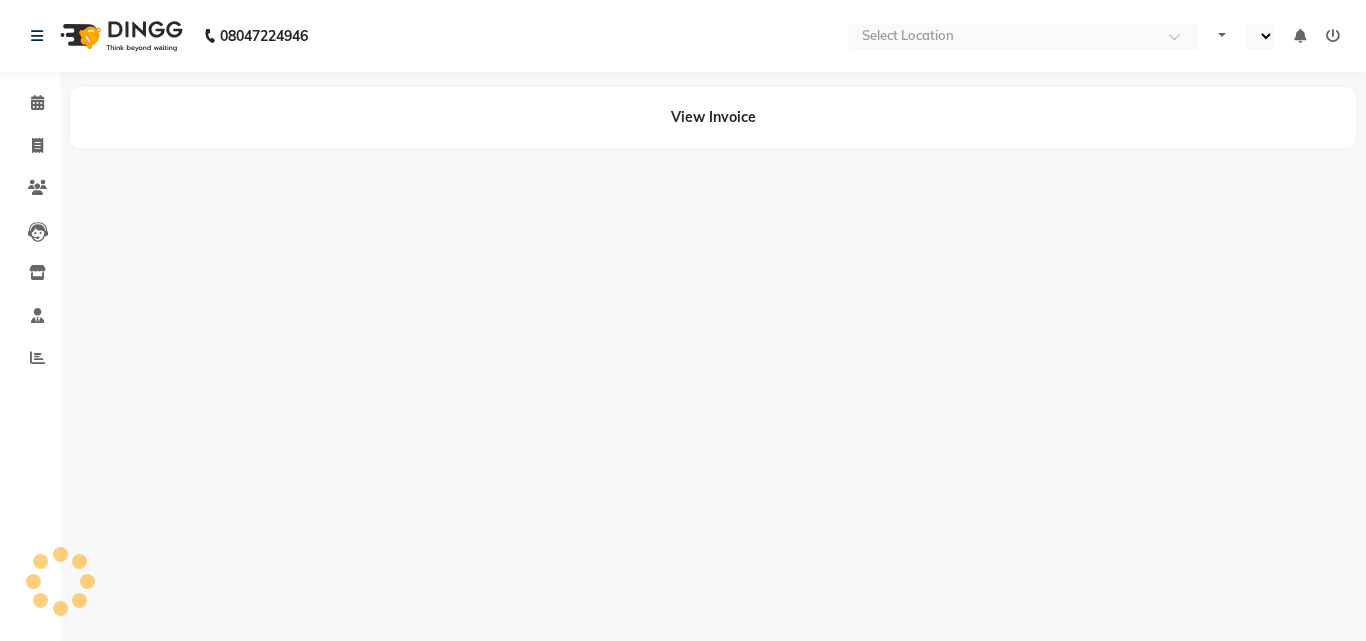 select on "en" 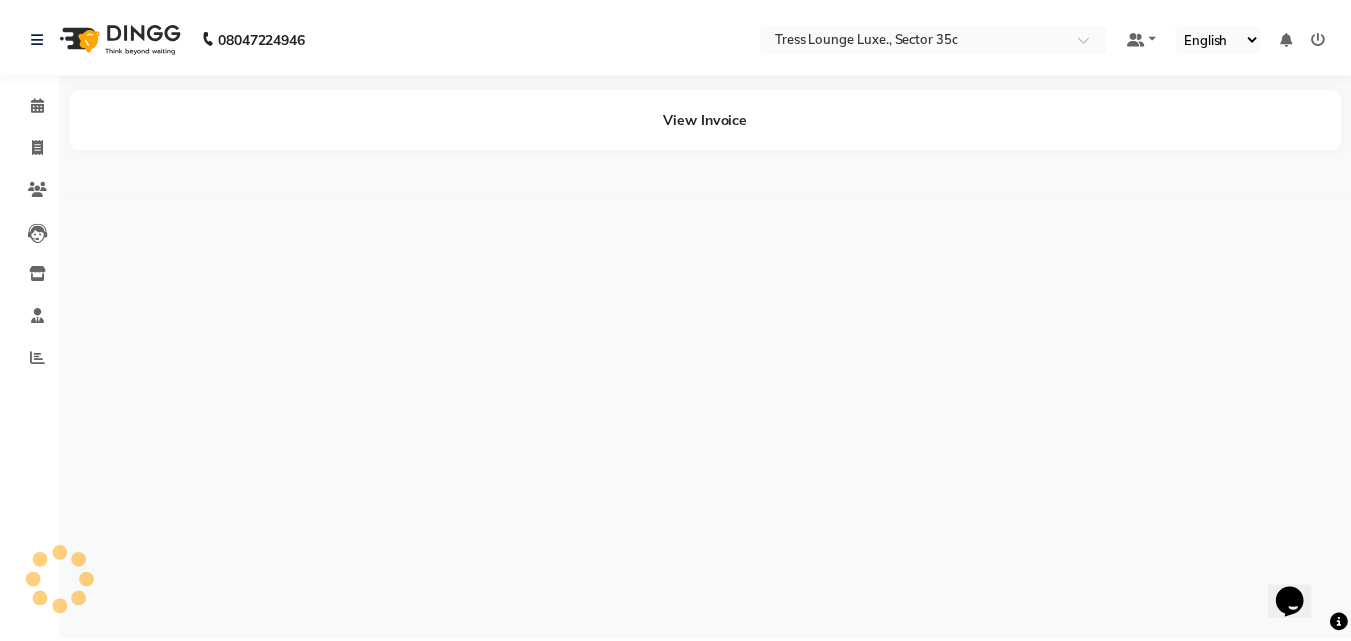 scroll, scrollTop: 0, scrollLeft: 0, axis: both 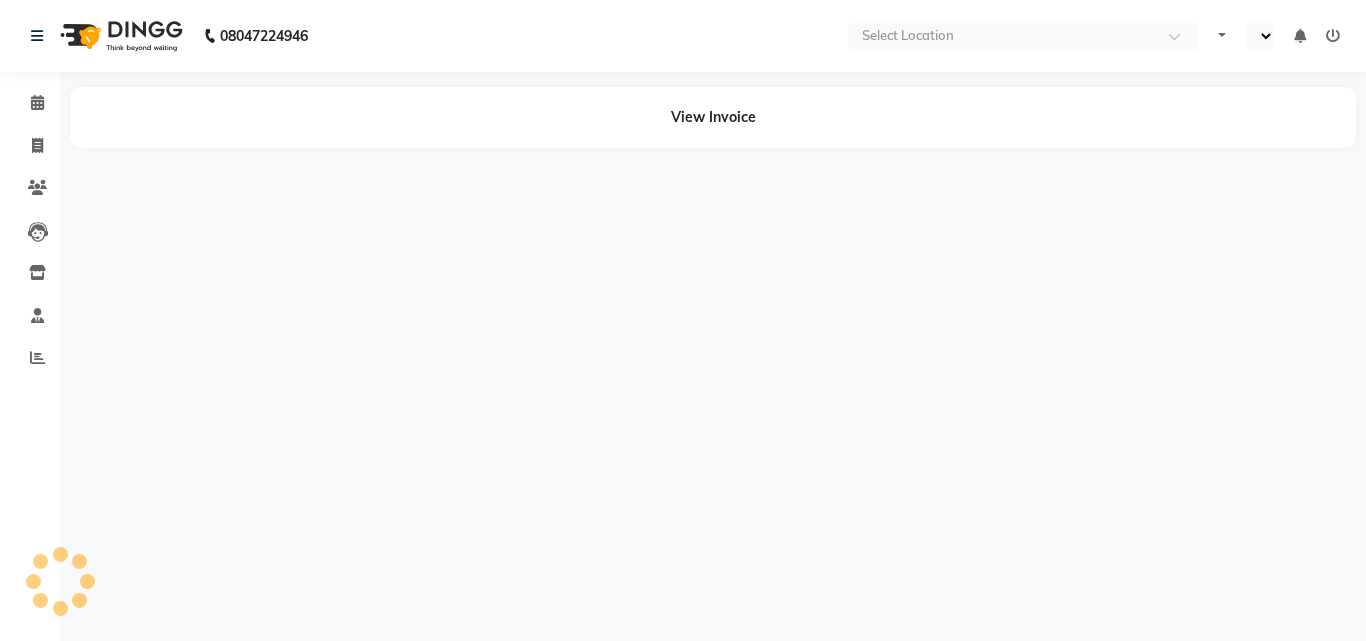 select on "en" 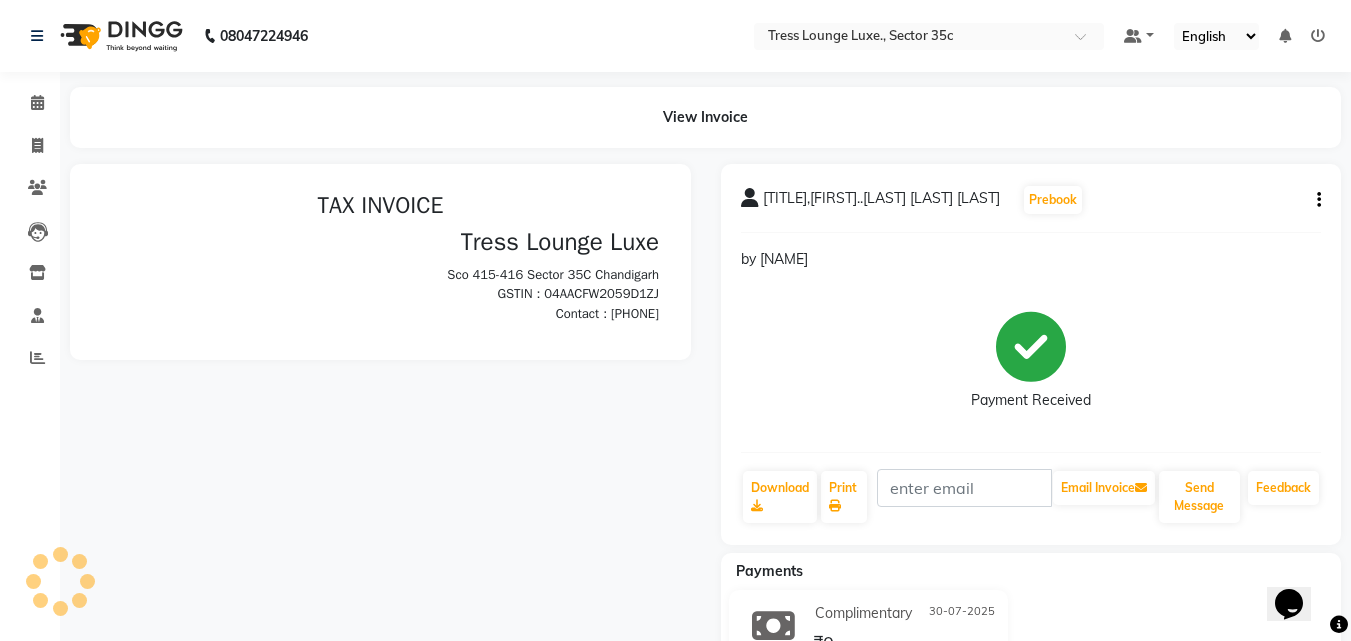 scroll, scrollTop: 0, scrollLeft: 0, axis: both 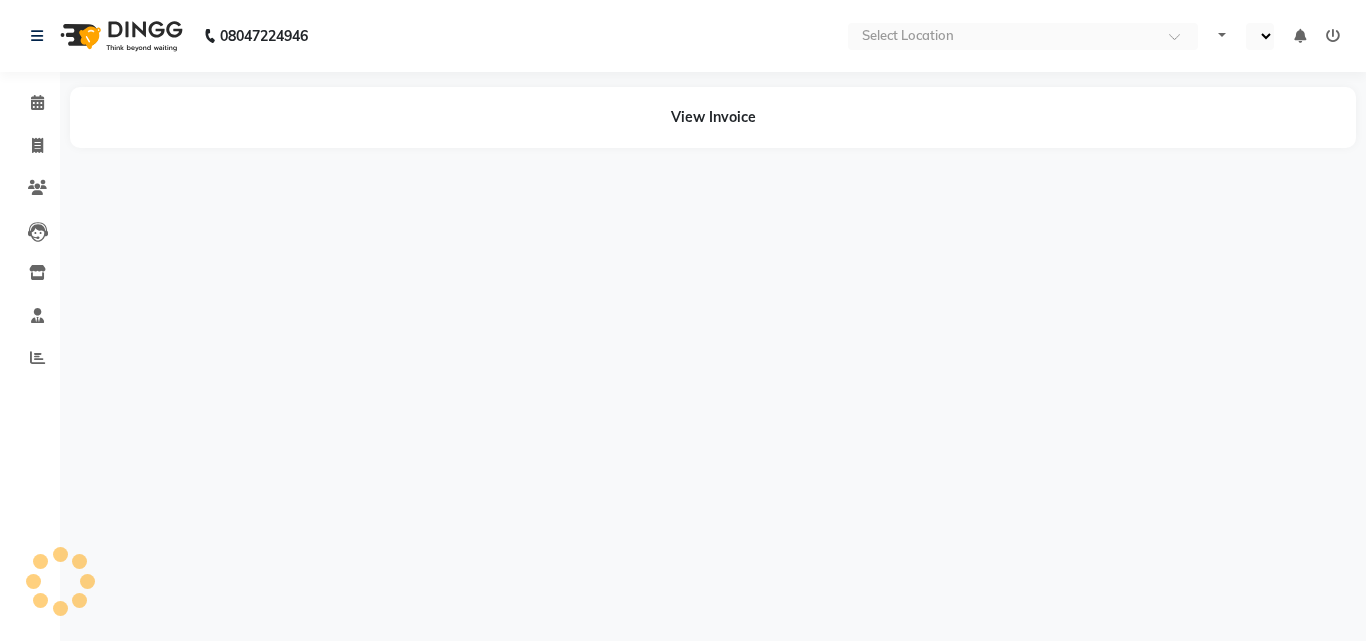 select on "en" 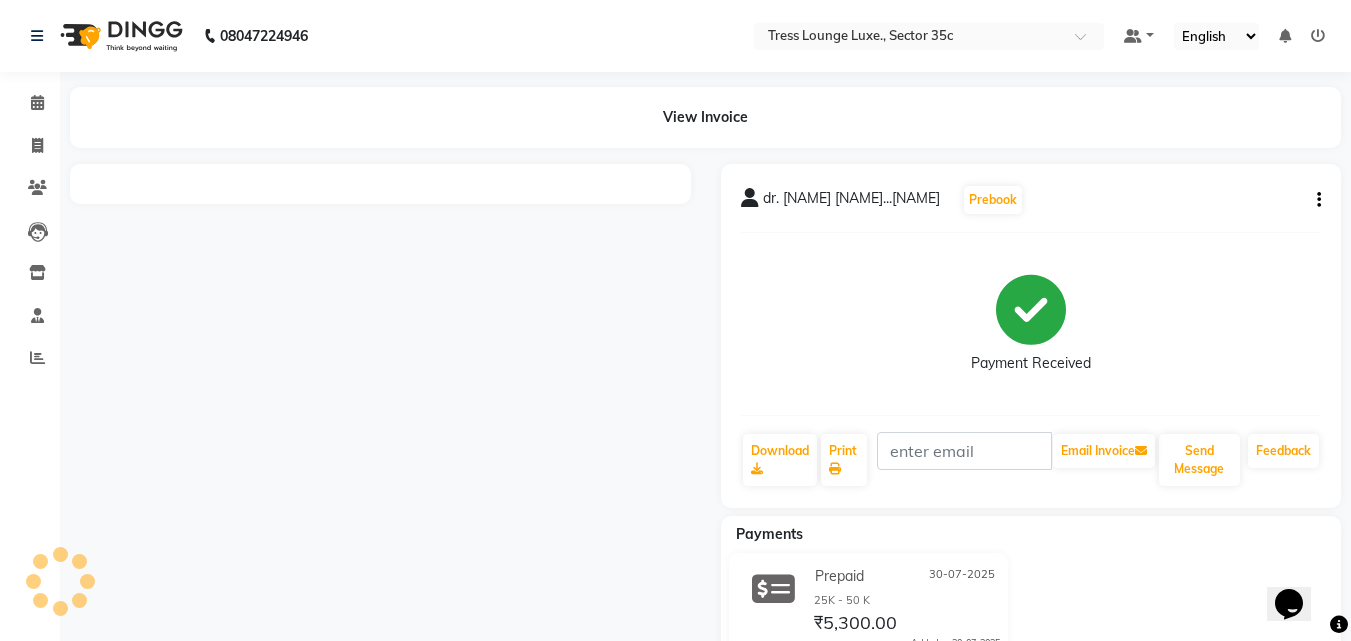scroll, scrollTop: 0, scrollLeft: 0, axis: both 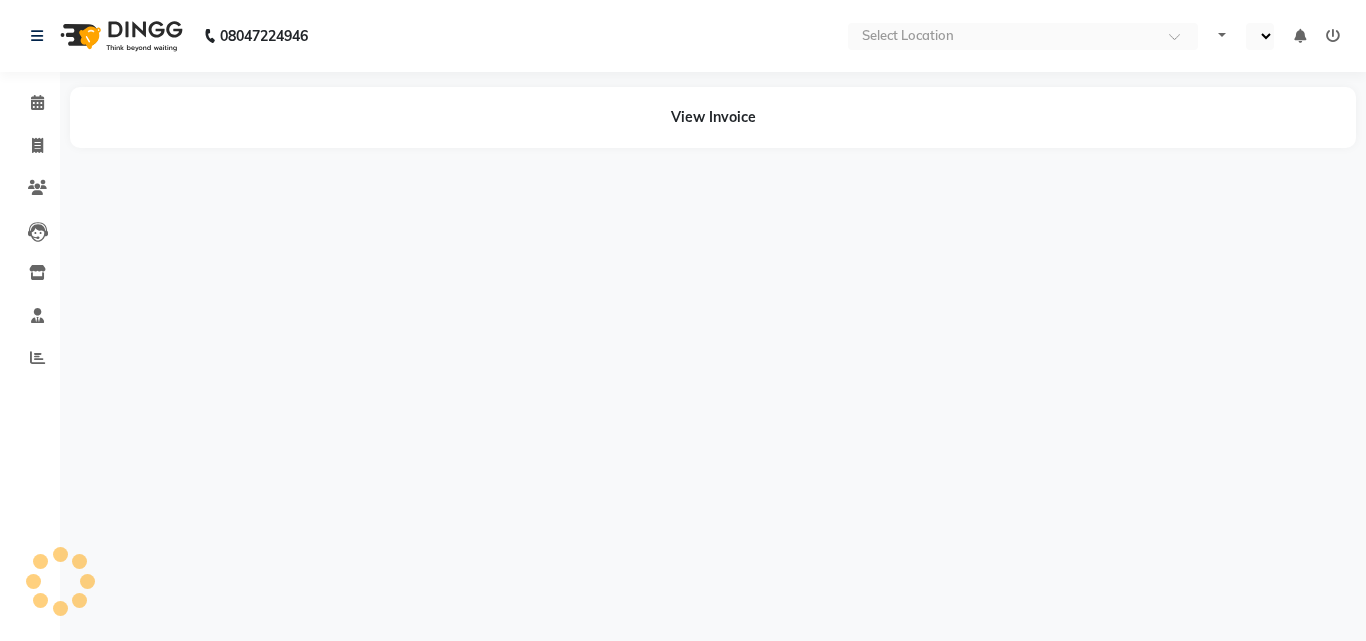 select on "en" 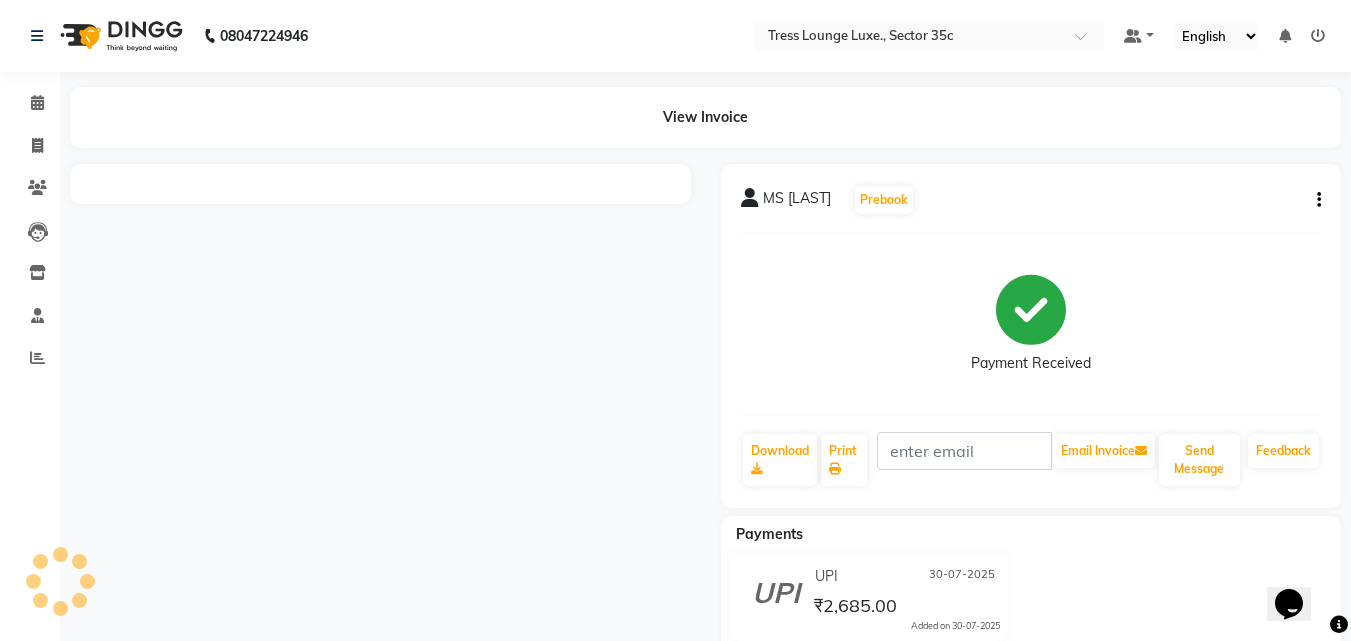 scroll, scrollTop: 0, scrollLeft: 0, axis: both 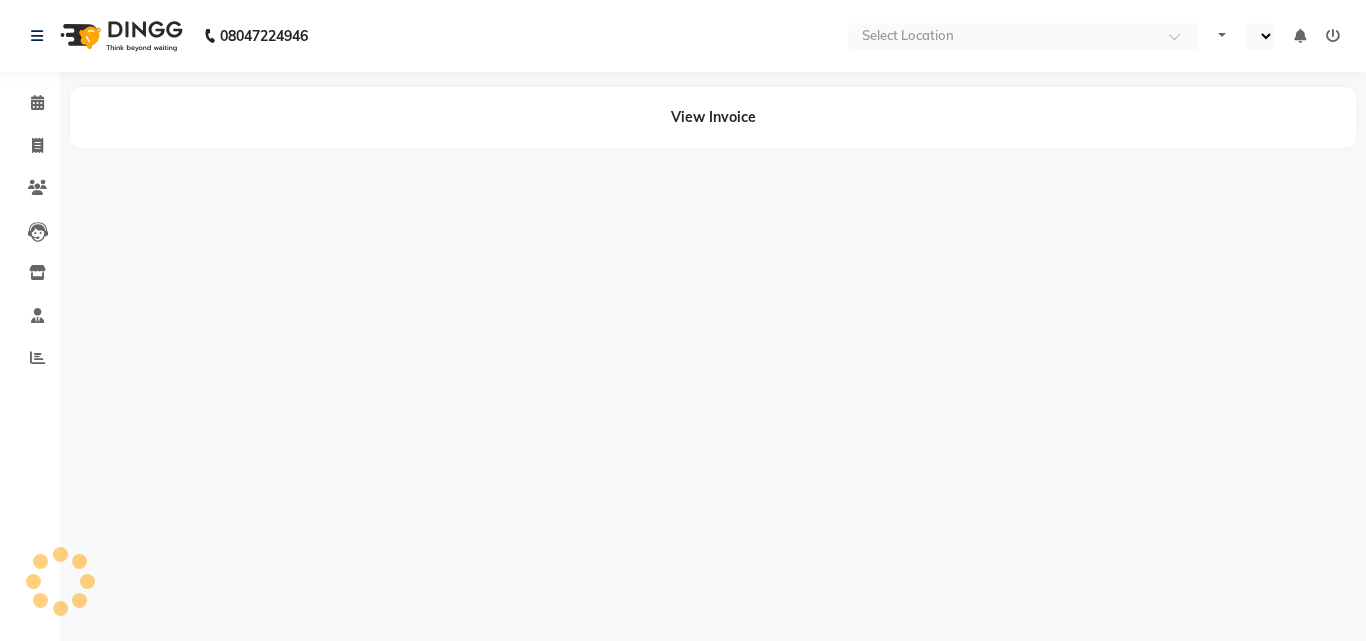select on "en" 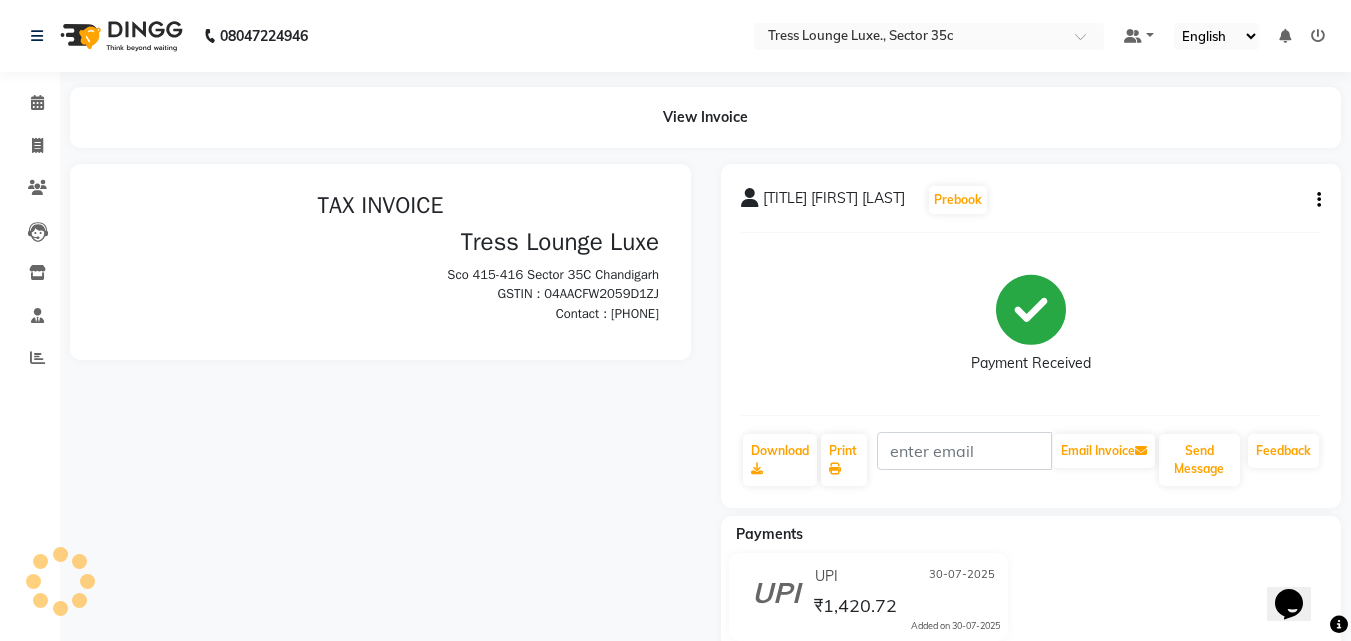scroll, scrollTop: 0, scrollLeft: 0, axis: both 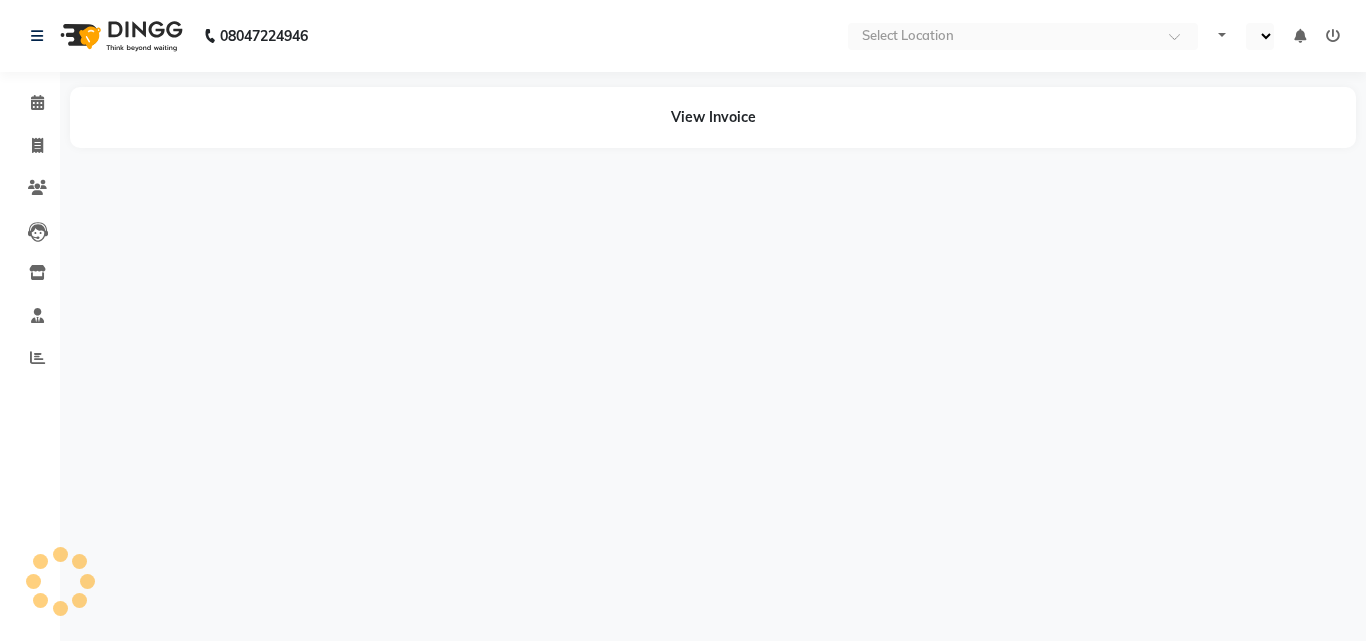 select on "en" 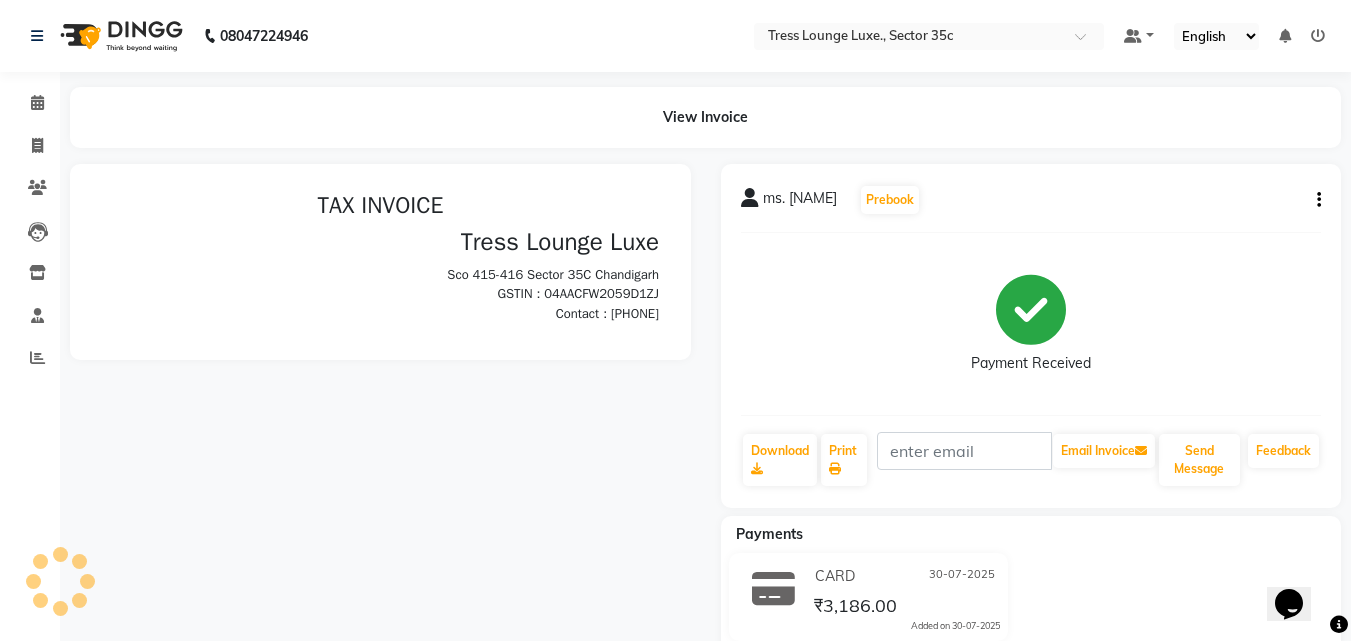 scroll, scrollTop: 0, scrollLeft: 0, axis: both 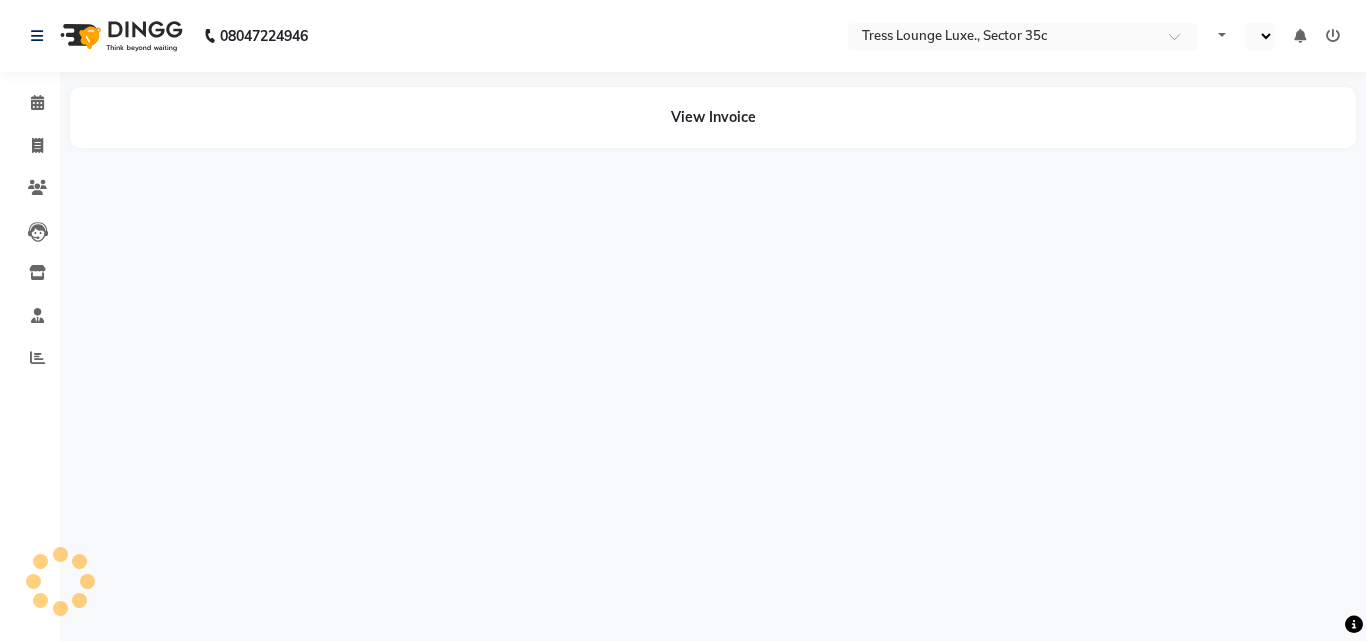 select on "en" 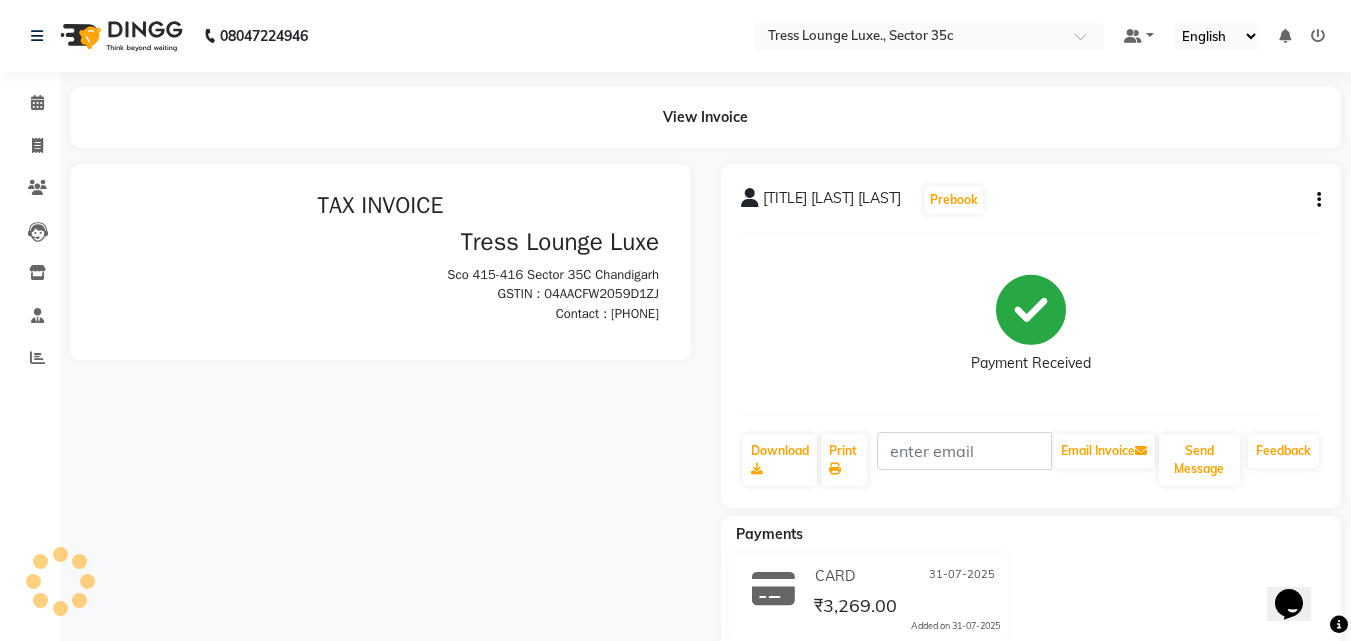 scroll, scrollTop: 0, scrollLeft: 0, axis: both 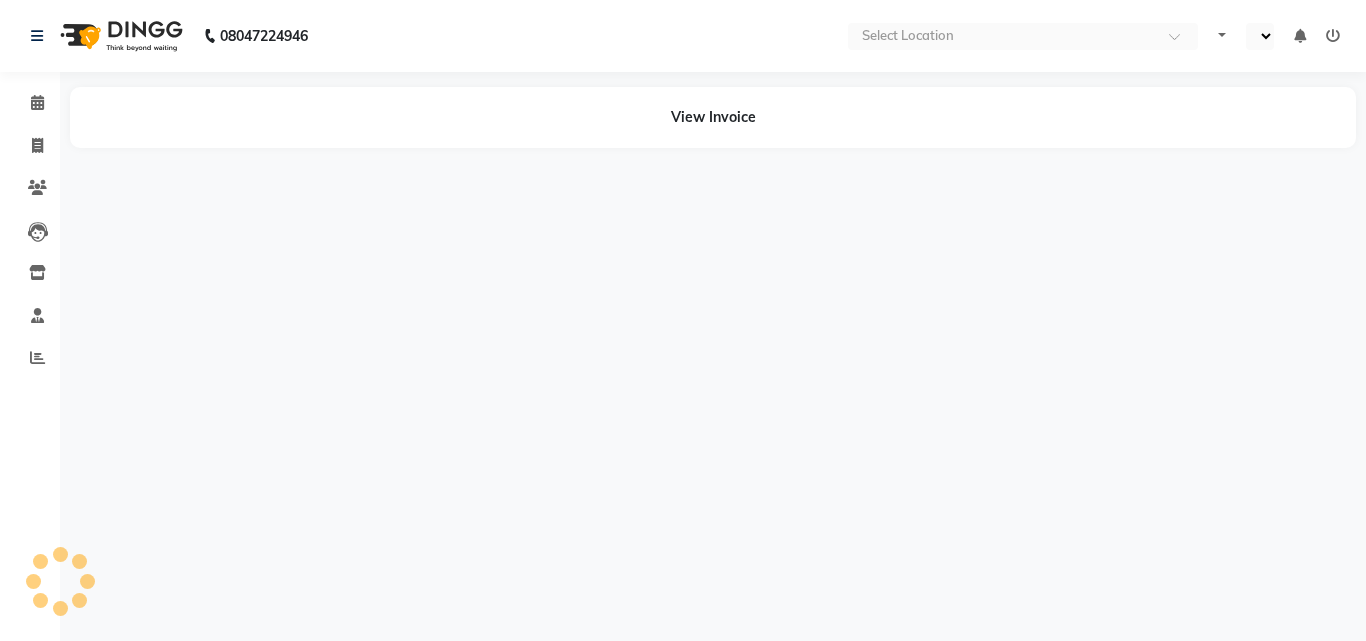select on "en" 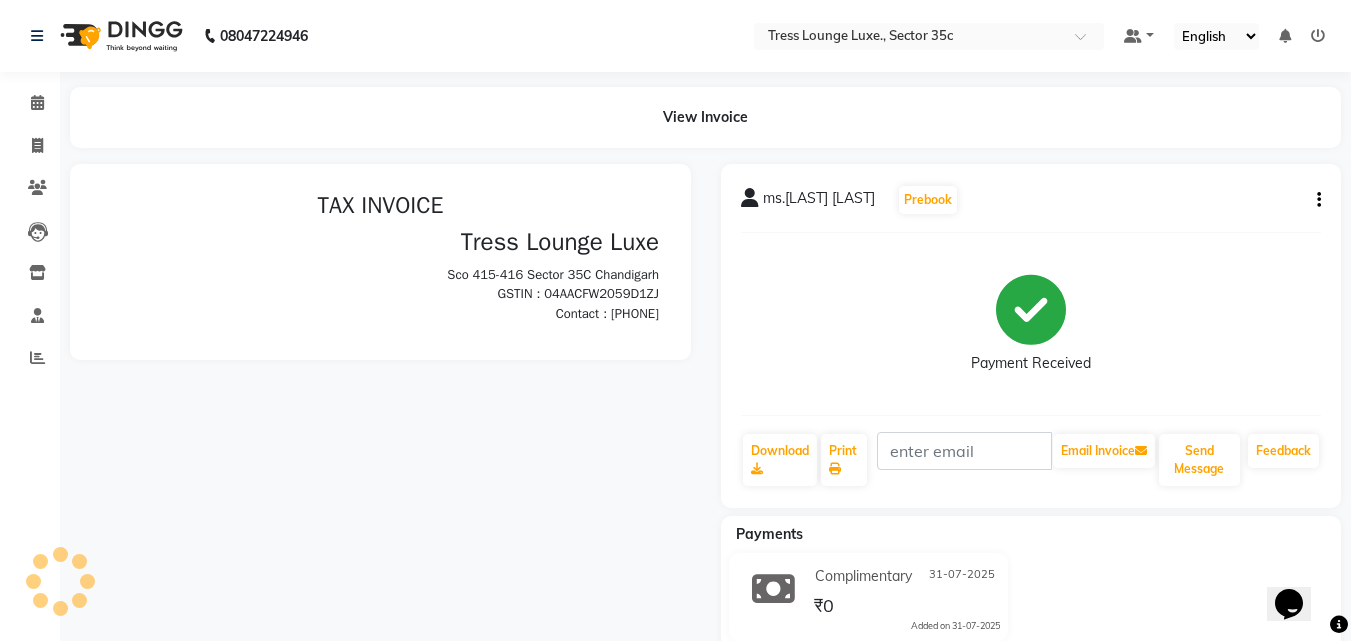 scroll, scrollTop: 0, scrollLeft: 0, axis: both 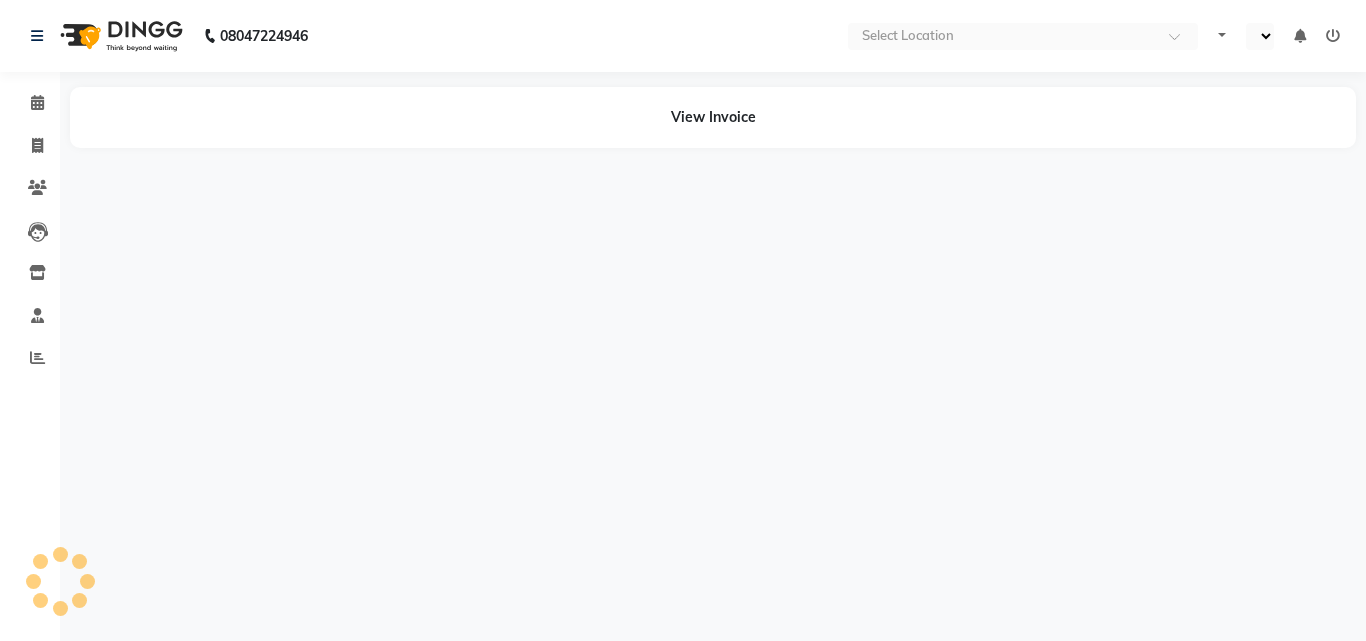 select on "en" 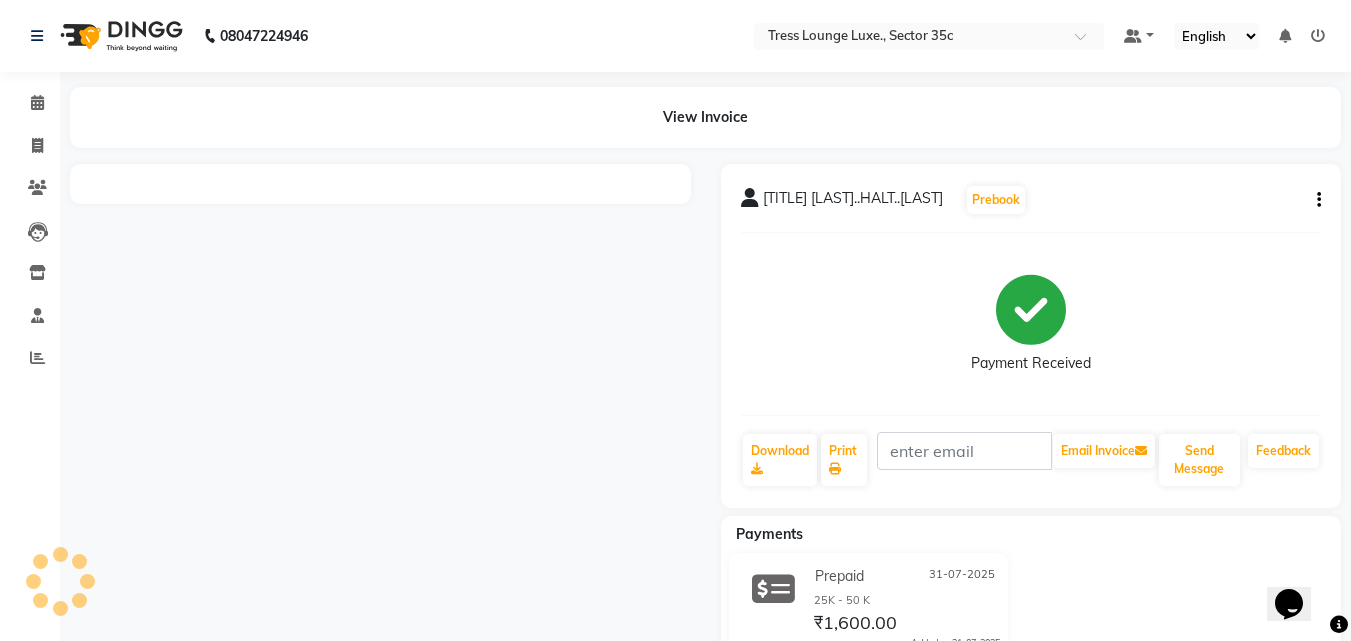scroll, scrollTop: 0, scrollLeft: 0, axis: both 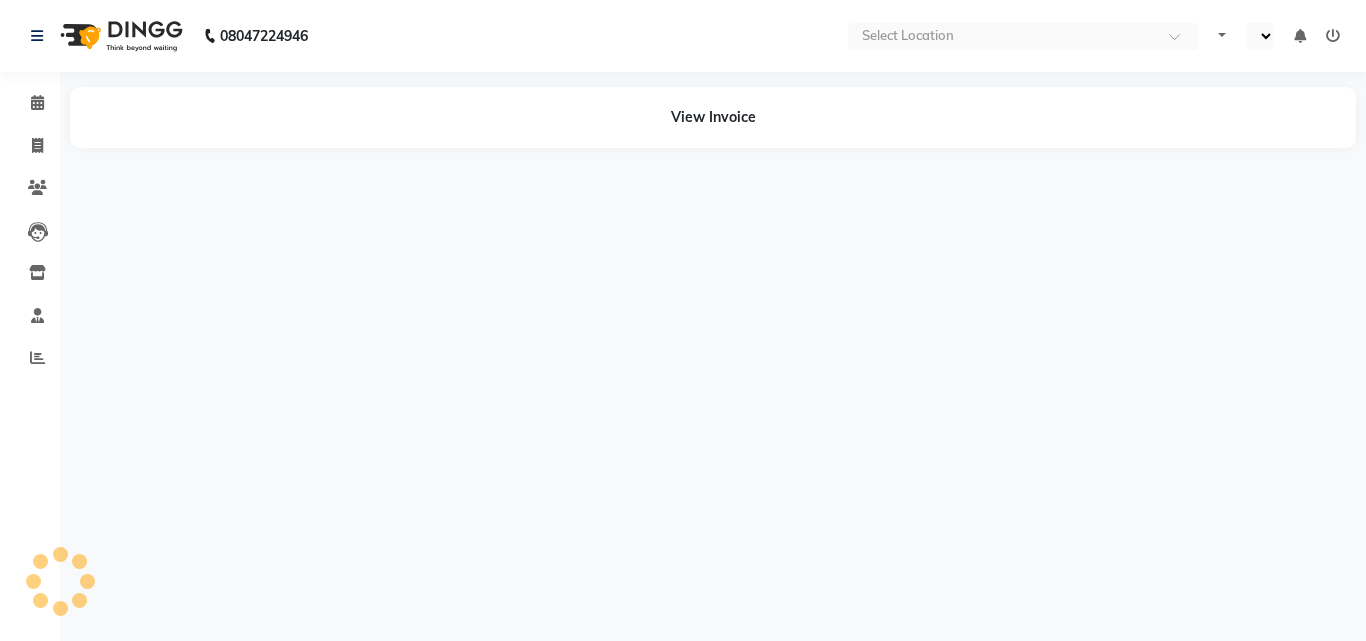 select on "en" 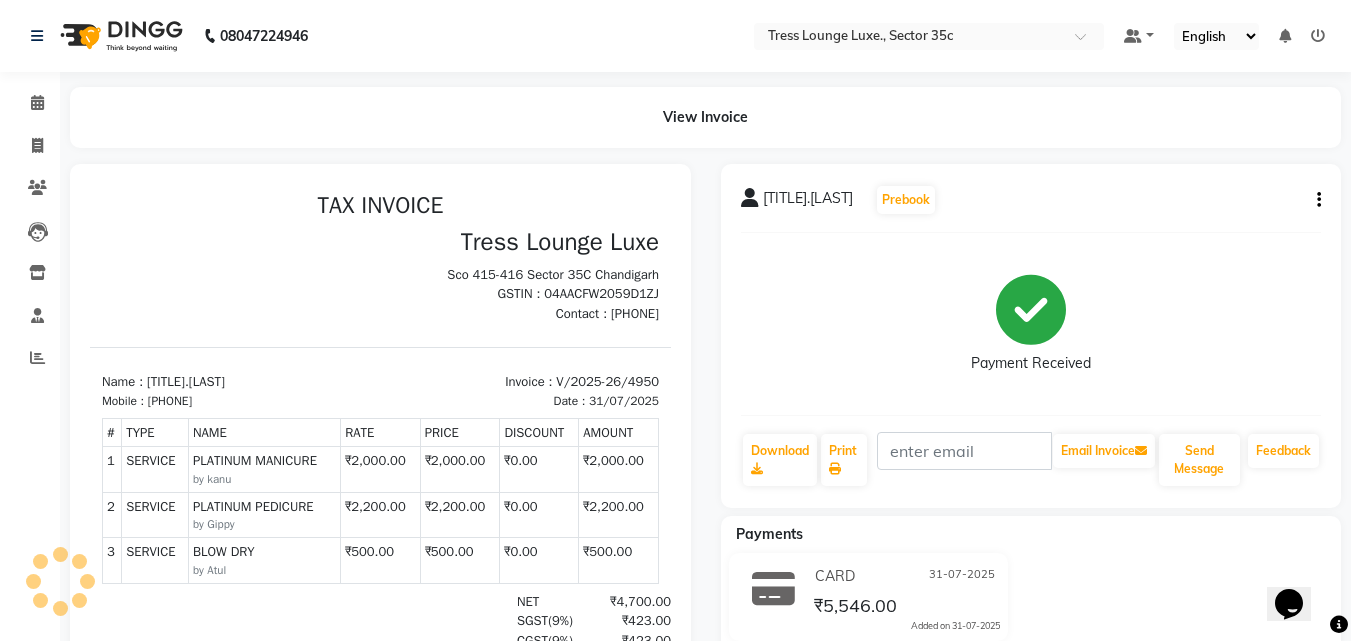scroll, scrollTop: 0, scrollLeft: 0, axis: both 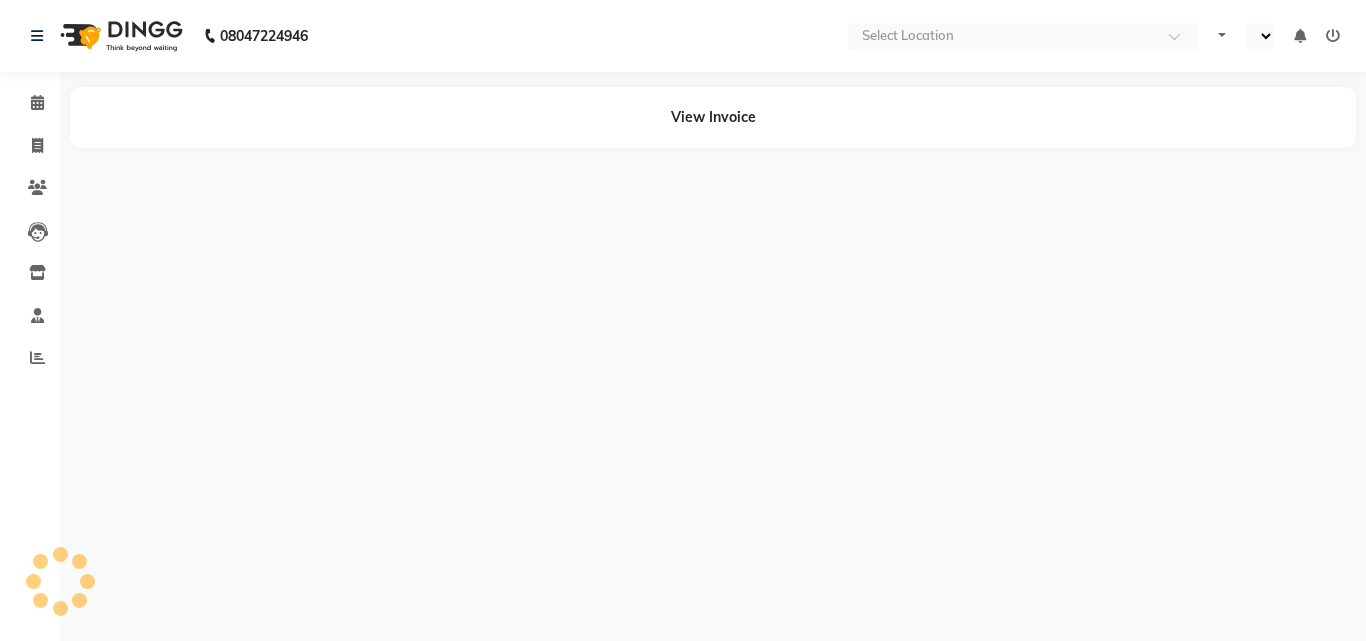 select on "en" 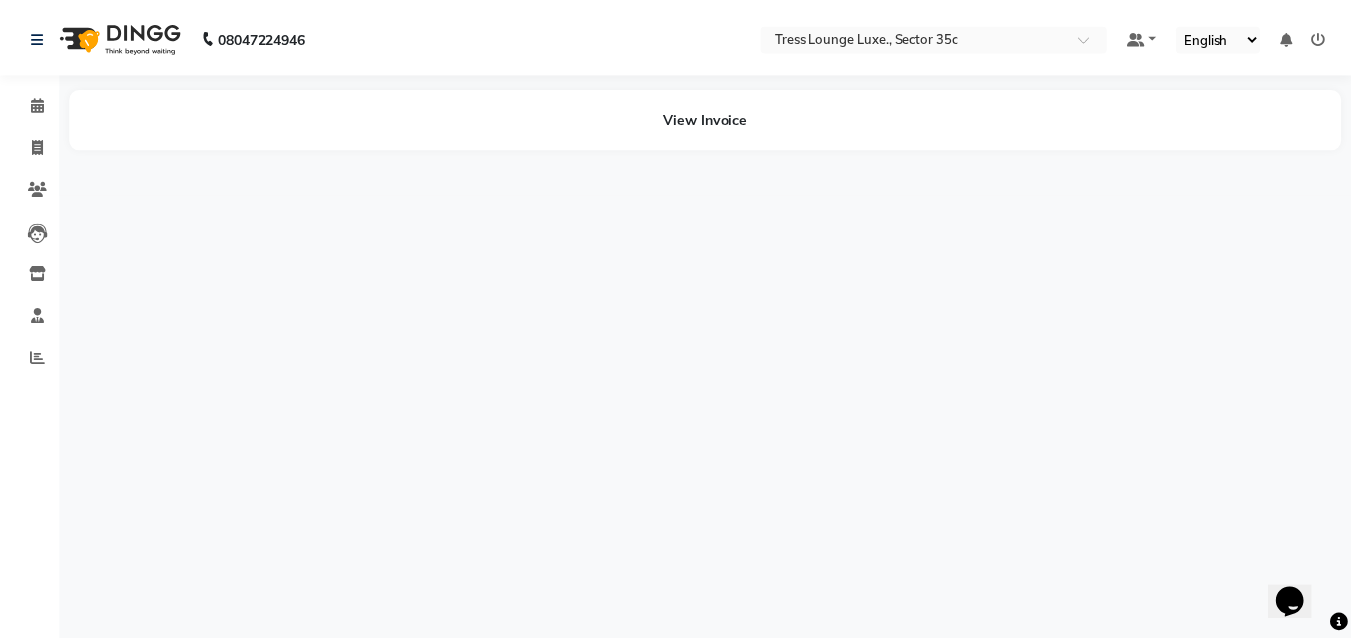 scroll, scrollTop: 0, scrollLeft: 0, axis: both 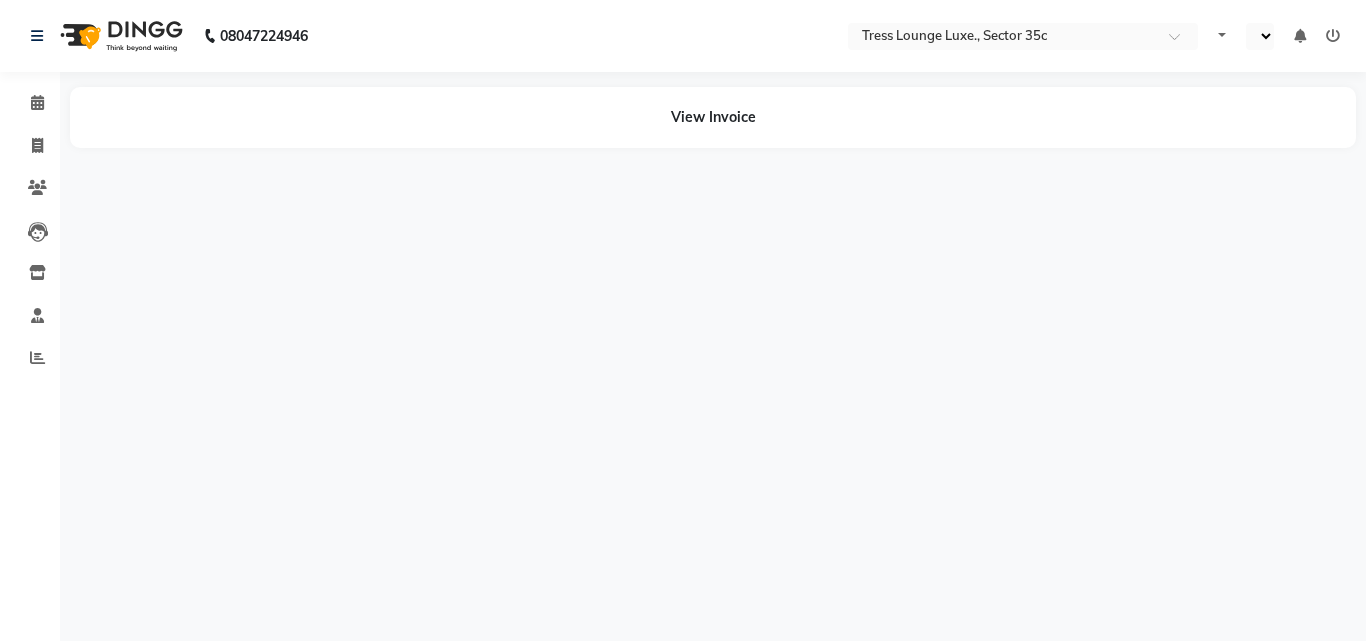 select on "en" 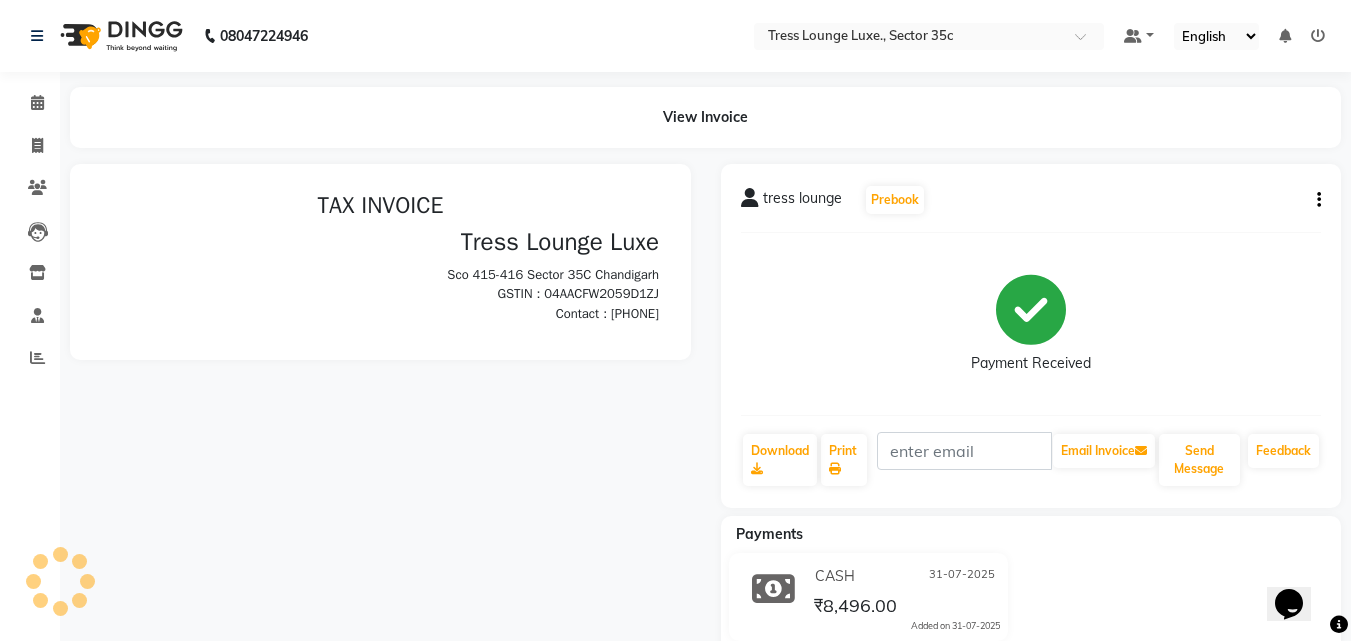 scroll, scrollTop: 0, scrollLeft: 0, axis: both 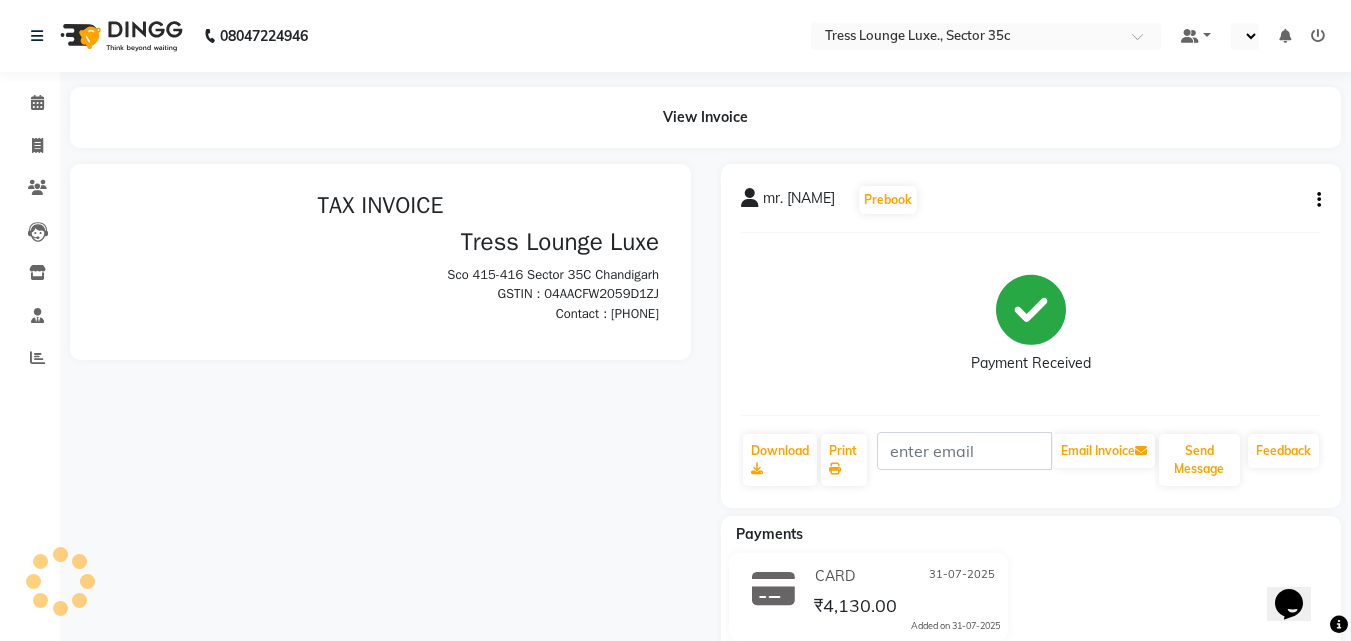 select on "en" 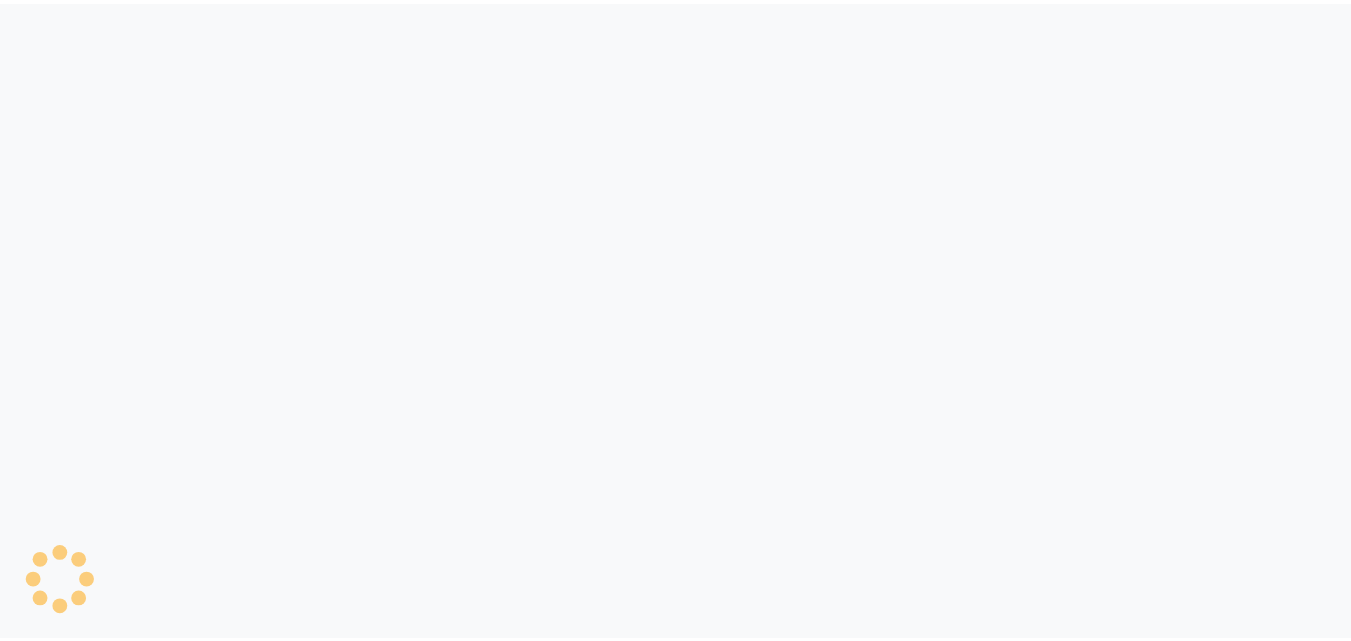 scroll, scrollTop: 0, scrollLeft: 0, axis: both 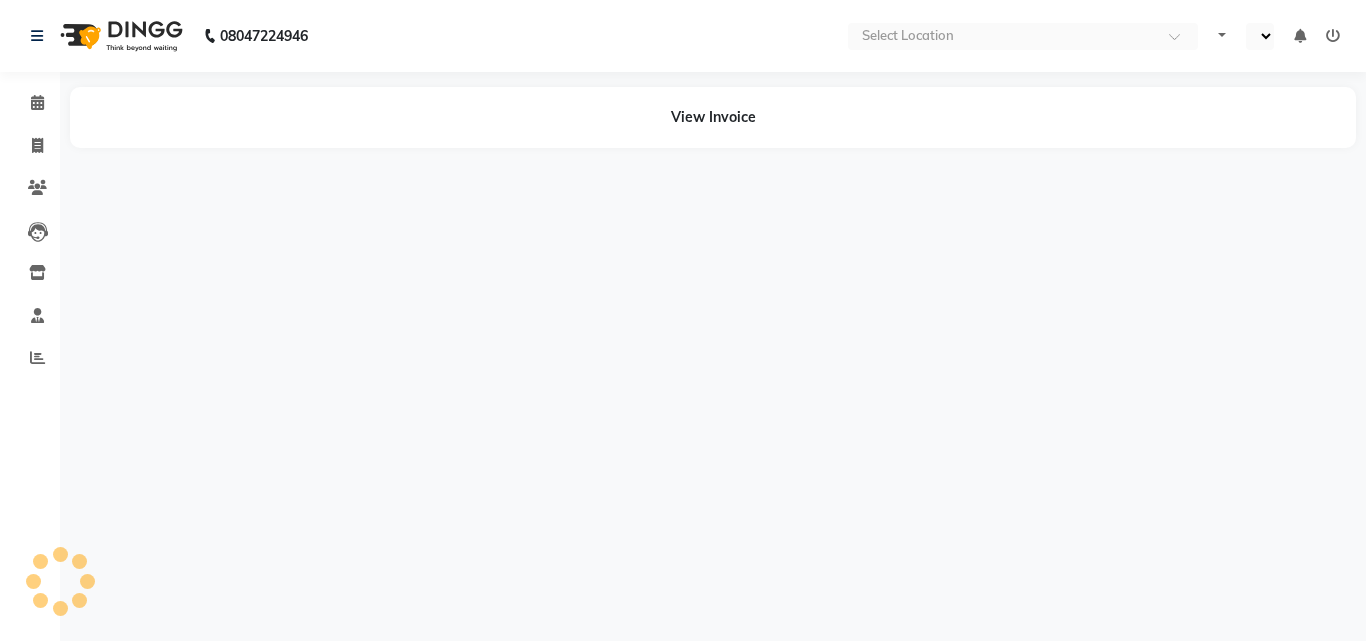 select on "en" 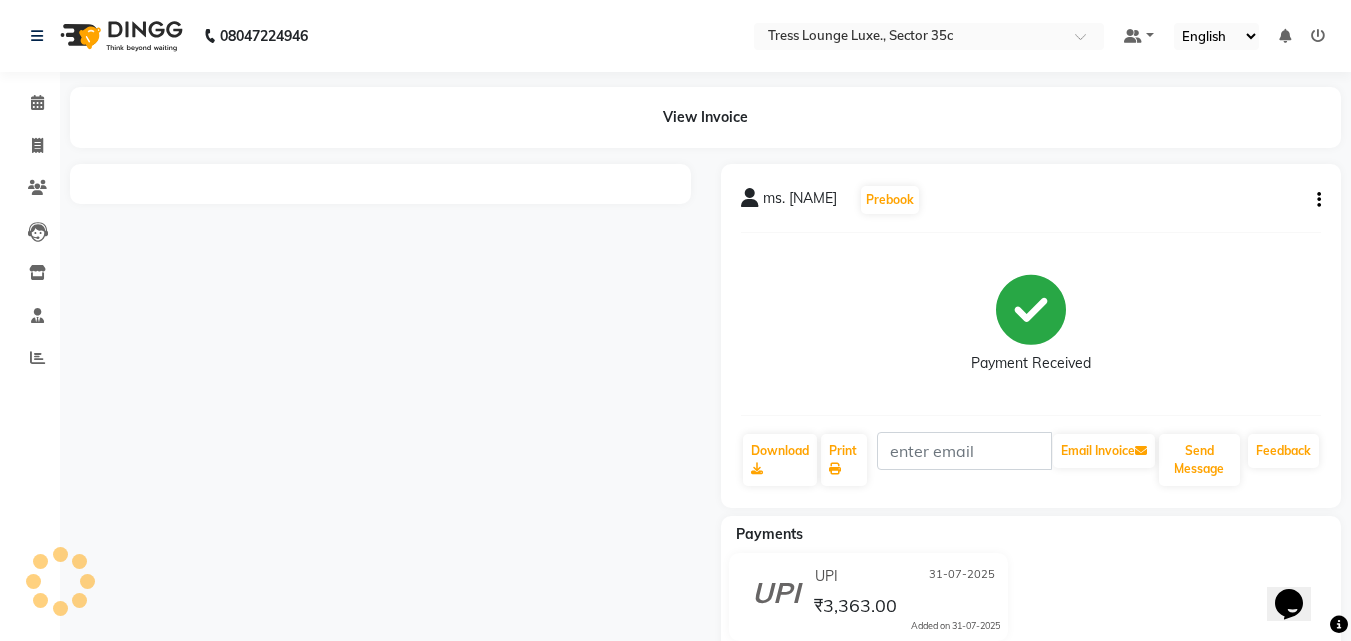 scroll, scrollTop: 0, scrollLeft: 0, axis: both 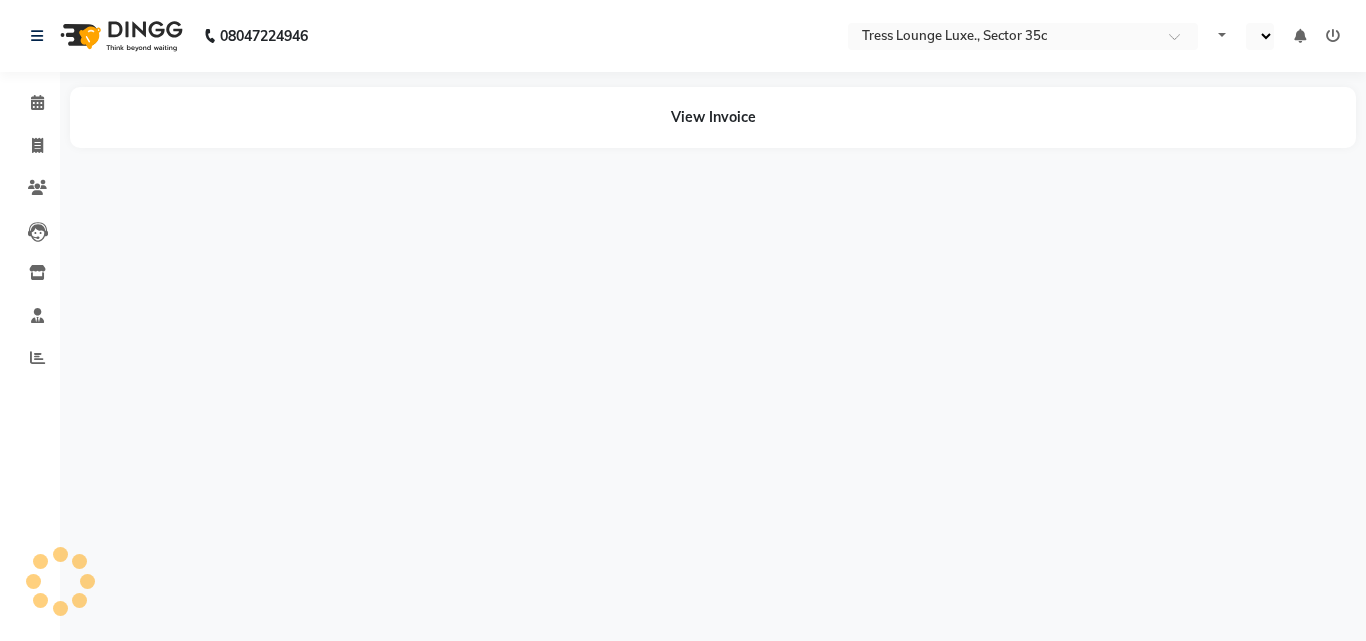 select on "en" 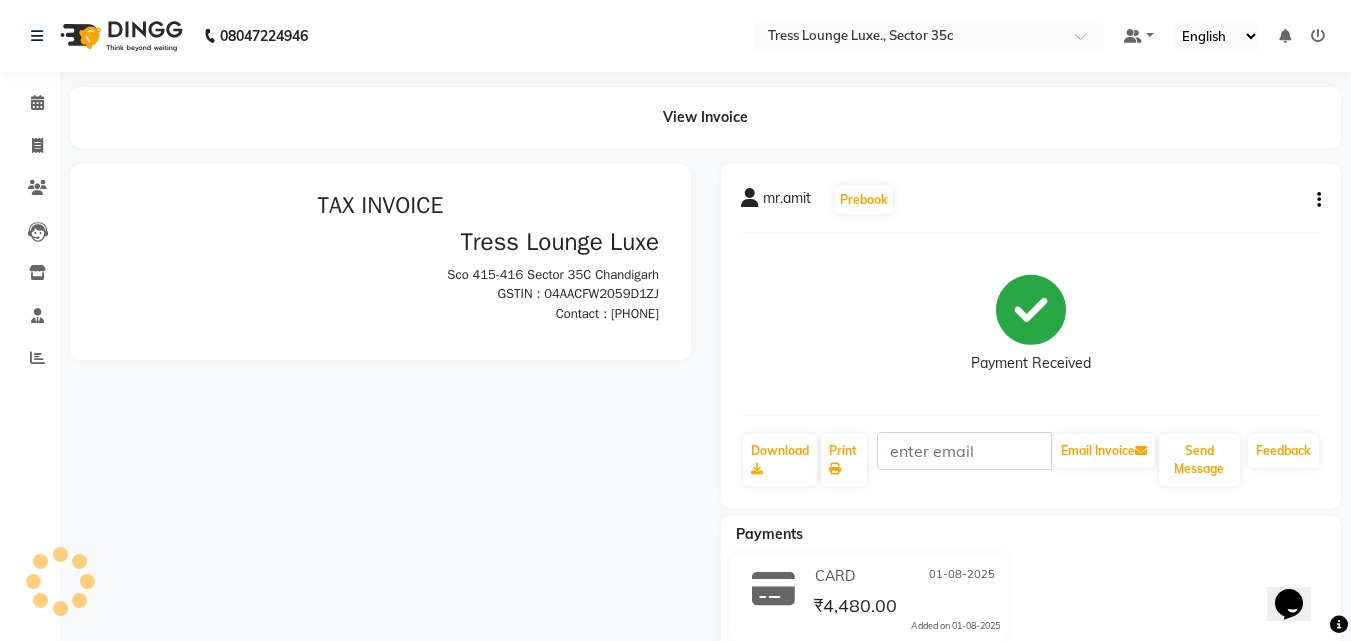 scroll, scrollTop: 0, scrollLeft: 0, axis: both 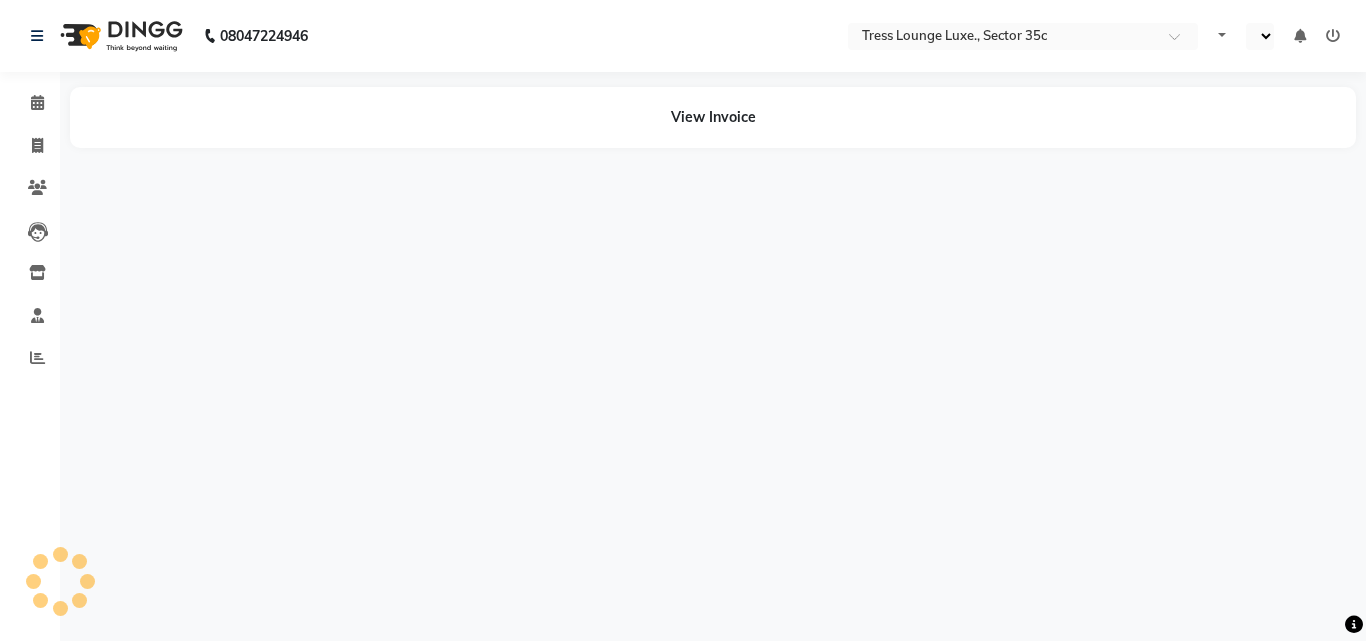 select on "en" 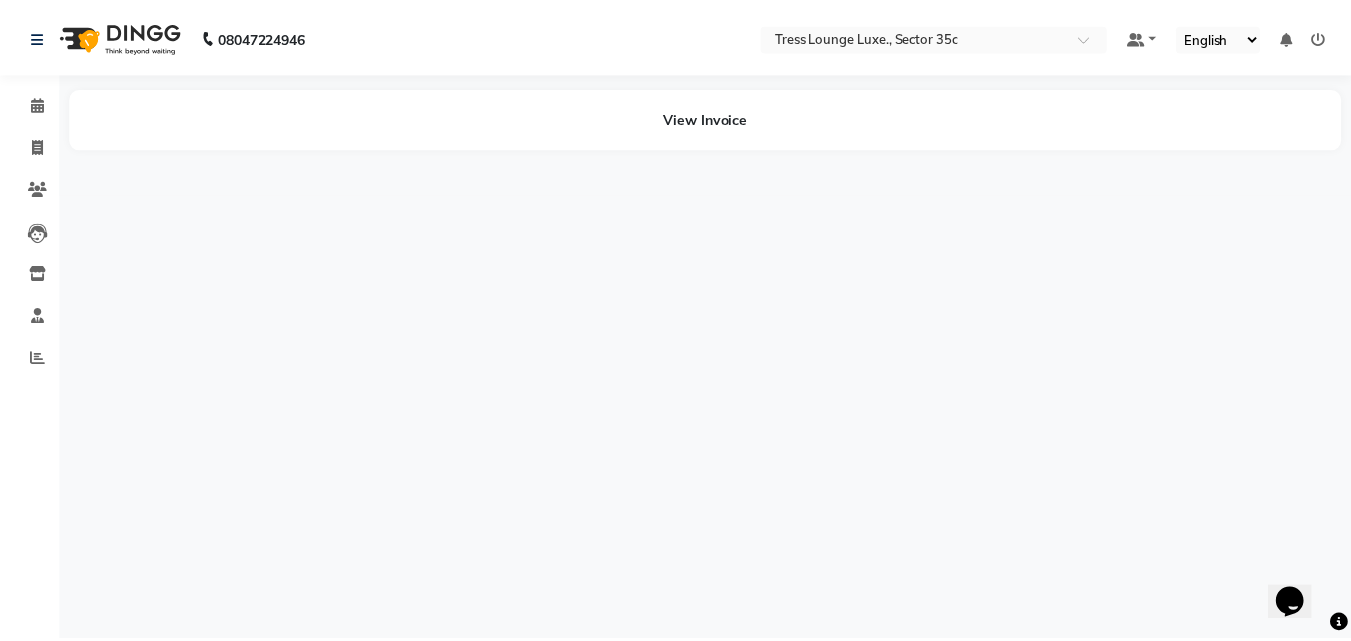 scroll, scrollTop: 0, scrollLeft: 0, axis: both 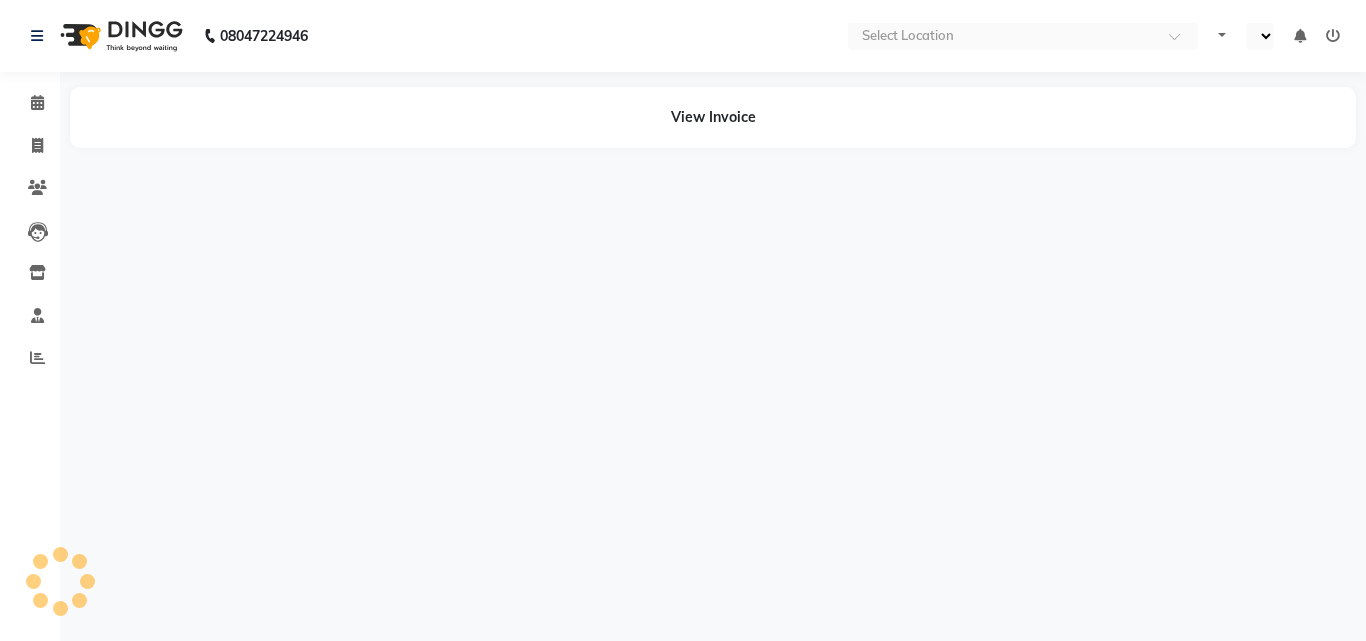 select on "en" 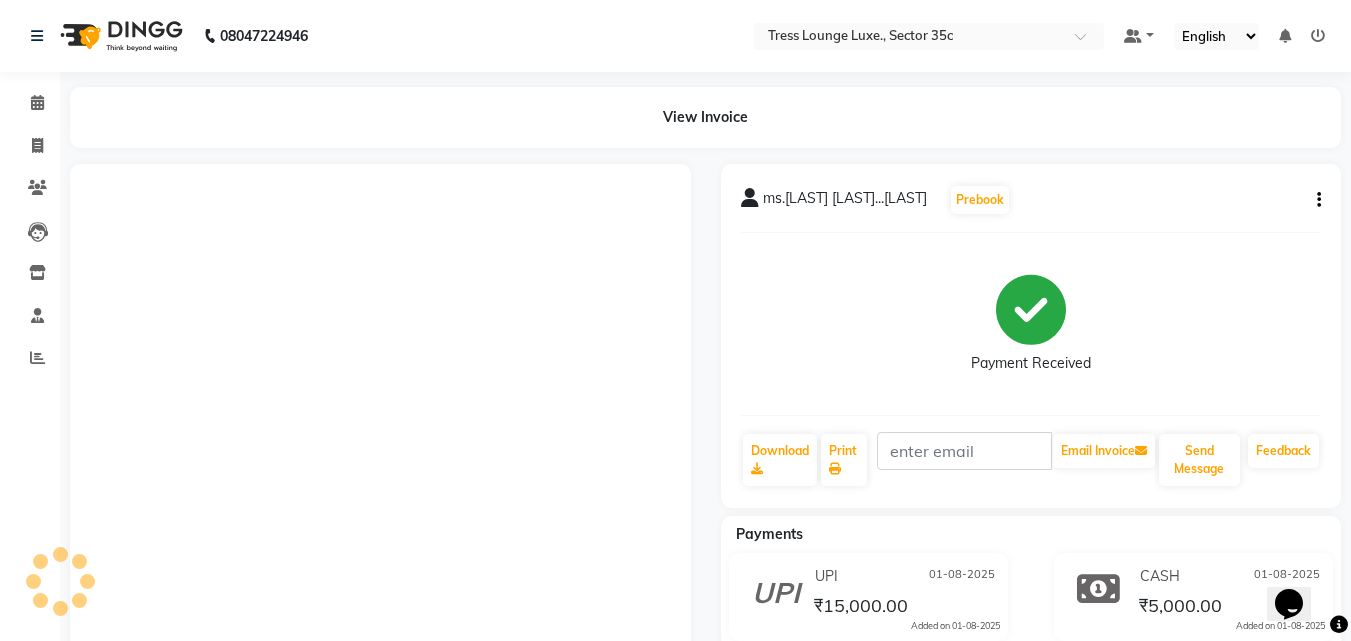 scroll, scrollTop: 0, scrollLeft: 0, axis: both 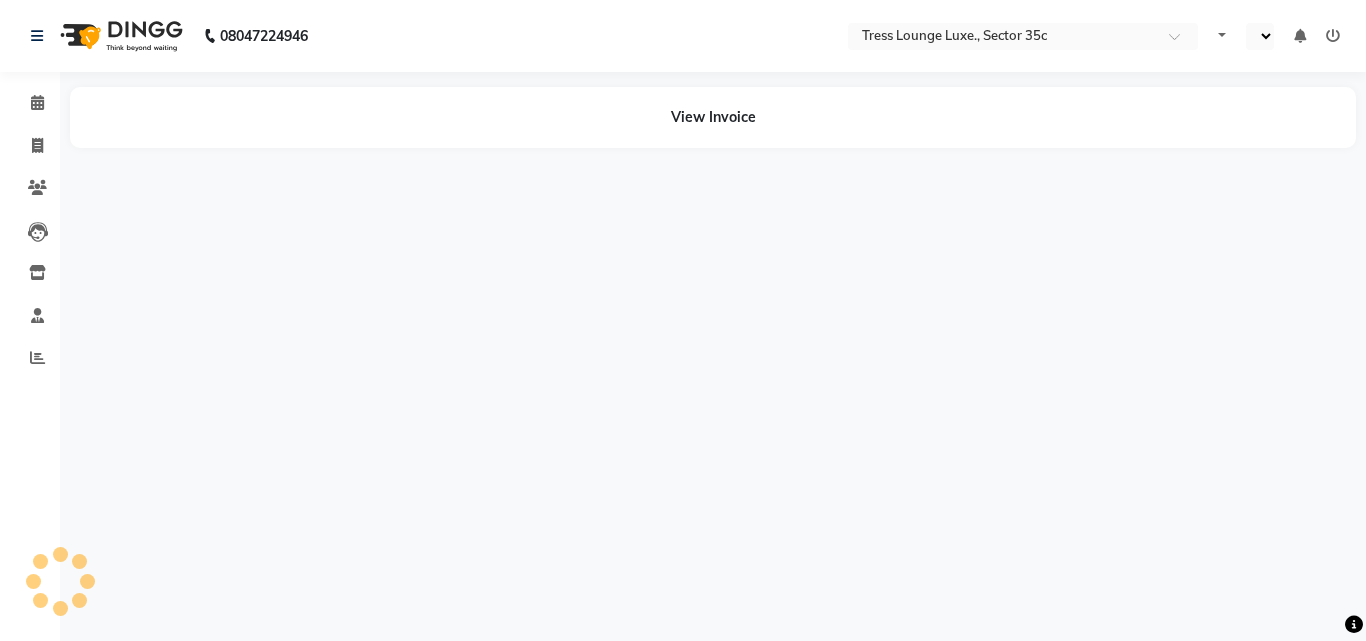 select on "en" 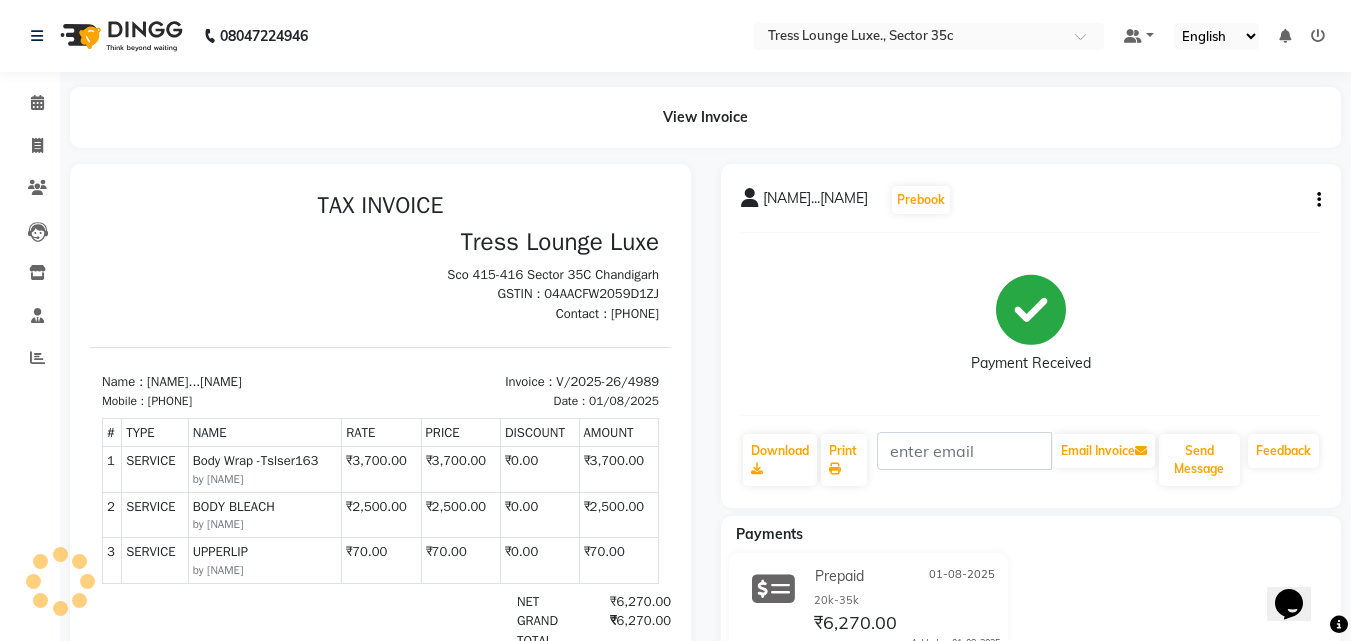 scroll, scrollTop: 0, scrollLeft: 0, axis: both 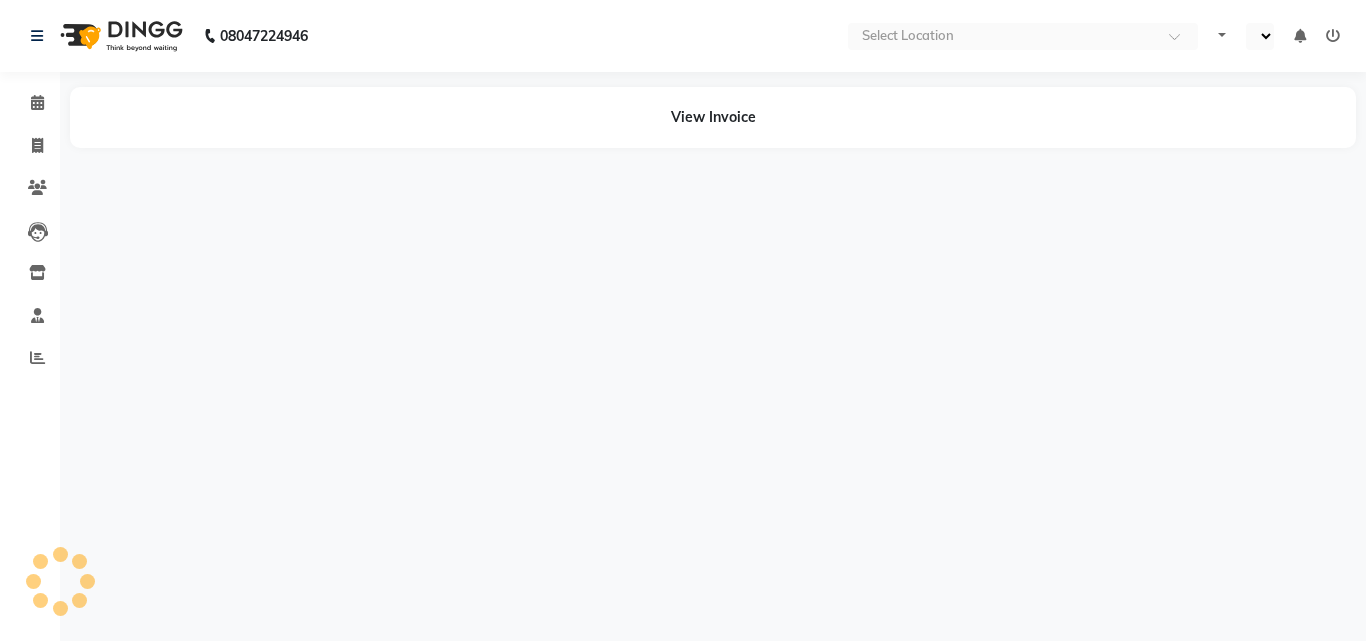 select on "en" 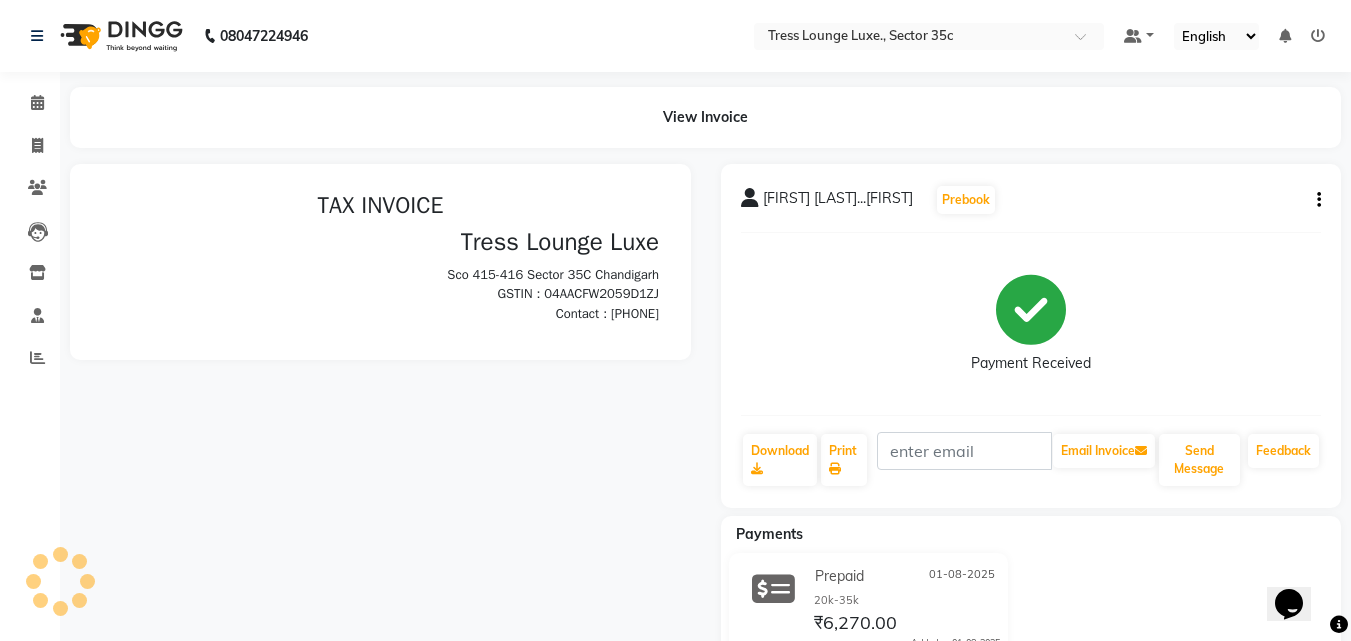scroll, scrollTop: 0, scrollLeft: 0, axis: both 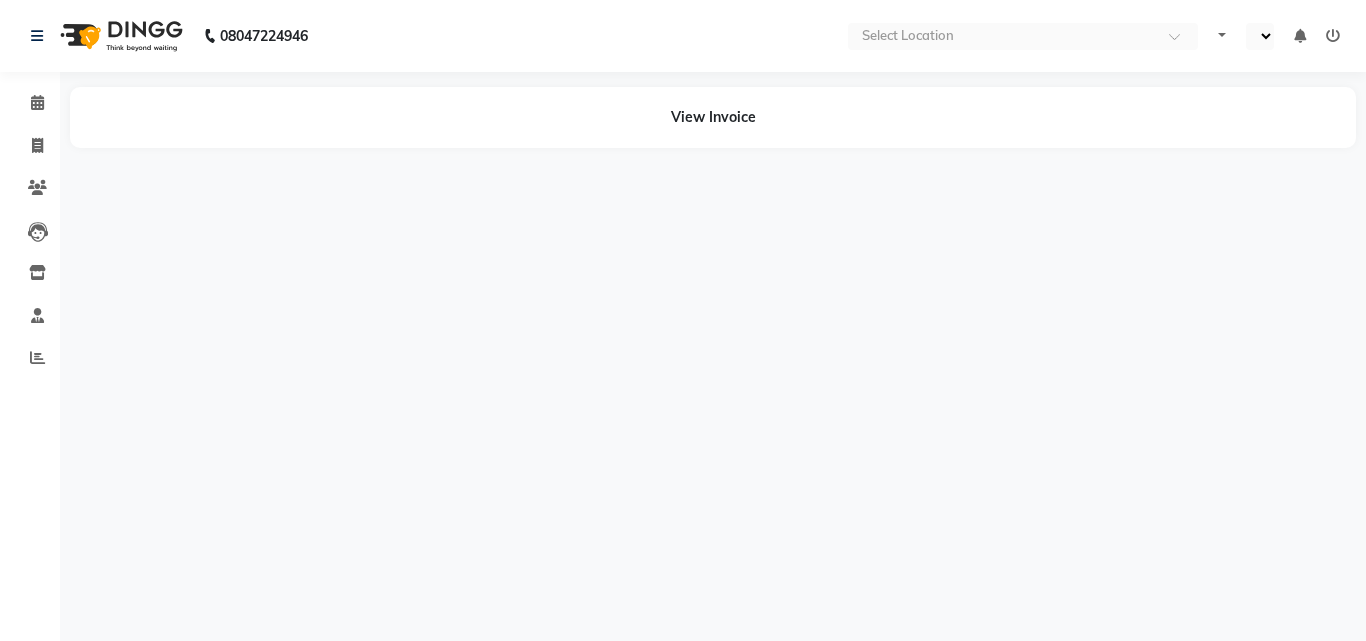 select on "en" 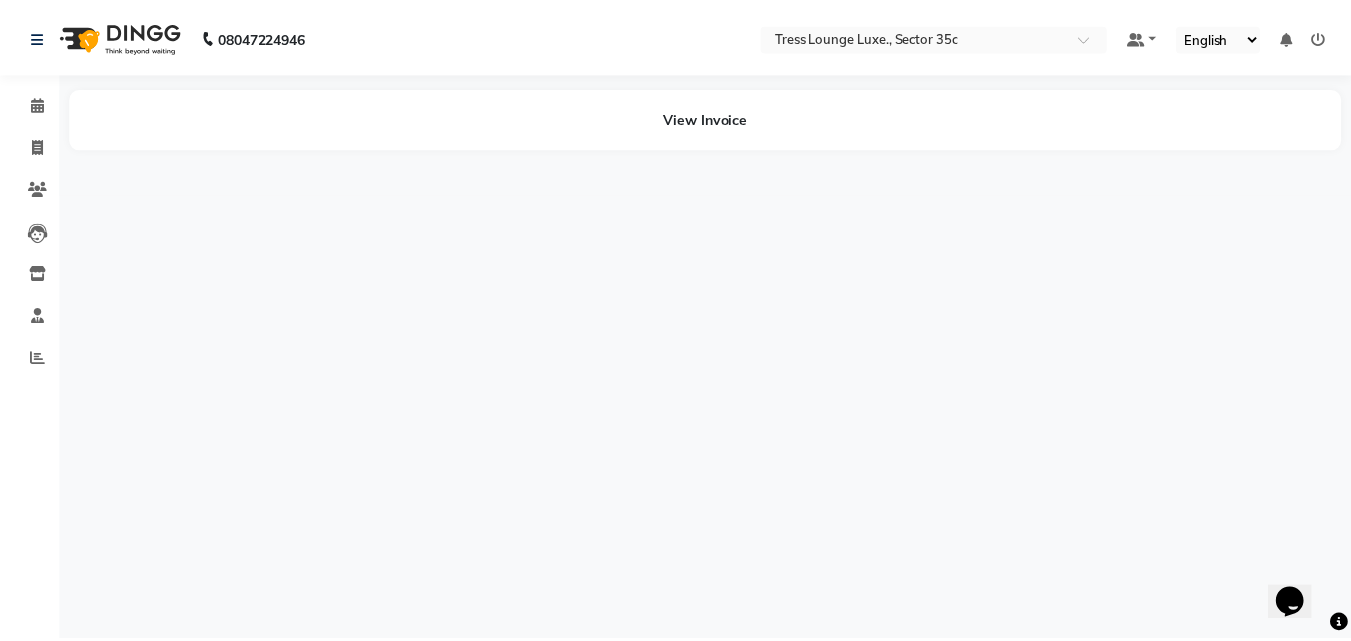 scroll, scrollTop: 0, scrollLeft: 0, axis: both 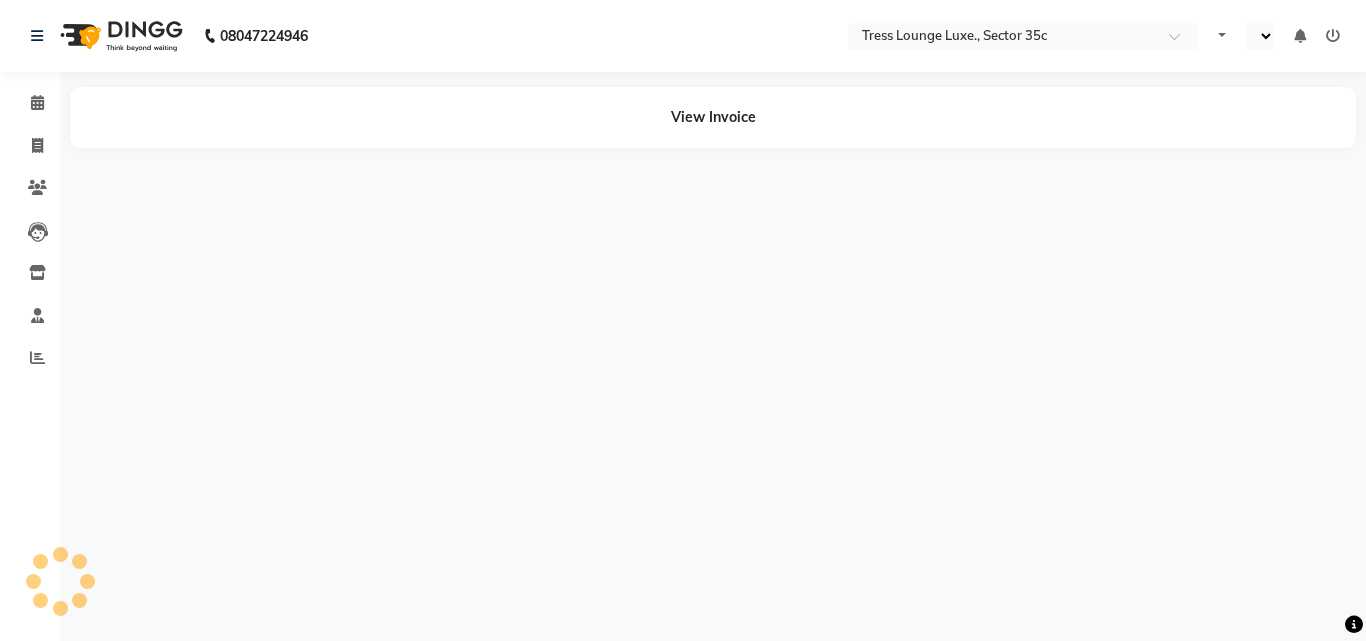select on "en" 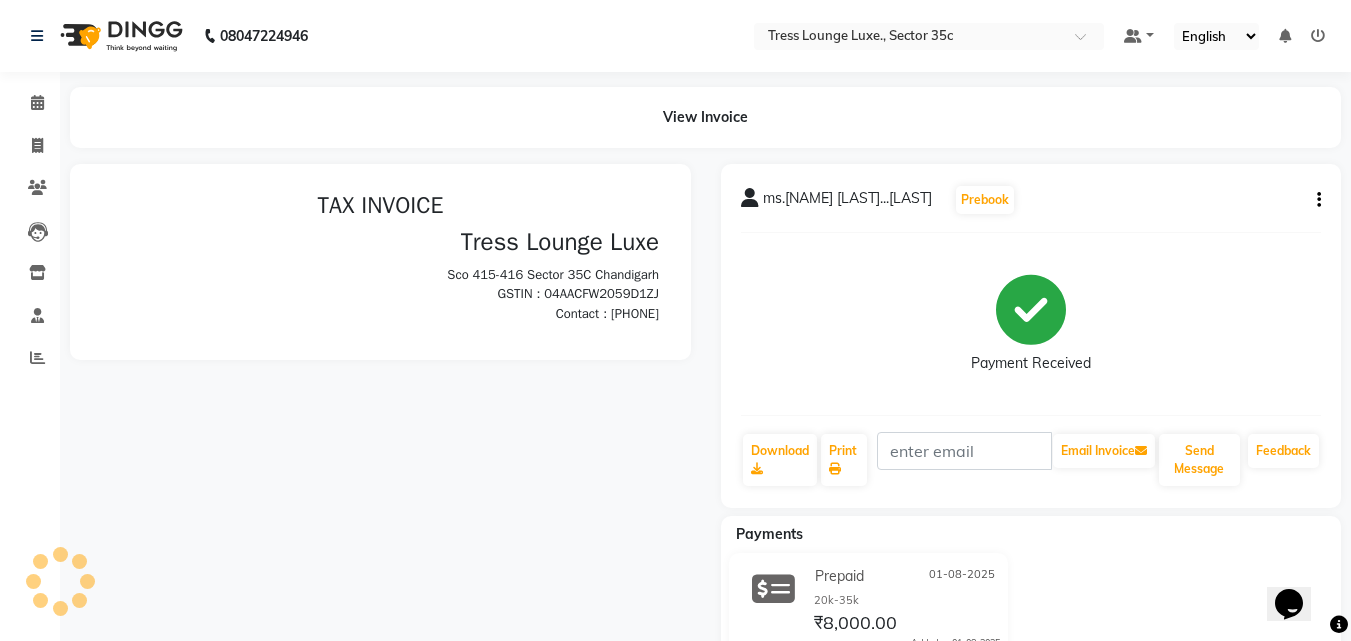 scroll, scrollTop: 0, scrollLeft: 0, axis: both 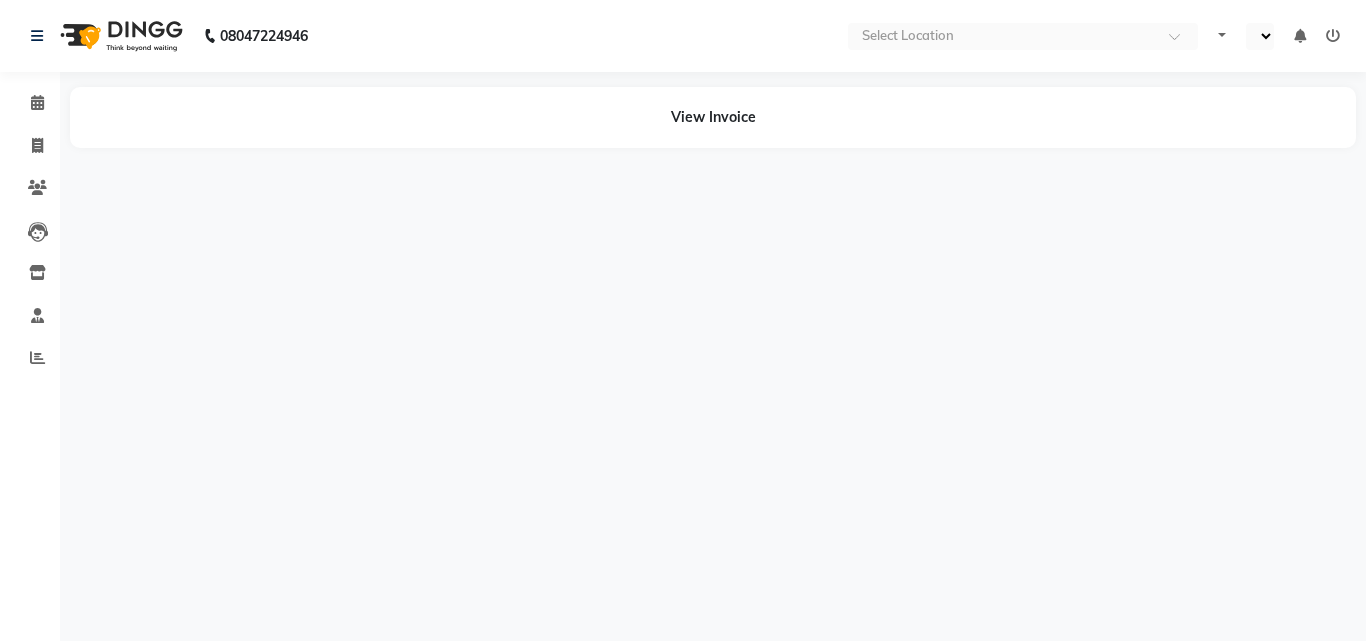 select on "en" 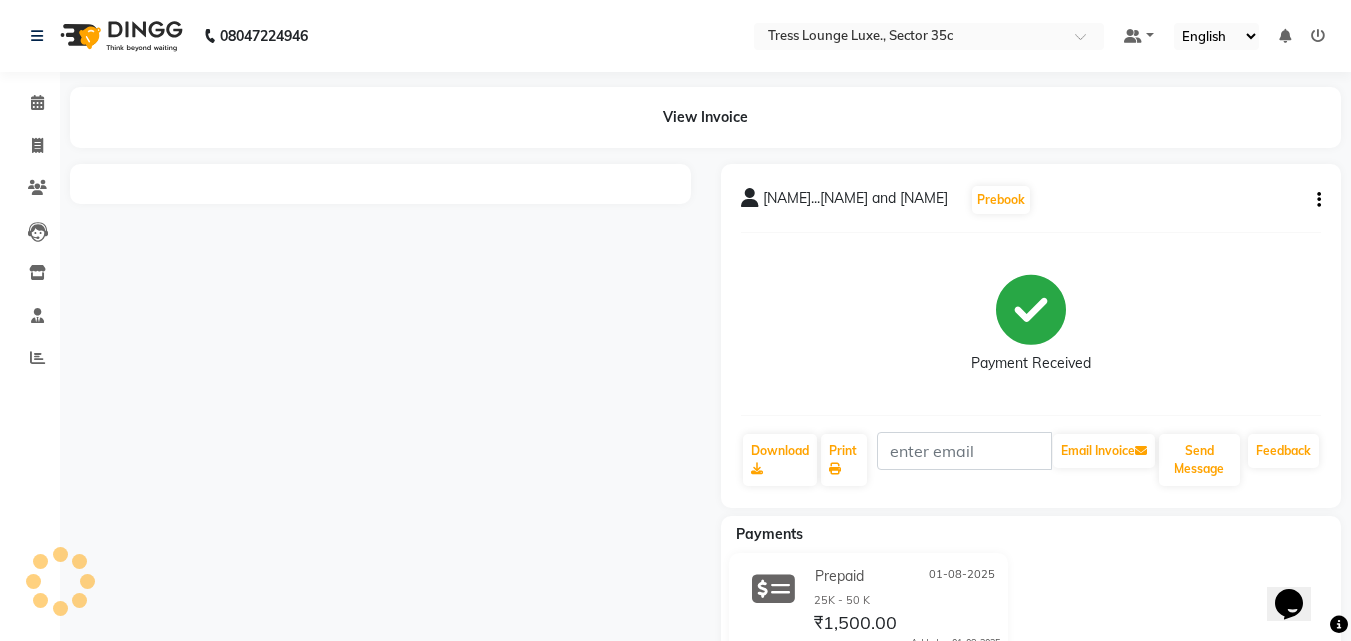 scroll, scrollTop: 0, scrollLeft: 0, axis: both 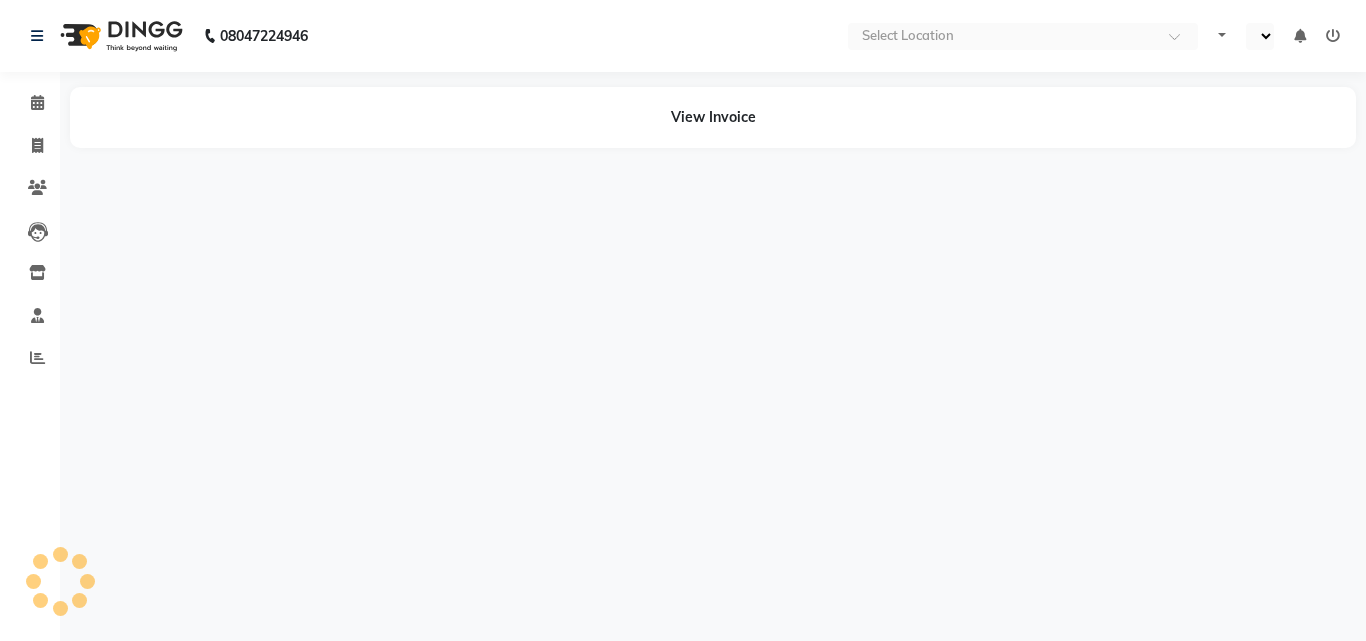 select on "en" 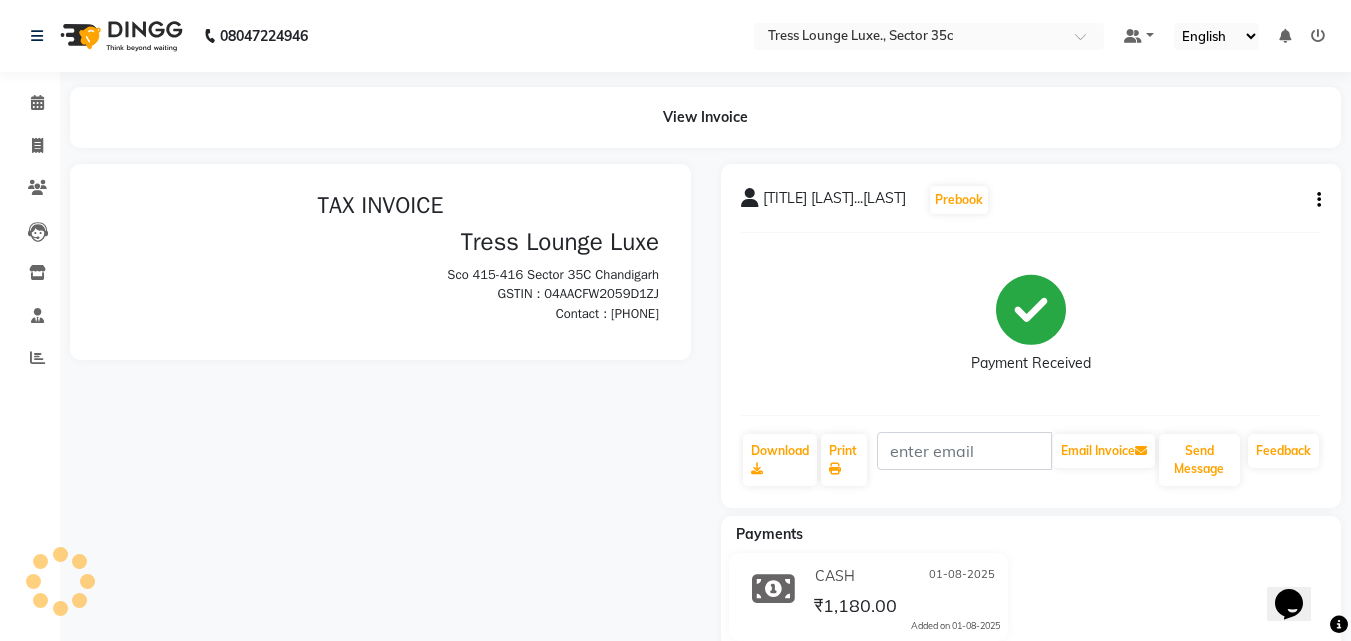 scroll, scrollTop: 0, scrollLeft: 0, axis: both 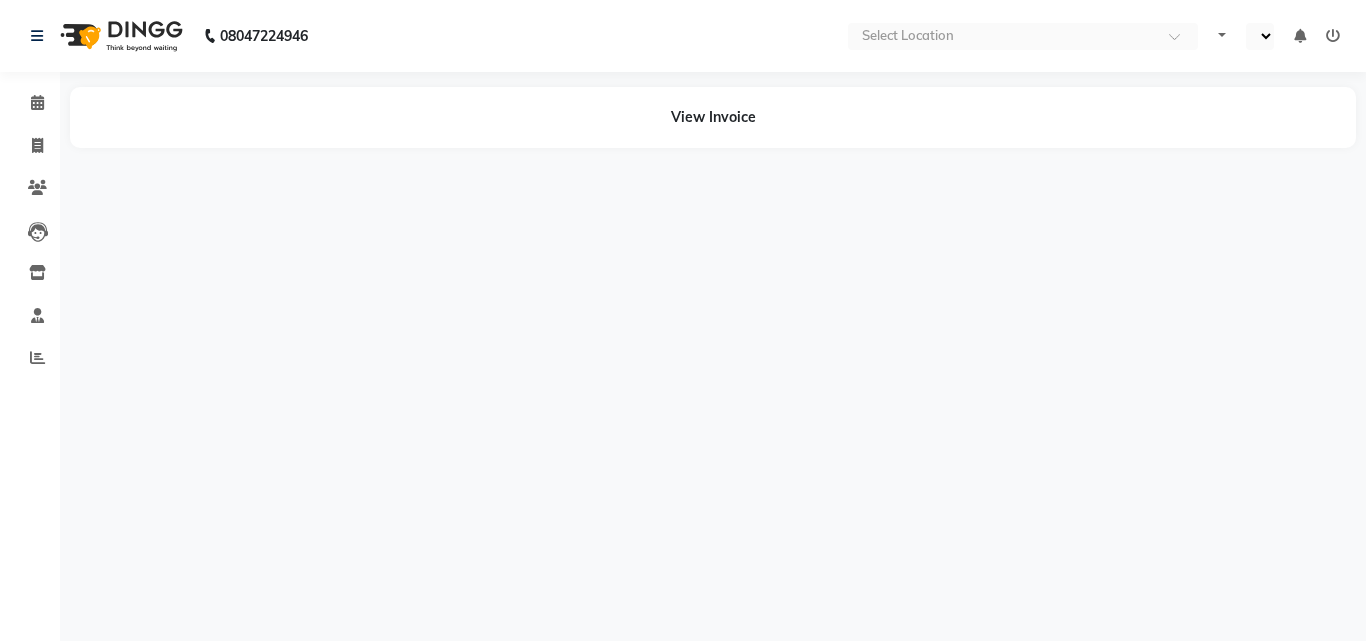 select on "en" 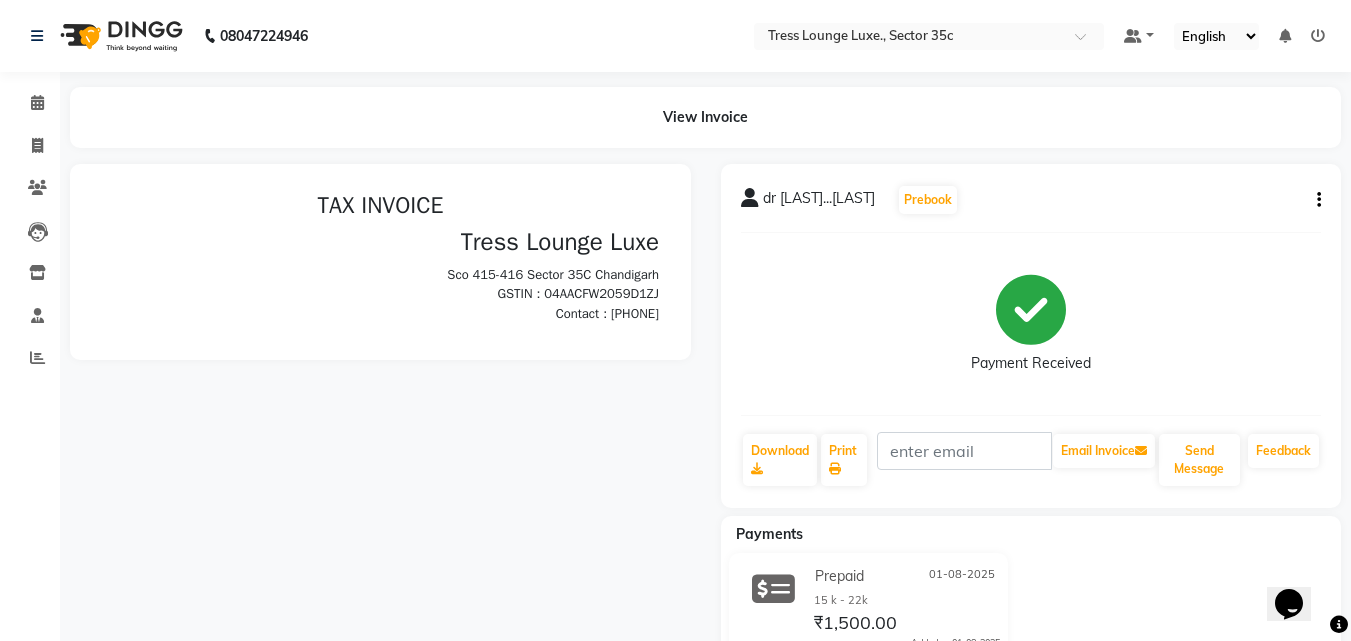 scroll, scrollTop: 0, scrollLeft: 0, axis: both 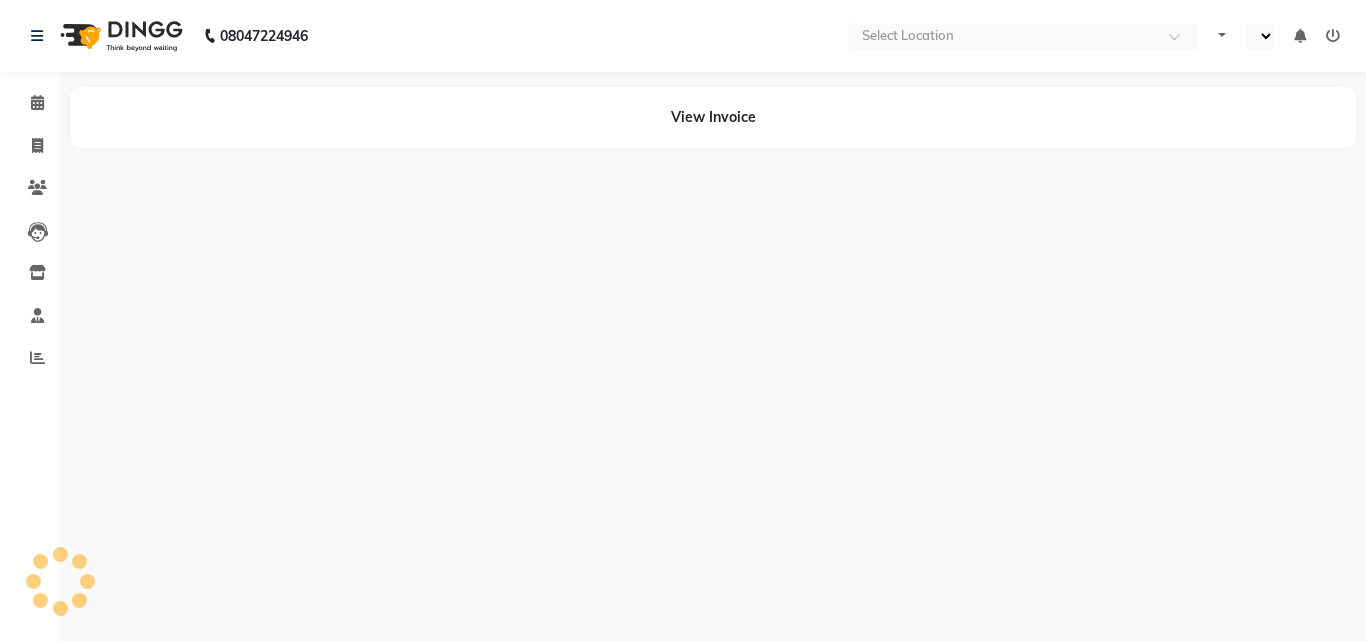 select on "en" 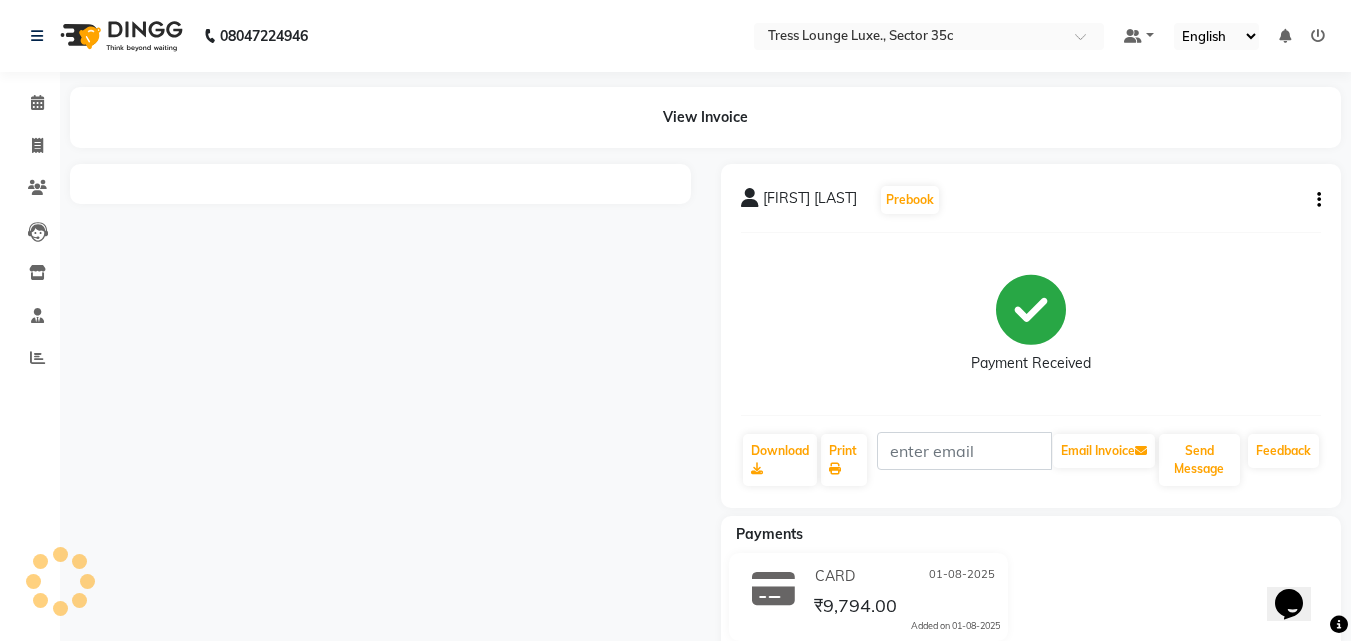 scroll, scrollTop: 0, scrollLeft: 0, axis: both 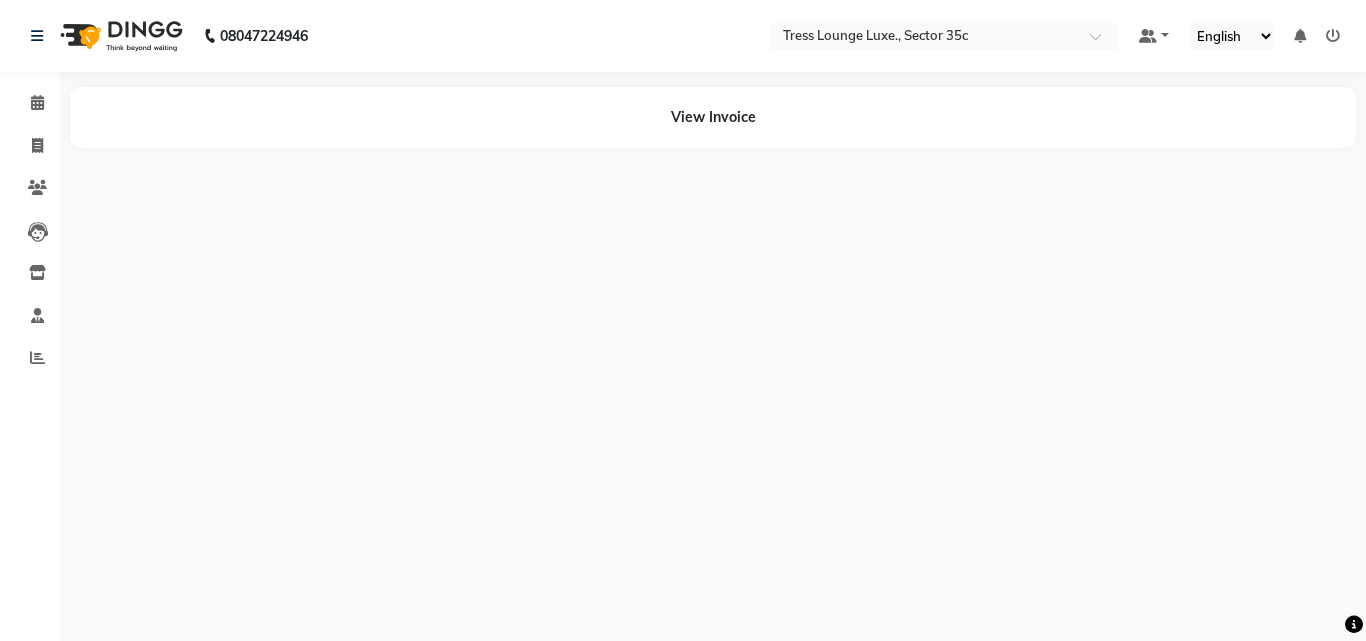 select on "en" 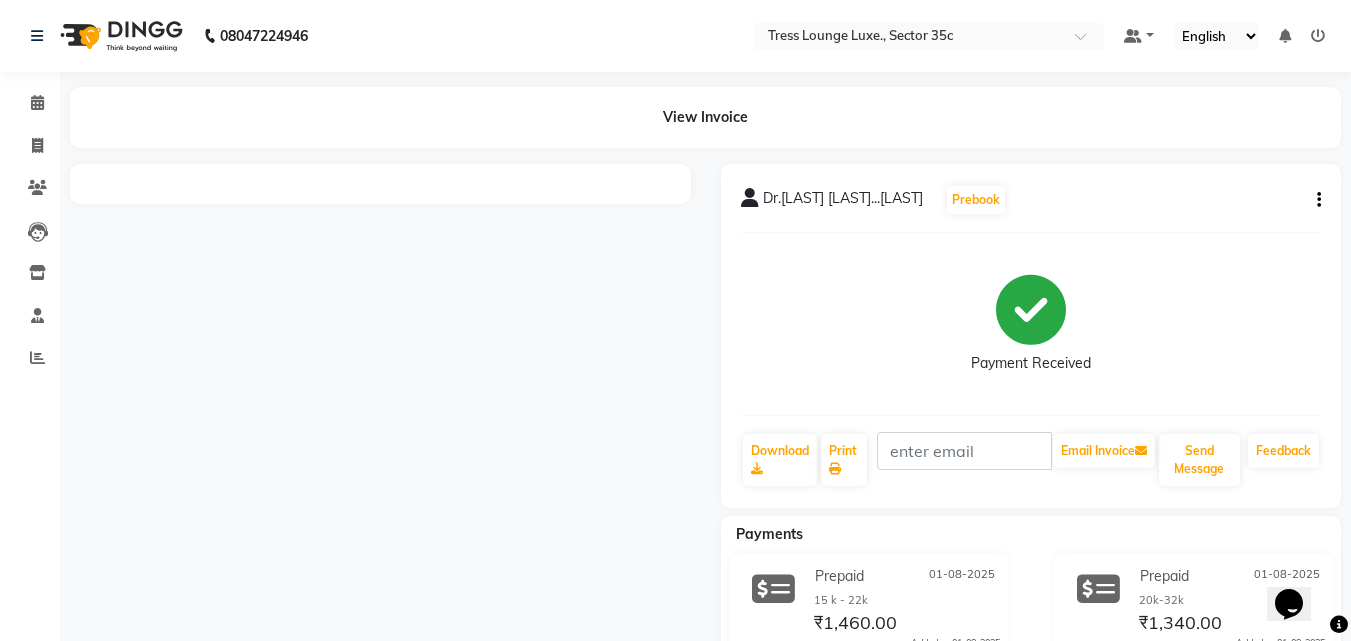 scroll, scrollTop: 0, scrollLeft: 0, axis: both 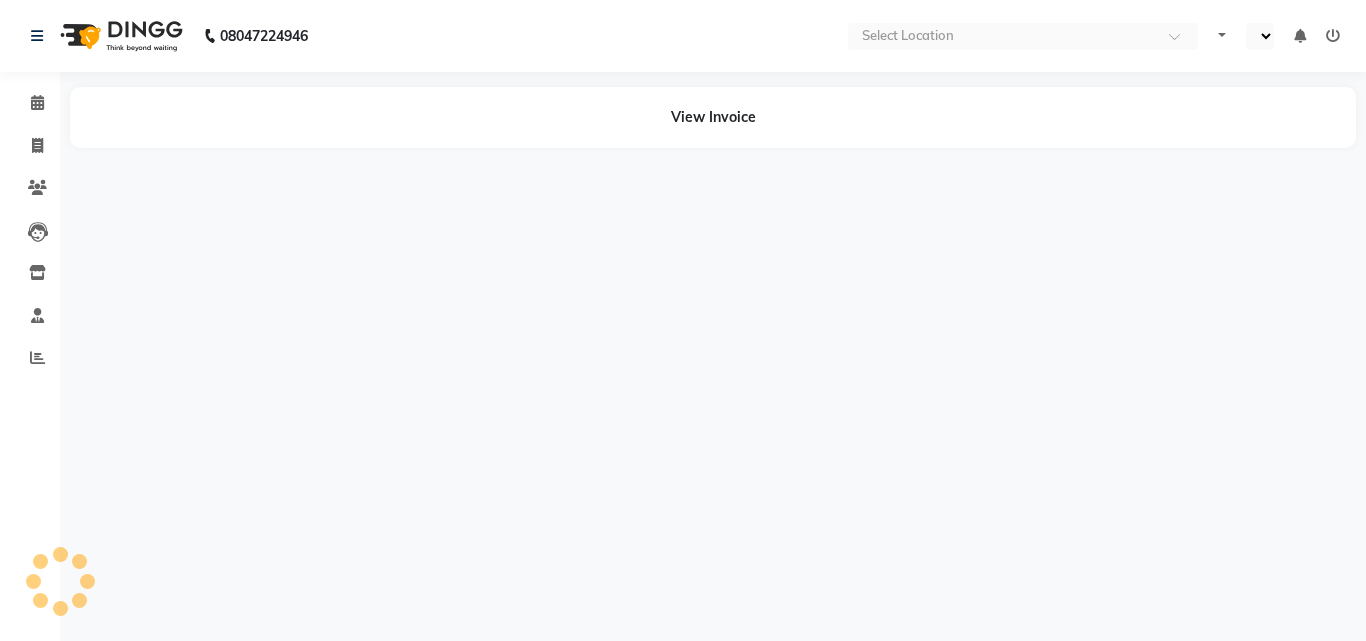 select on "en" 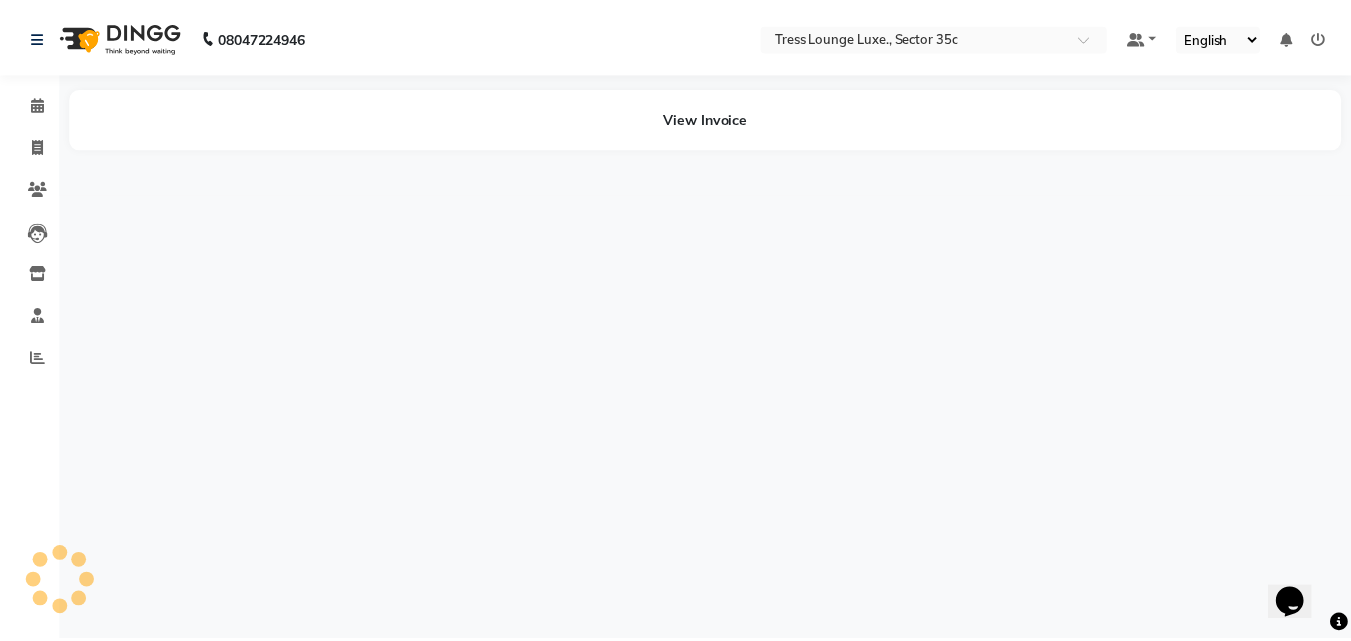scroll, scrollTop: 0, scrollLeft: 0, axis: both 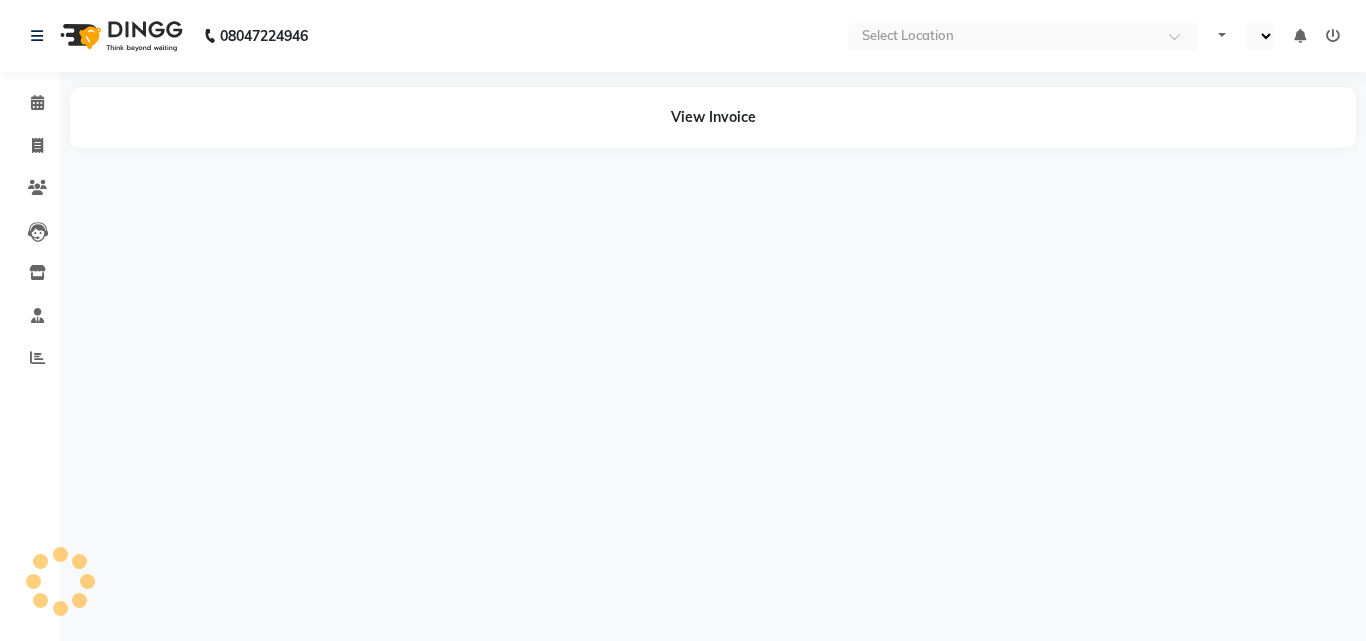 select on "en" 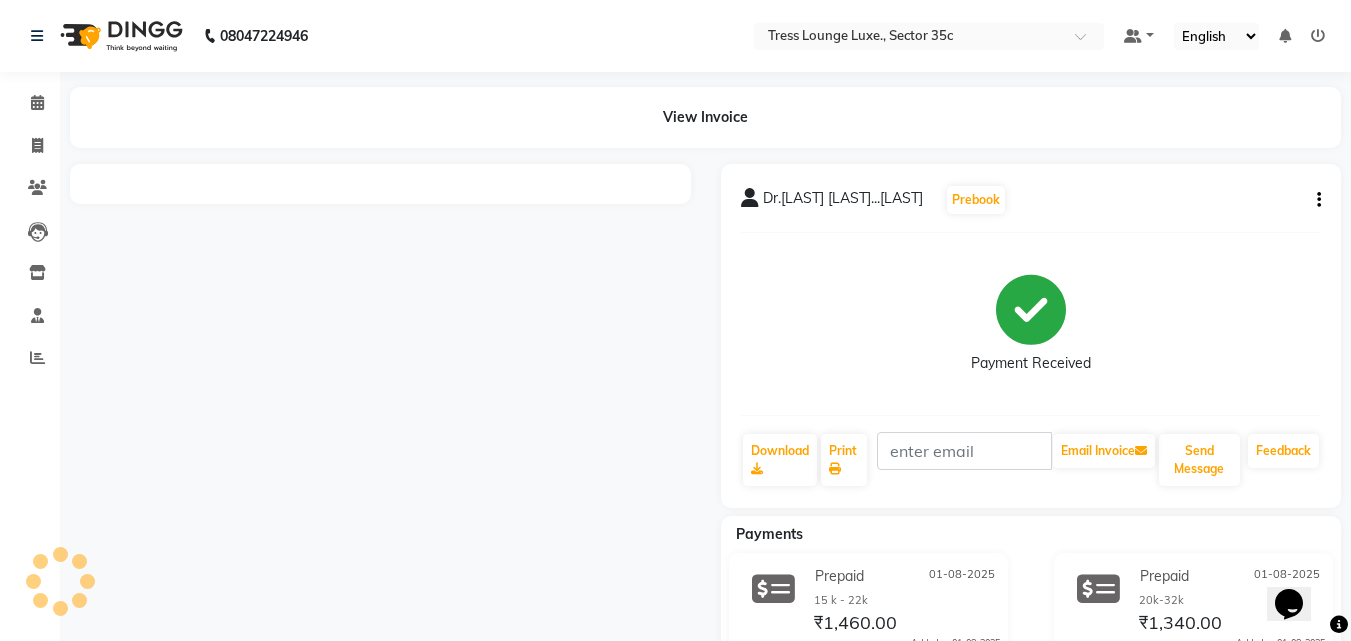 scroll, scrollTop: 0, scrollLeft: 0, axis: both 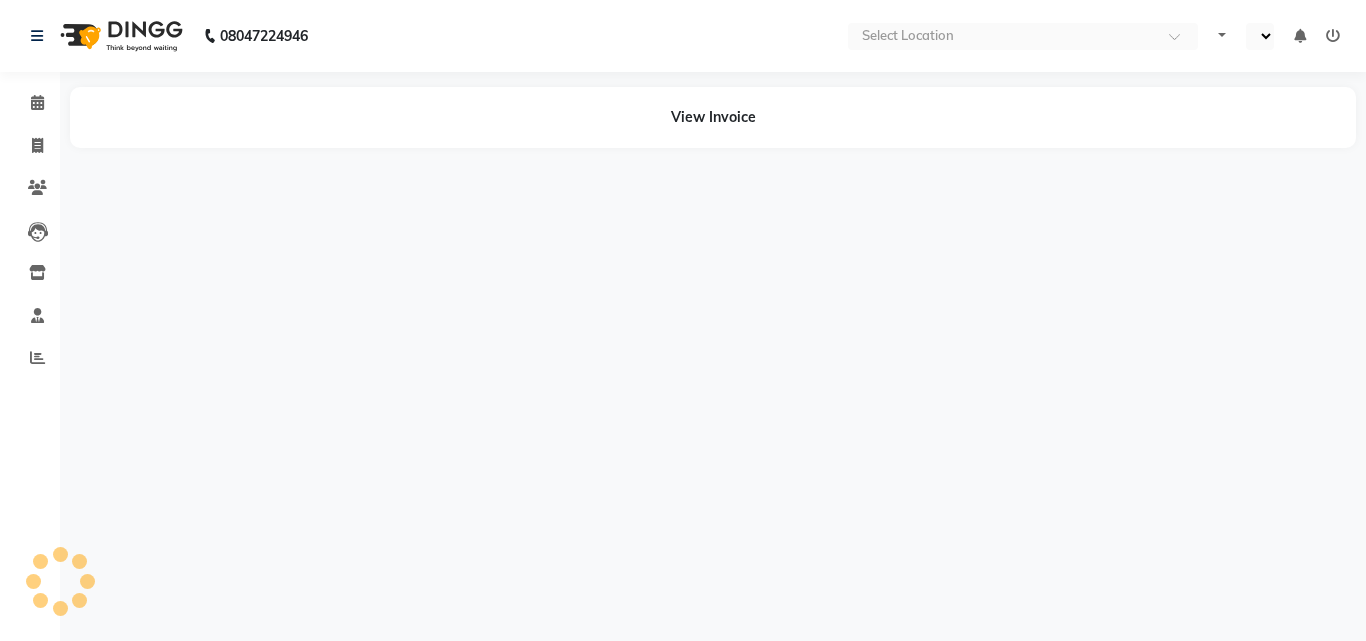 select on "en" 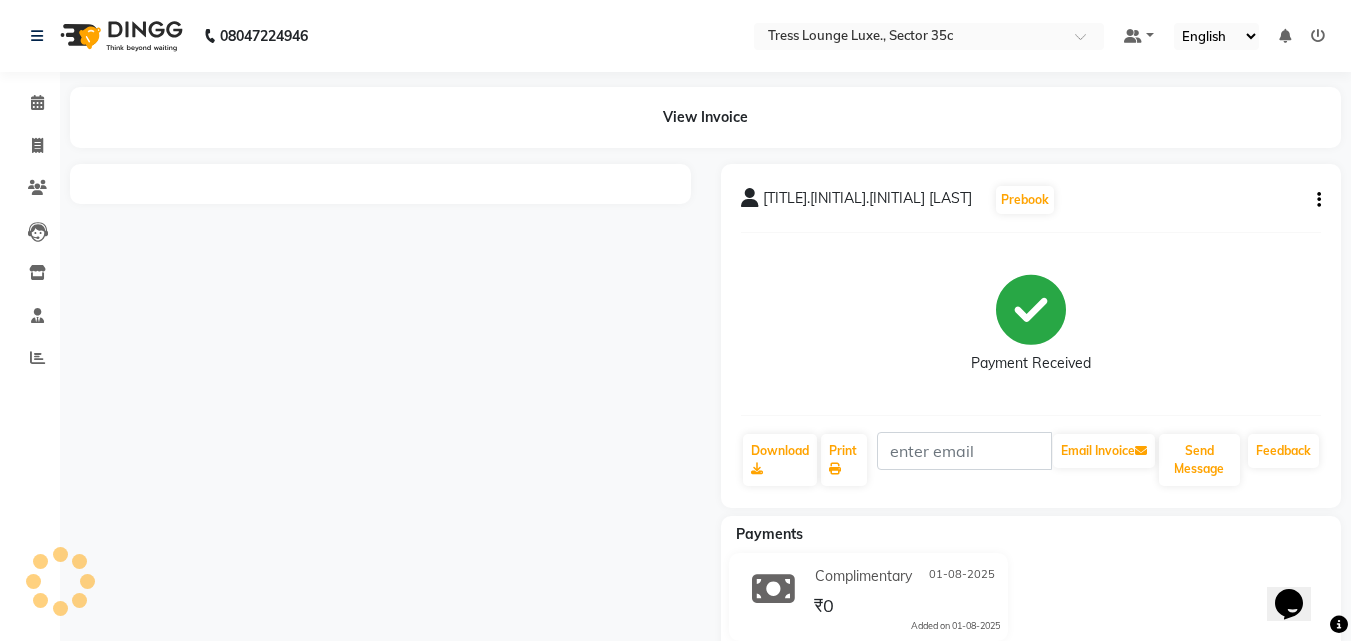 scroll, scrollTop: 0, scrollLeft: 0, axis: both 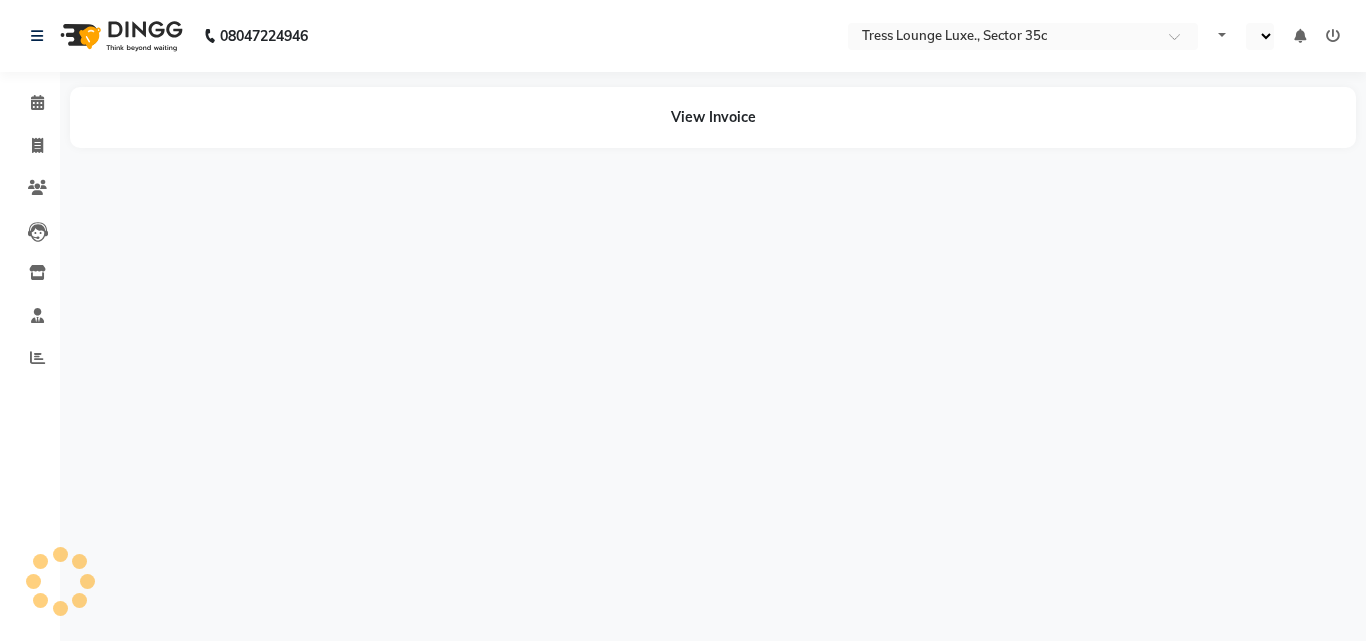 select on "en" 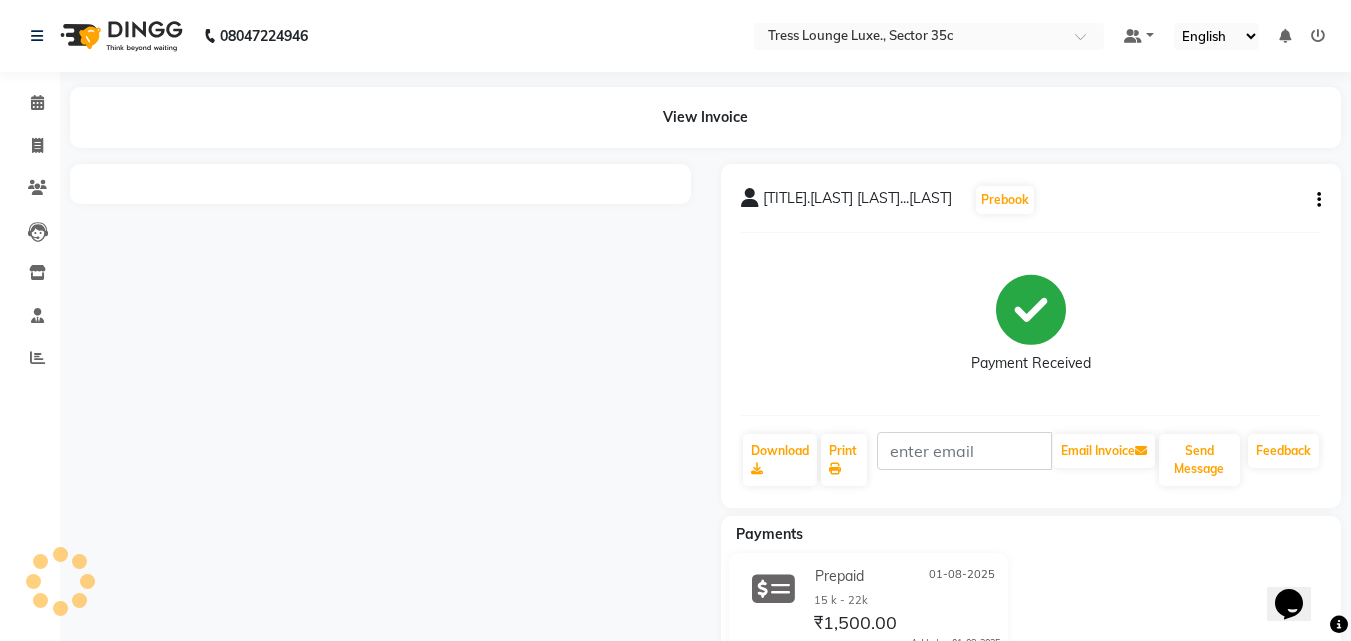 scroll, scrollTop: 0, scrollLeft: 0, axis: both 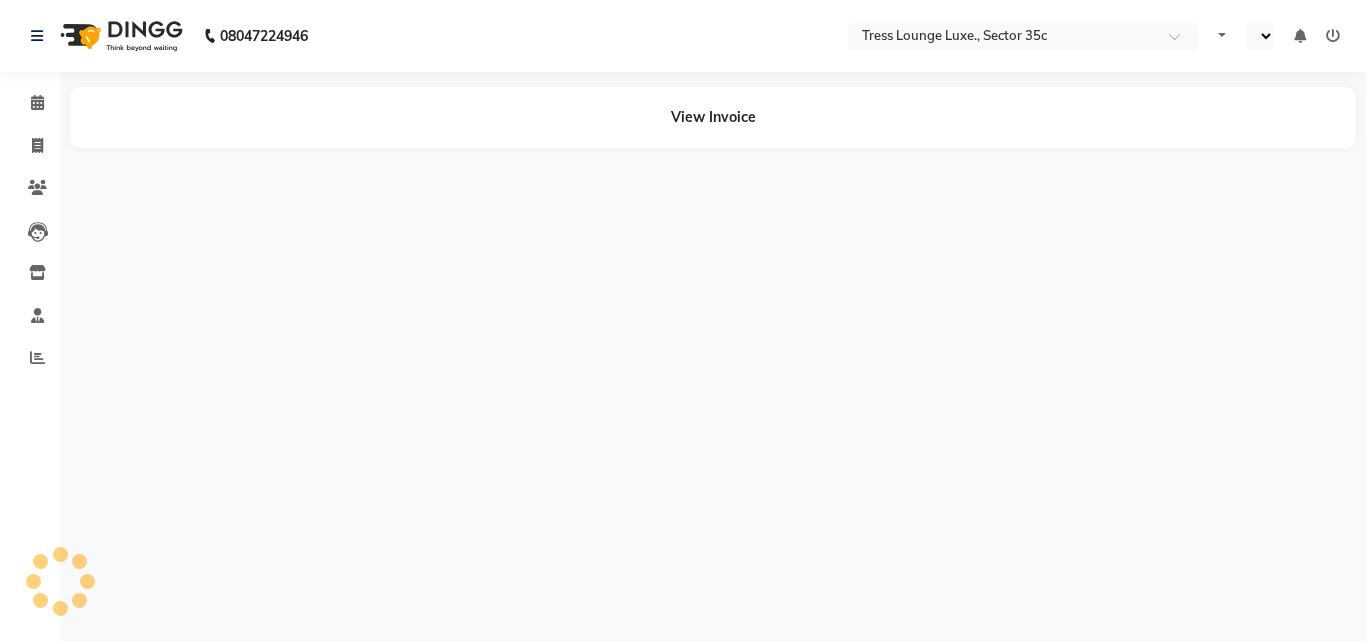 select on "en" 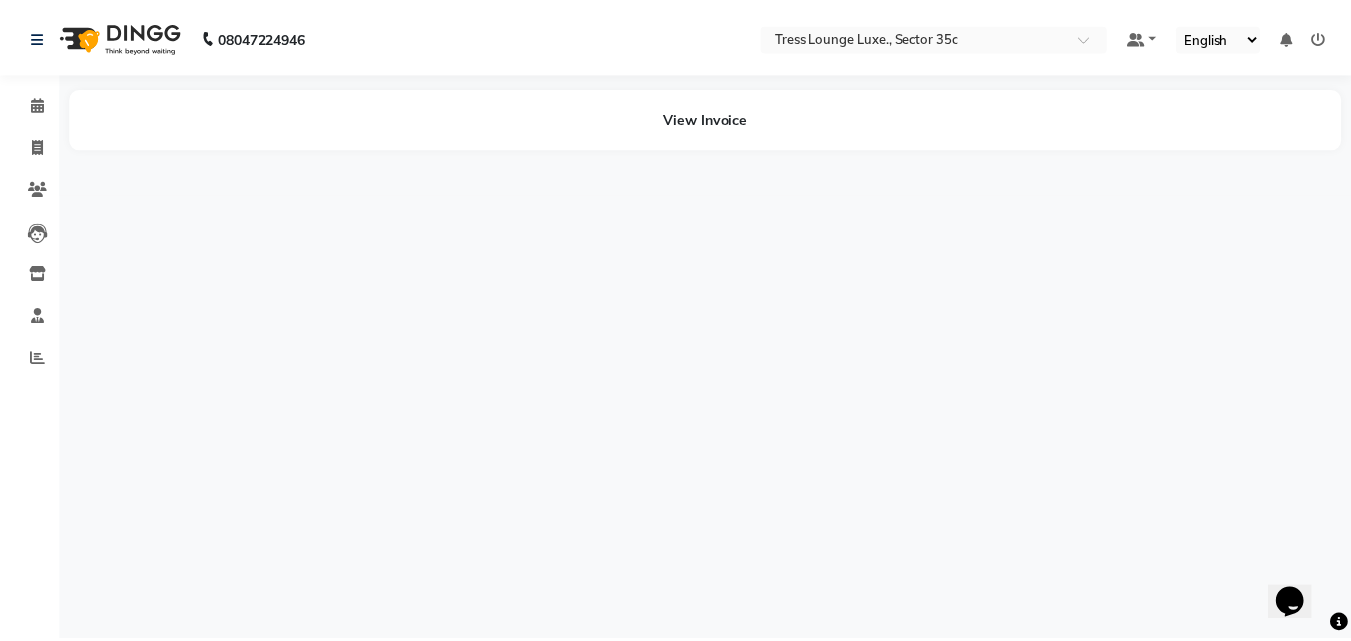 scroll, scrollTop: 0, scrollLeft: 0, axis: both 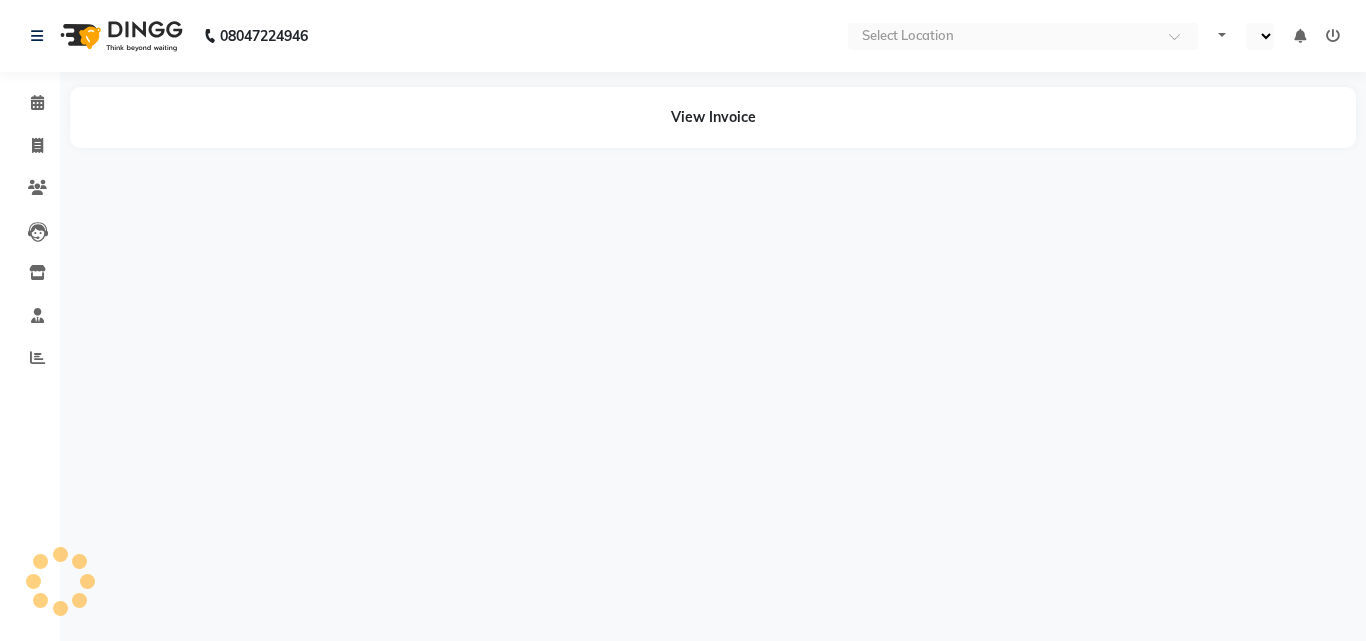select on "en" 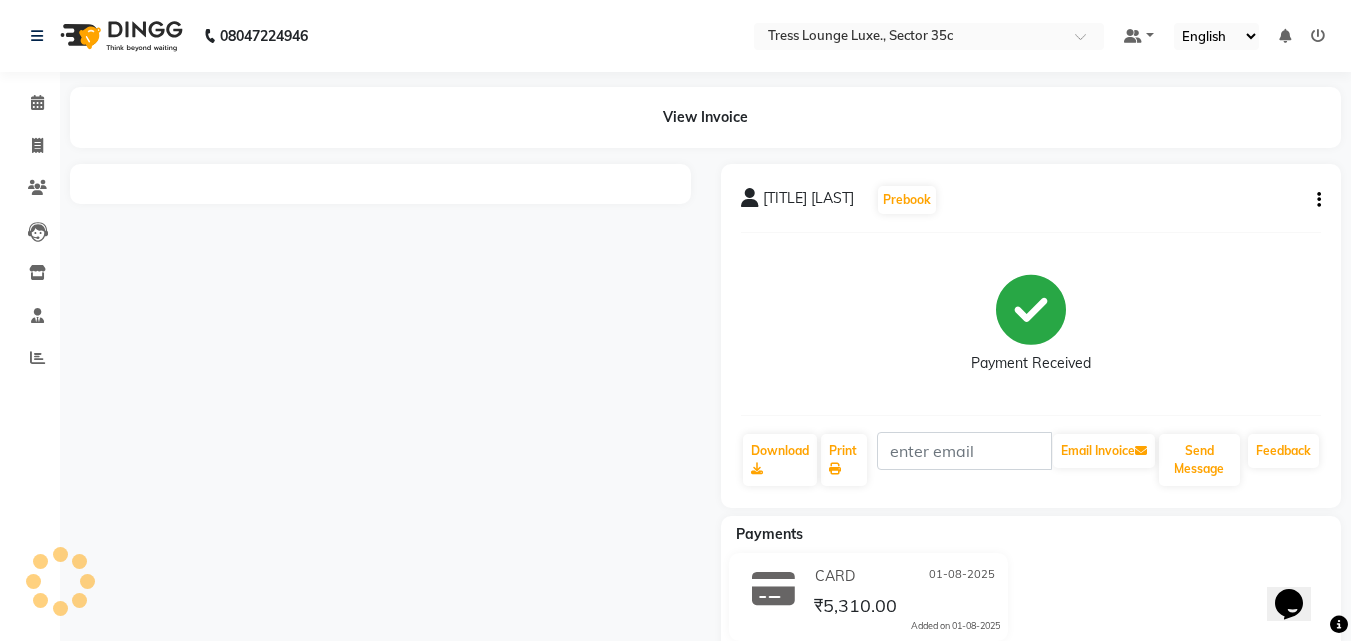scroll, scrollTop: 0, scrollLeft: 0, axis: both 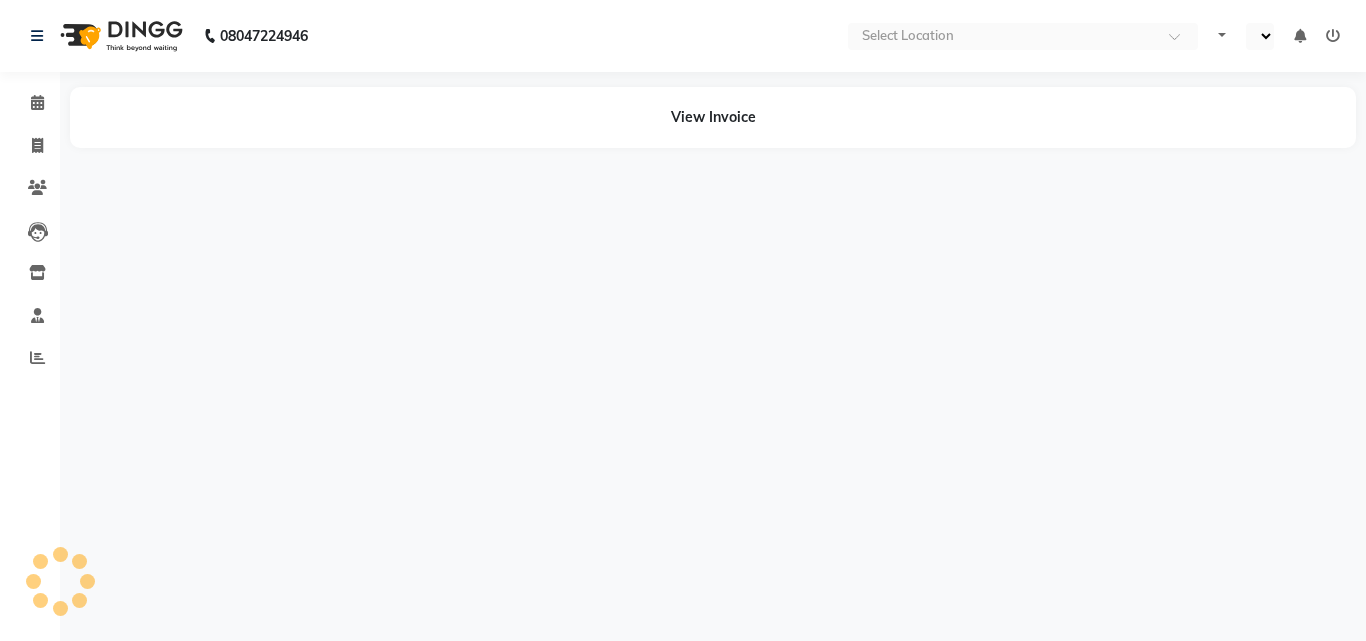 select on "en" 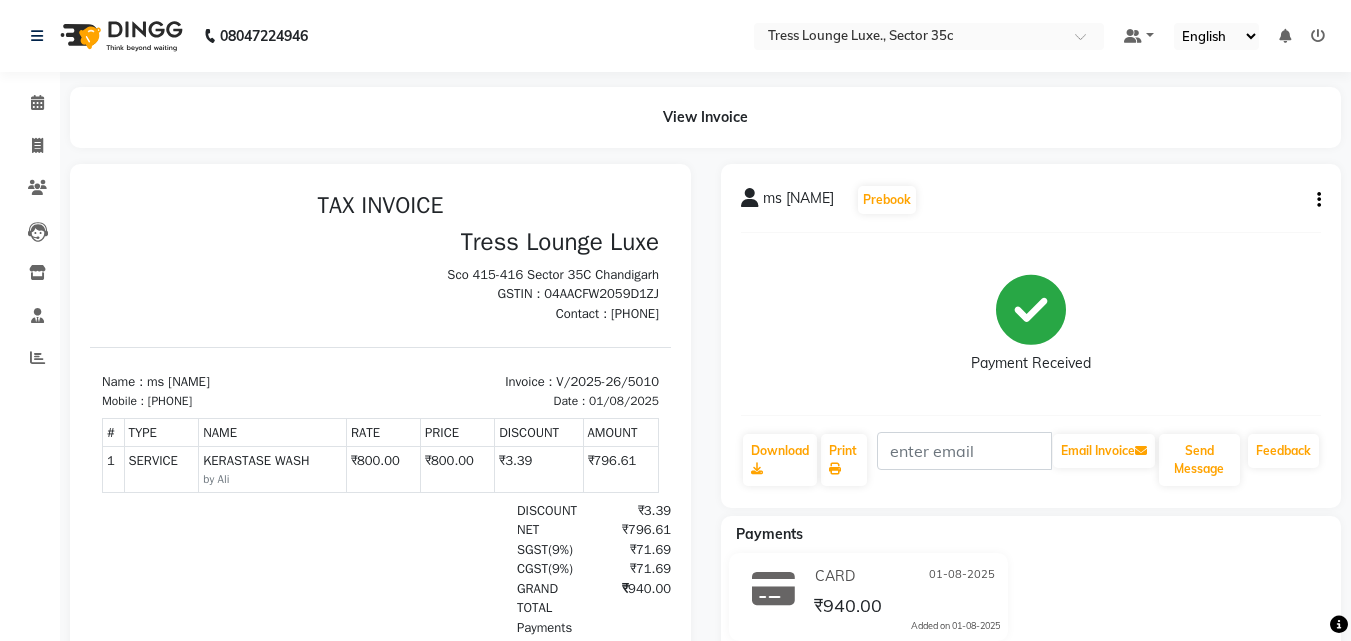 scroll, scrollTop: 0, scrollLeft: 0, axis: both 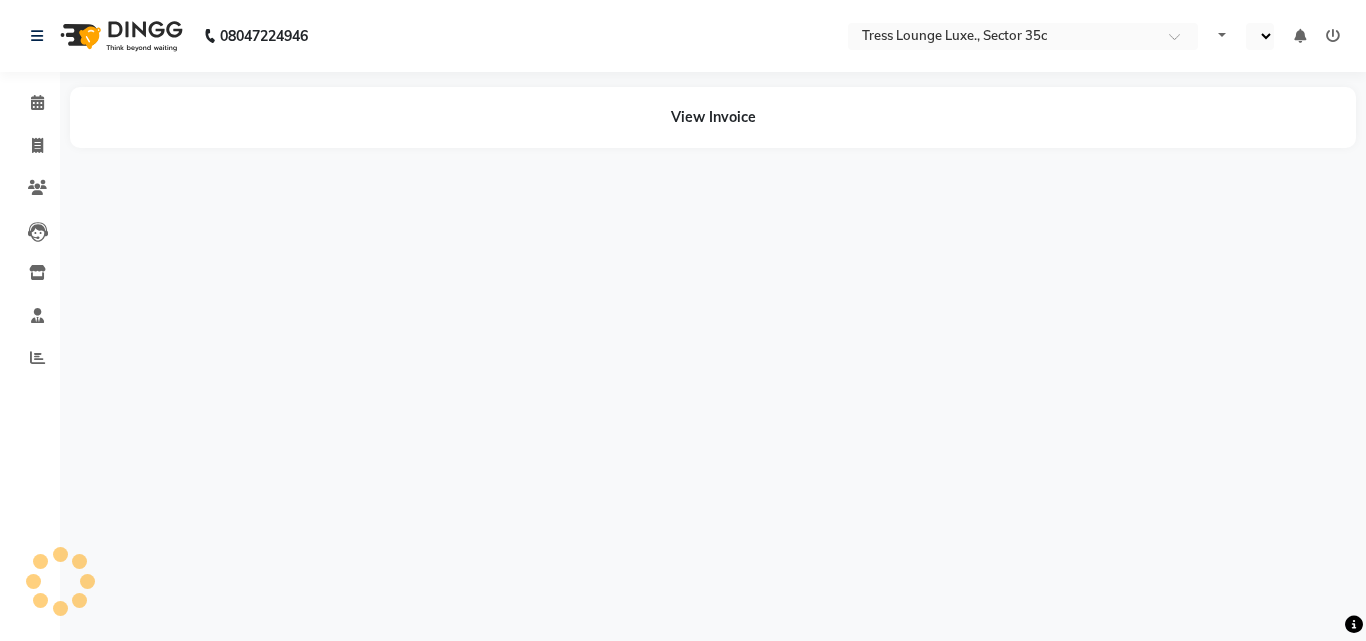 select on "en" 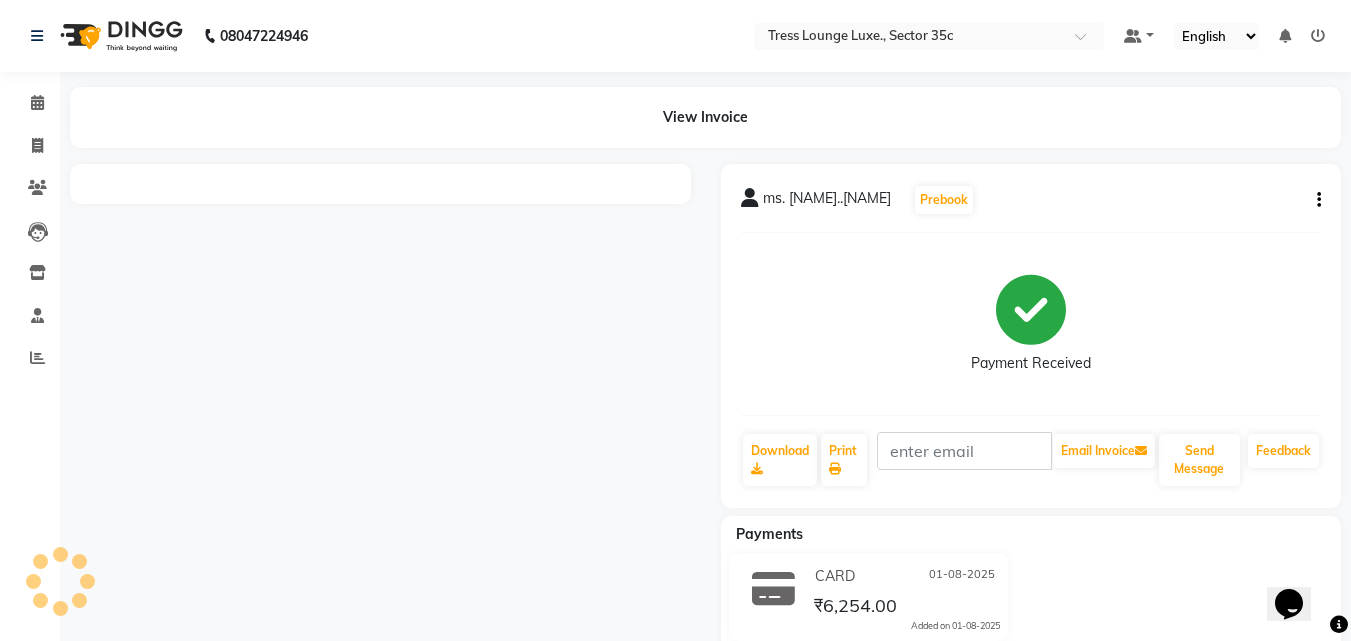 scroll, scrollTop: 0, scrollLeft: 0, axis: both 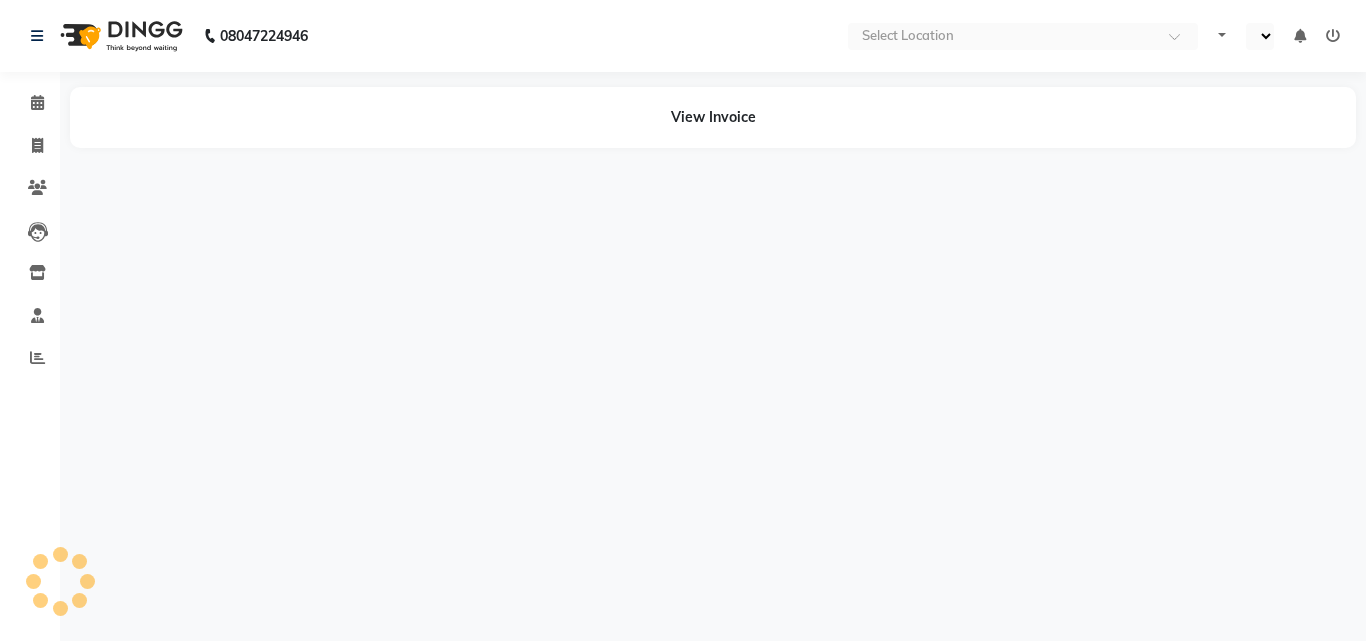 select on "en" 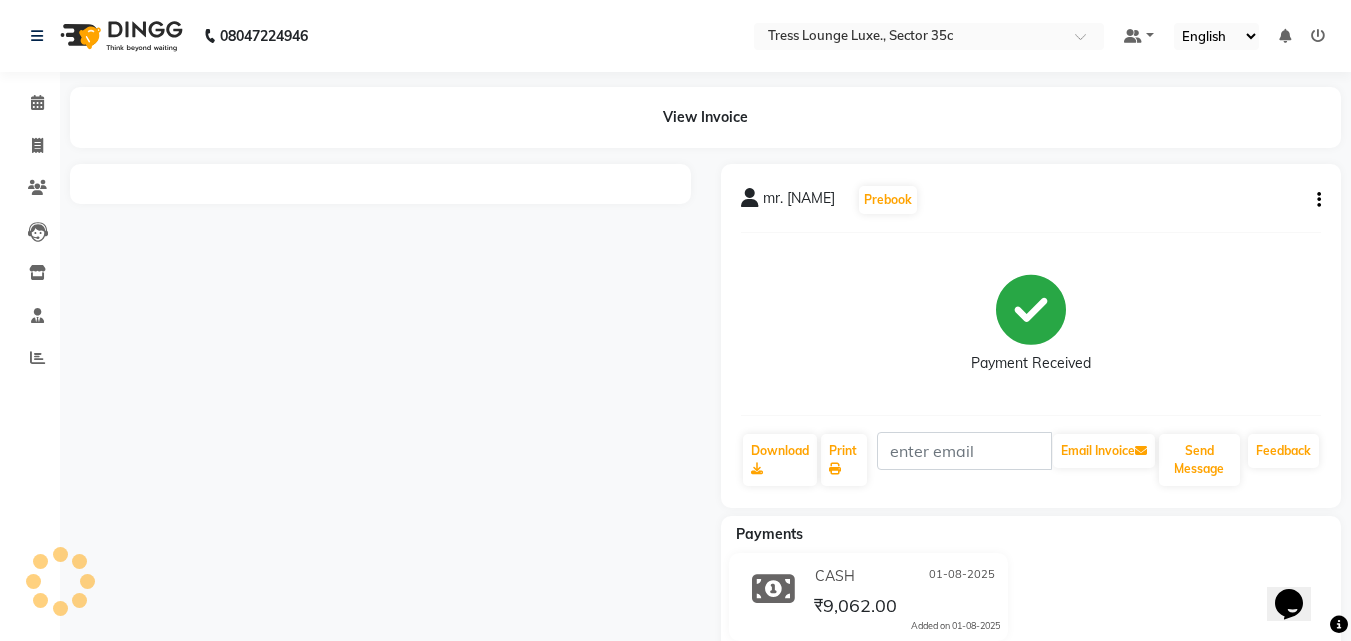 scroll, scrollTop: 0, scrollLeft: 0, axis: both 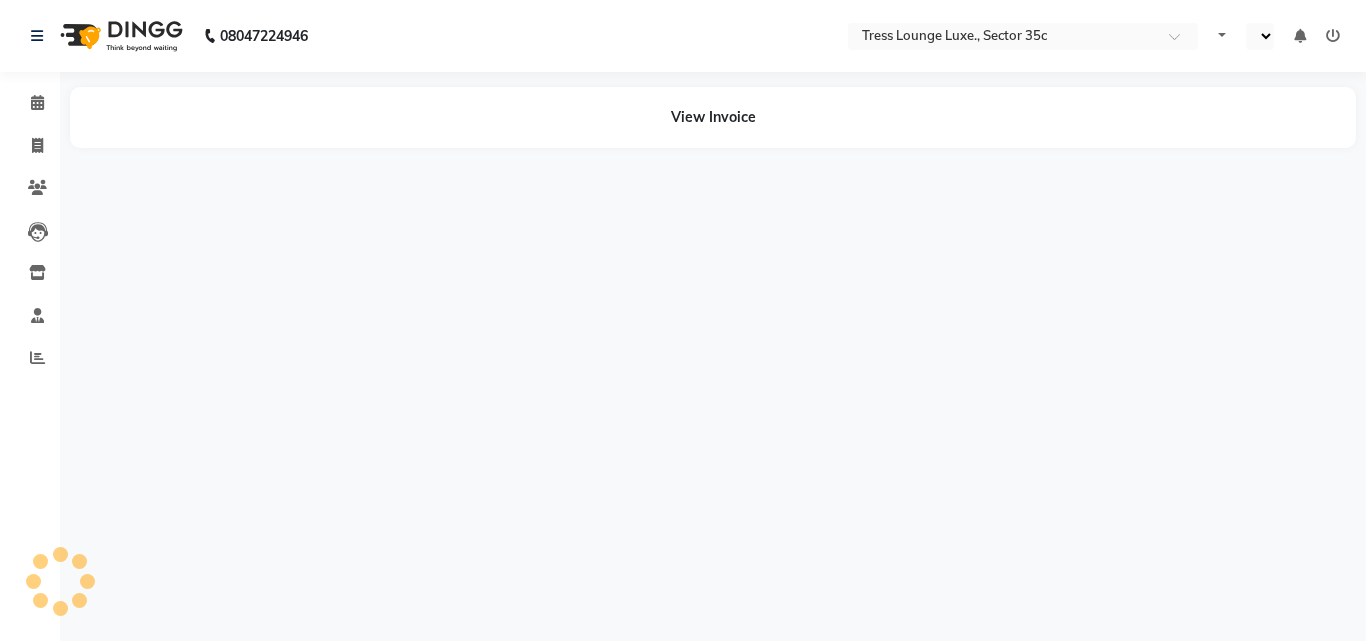 select on "en" 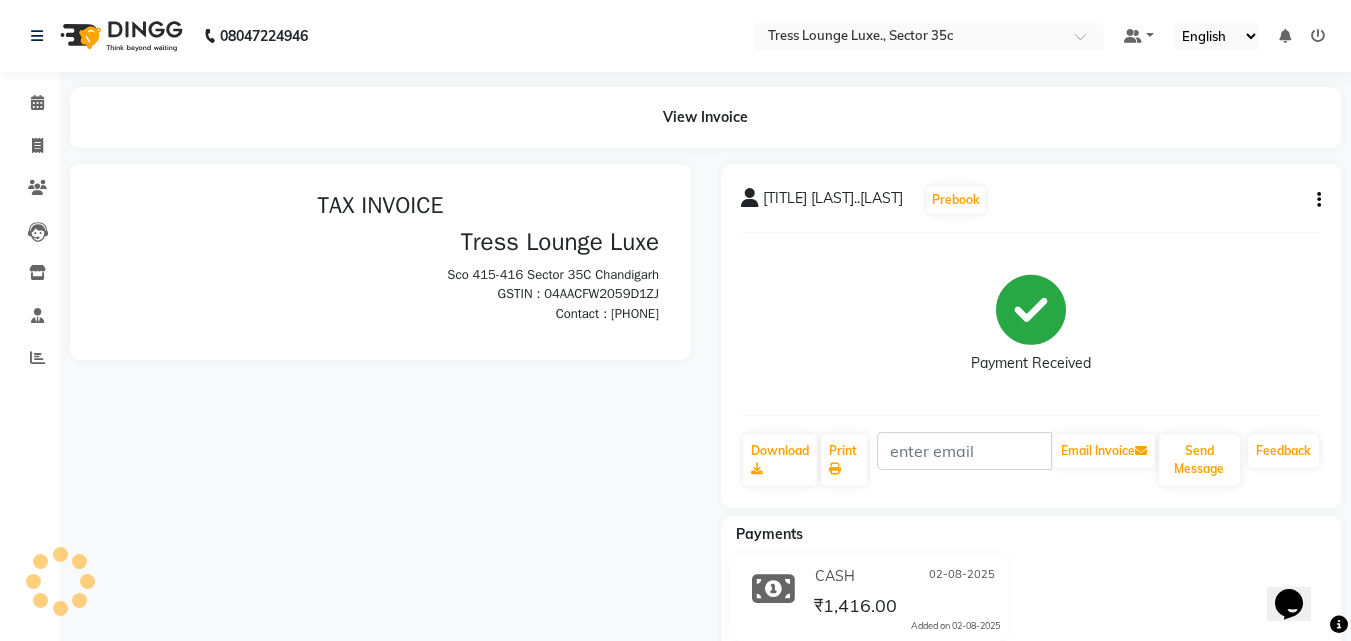 scroll, scrollTop: 0, scrollLeft: 0, axis: both 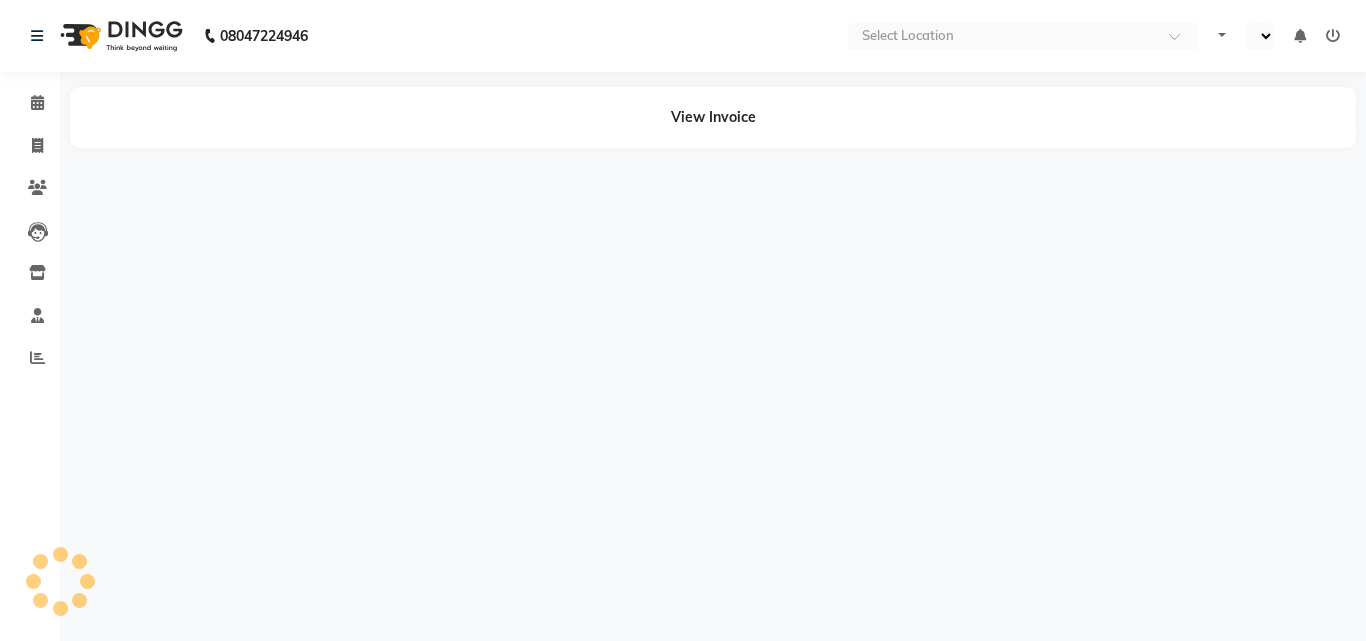 select on "en" 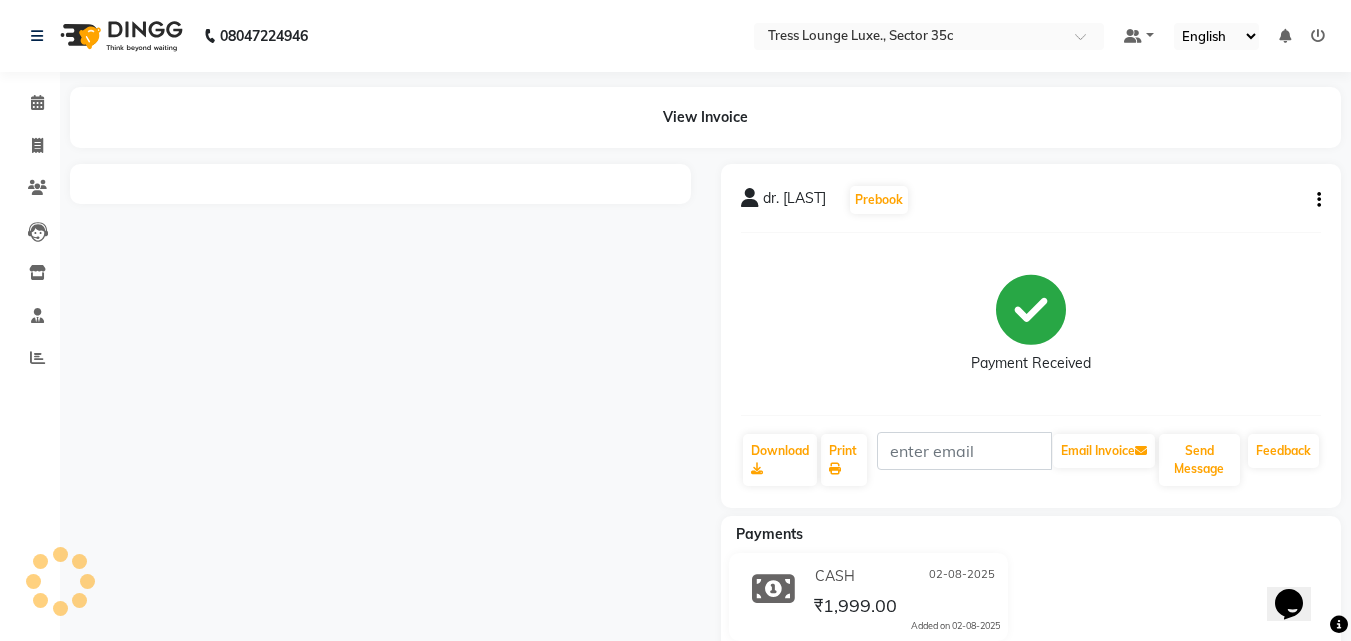 scroll, scrollTop: 0, scrollLeft: 0, axis: both 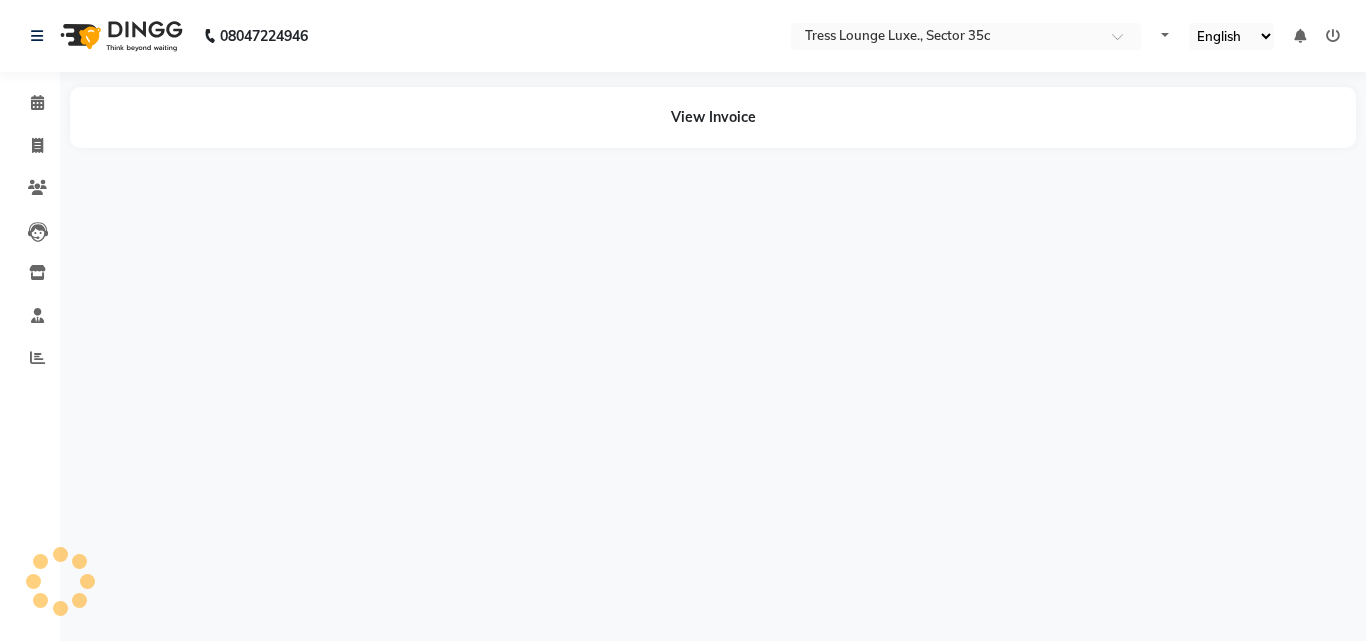select on "en" 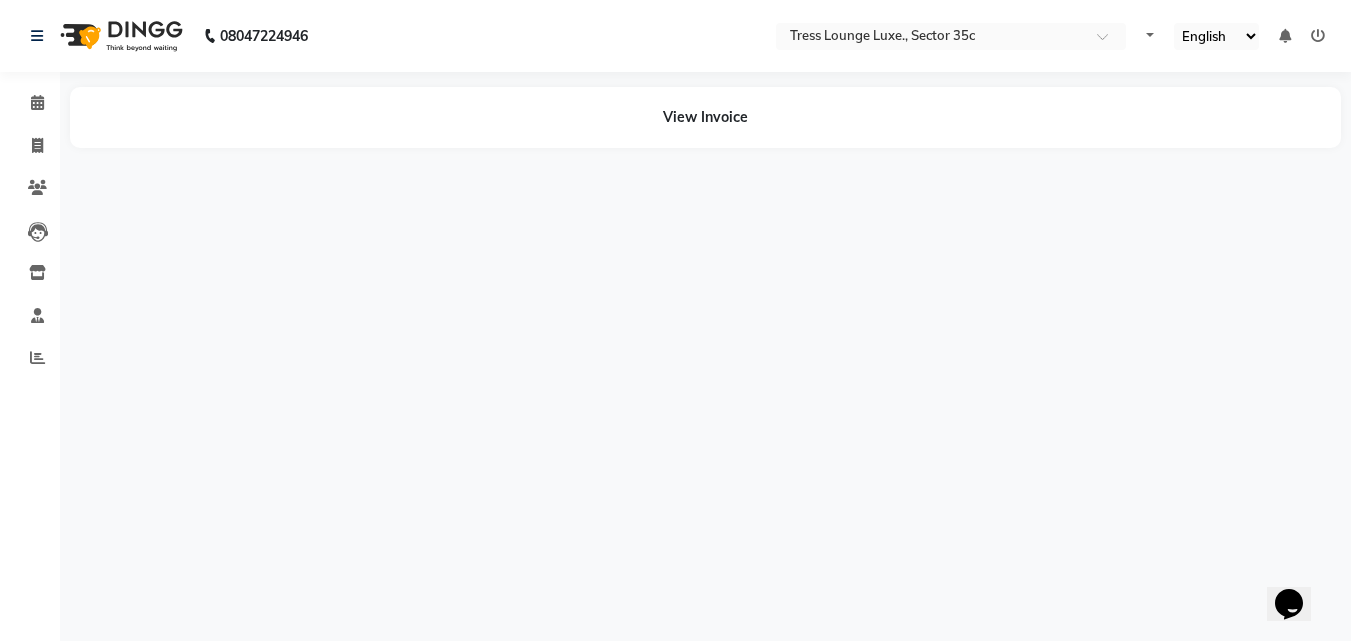 scroll, scrollTop: 0, scrollLeft: 0, axis: both 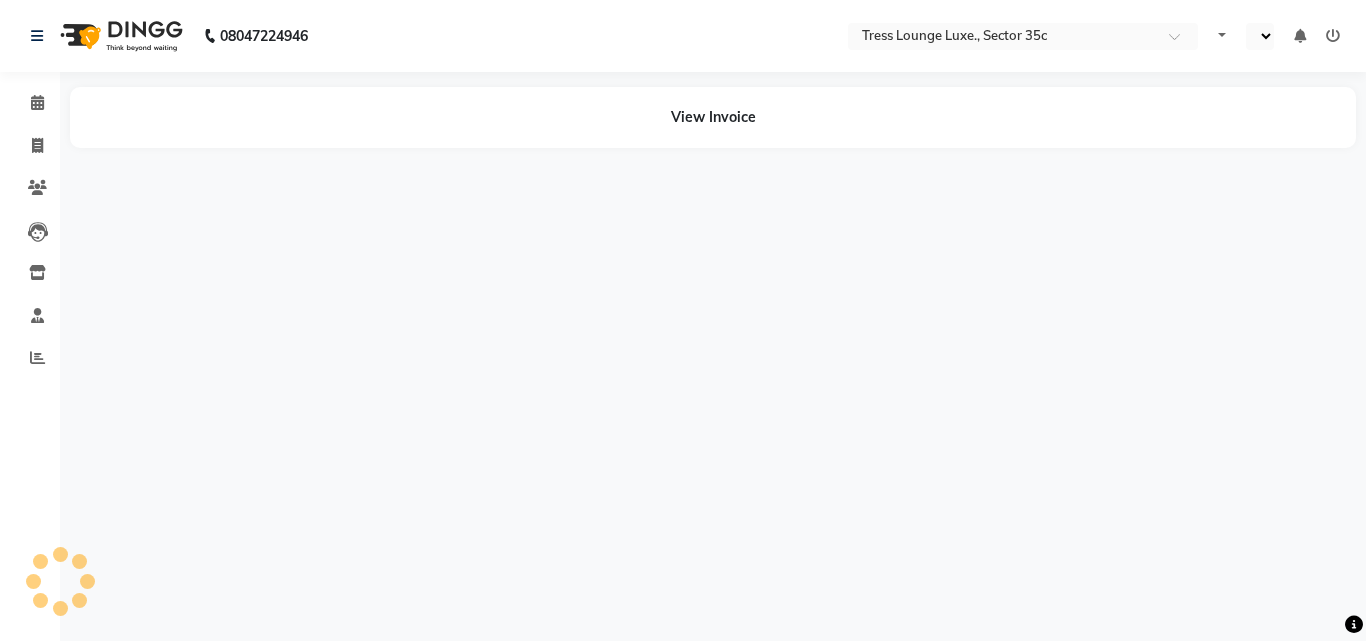 select on "en" 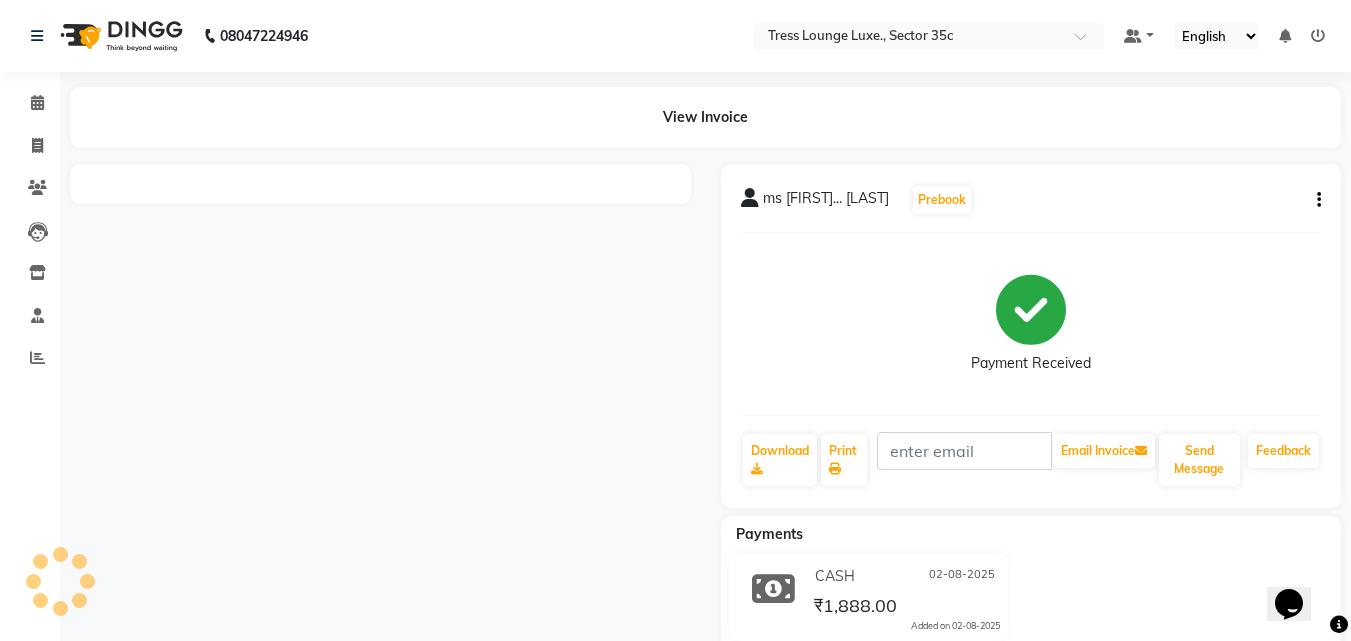 scroll, scrollTop: 0, scrollLeft: 0, axis: both 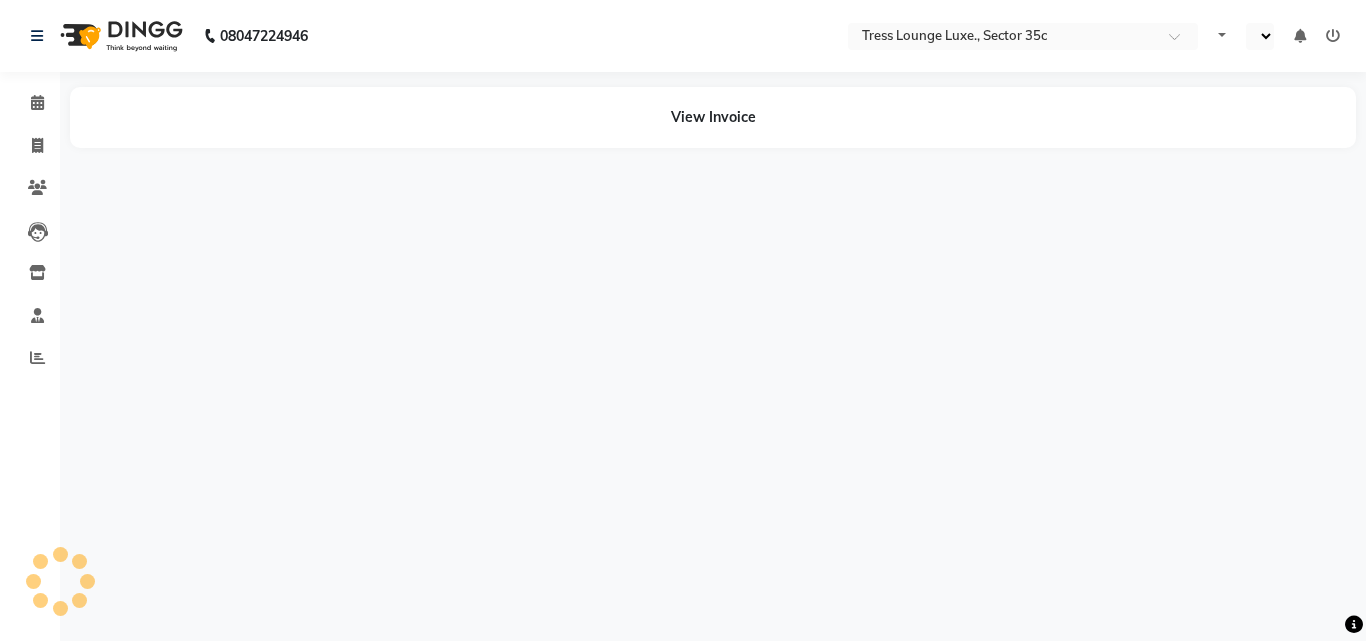 select on "en" 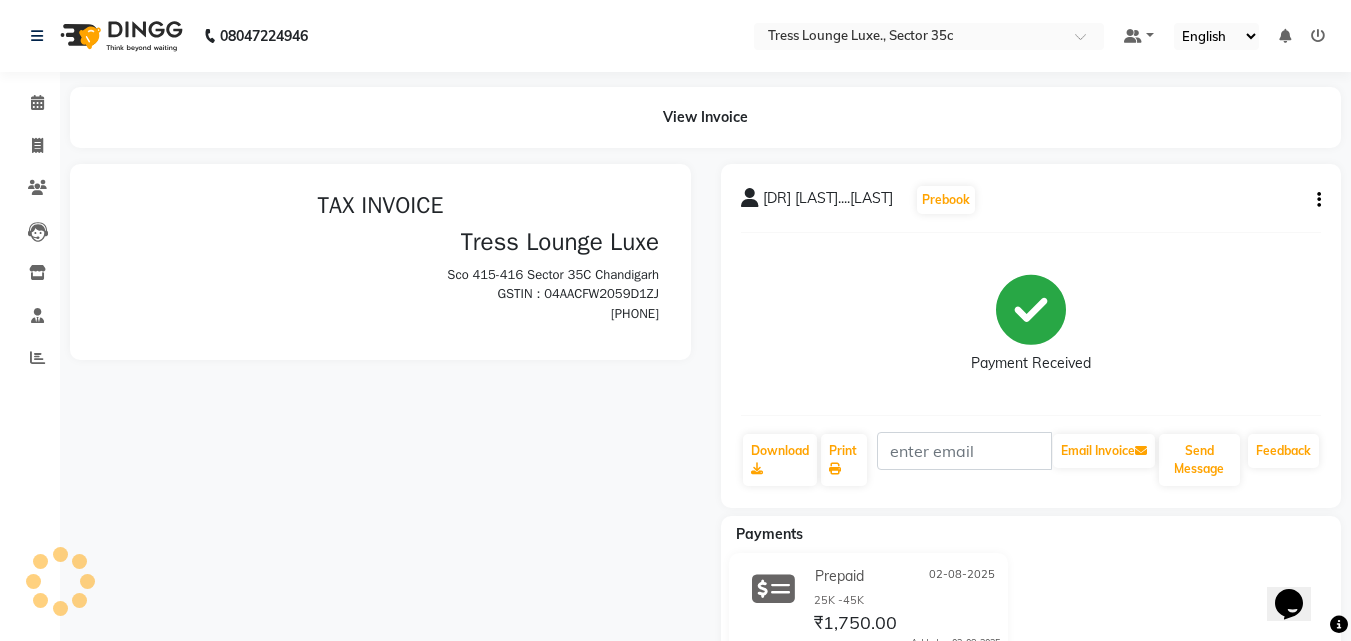 scroll, scrollTop: 0, scrollLeft: 0, axis: both 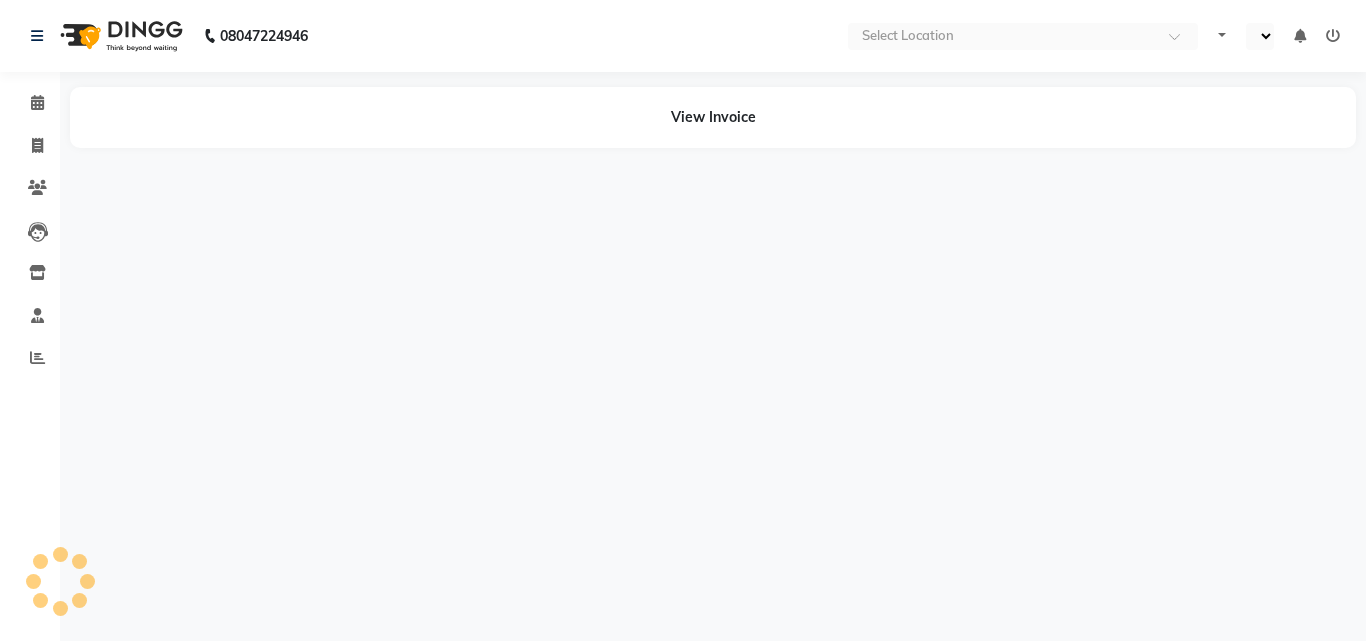 select on "en" 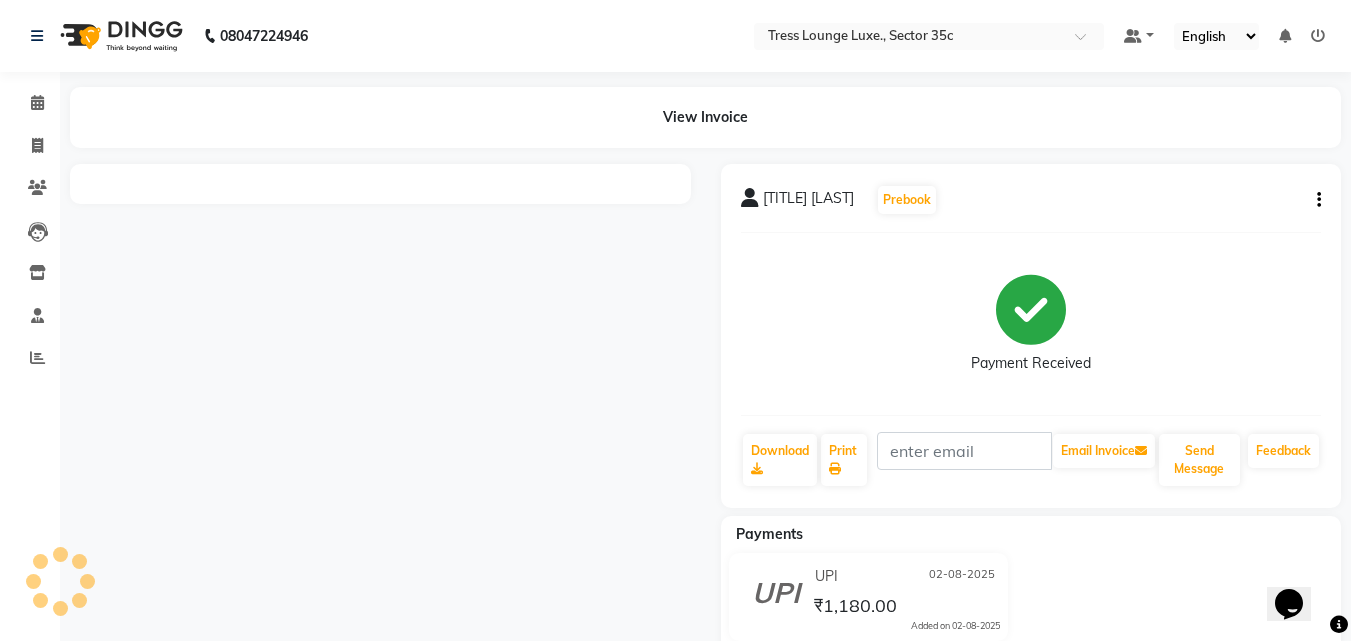 scroll, scrollTop: 0, scrollLeft: 0, axis: both 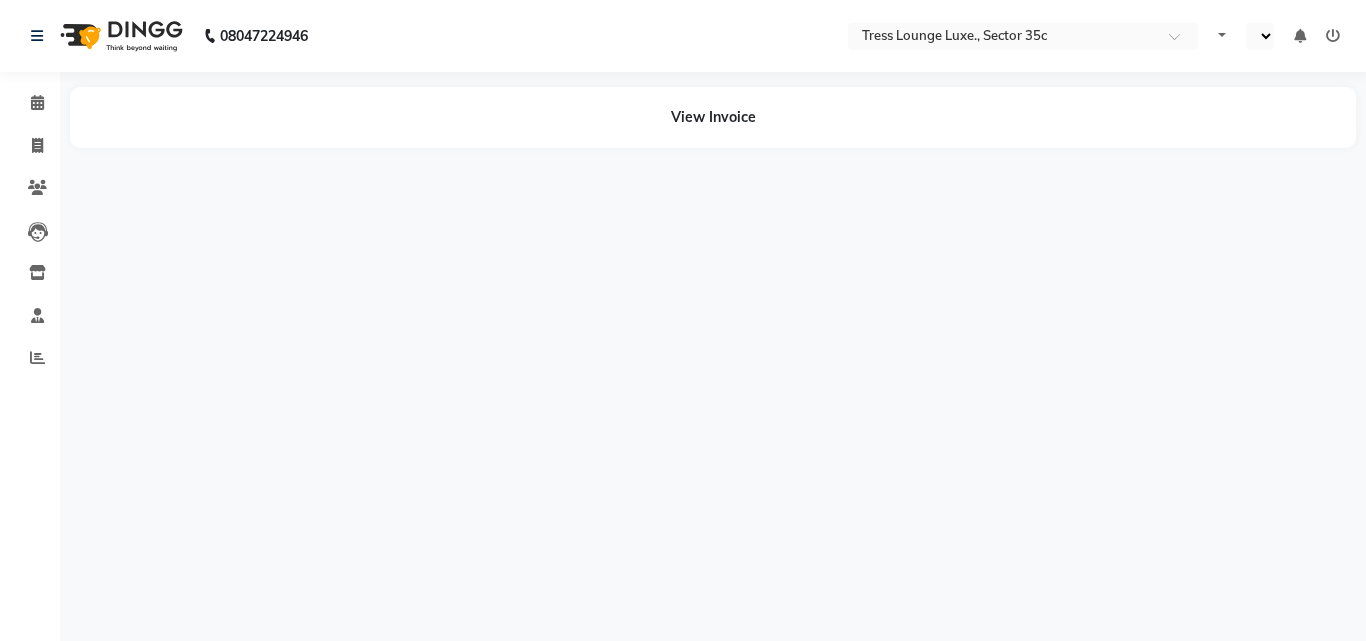 select on "en" 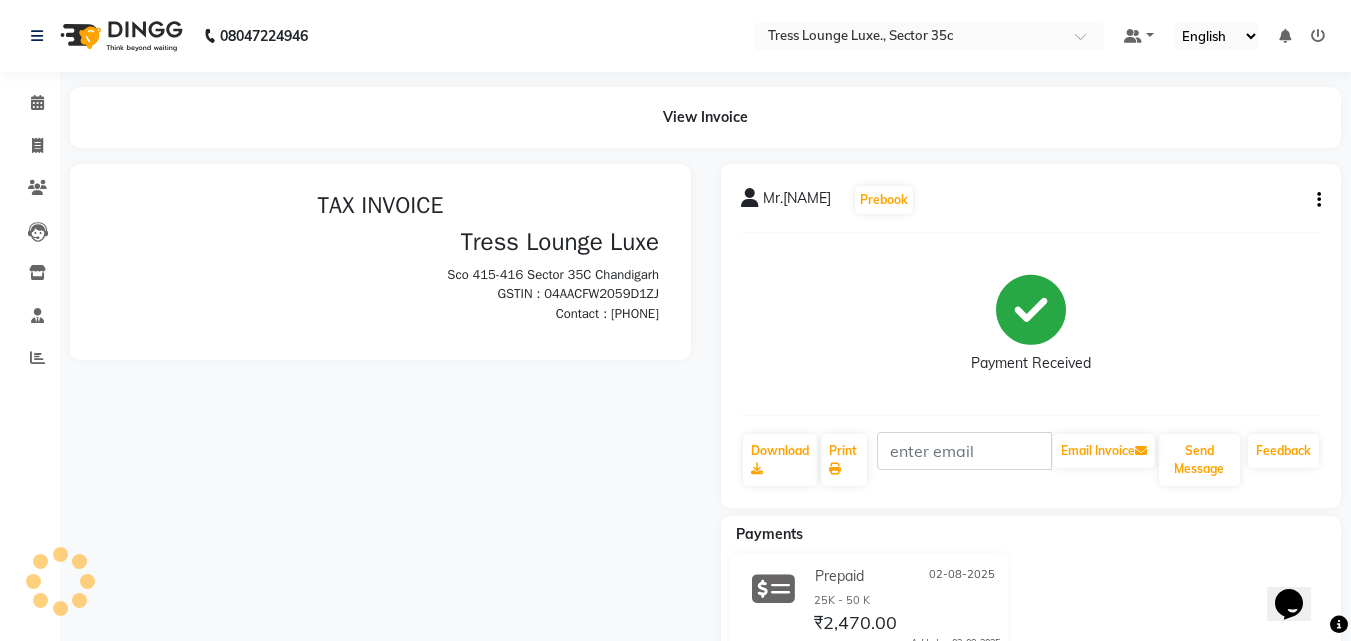 scroll, scrollTop: 0, scrollLeft: 0, axis: both 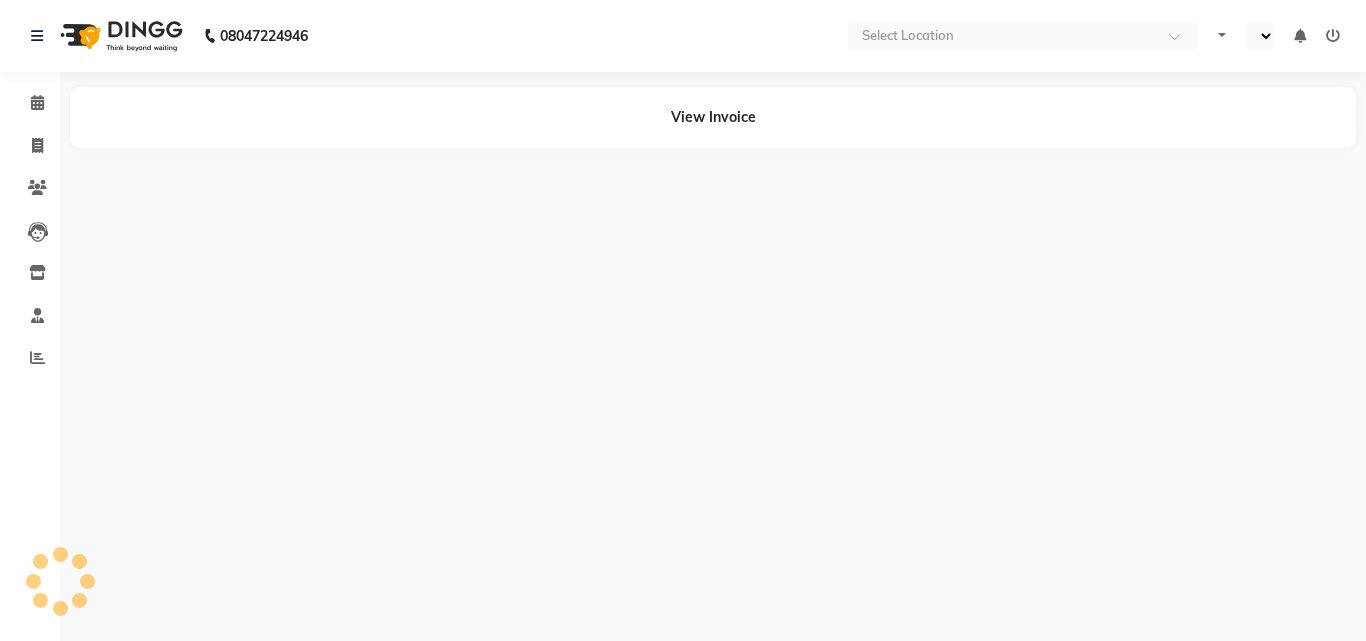 select on "en" 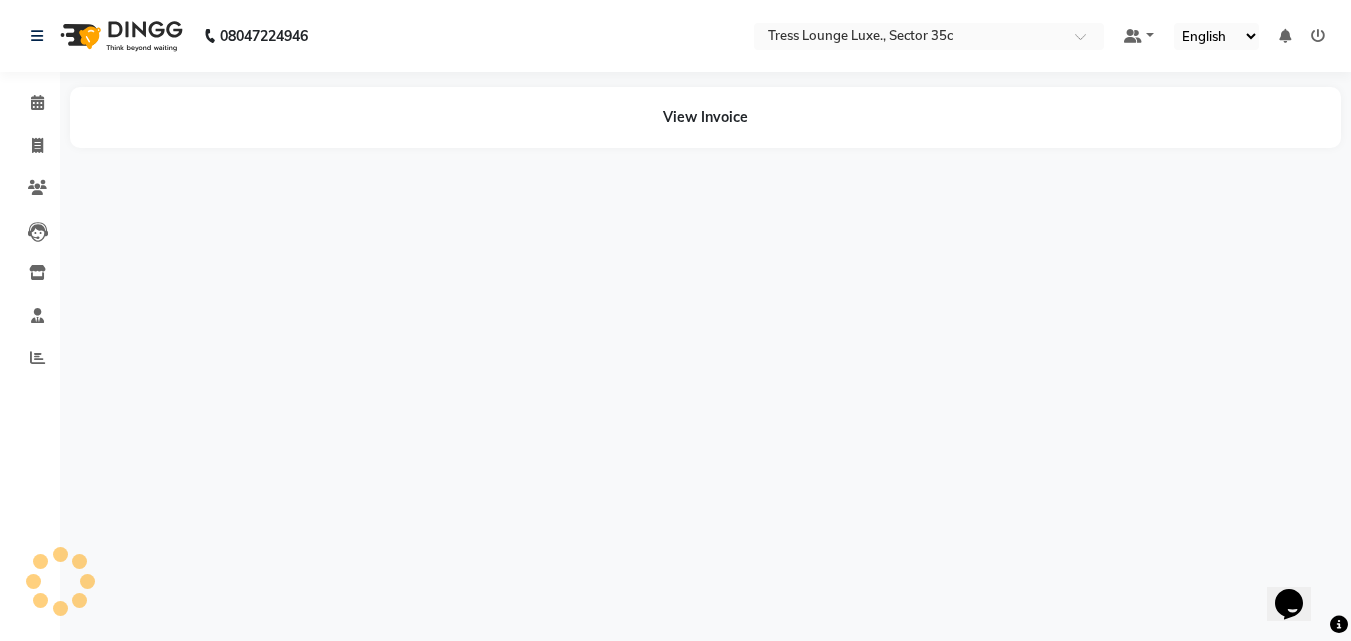 scroll, scrollTop: 0, scrollLeft: 0, axis: both 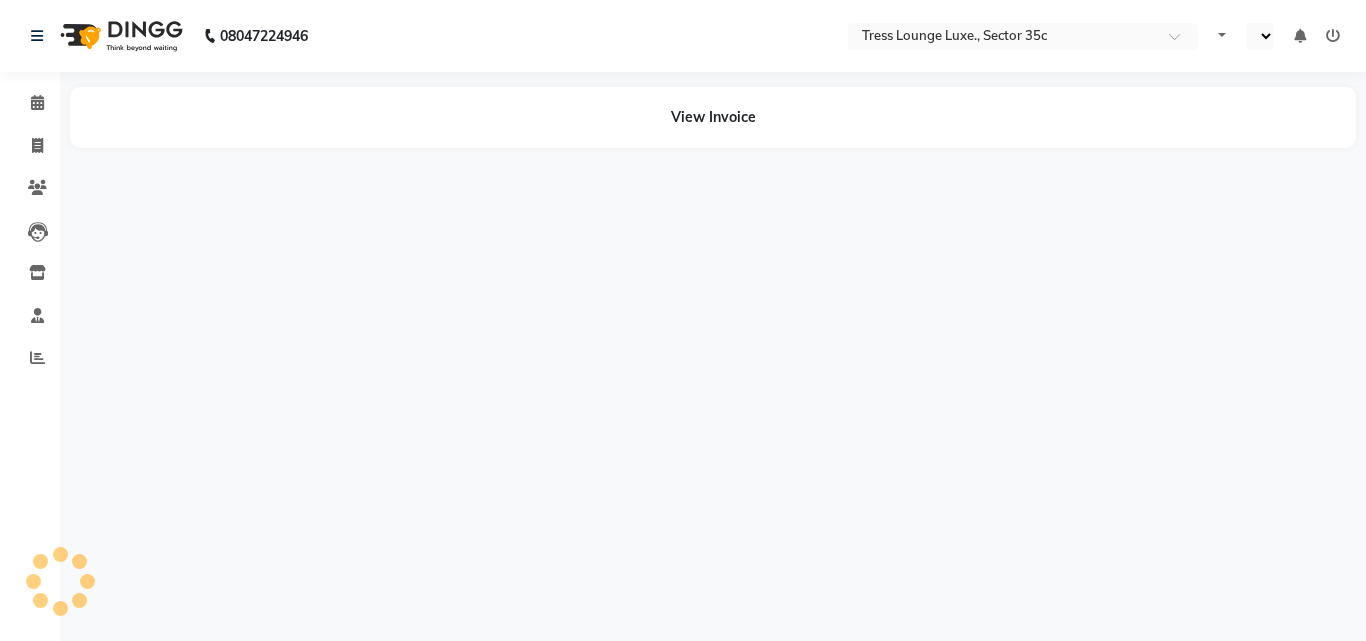 select on "en" 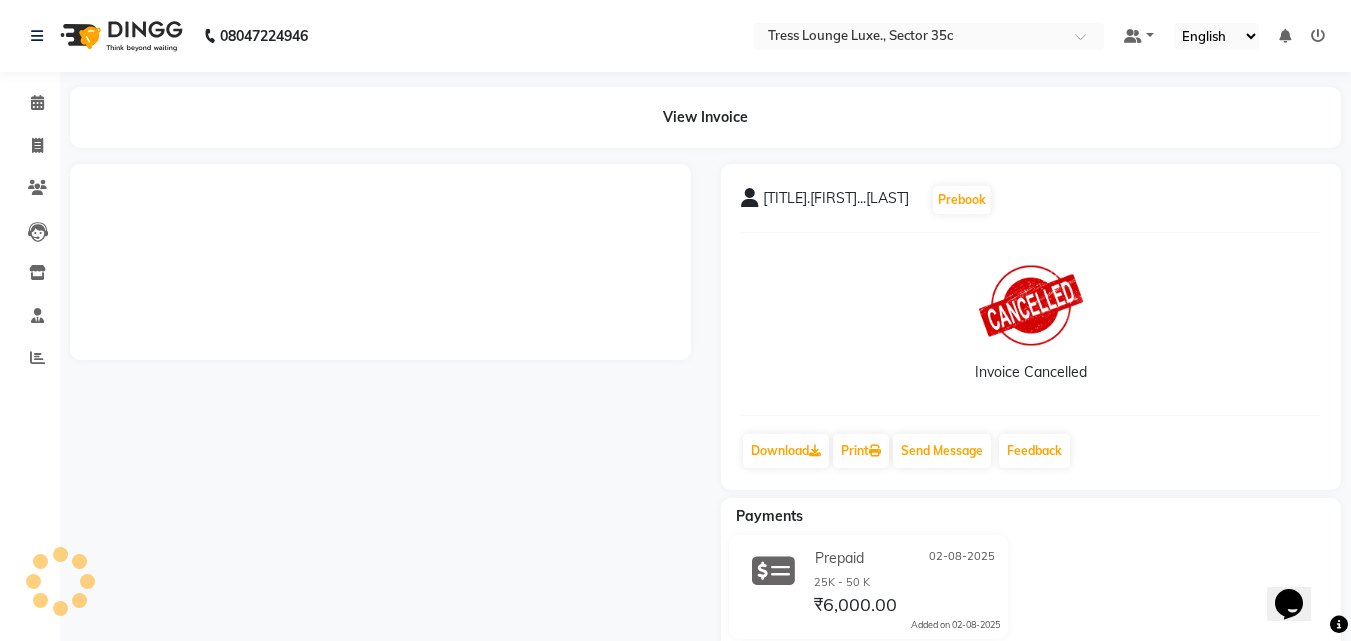 scroll, scrollTop: 0, scrollLeft: 0, axis: both 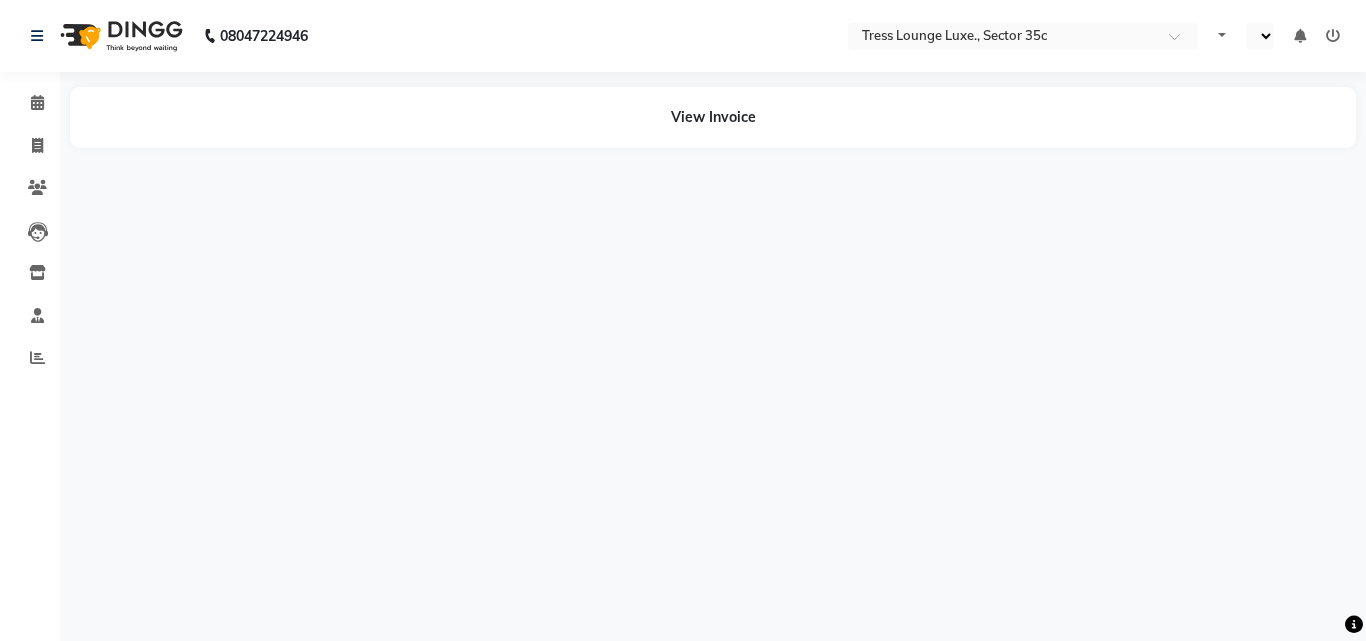 select on "en" 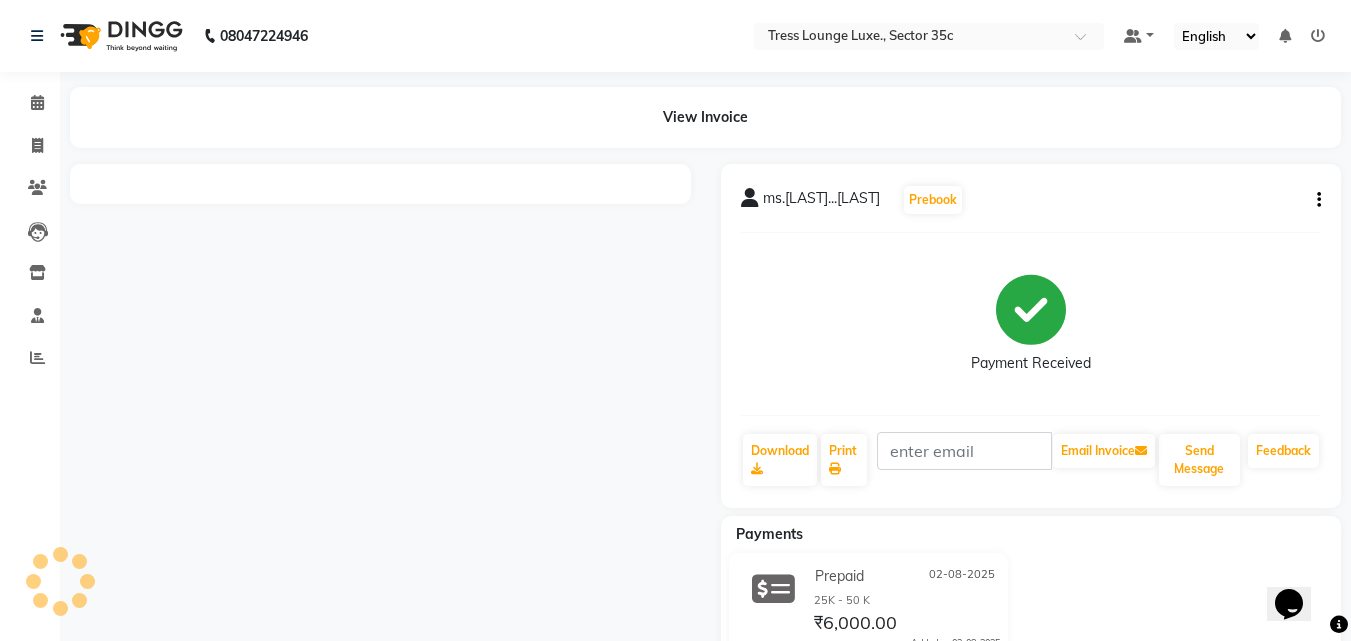 scroll, scrollTop: 0, scrollLeft: 0, axis: both 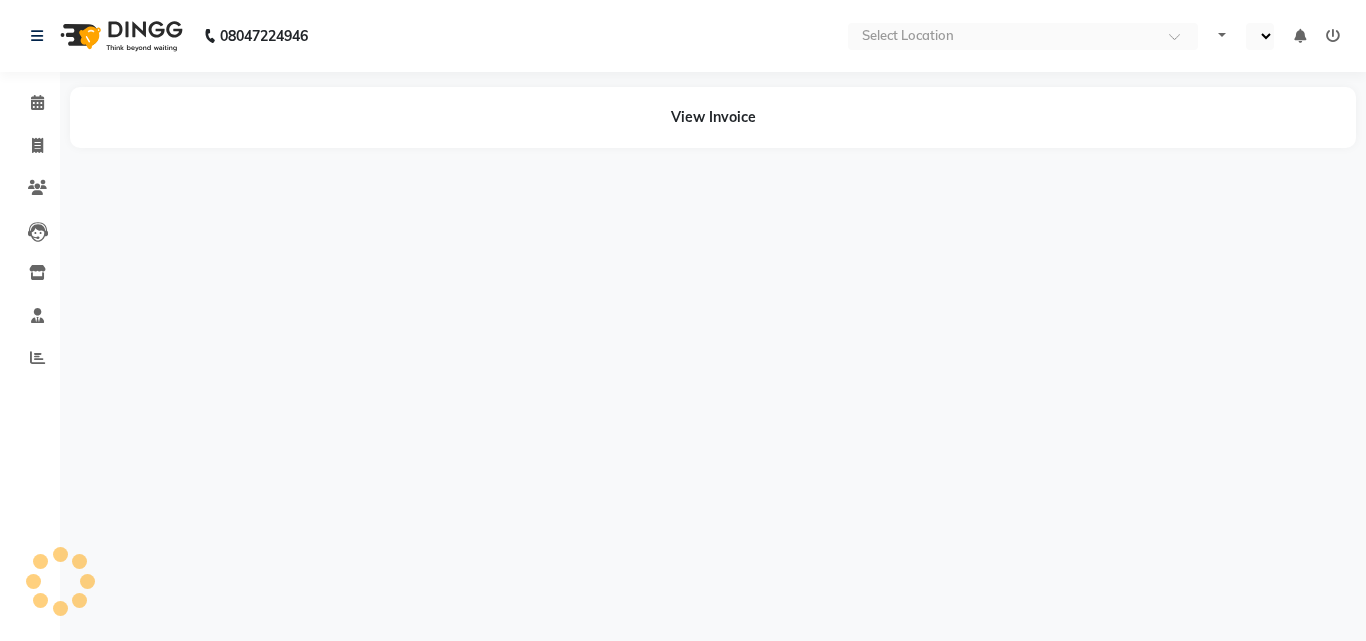 select on "en" 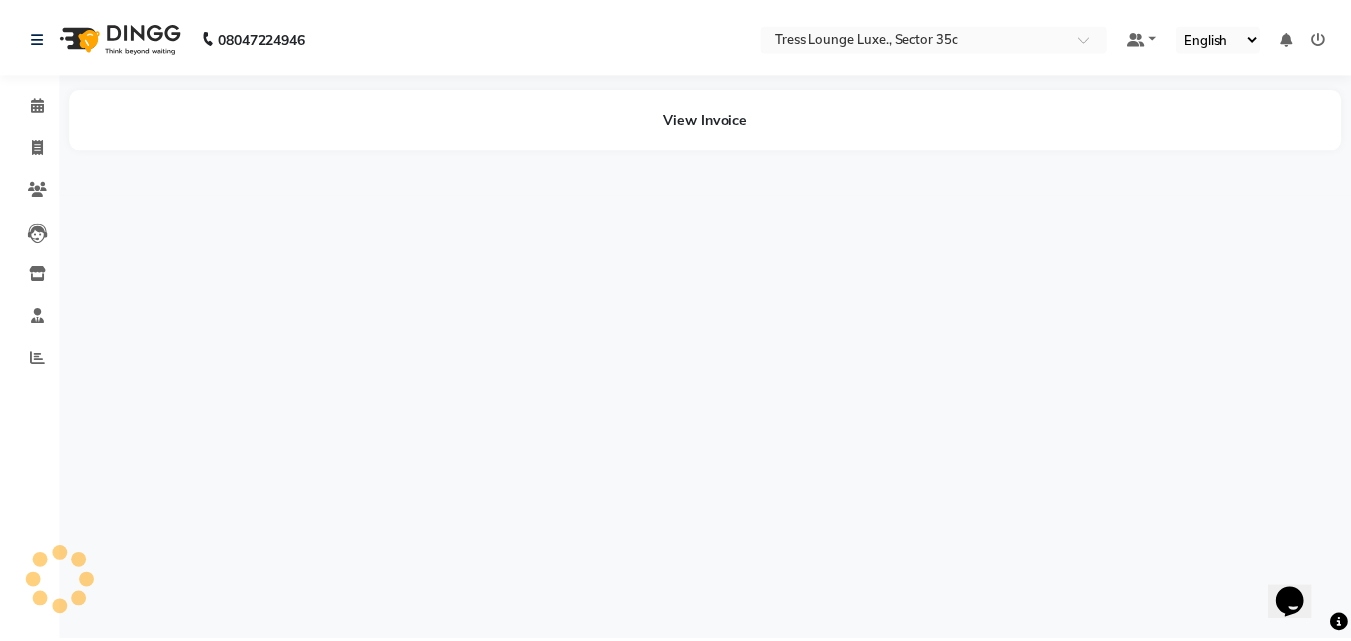 scroll, scrollTop: 0, scrollLeft: 0, axis: both 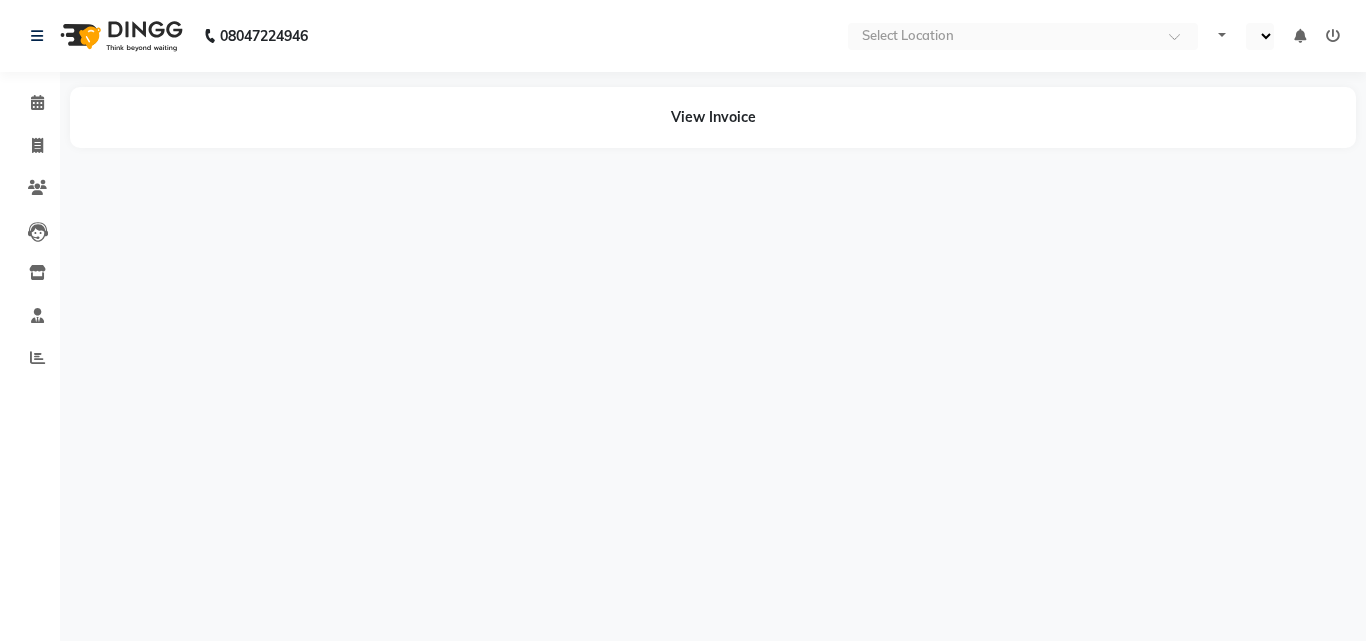 select on "en" 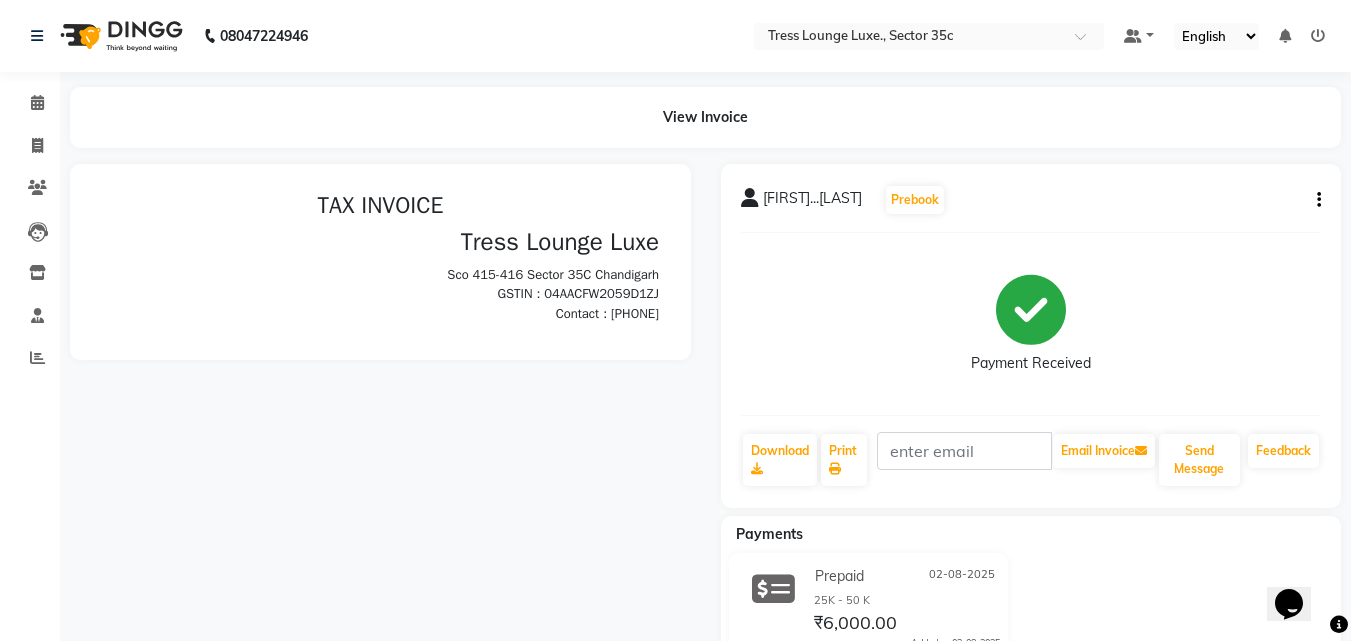 scroll, scrollTop: 0, scrollLeft: 0, axis: both 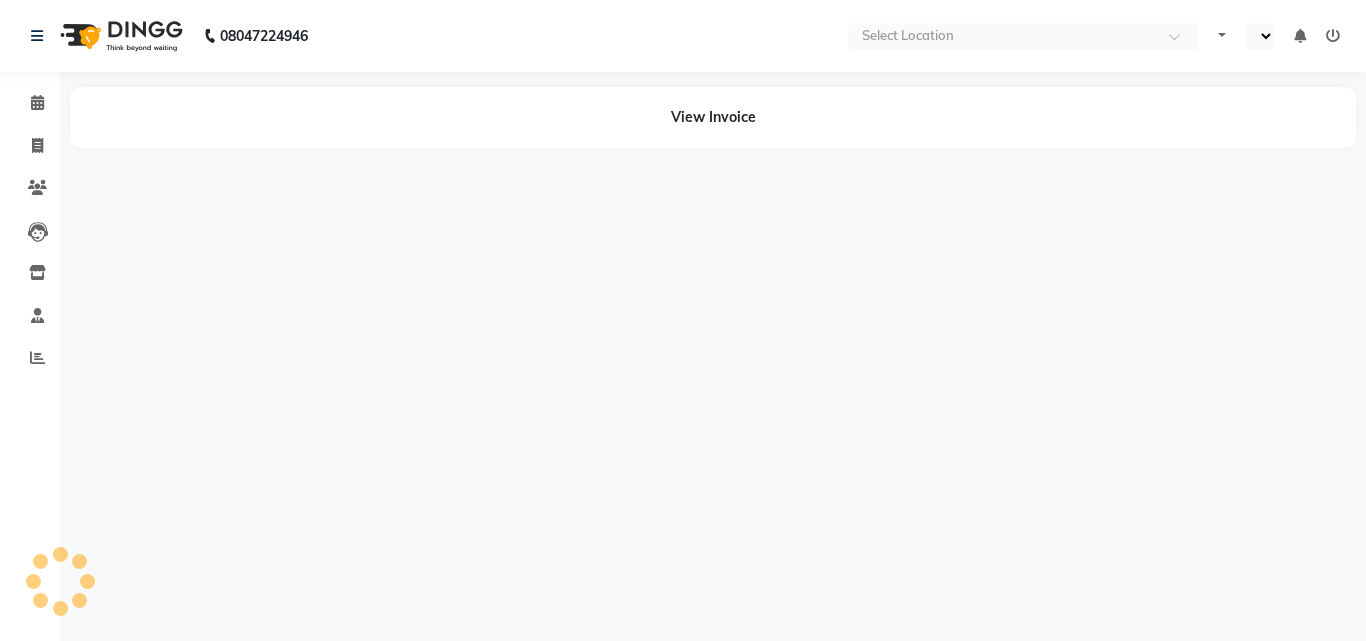 select on "en" 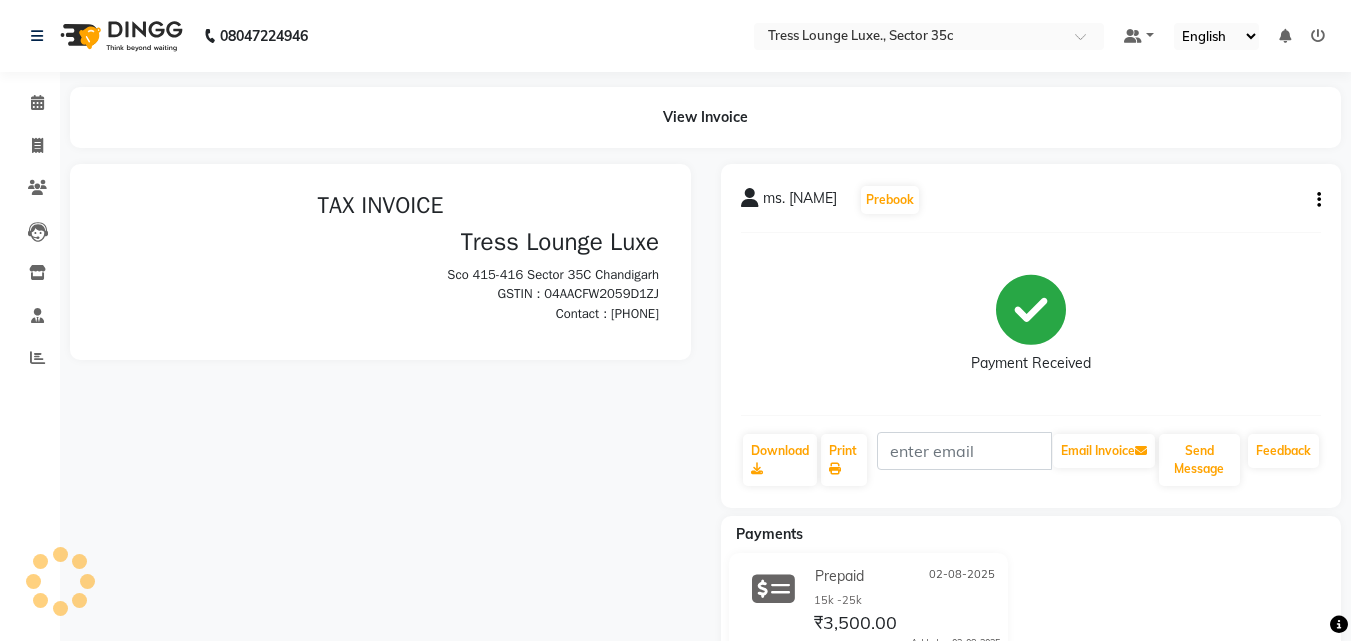 scroll, scrollTop: 0, scrollLeft: 0, axis: both 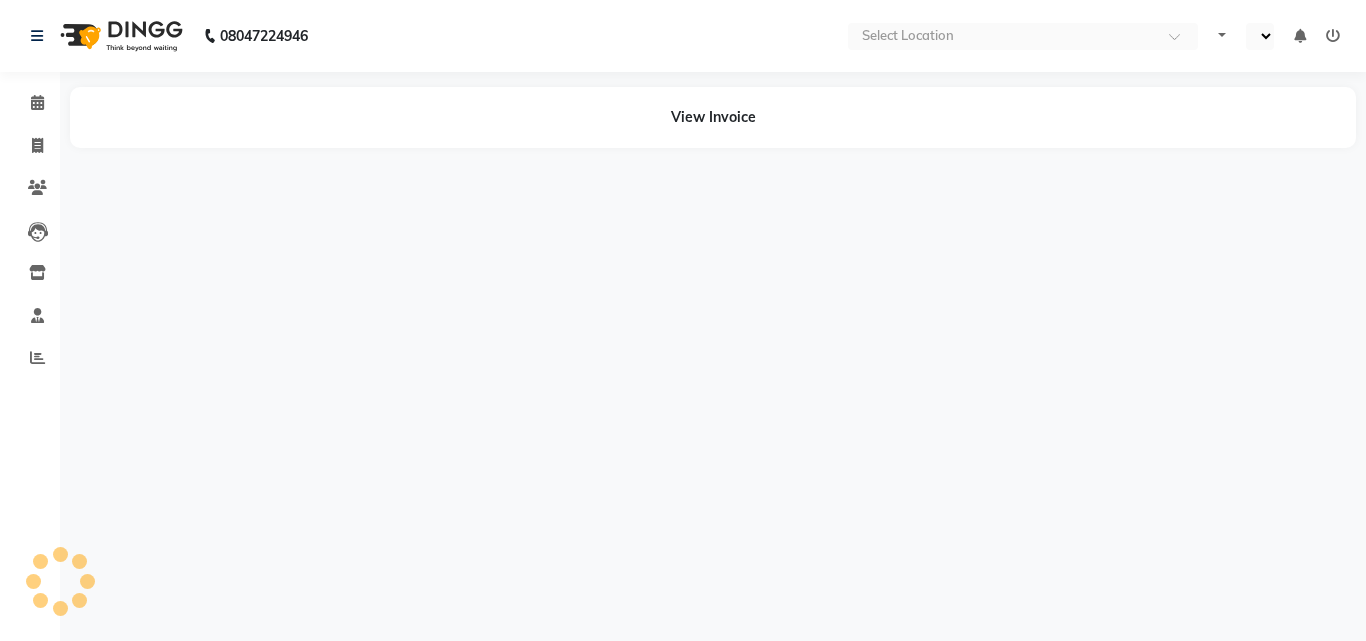 select on "en" 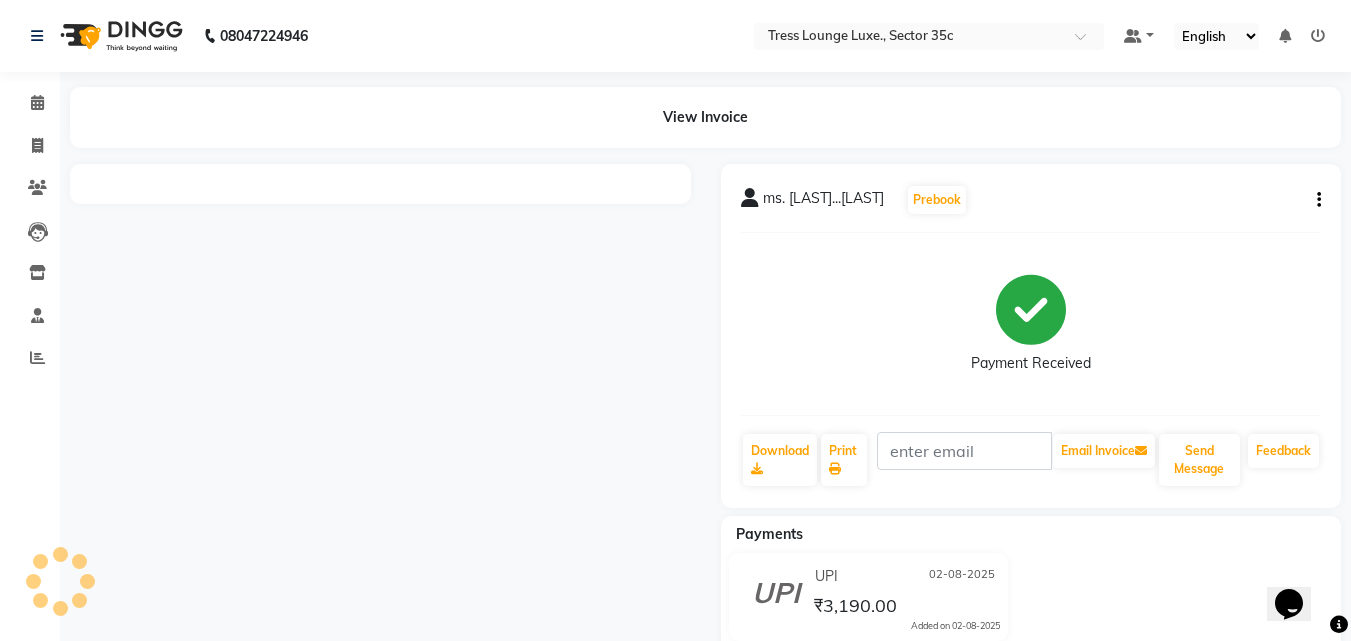 scroll, scrollTop: 0, scrollLeft: 0, axis: both 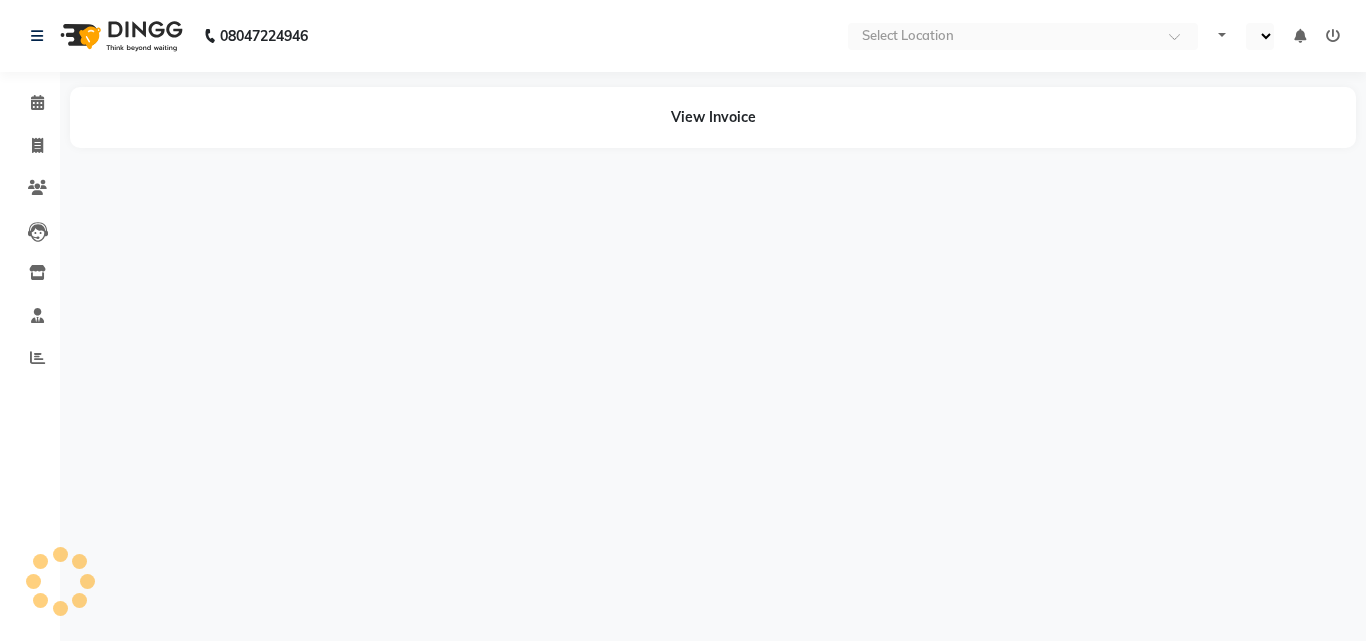 select on "en" 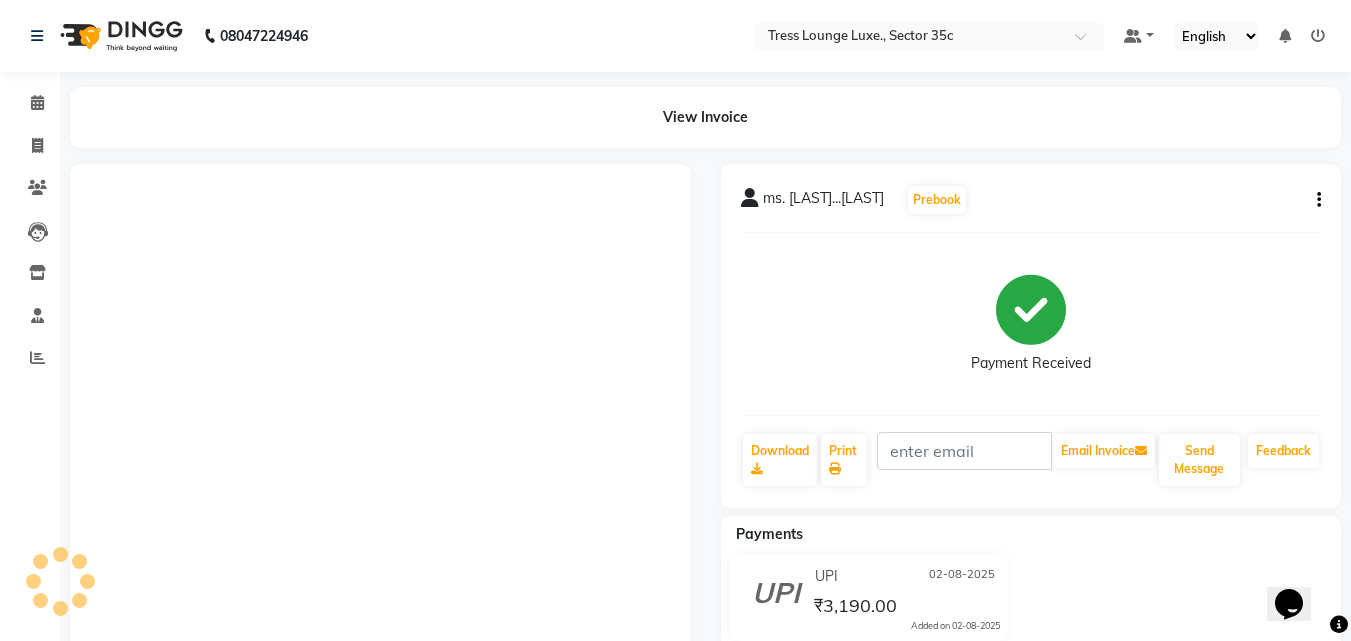 scroll, scrollTop: 0, scrollLeft: 0, axis: both 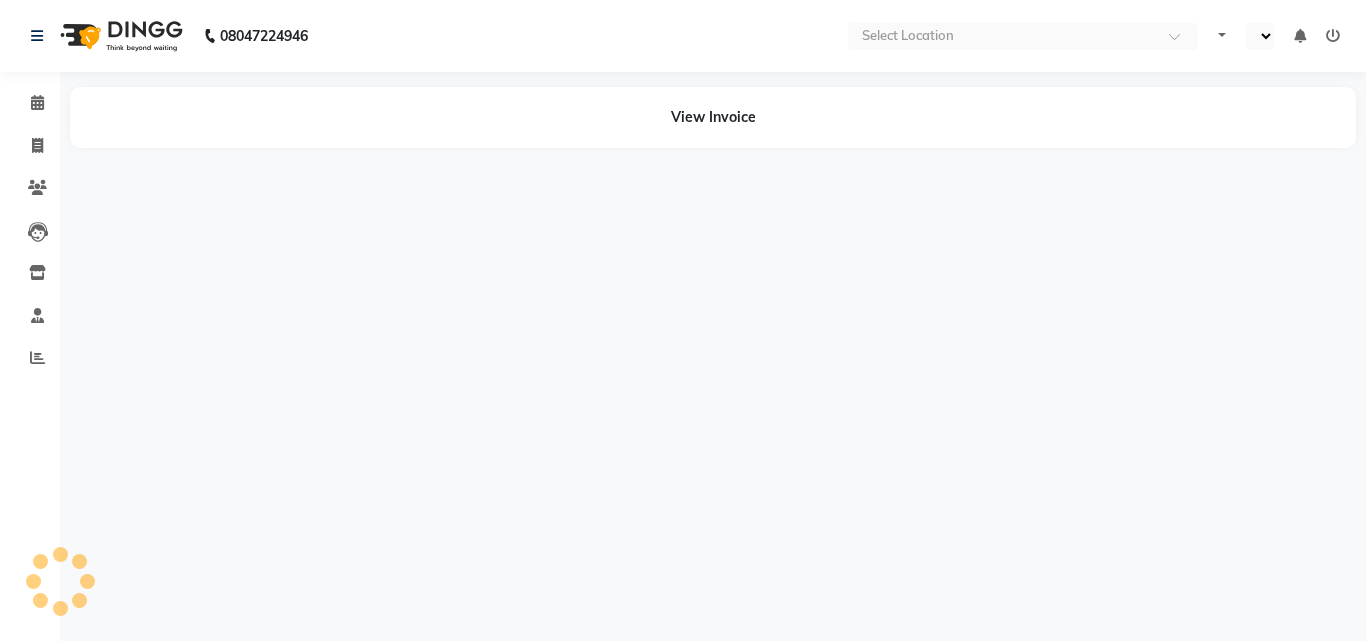 select on "en" 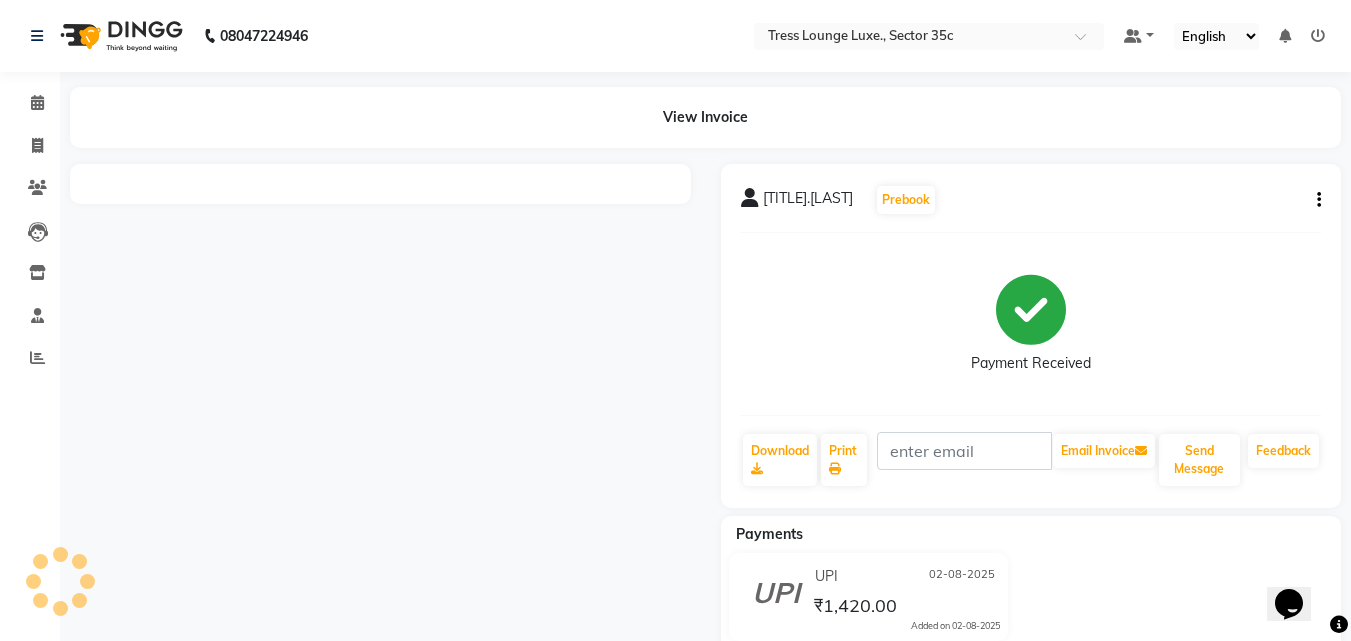 scroll, scrollTop: 0, scrollLeft: 0, axis: both 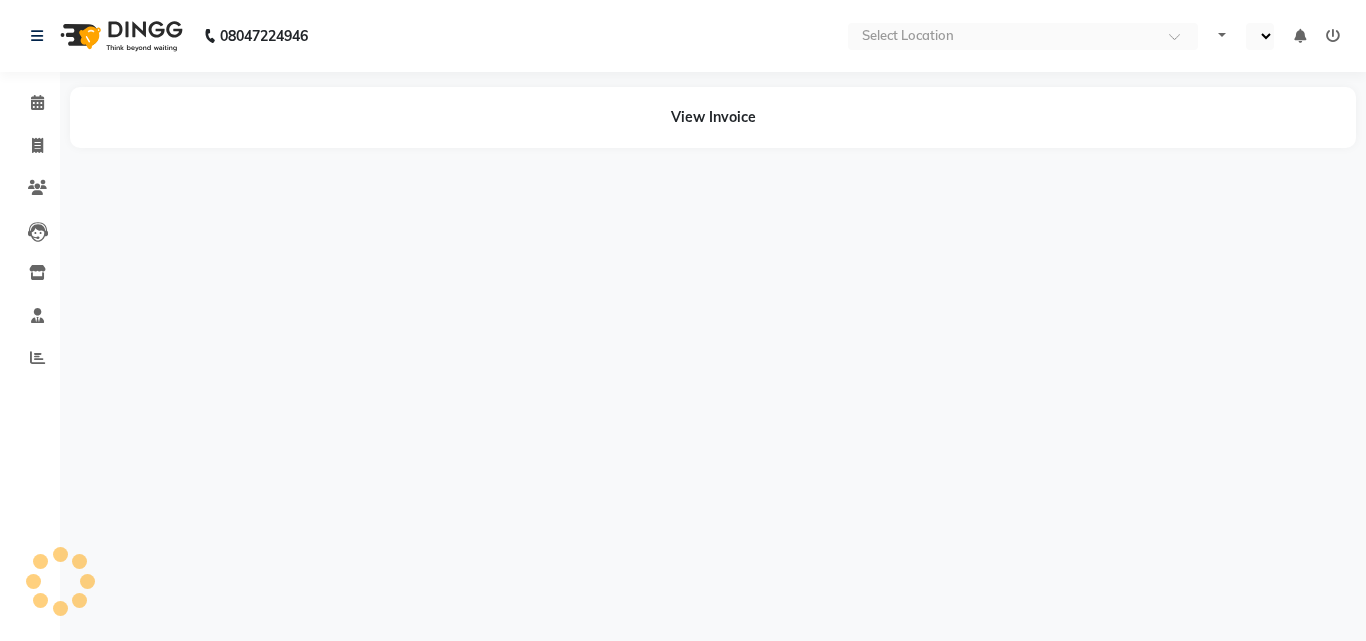 select on "en" 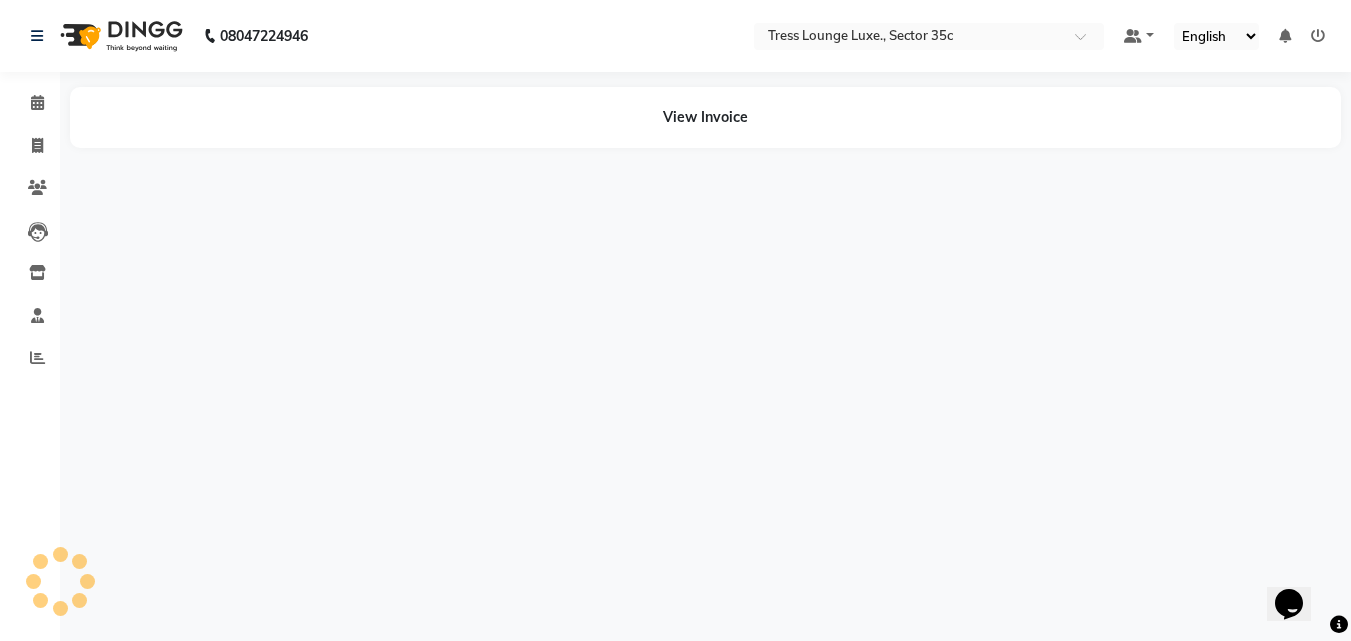 scroll, scrollTop: 0, scrollLeft: 0, axis: both 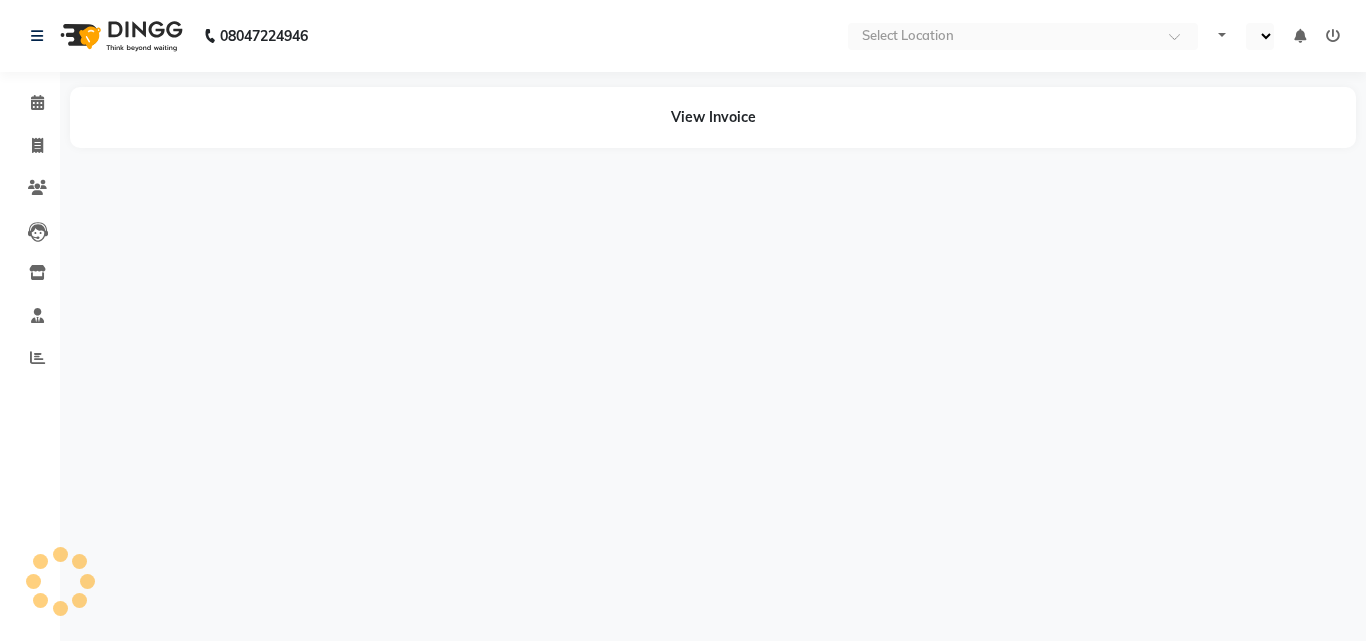 select on "en" 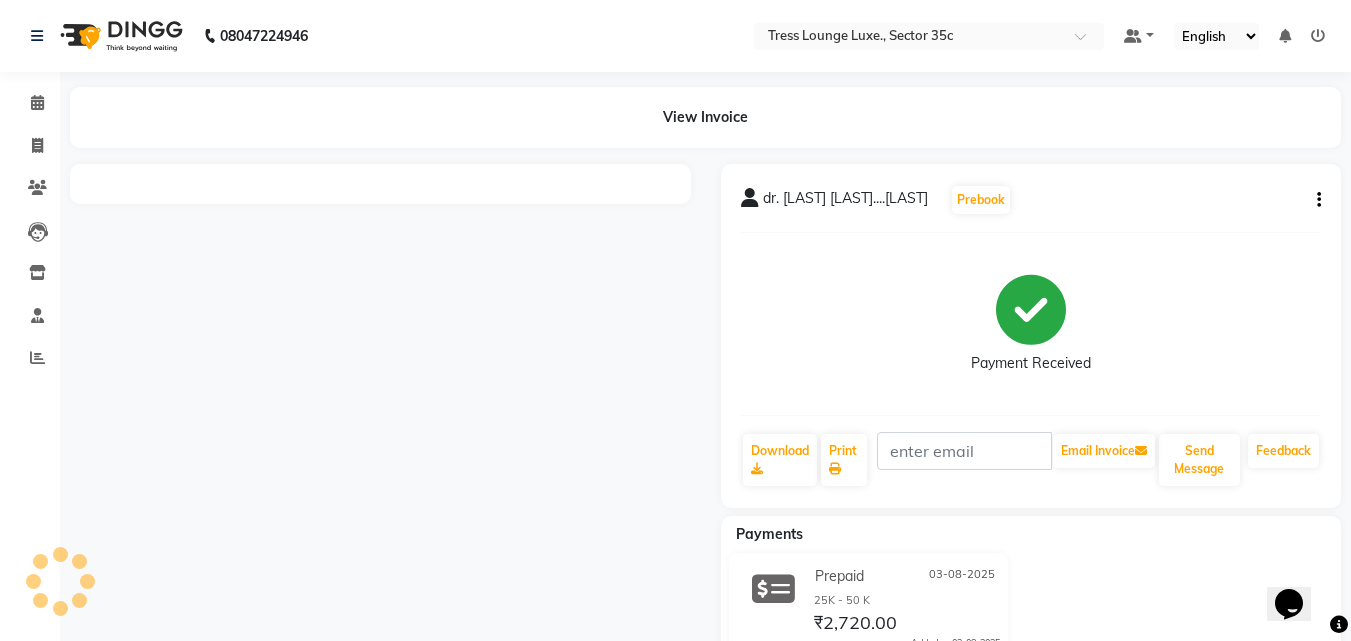 scroll, scrollTop: 0, scrollLeft: 0, axis: both 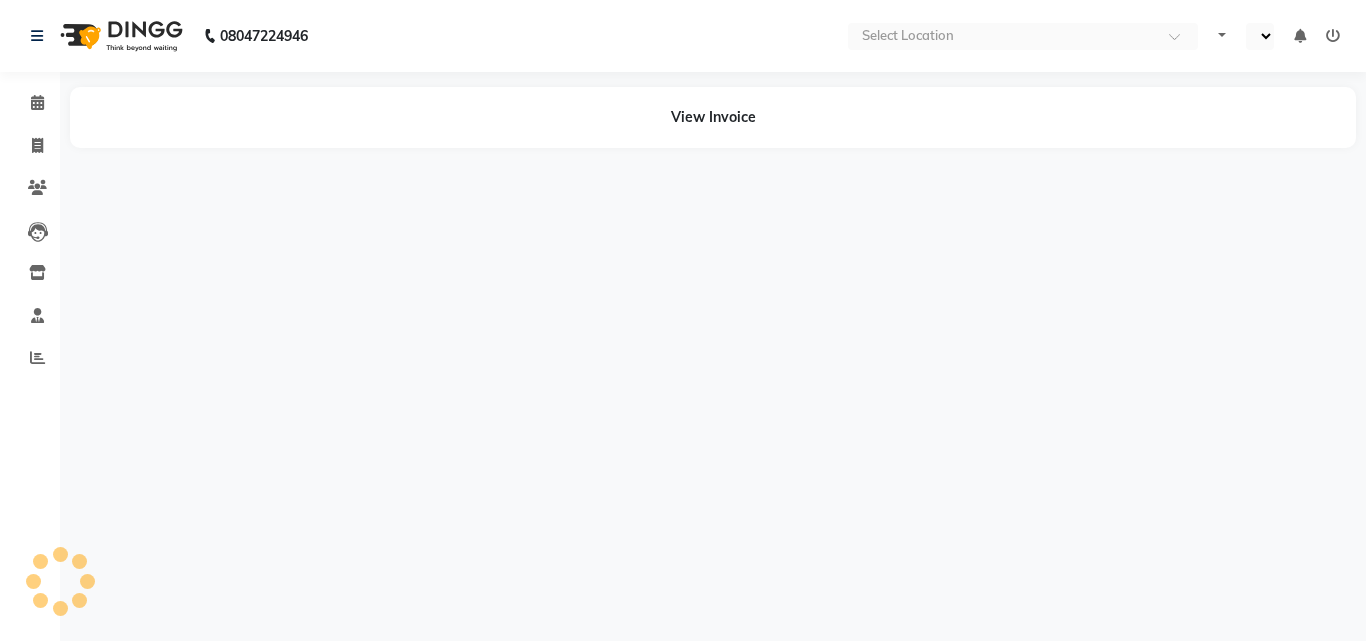 select on "en" 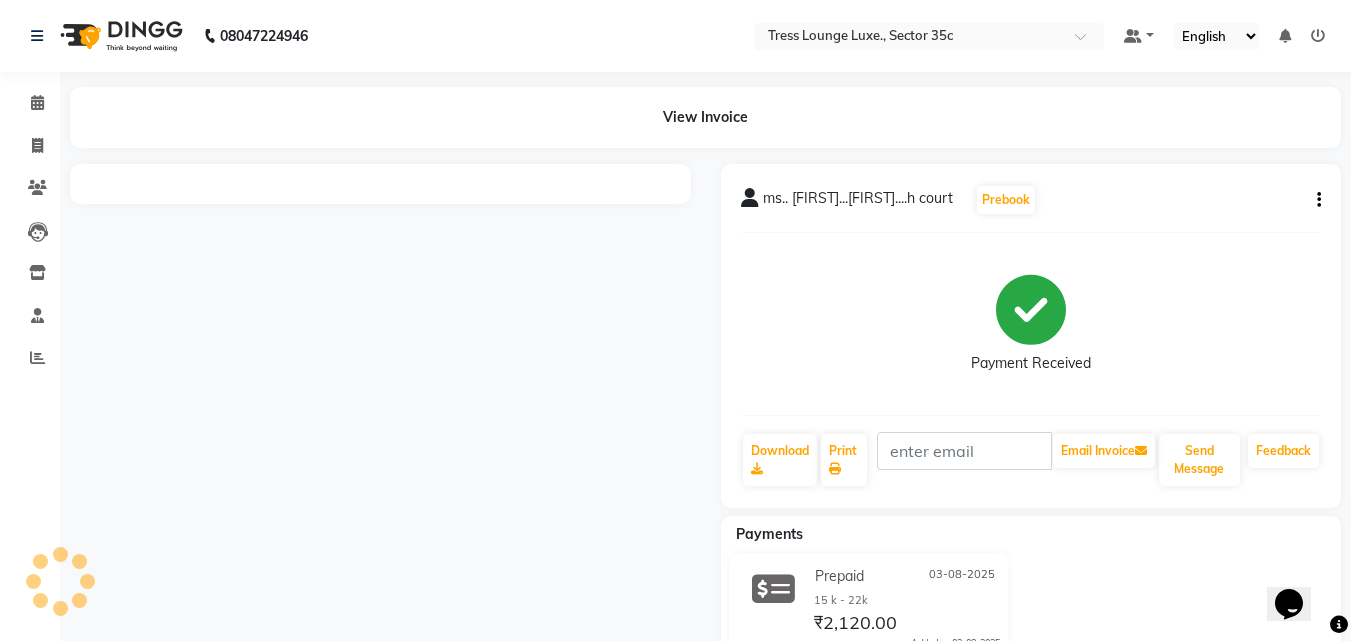 scroll, scrollTop: 0, scrollLeft: 0, axis: both 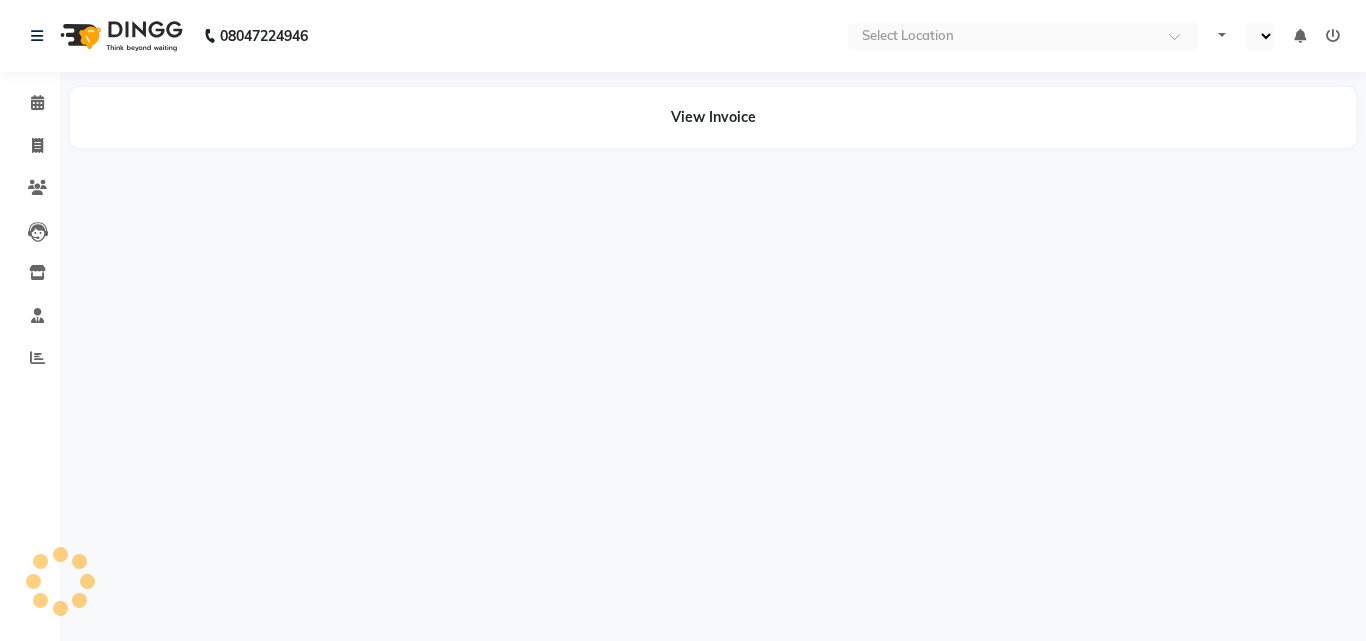 select on "en" 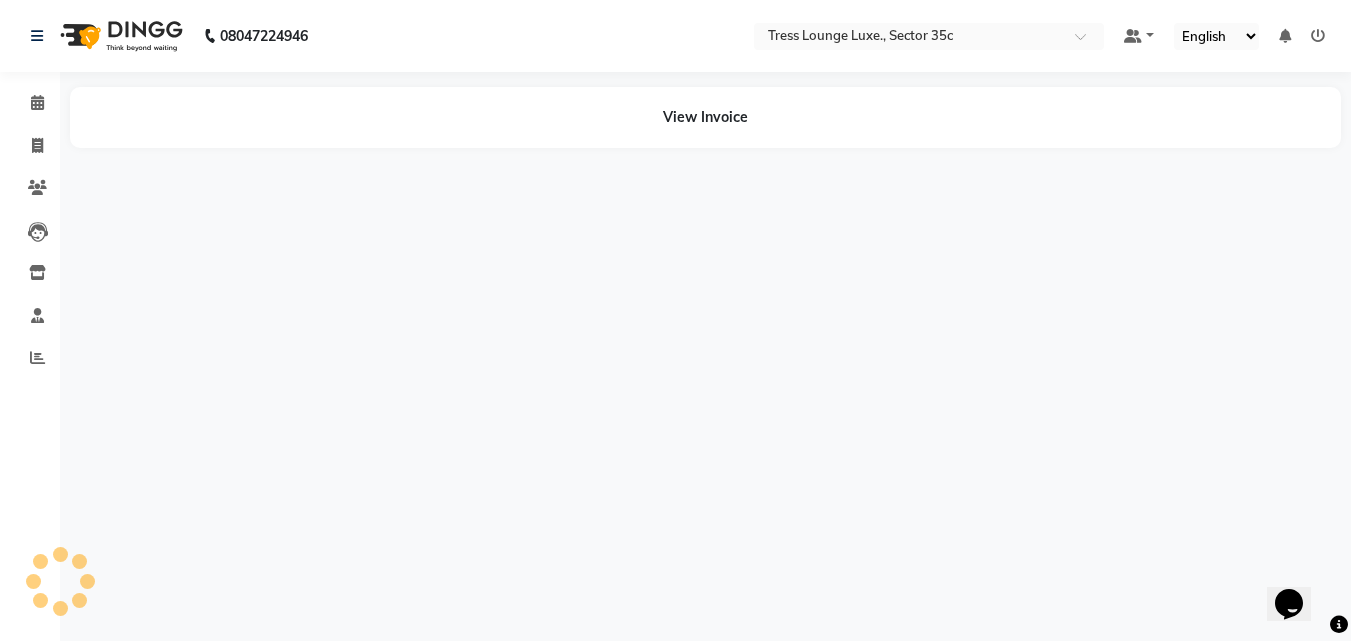 scroll, scrollTop: 0, scrollLeft: 0, axis: both 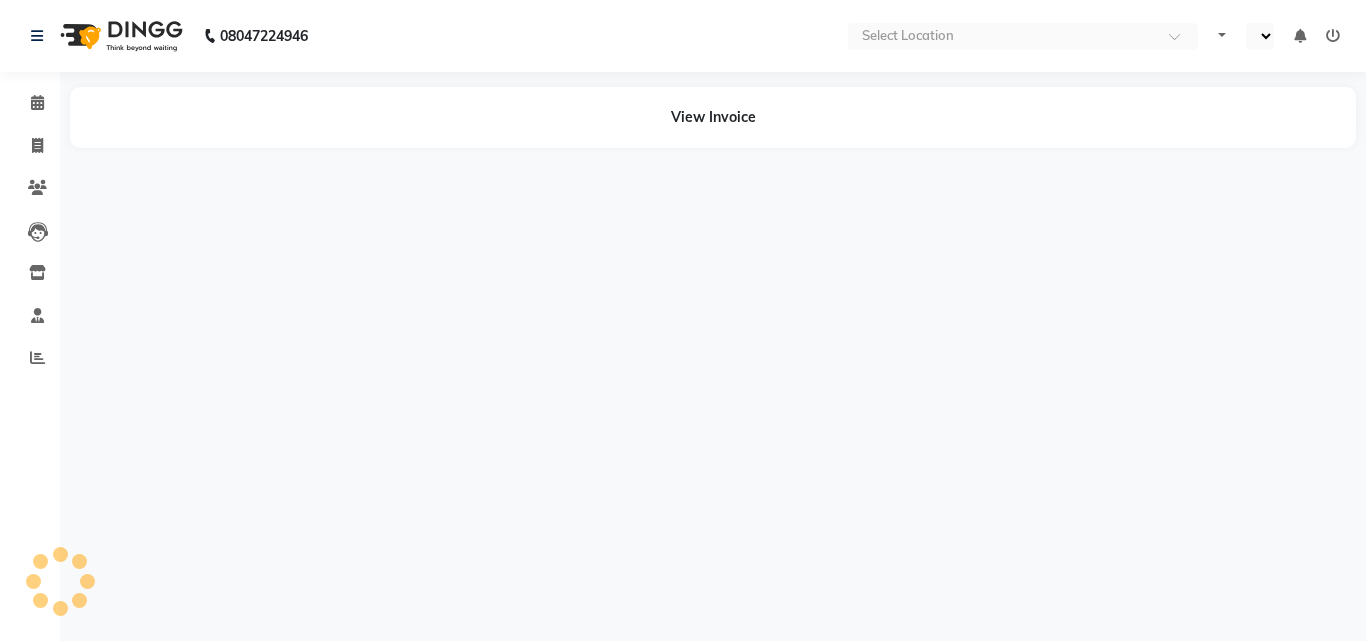 select on "en" 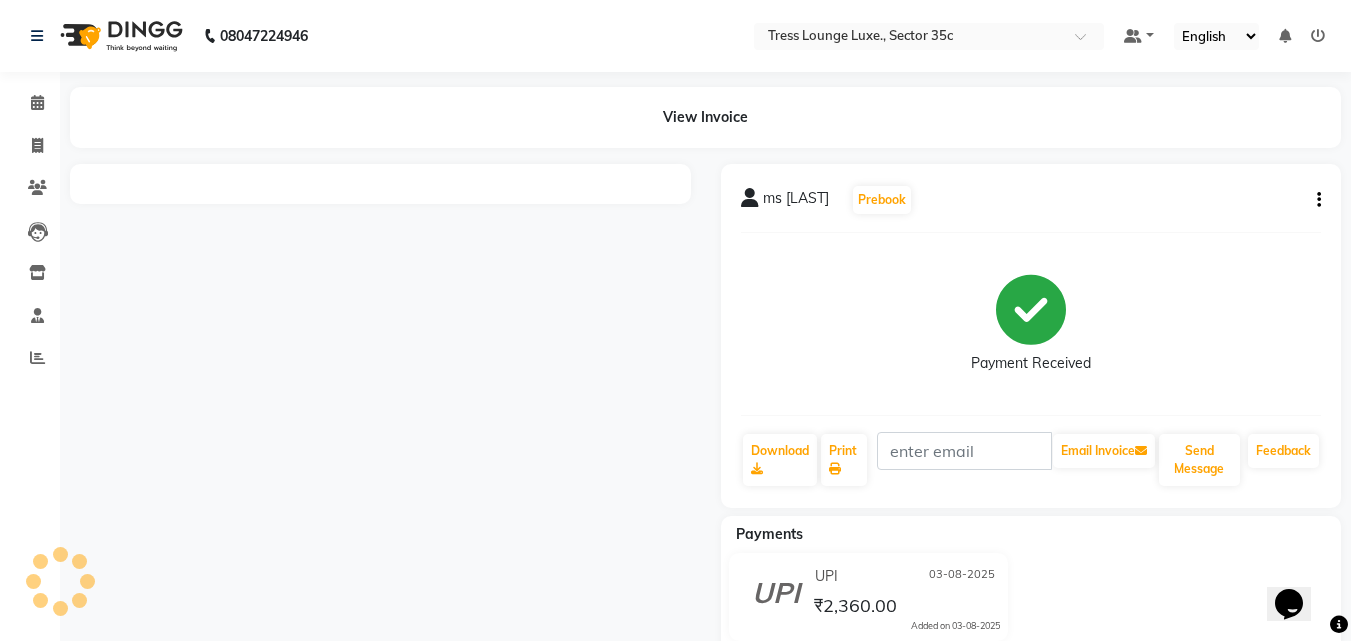scroll, scrollTop: 0, scrollLeft: 0, axis: both 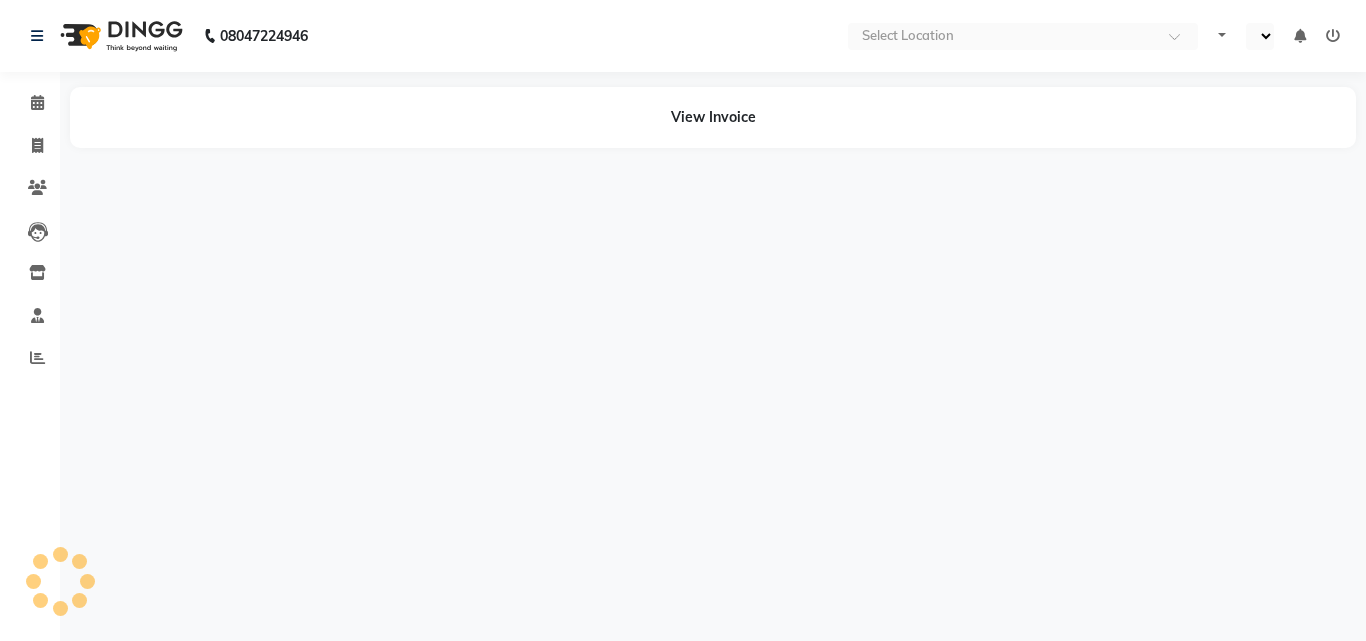 select on "en" 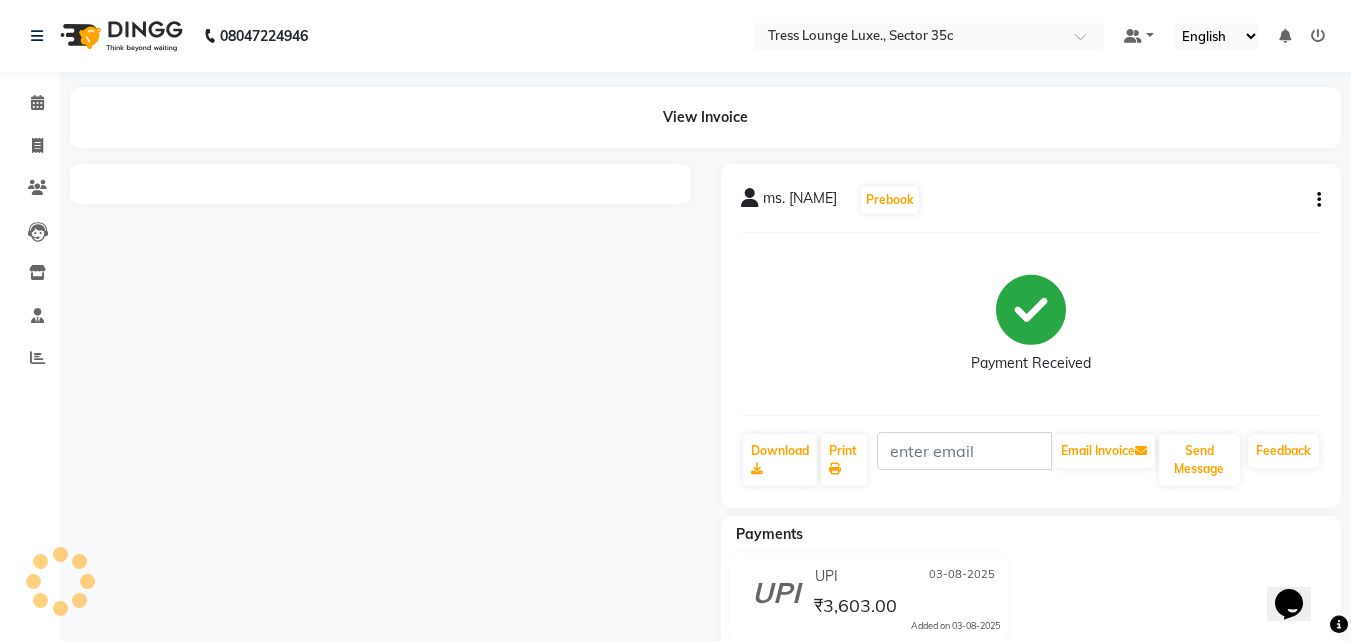 scroll, scrollTop: 0, scrollLeft: 0, axis: both 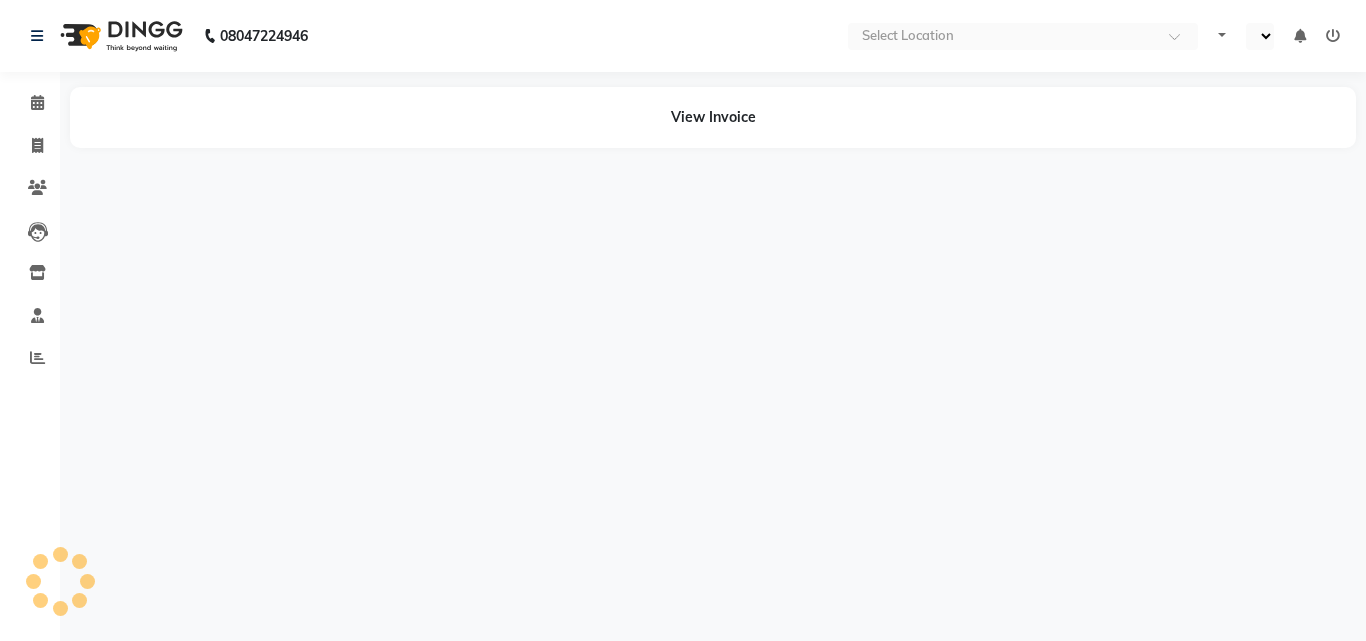 select on "en" 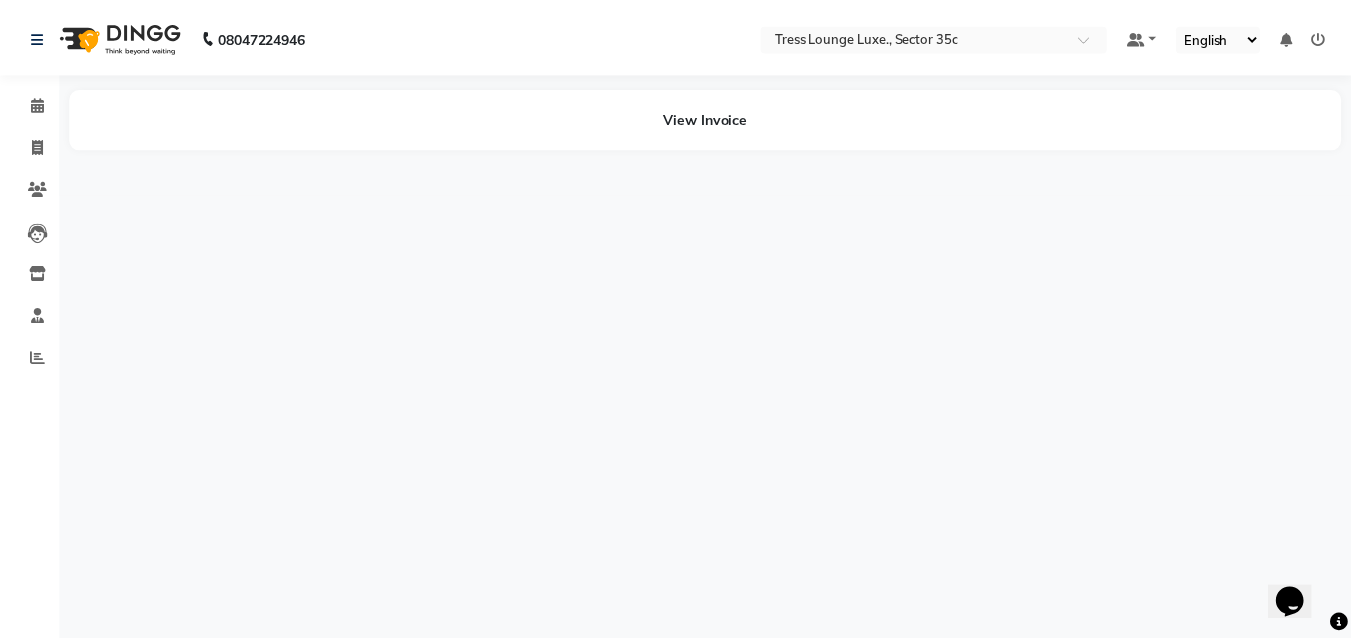 scroll, scrollTop: 0, scrollLeft: 0, axis: both 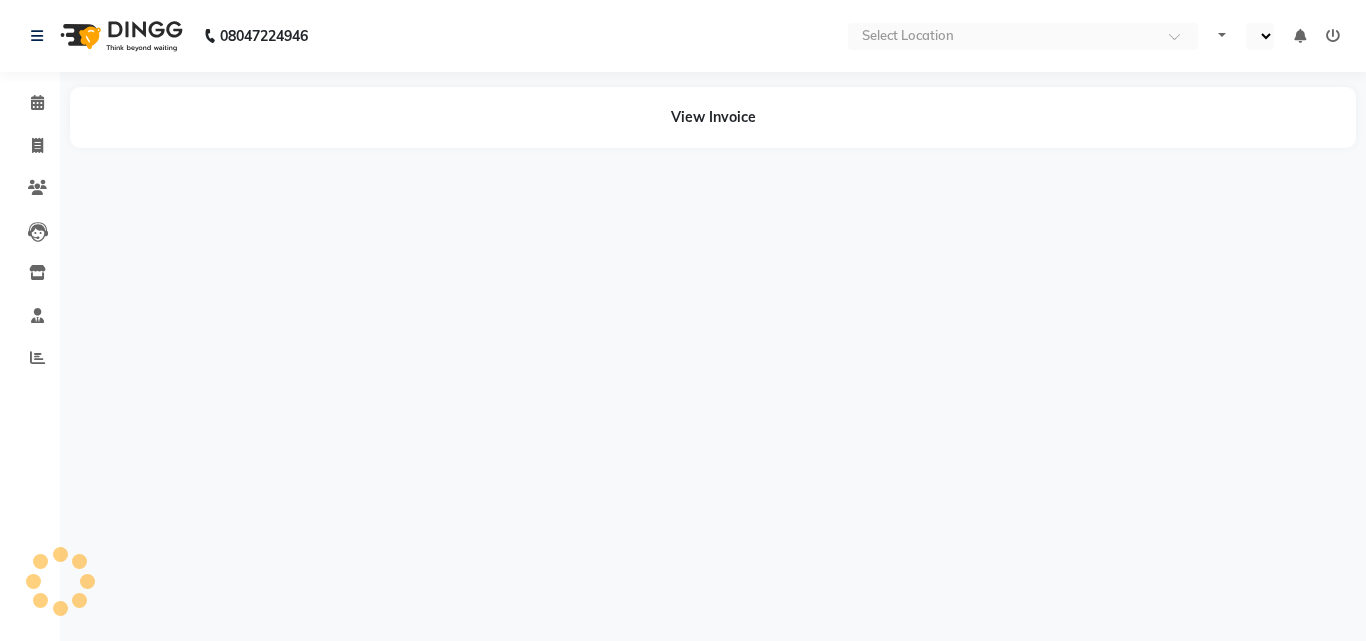 select on "en" 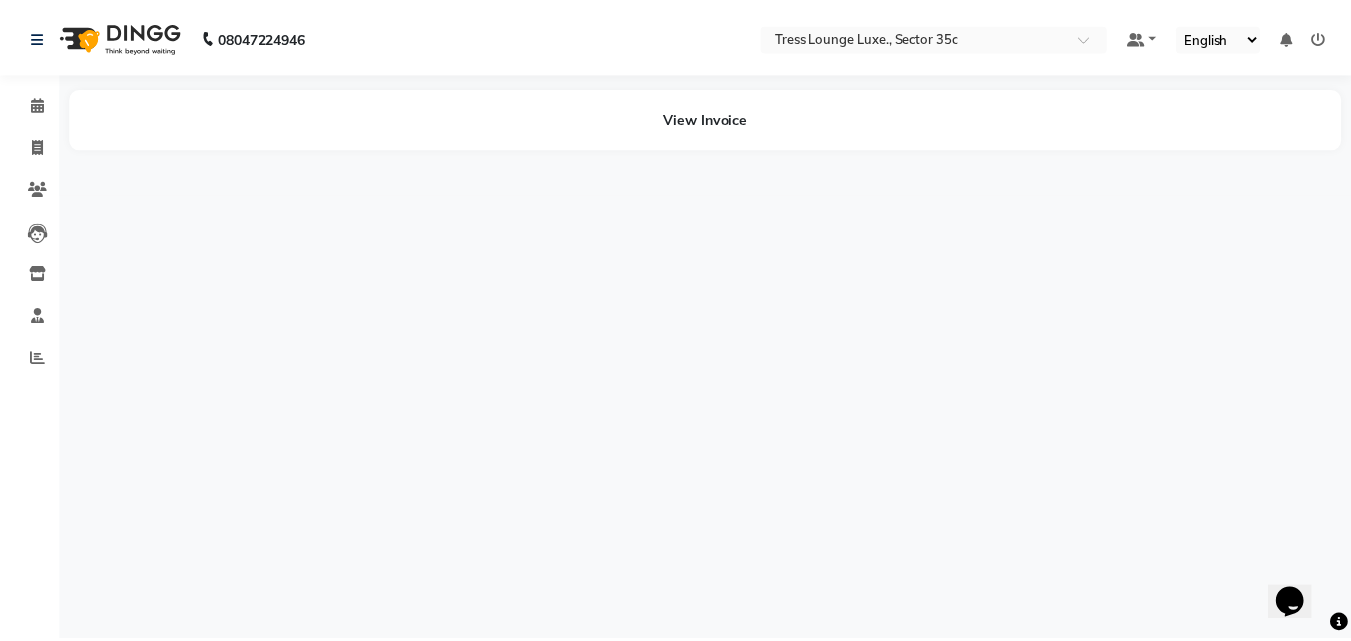 scroll, scrollTop: 0, scrollLeft: 0, axis: both 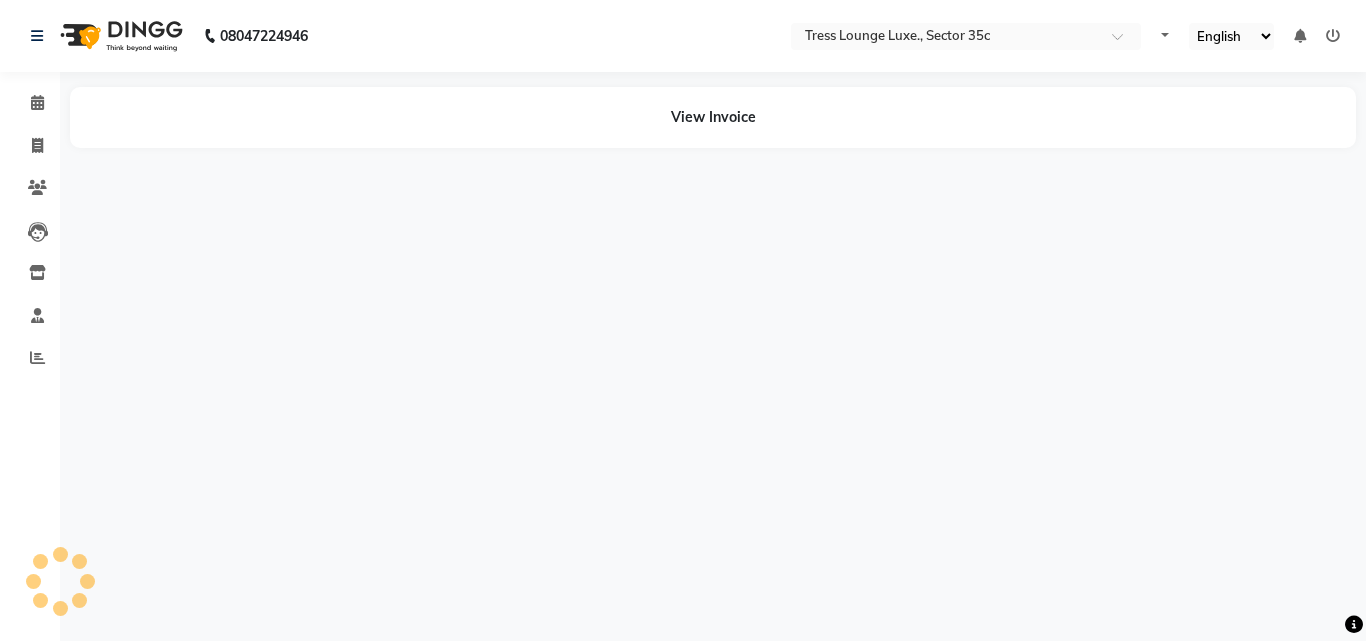 select on "en" 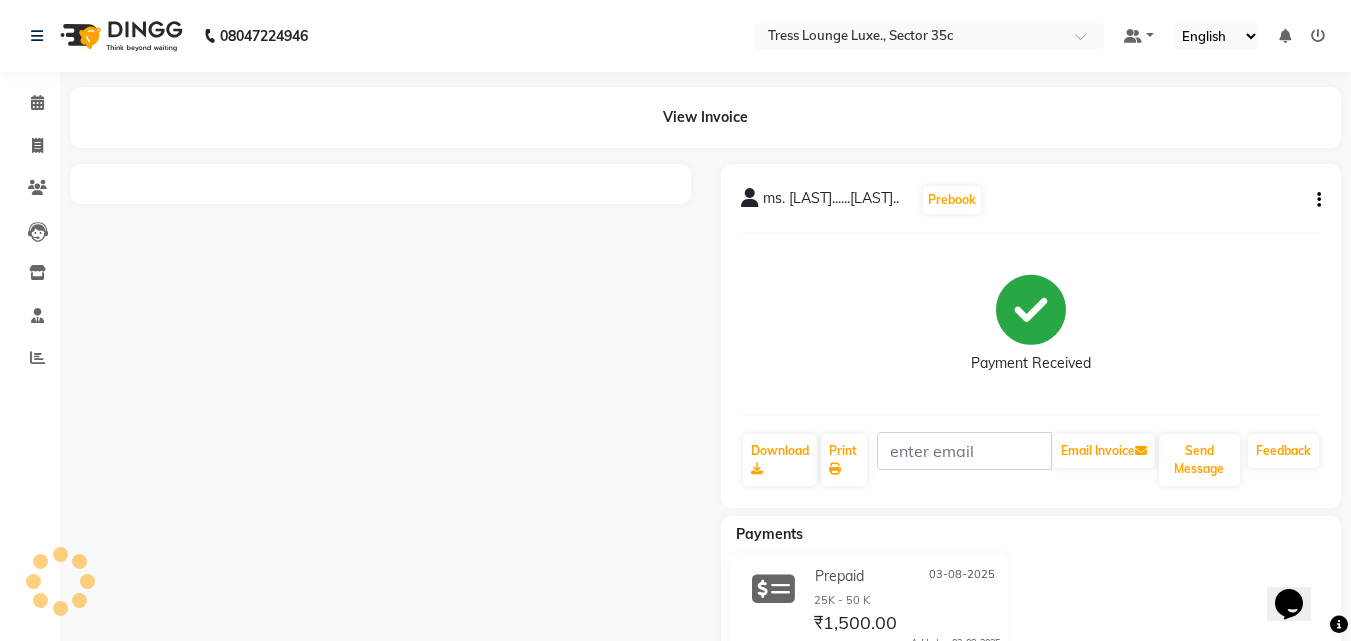 scroll, scrollTop: 0, scrollLeft: 0, axis: both 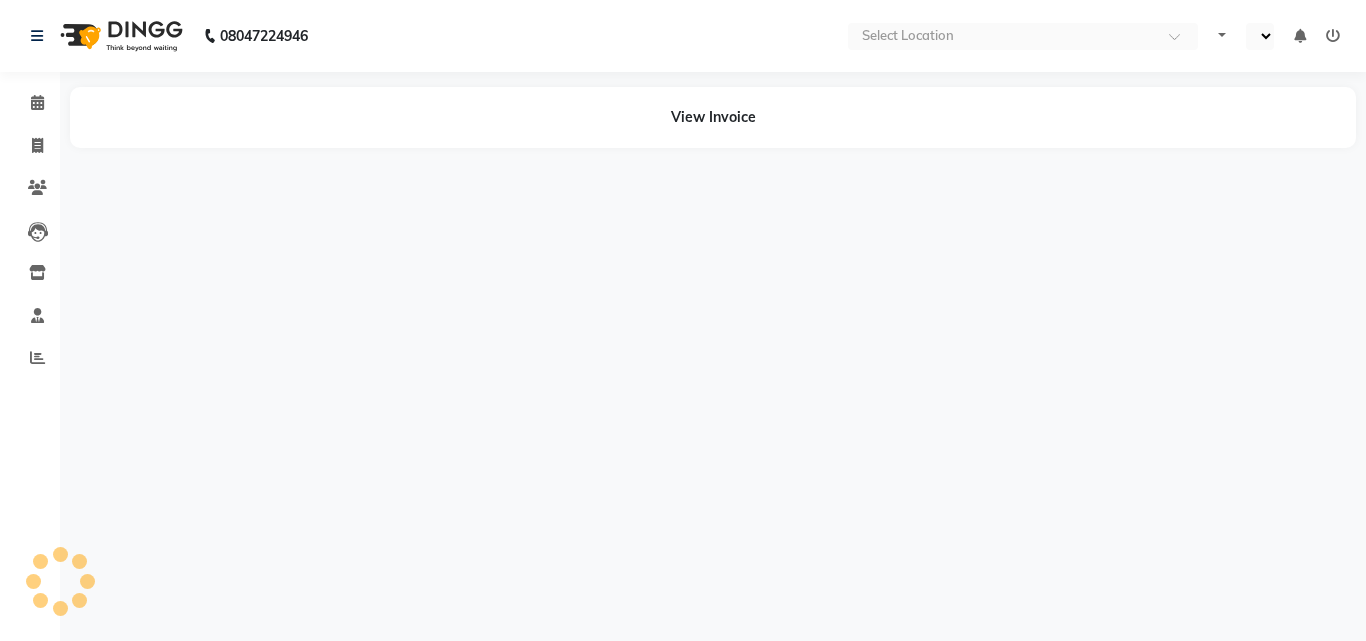 select on "en" 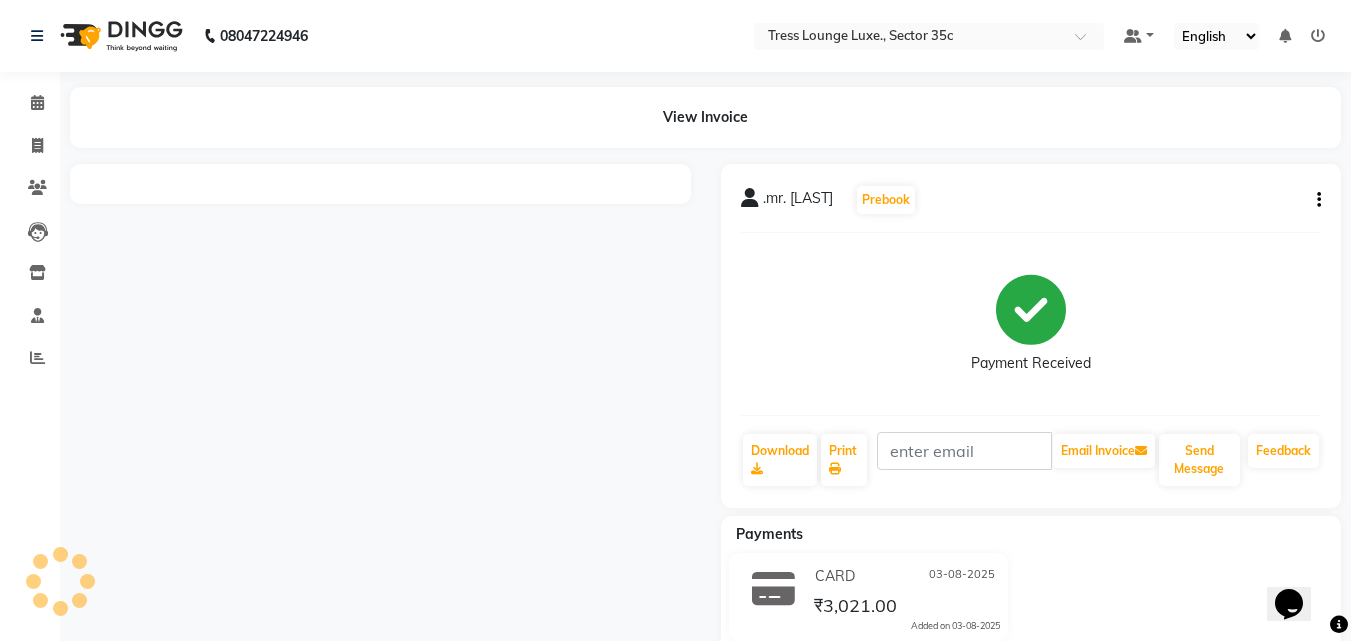 scroll, scrollTop: 0, scrollLeft: 0, axis: both 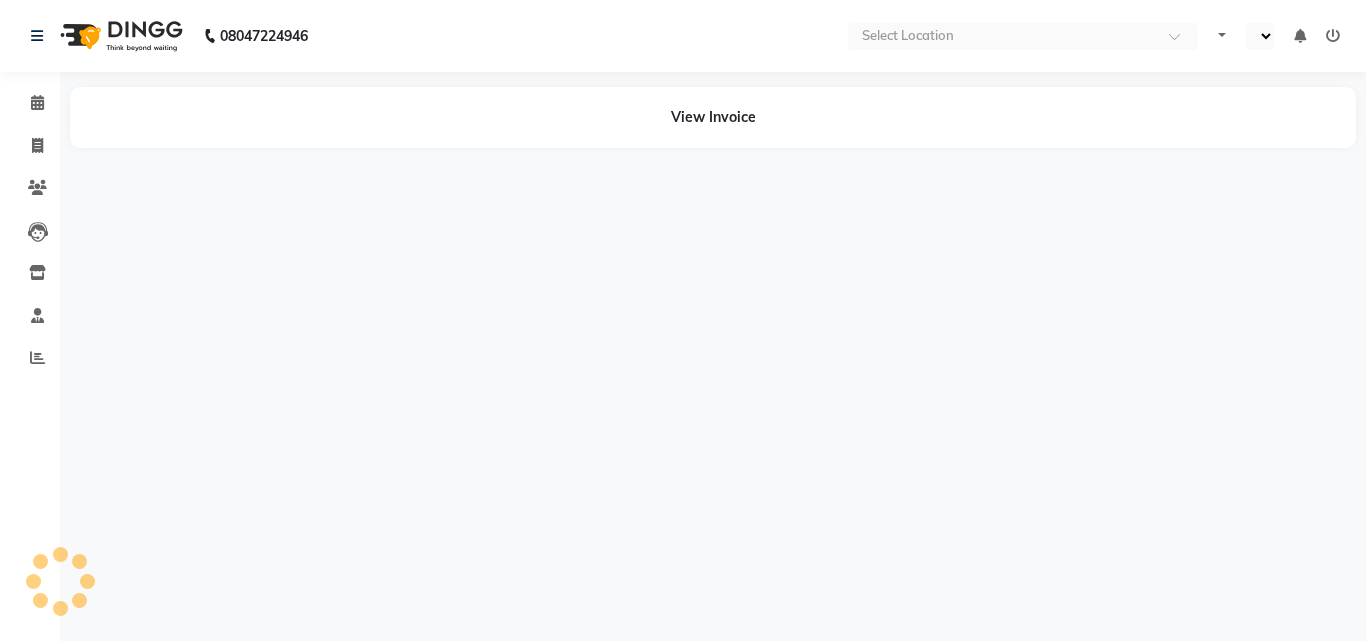 select on "en" 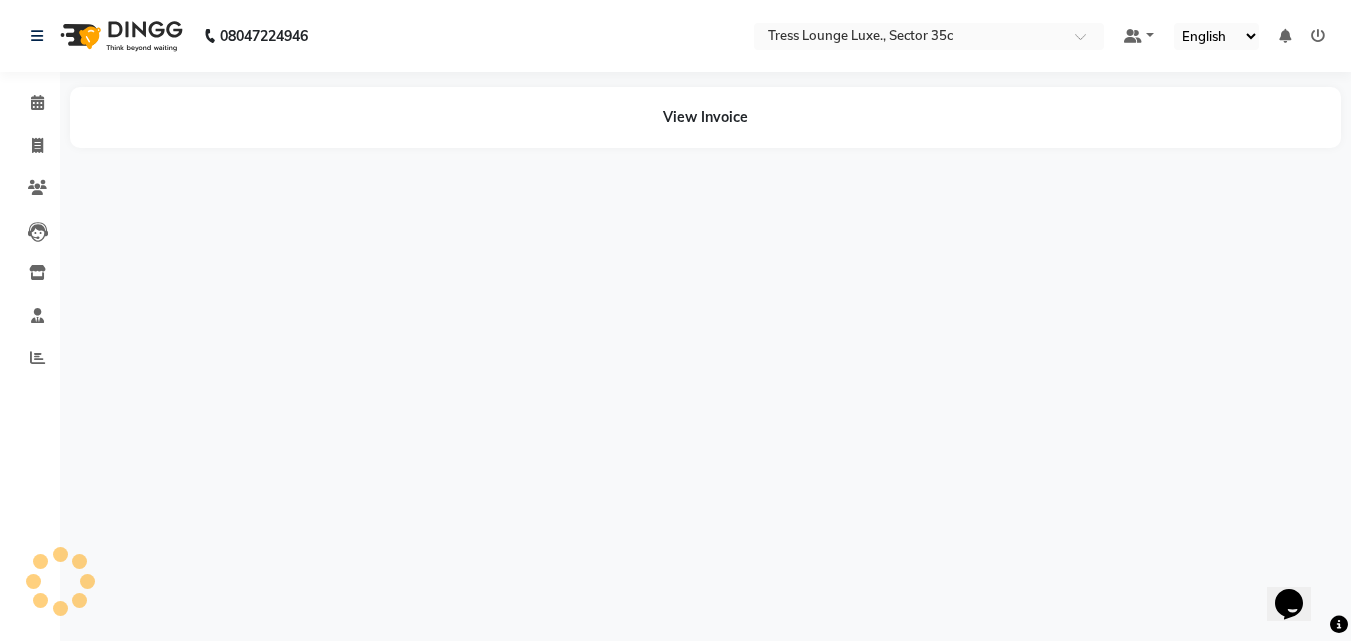 scroll, scrollTop: 0, scrollLeft: 0, axis: both 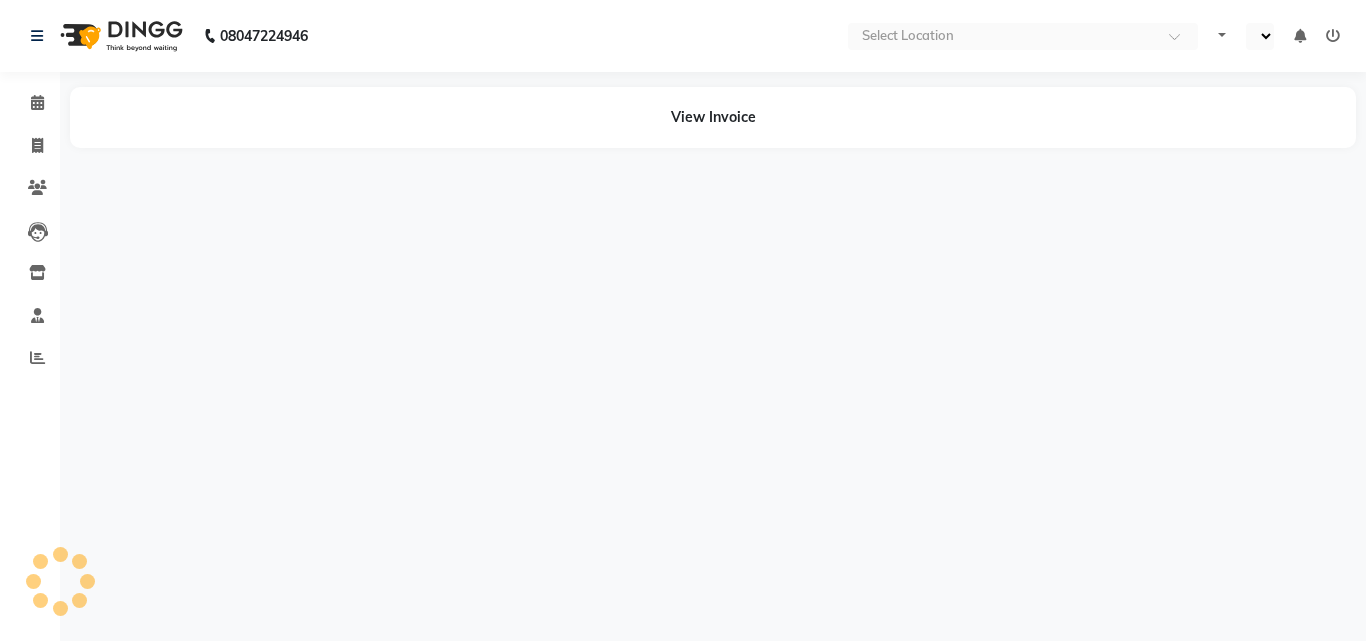 select on "en" 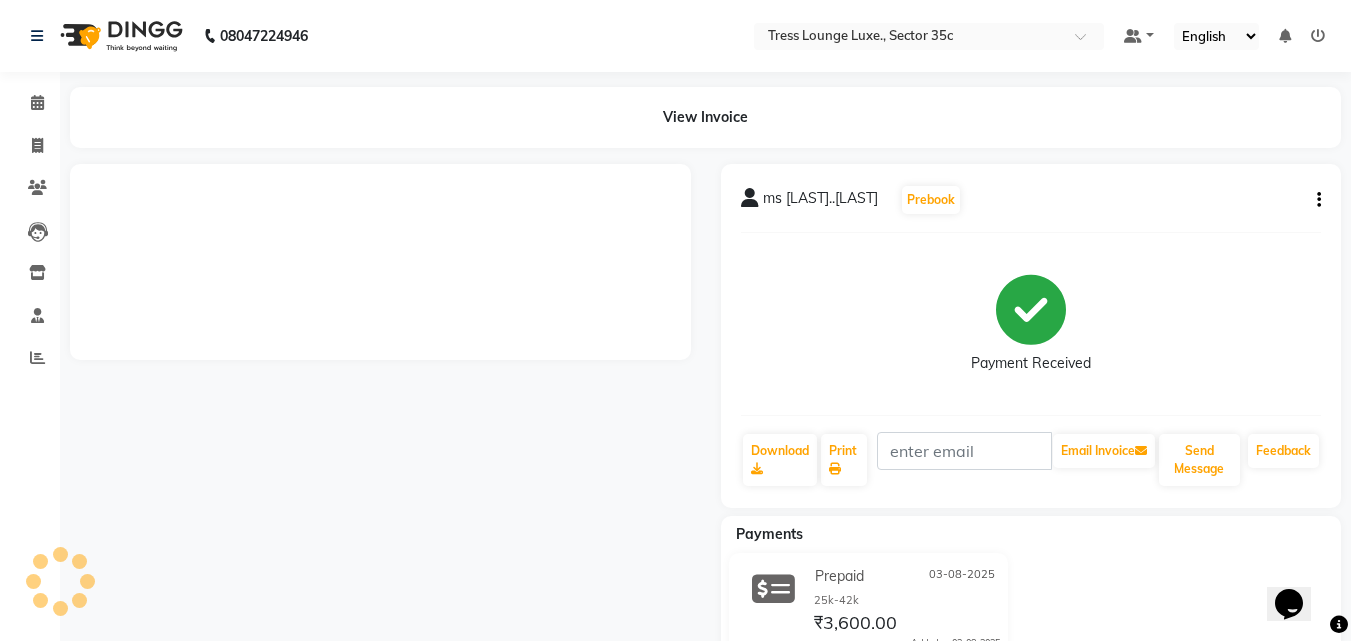 scroll, scrollTop: 0, scrollLeft: 0, axis: both 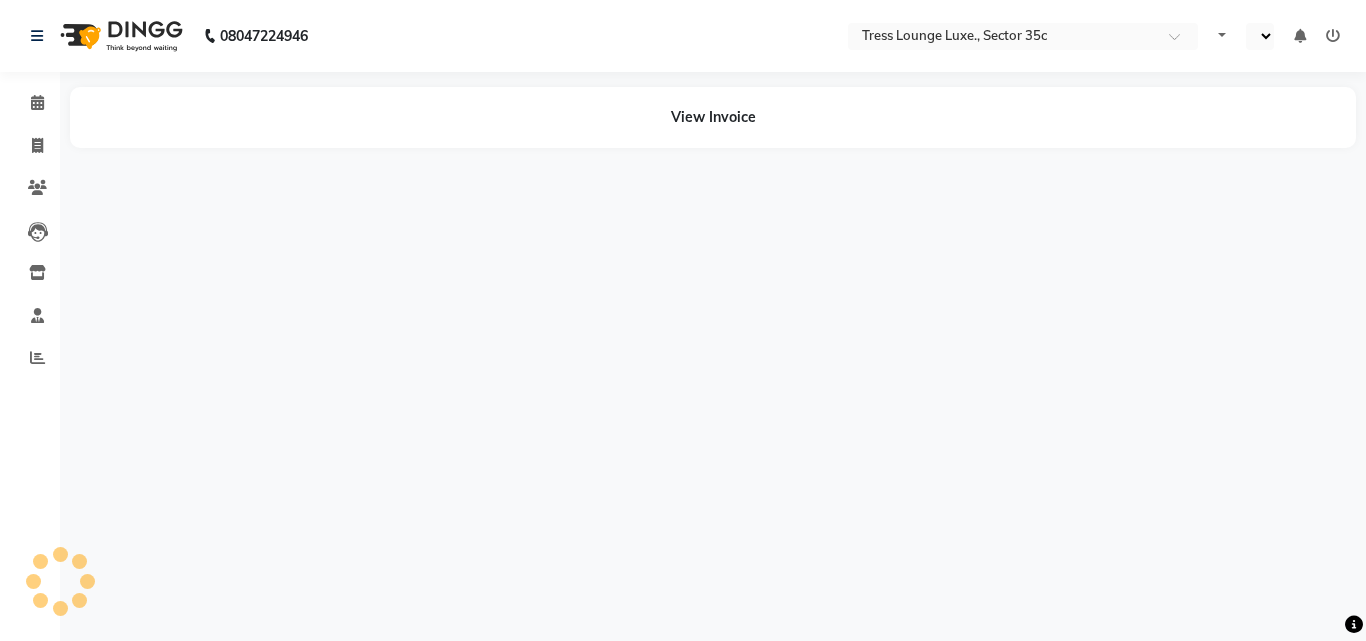 select on "en" 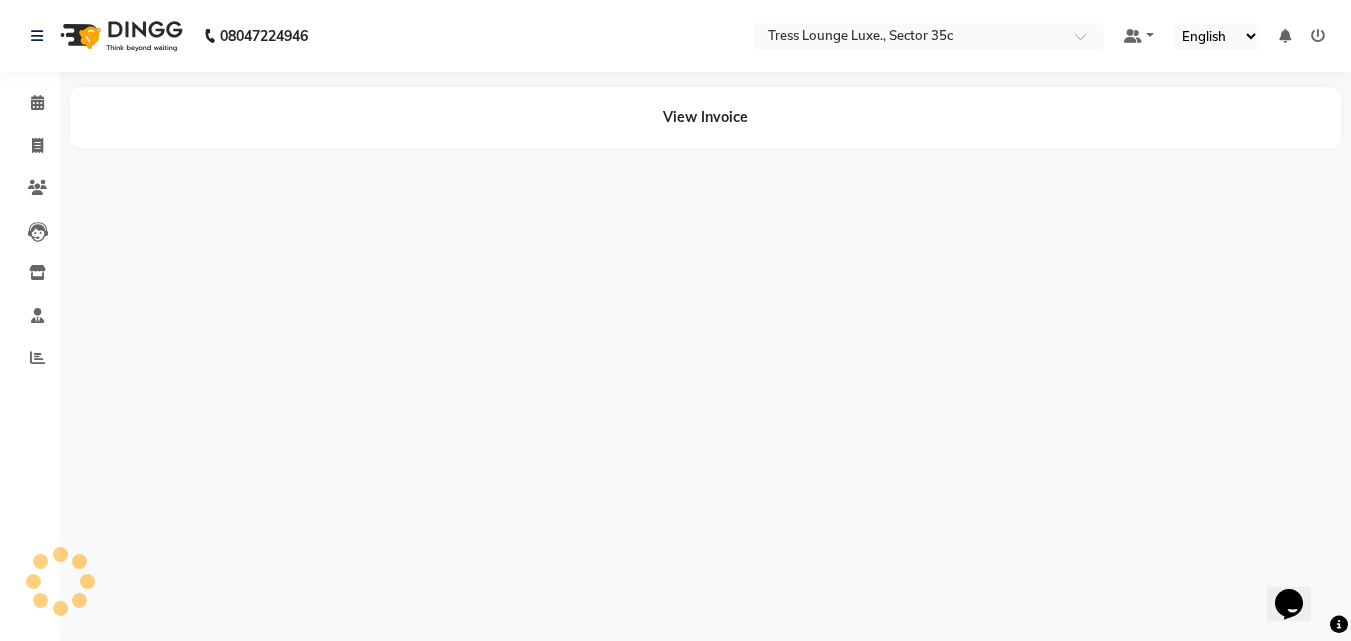 scroll, scrollTop: 0, scrollLeft: 0, axis: both 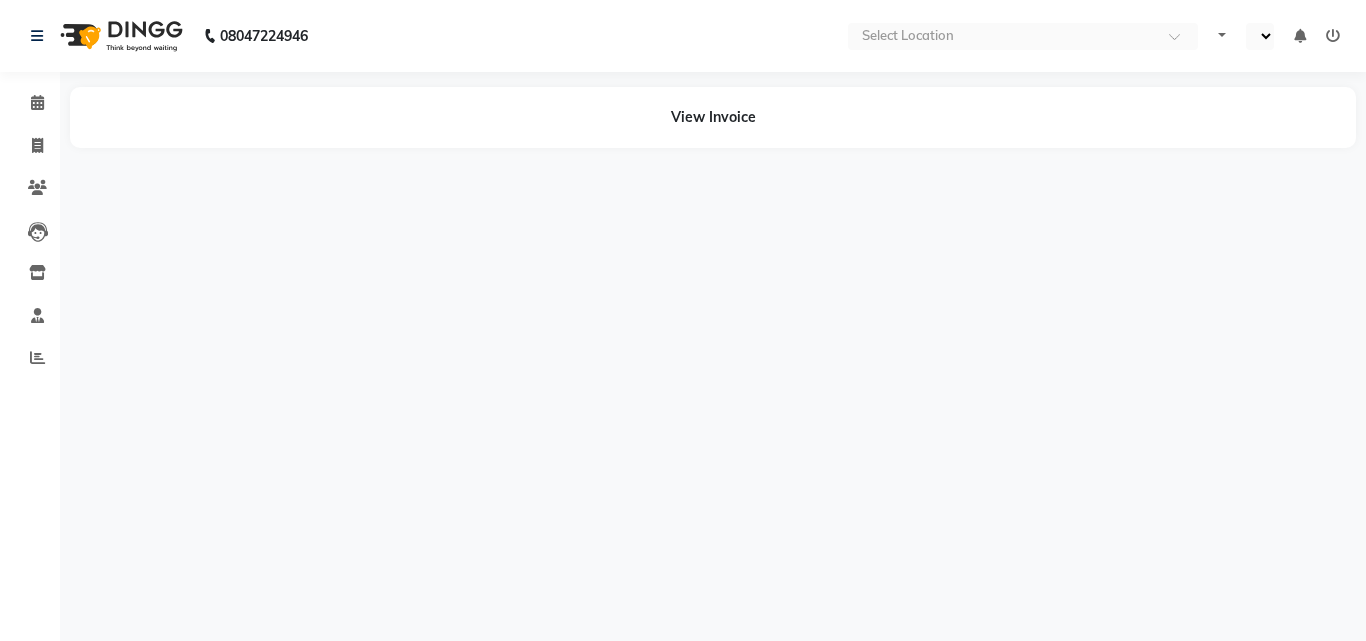 select on "en" 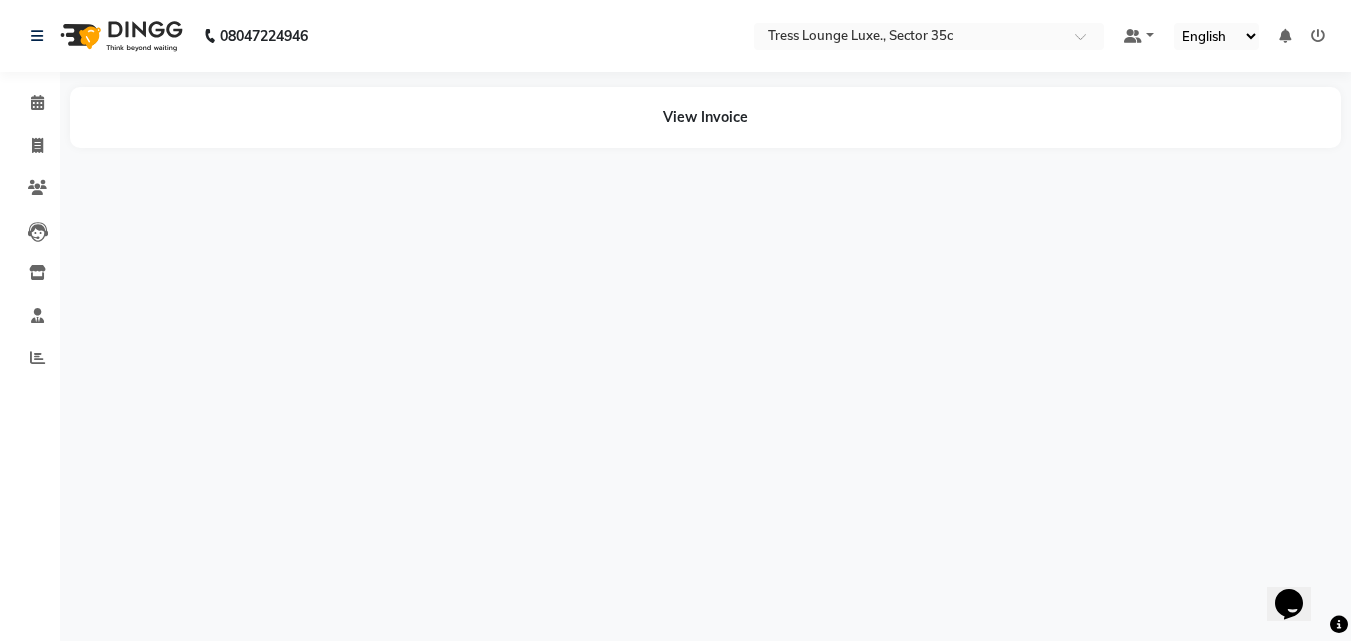 scroll, scrollTop: 0, scrollLeft: 0, axis: both 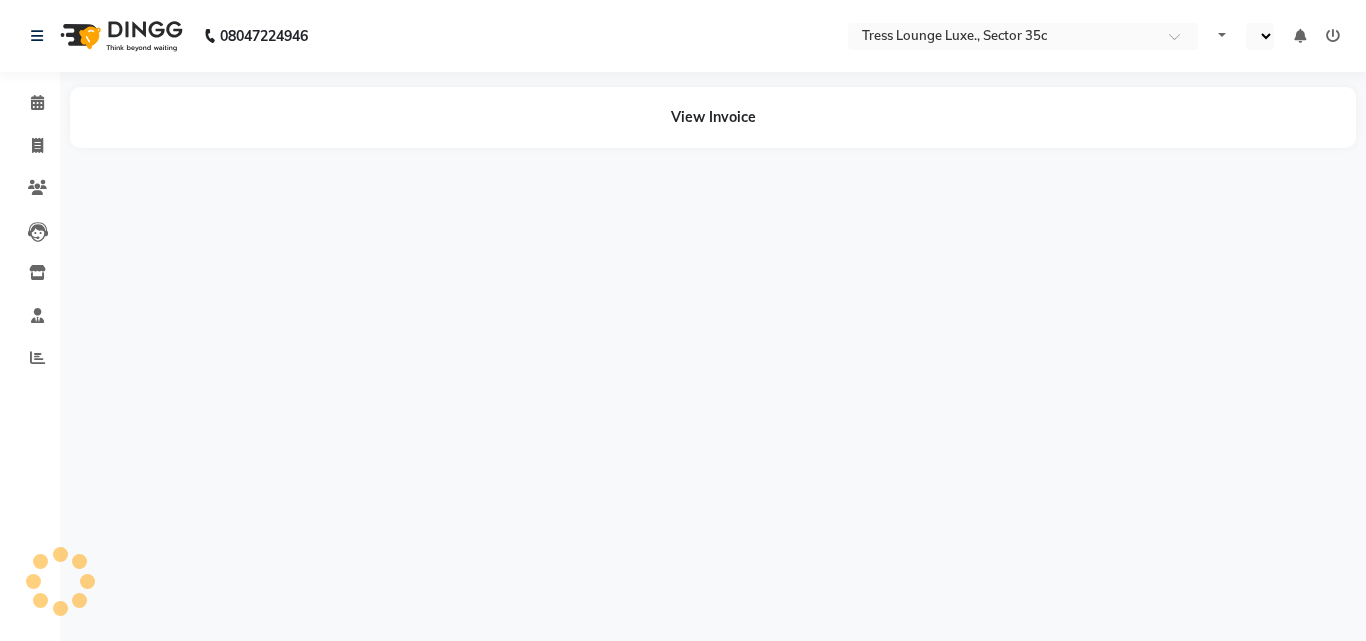 select on "en" 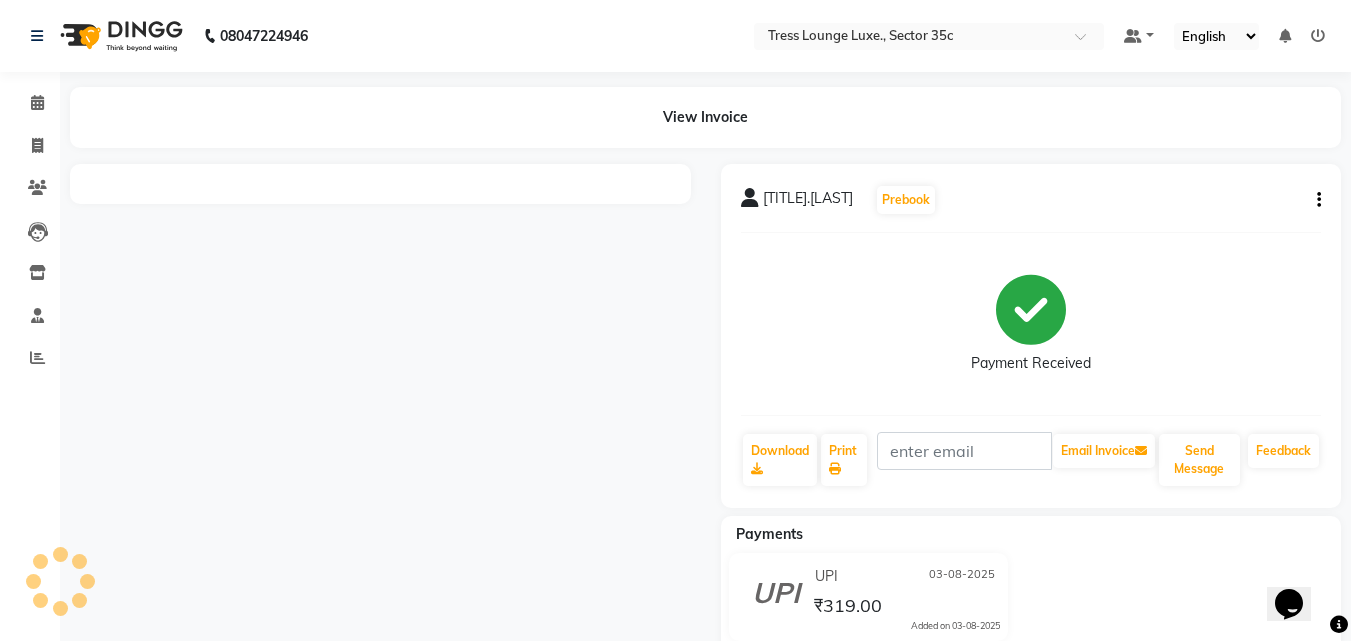 scroll, scrollTop: 0, scrollLeft: 0, axis: both 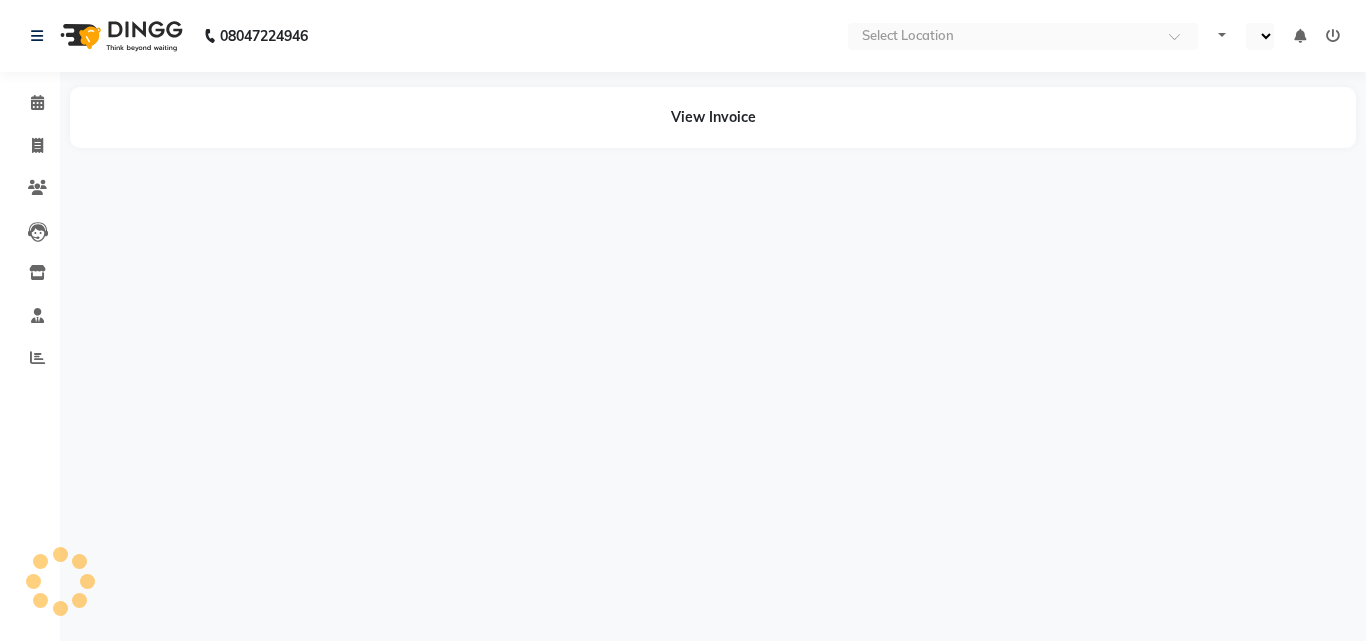 select on "en" 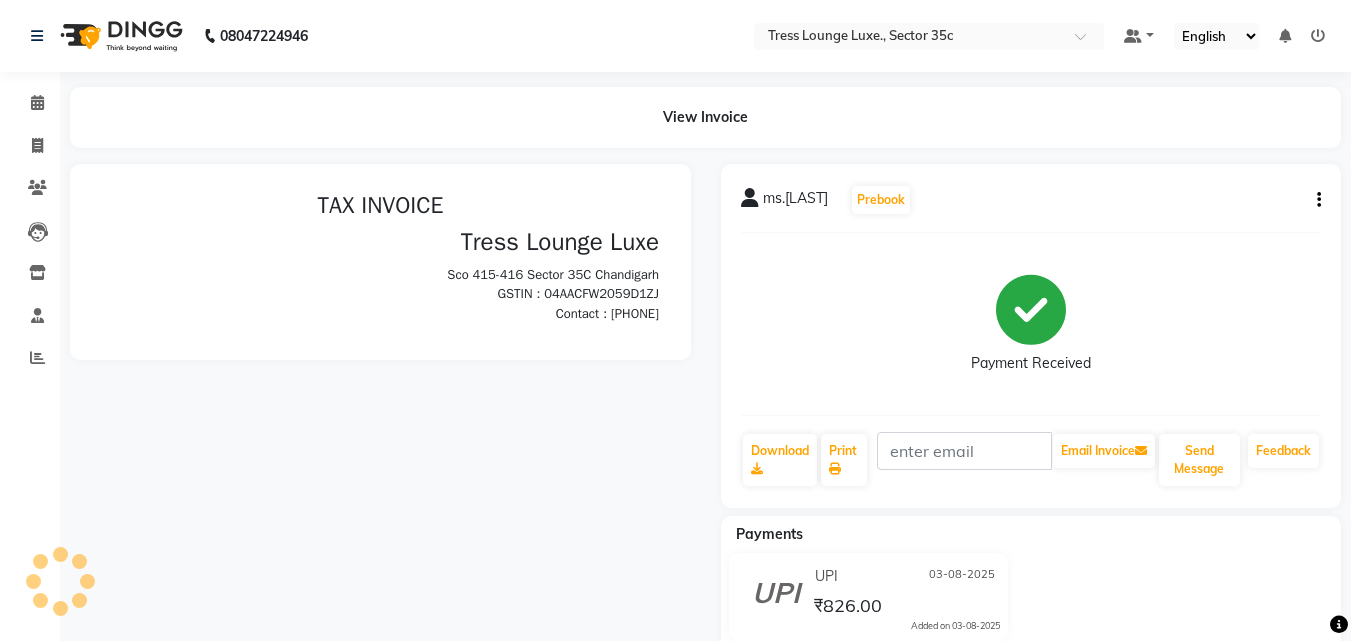 scroll, scrollTop: 0, scrollLeft: 0, axis: both 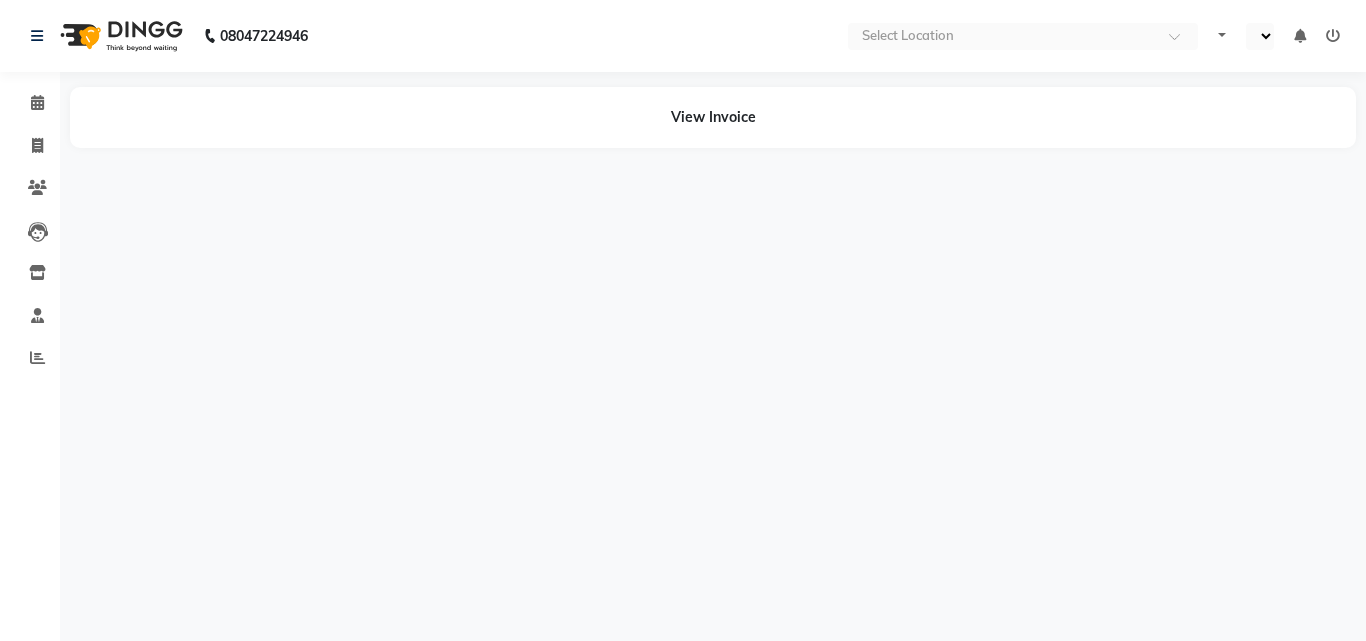 select on "en" 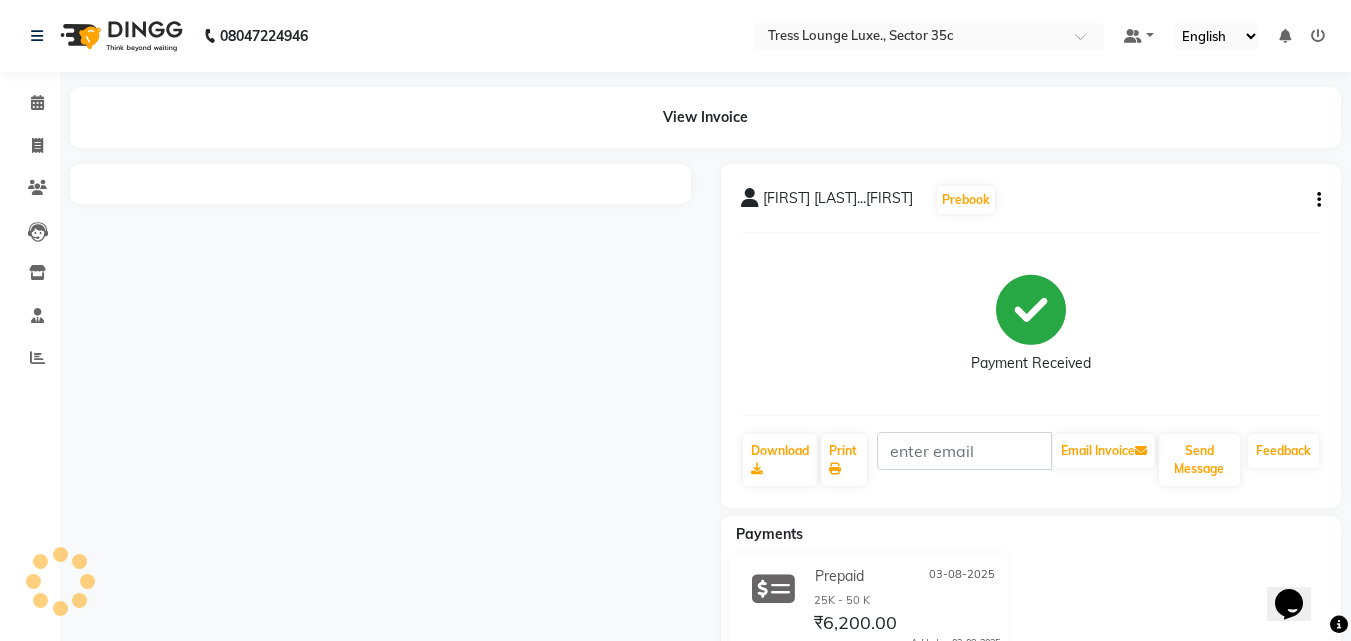 scroll, scrollTop: 0, scrollLeft: 0, axis: both 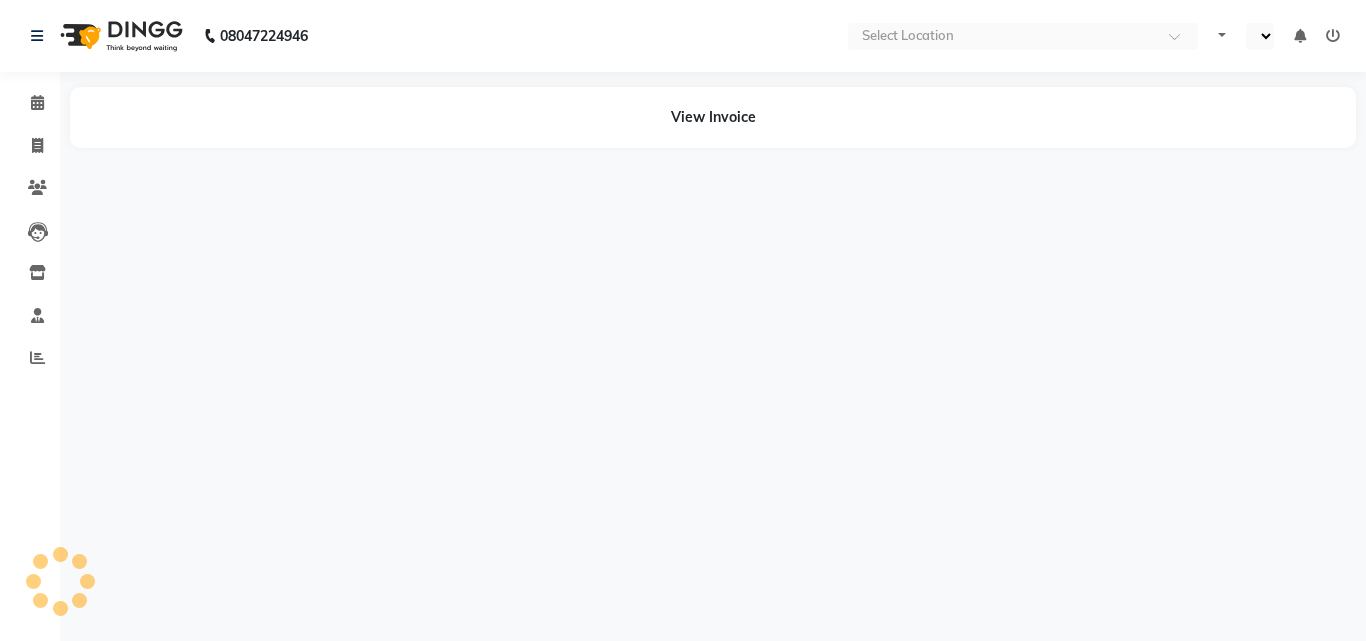 select on "en" 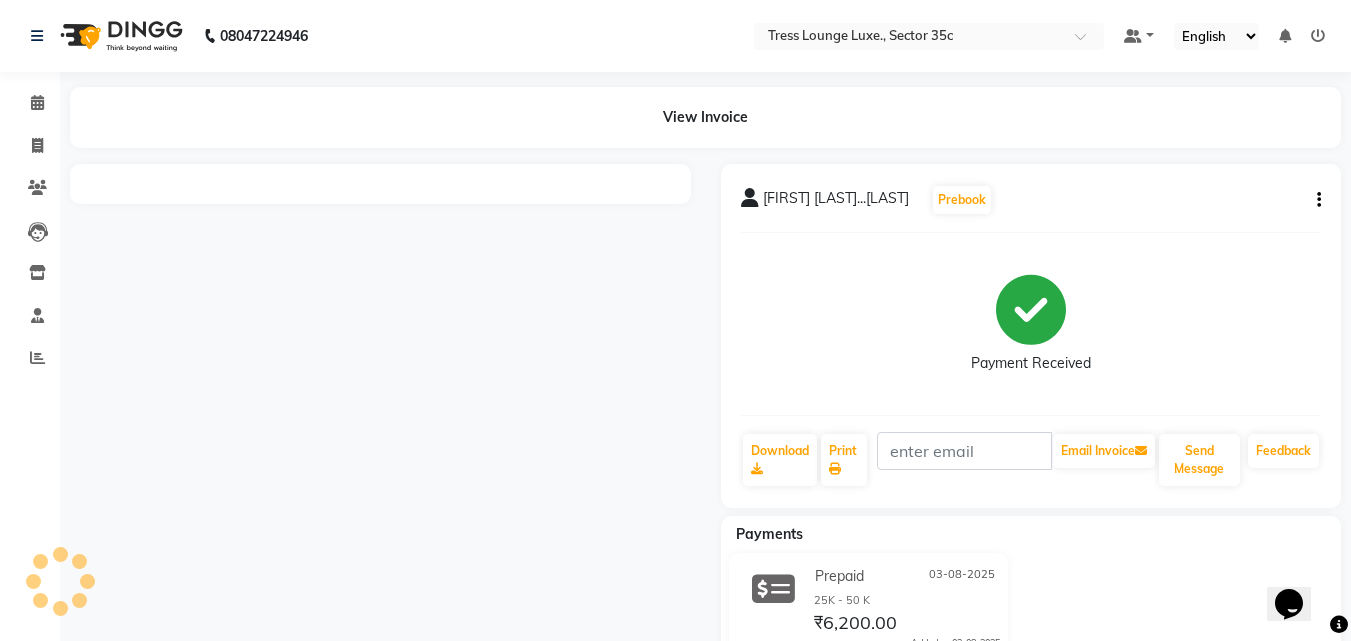 scroll, scrollTop: 0, scrollLeft: 0, axis: both 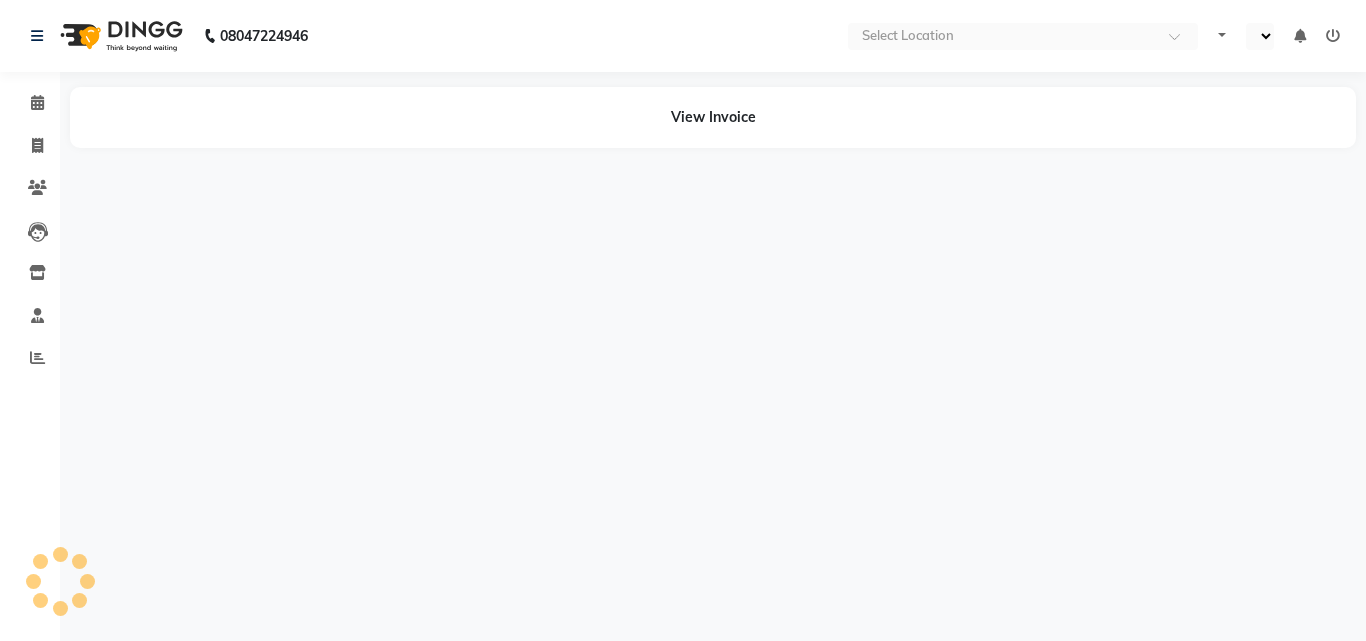 select on "en" 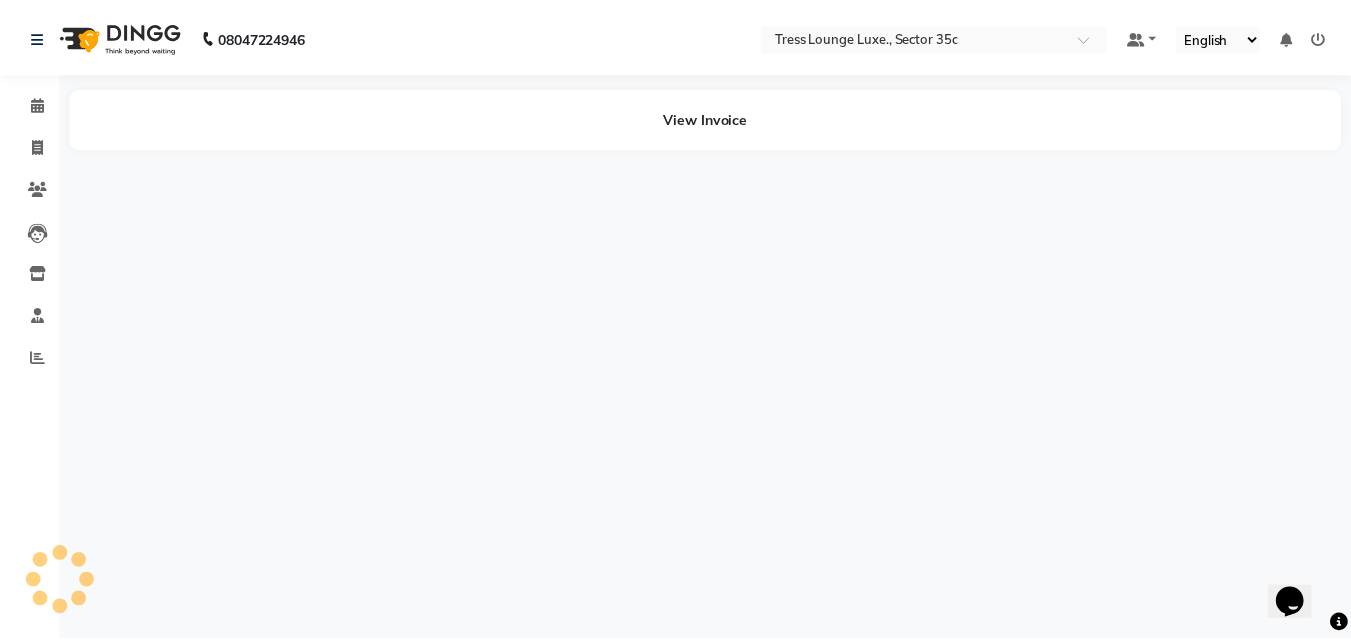 scroll, scrollTop: 0, scrollLeft: 0, axis: both 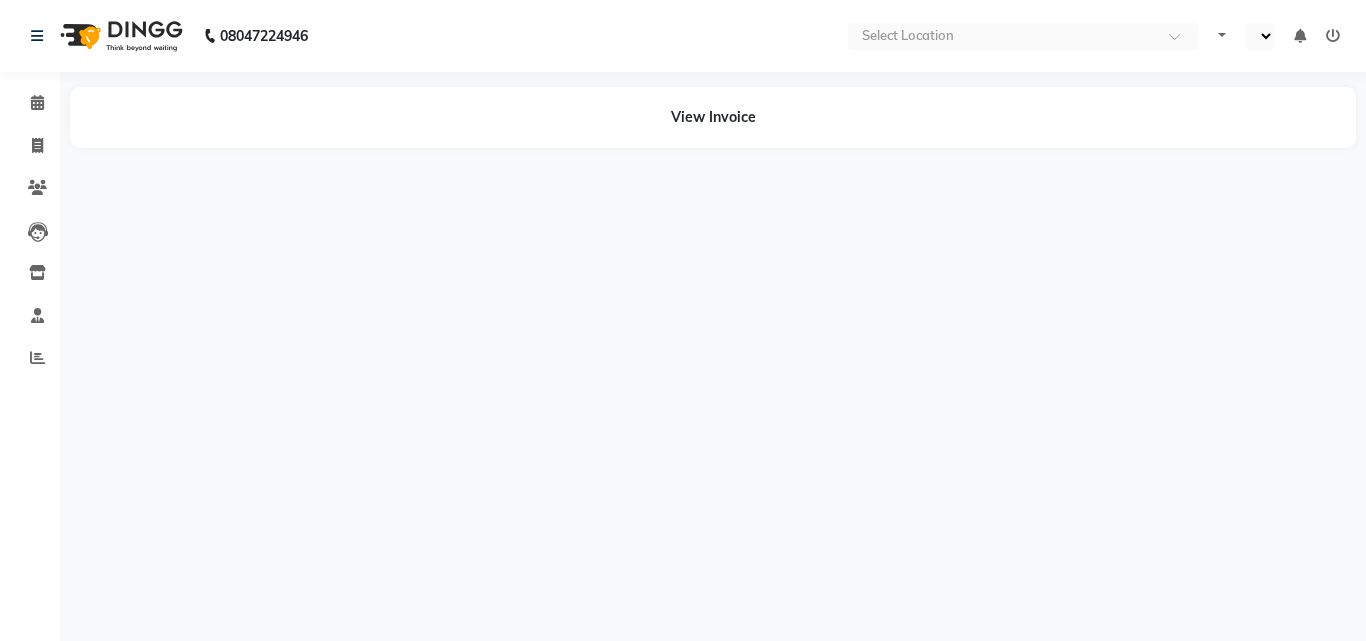 select on "en" 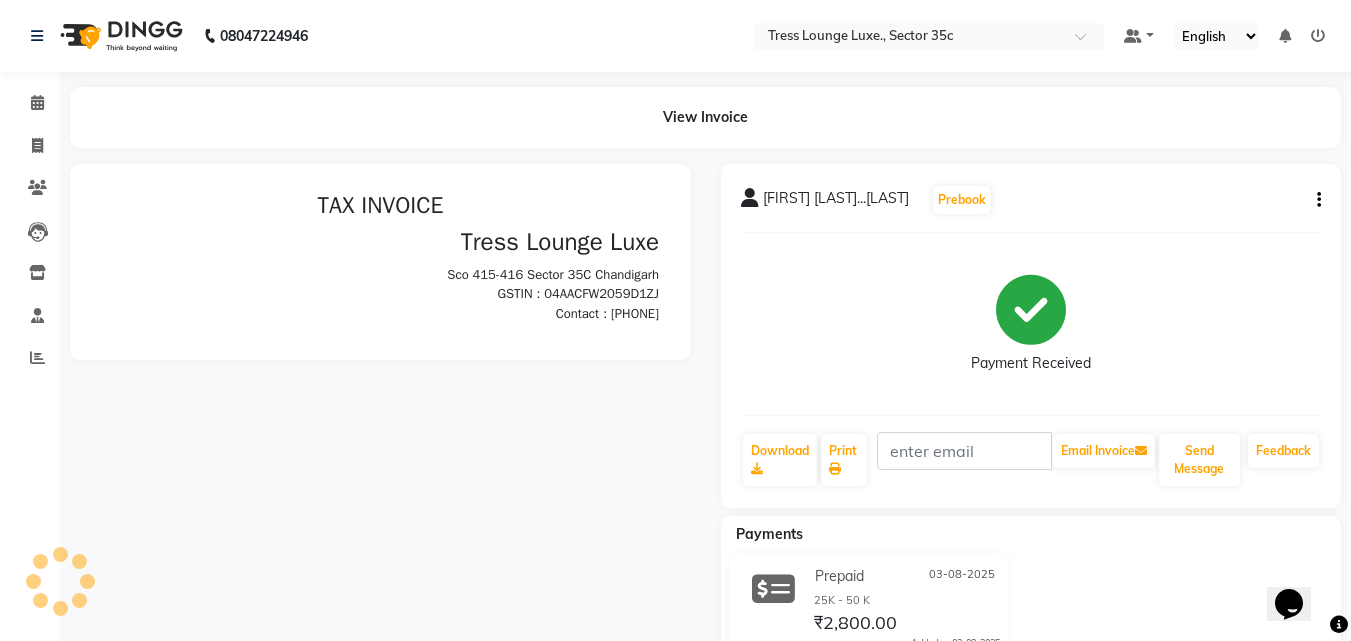 scroll, scrollTop: 0, scrollLeft: 0, axis: both 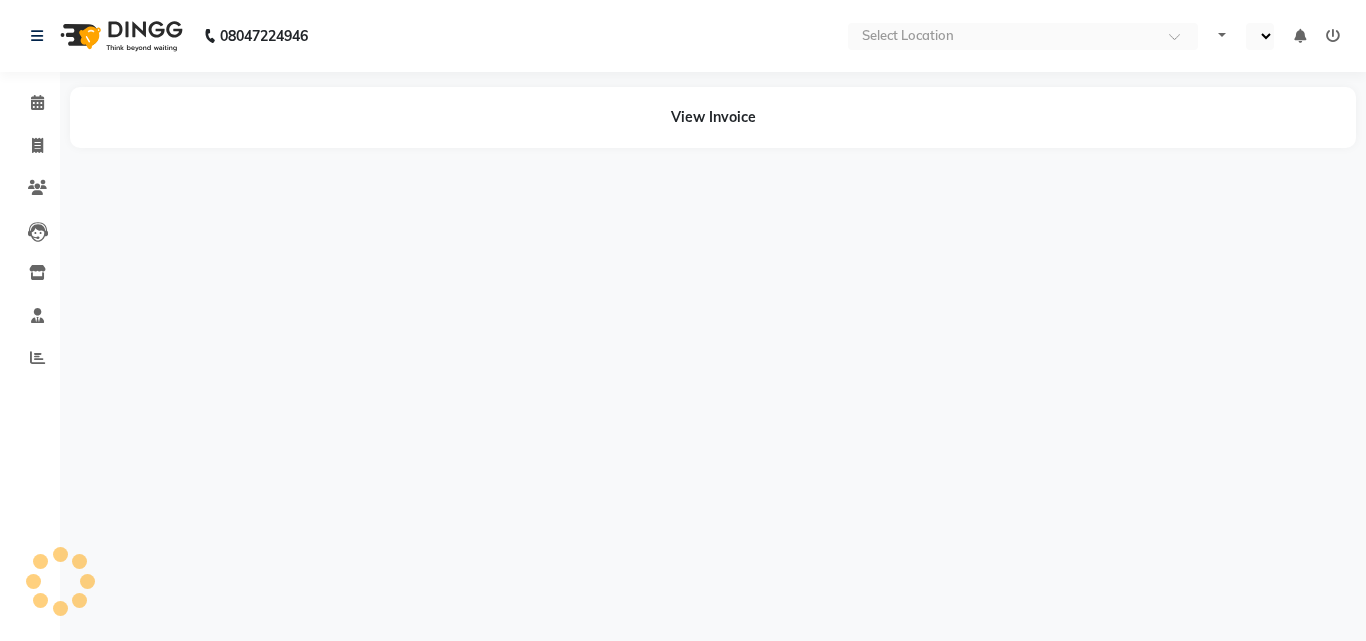 select on "en" 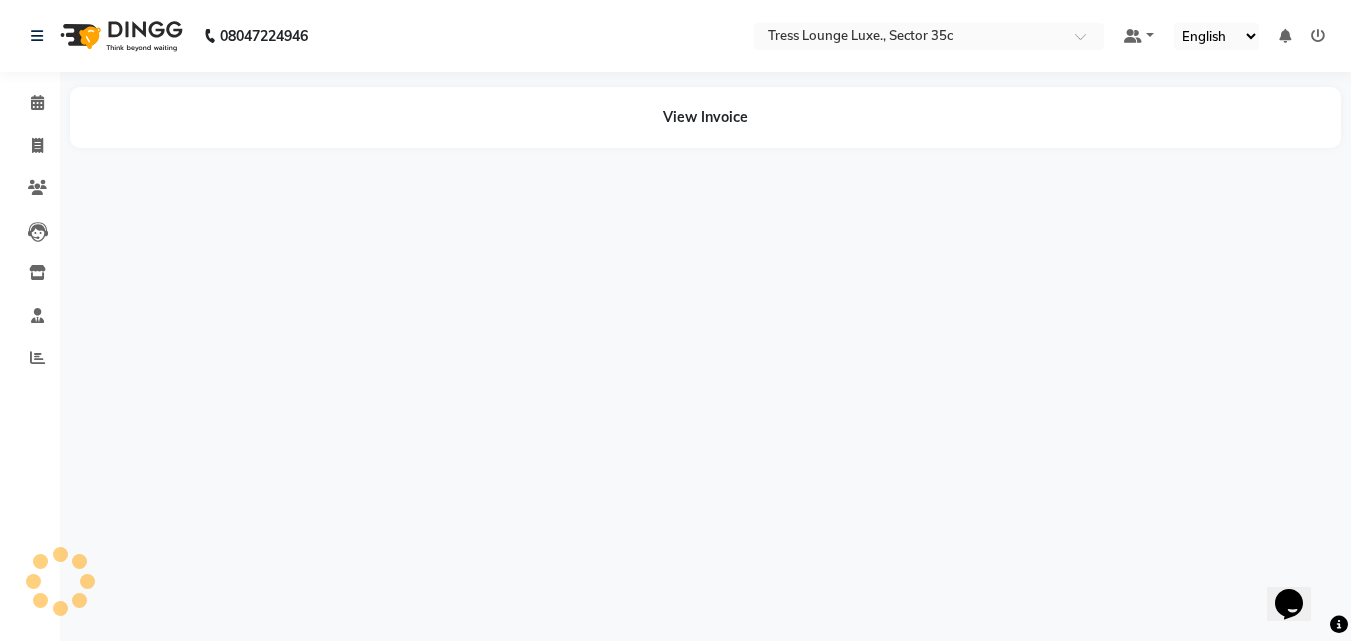 scroll, scrollTop: 0, scrollLeft: 0, axis: both 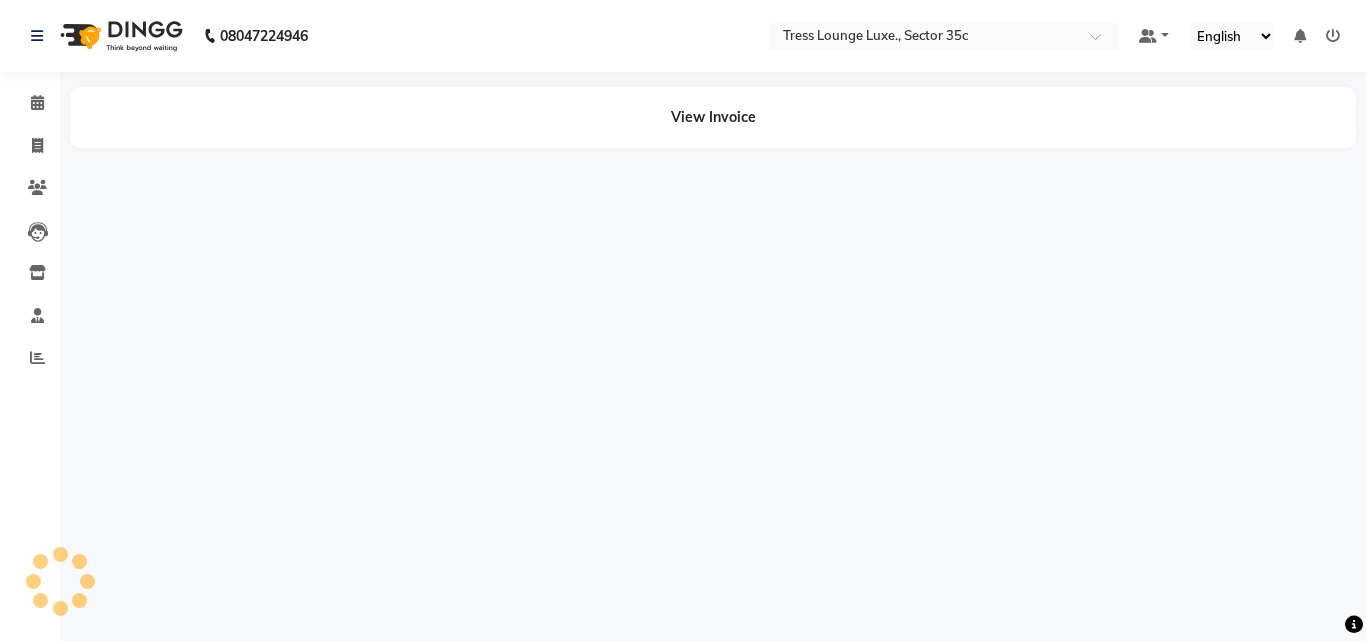 select on "en" 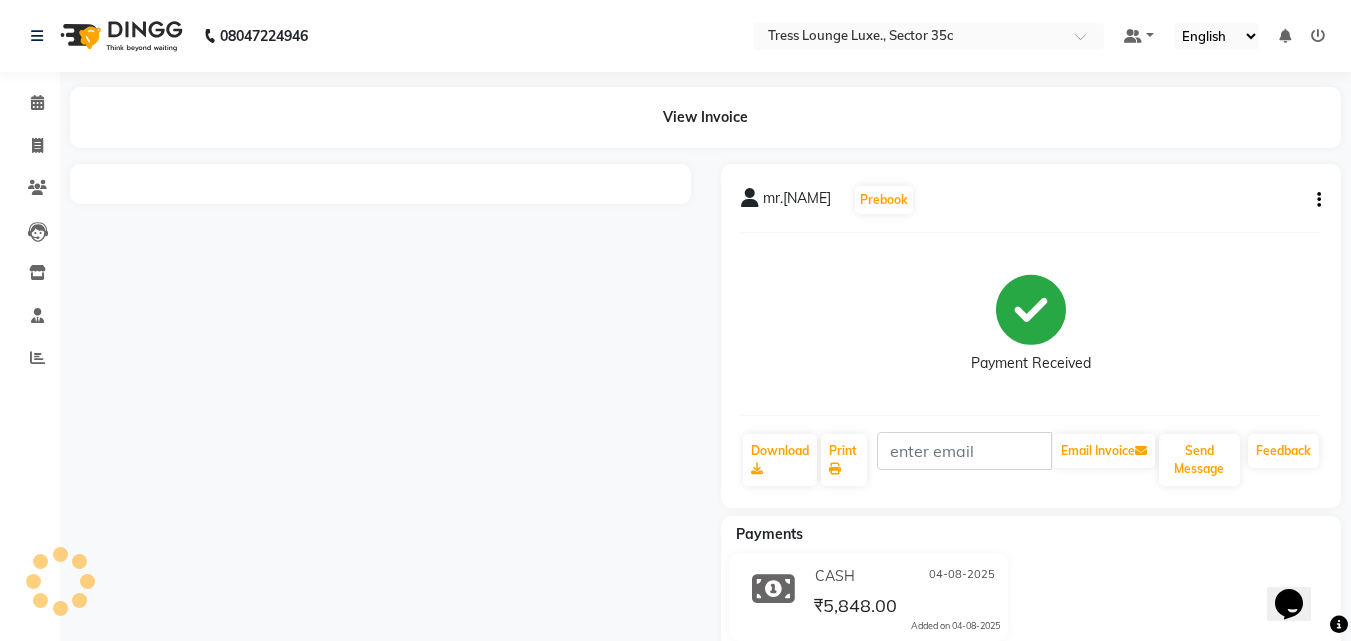 scroll, scrollTop: 0, scrollLeft: 0, axis: both 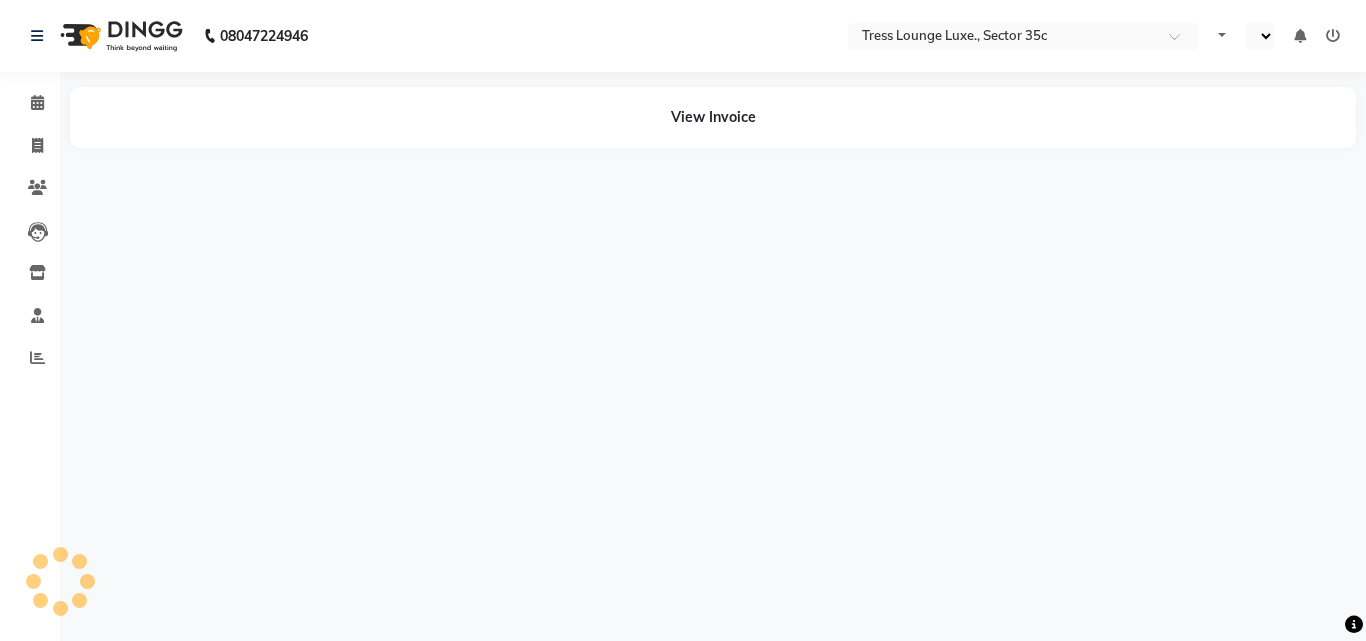 select on "en" 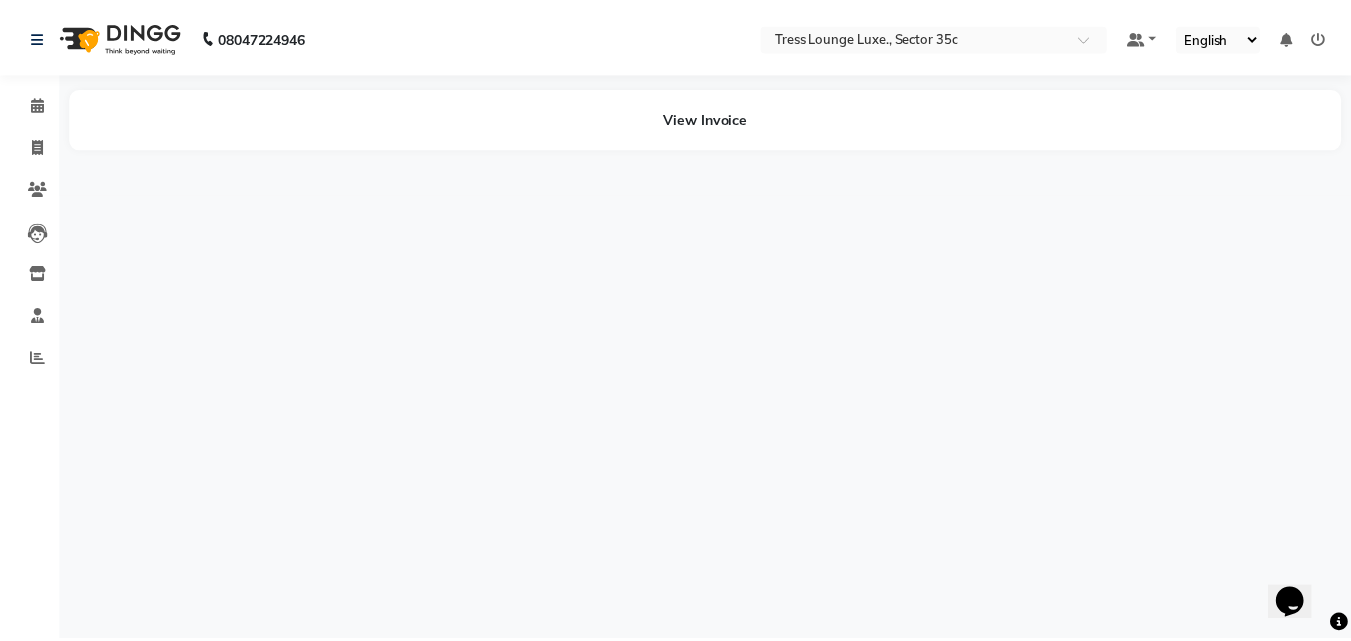 scroll, scrollTop: 0, scrollLeft: 0, axis: both 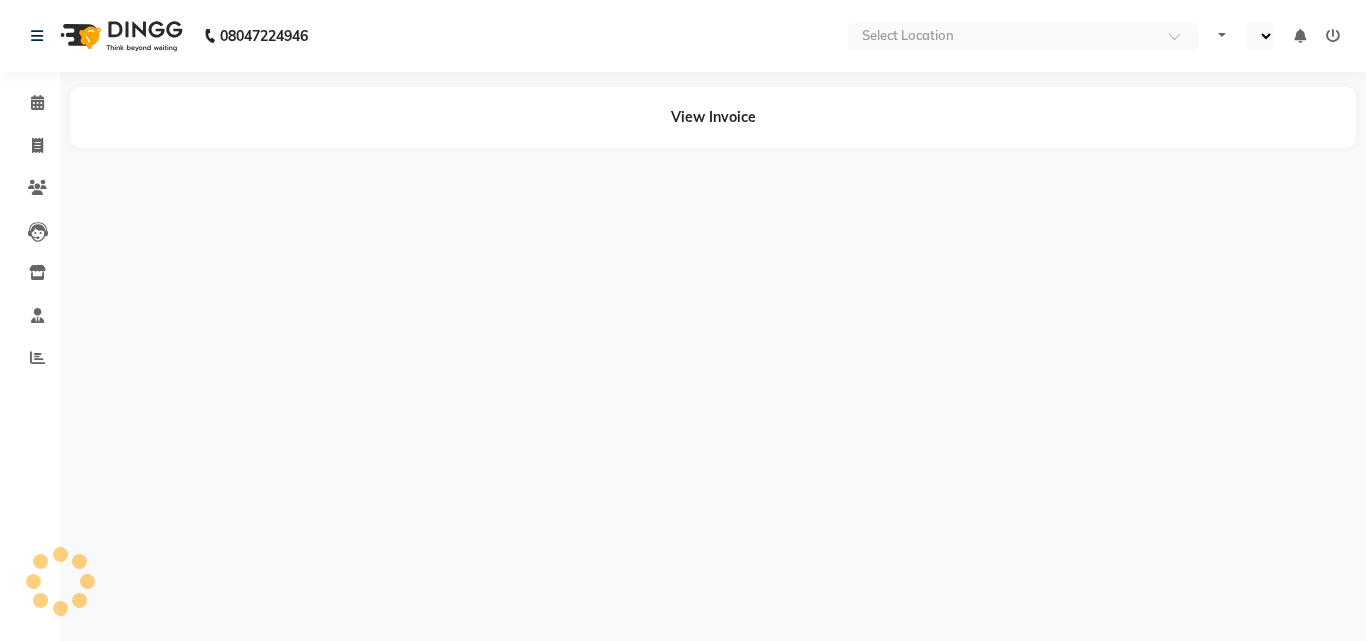 select on "en" 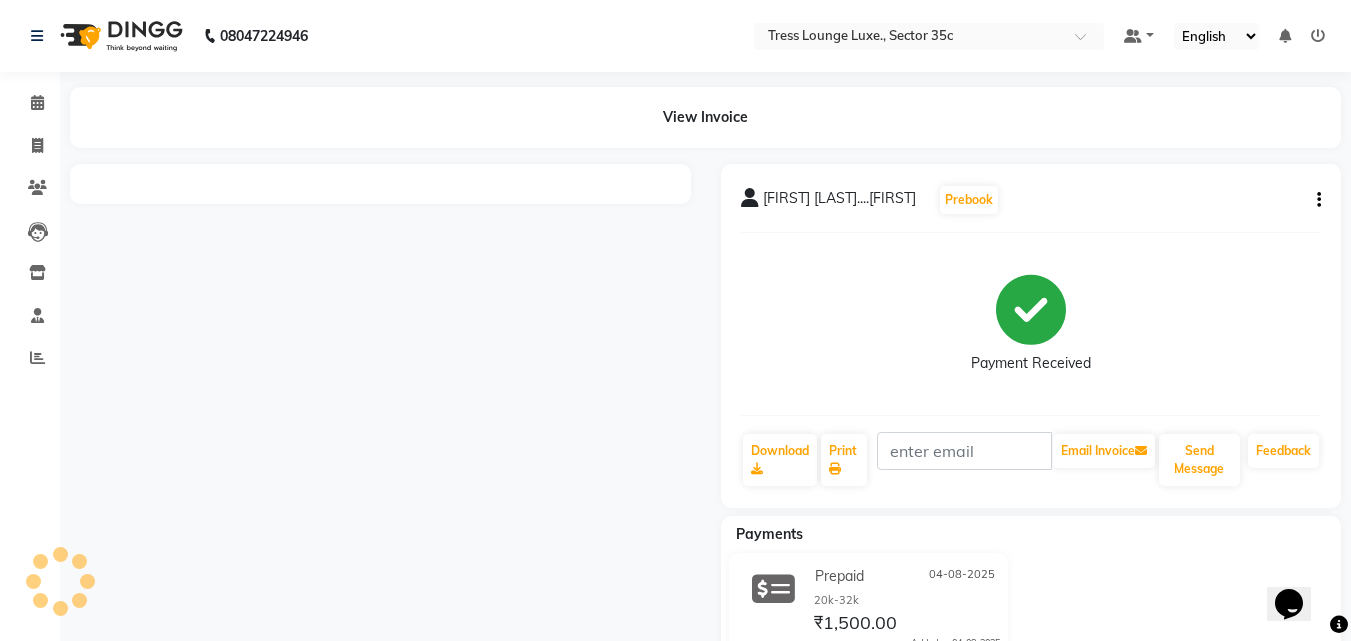 scroll, scrollTop: 0, scrollLeft: 0, axis: both 